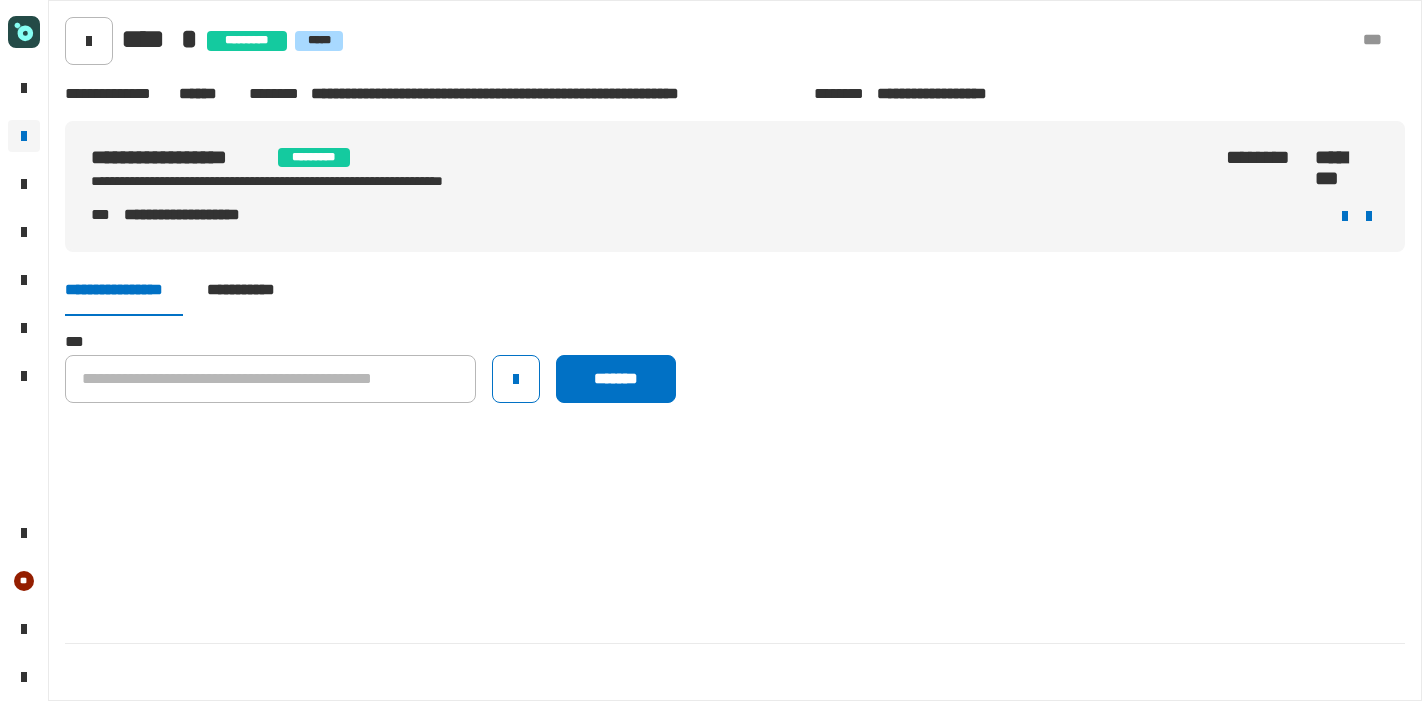 scroll, scrollTop: 0, scrollLeft: 0, axis: both 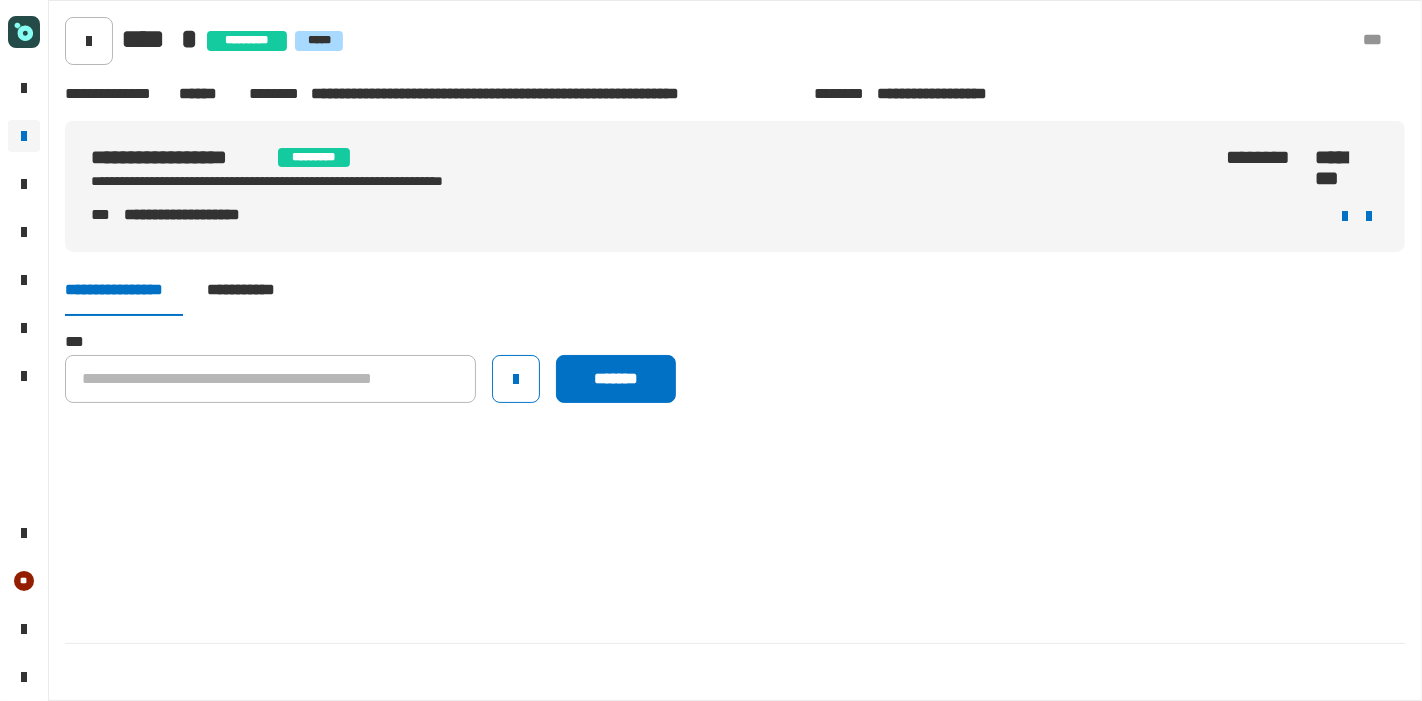 click on "**********" 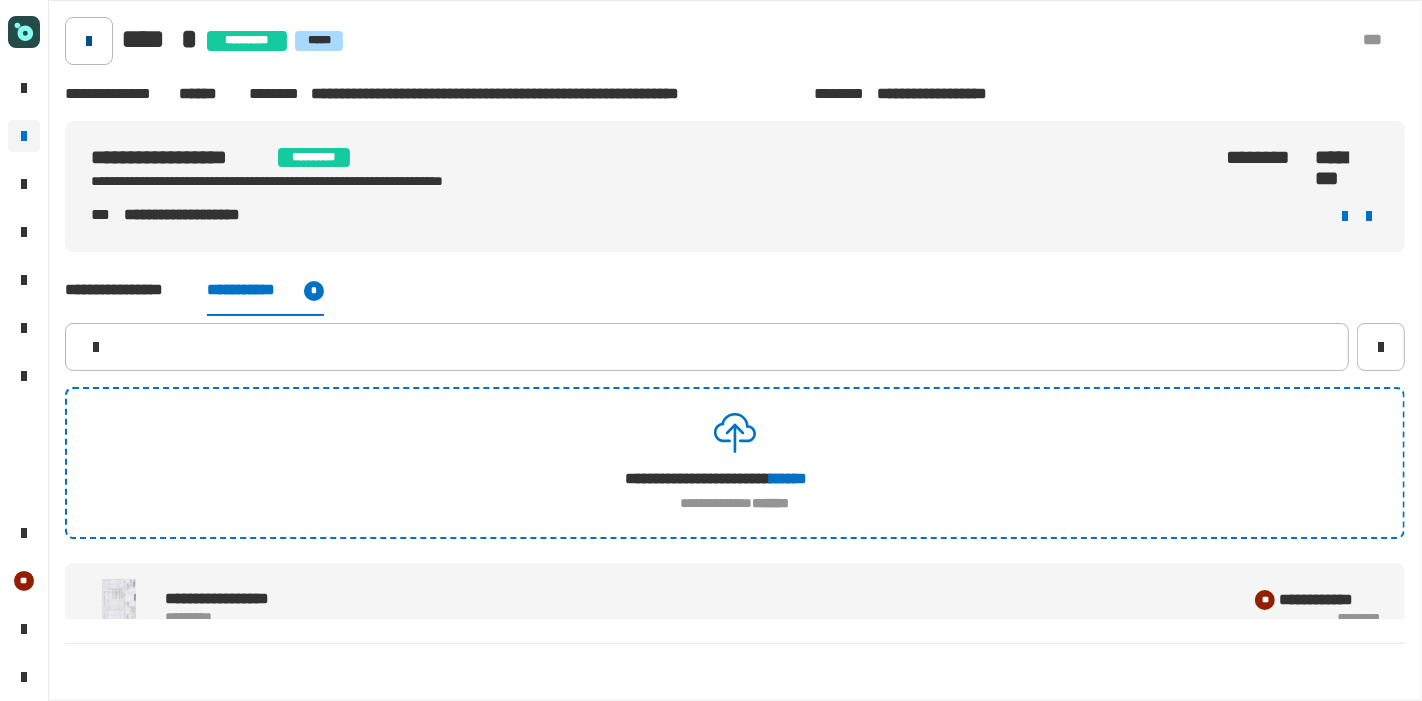 click 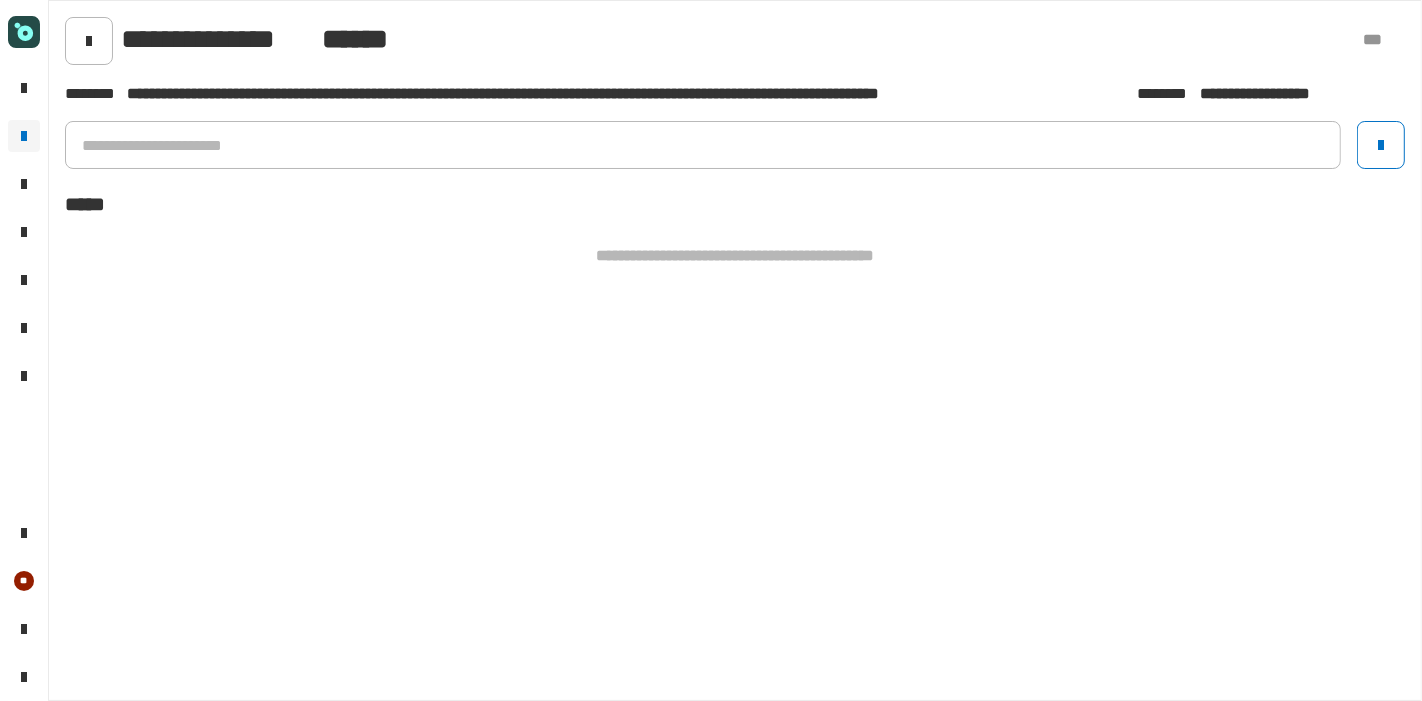 click 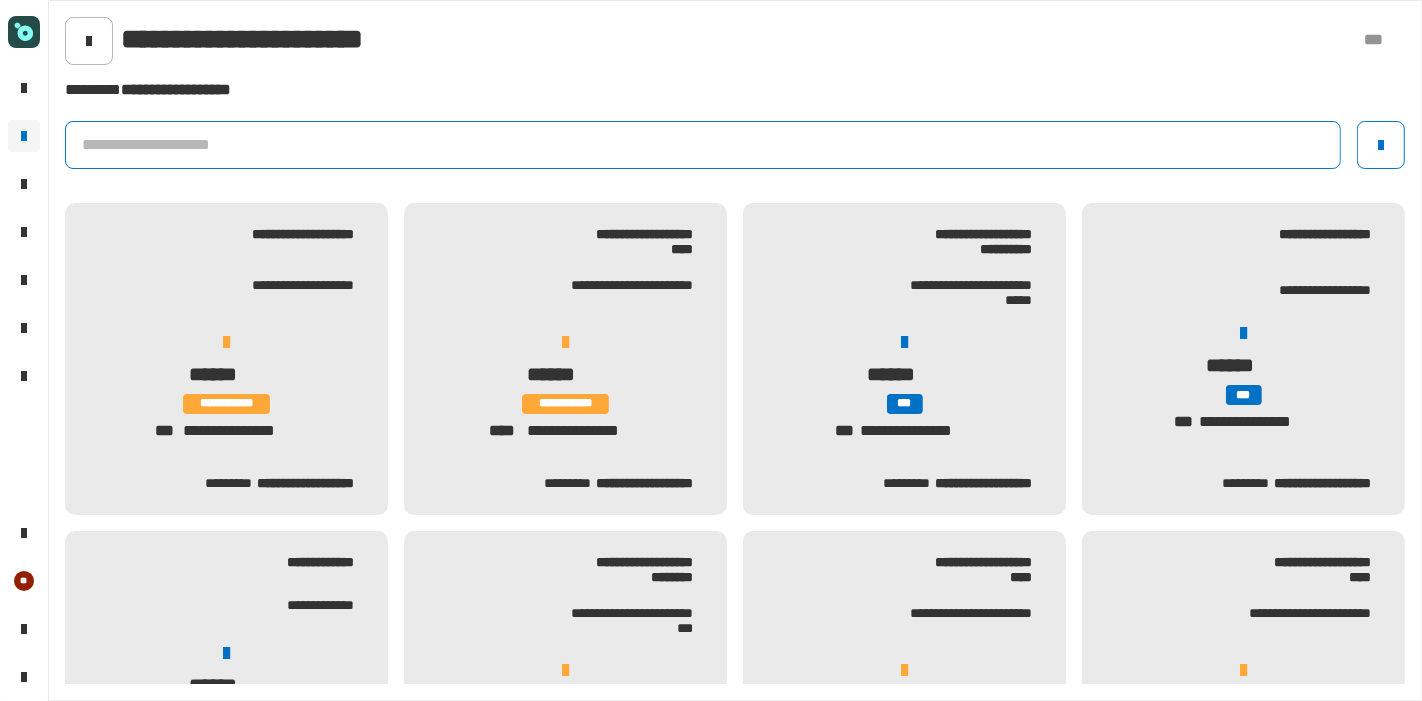 click 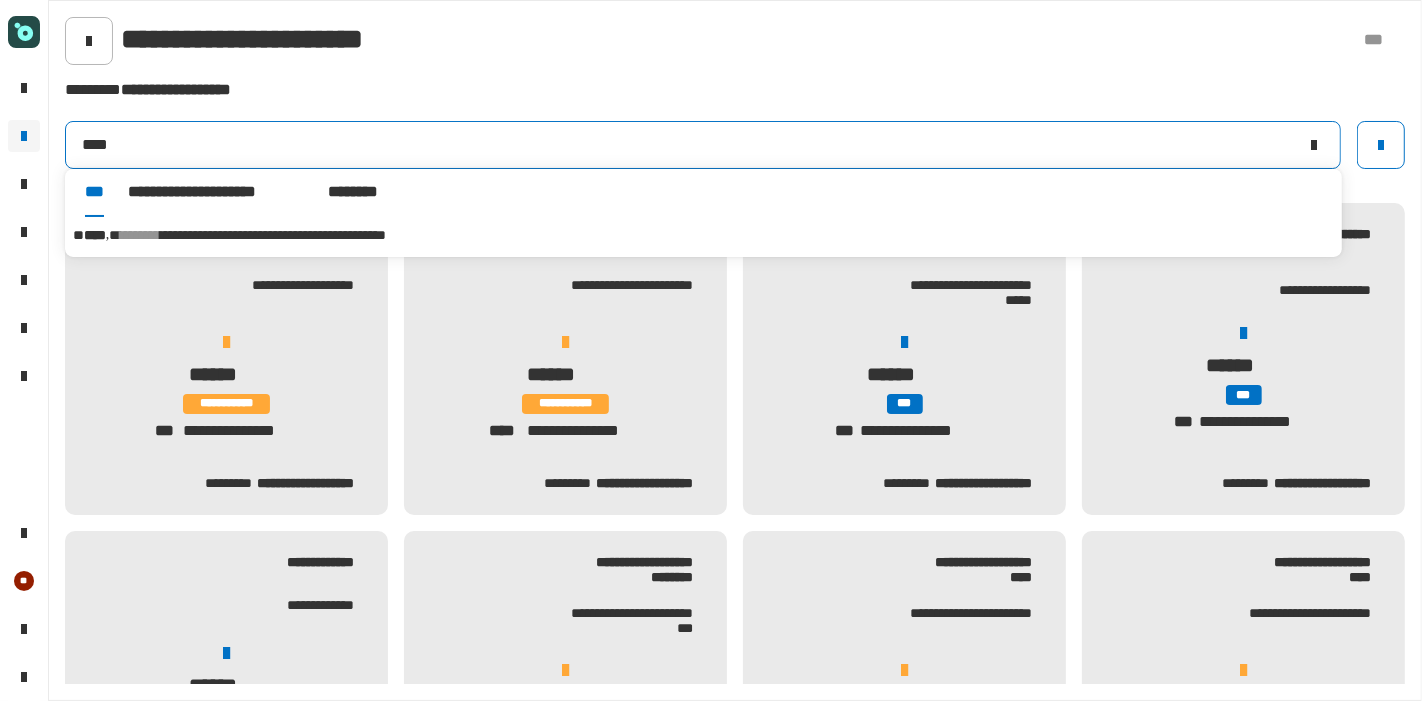 type on "****" 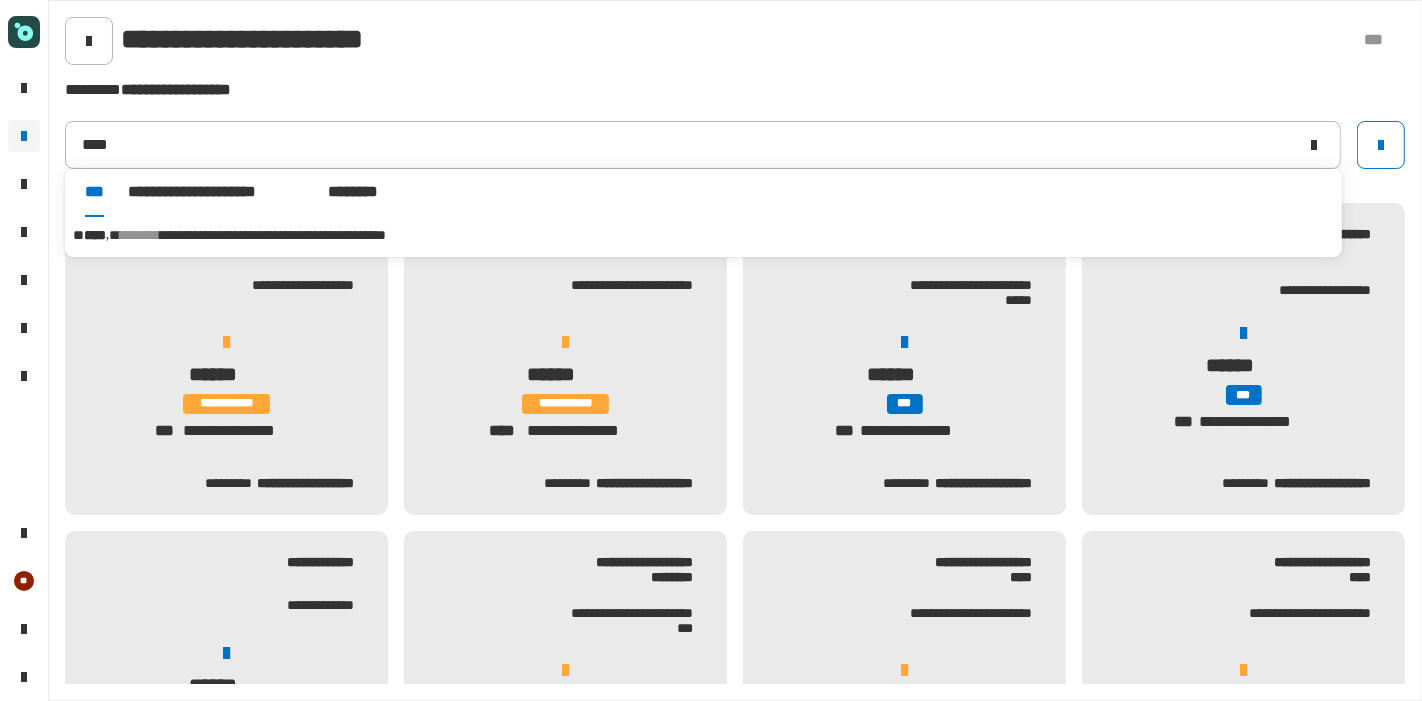 click on "[FIRST] [LAST] [LAST] [LAST] [LAST]" at bounding box center (703, 235) 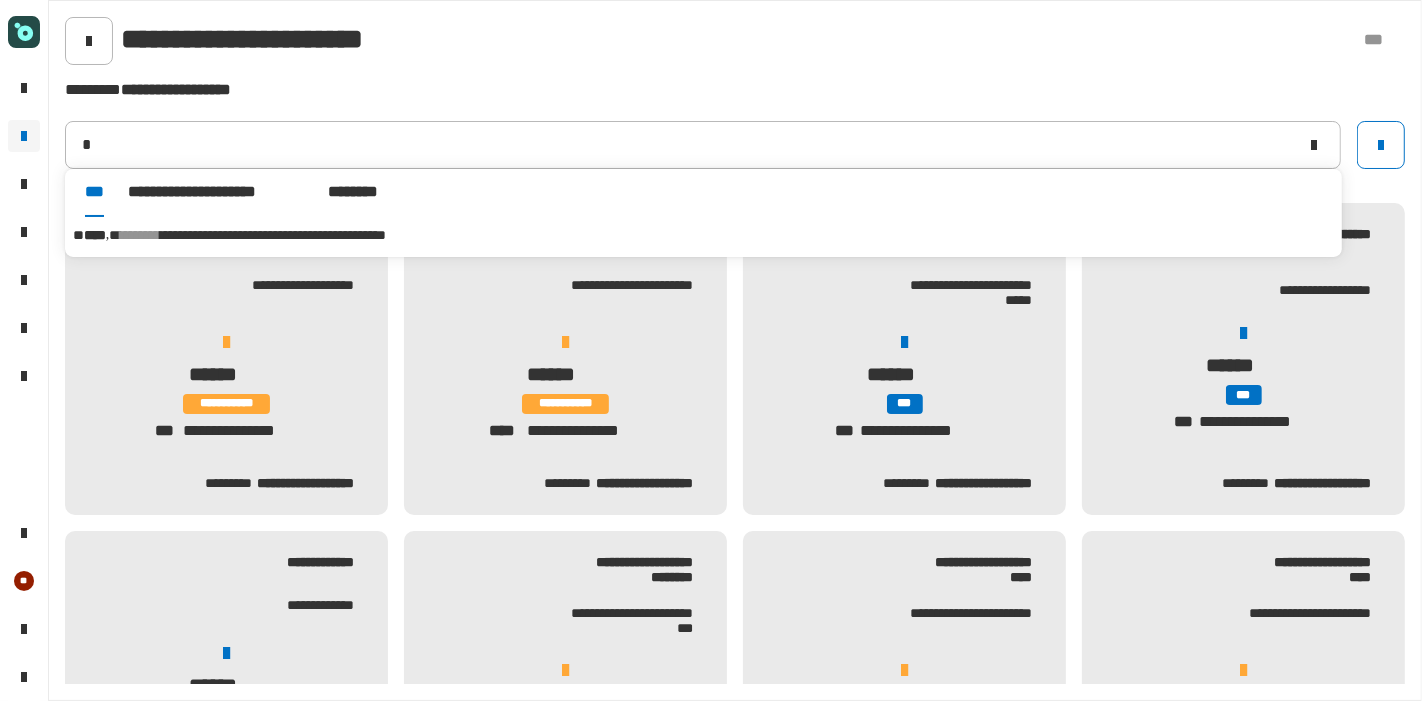 type on "******" 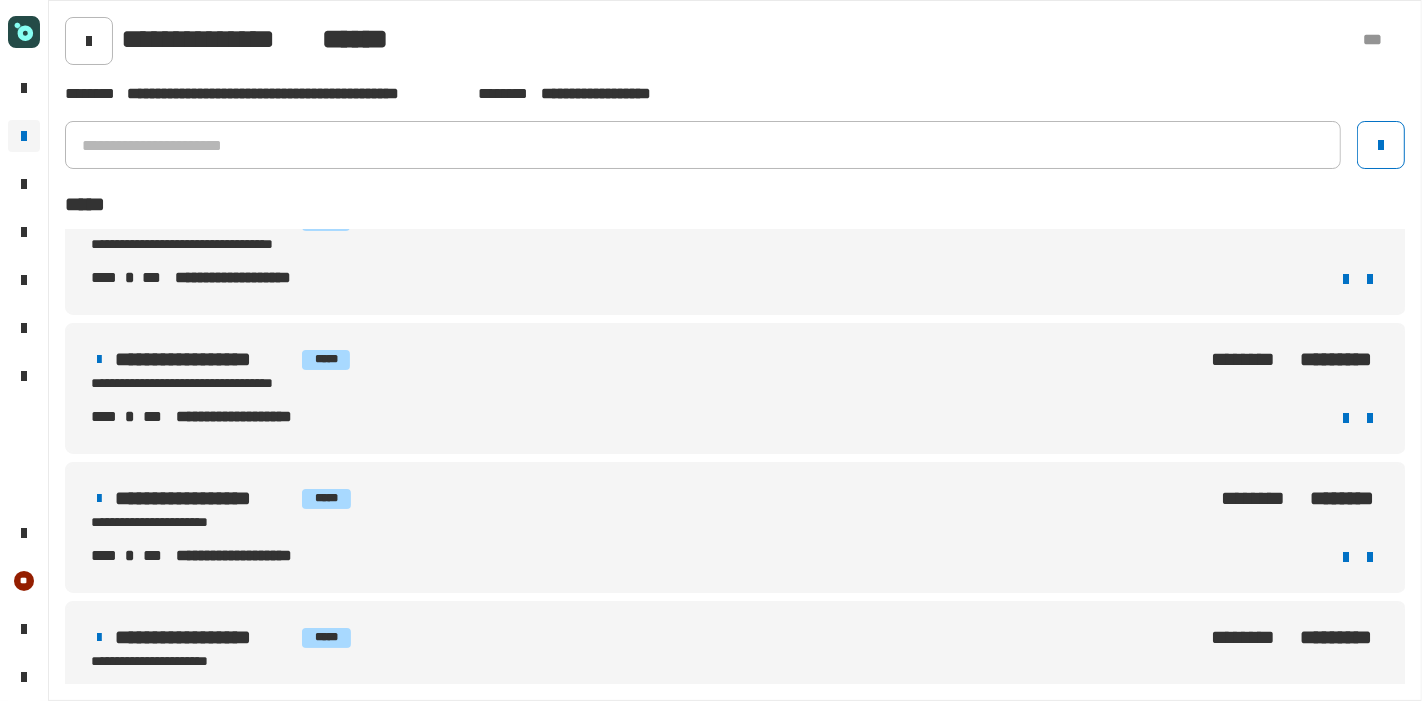 scroll, scrollTop: 333, scrollLeft: 0, axis: vertical 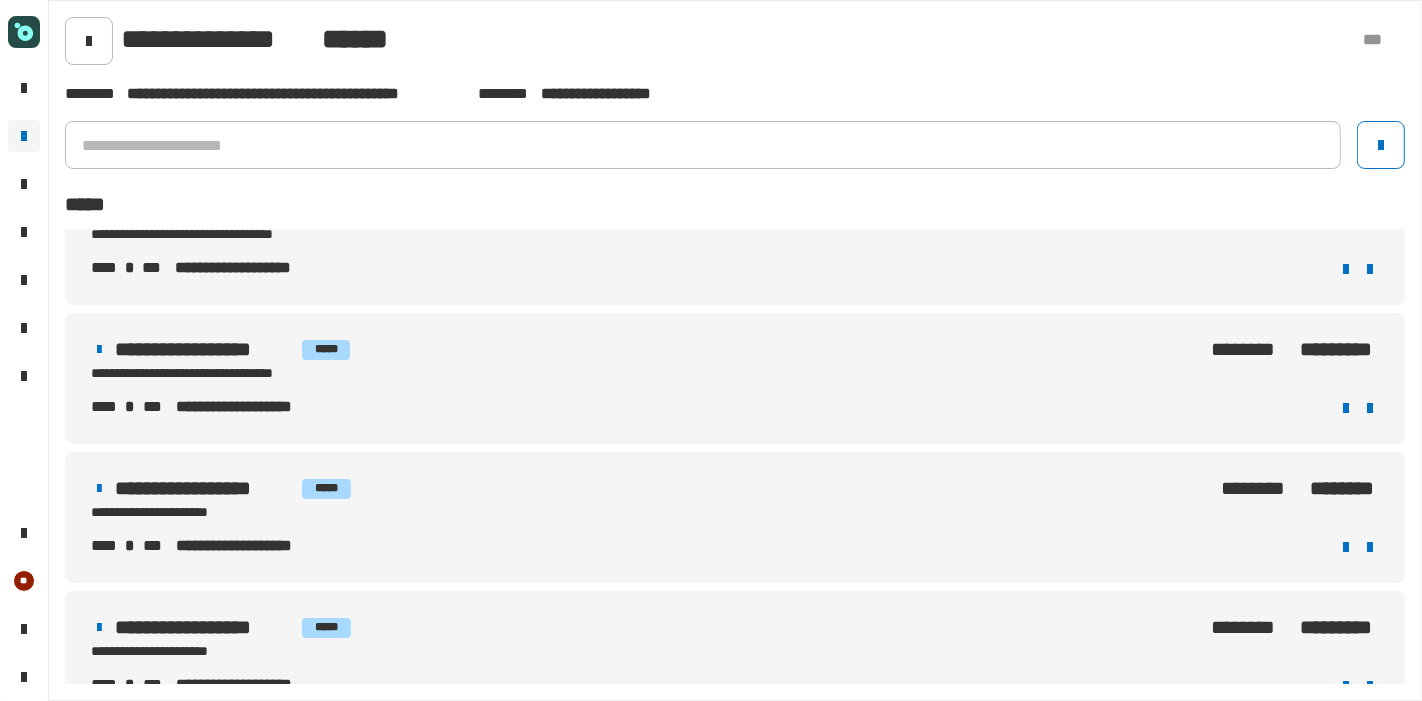 click on "**********" at bounding box center (340, 512) 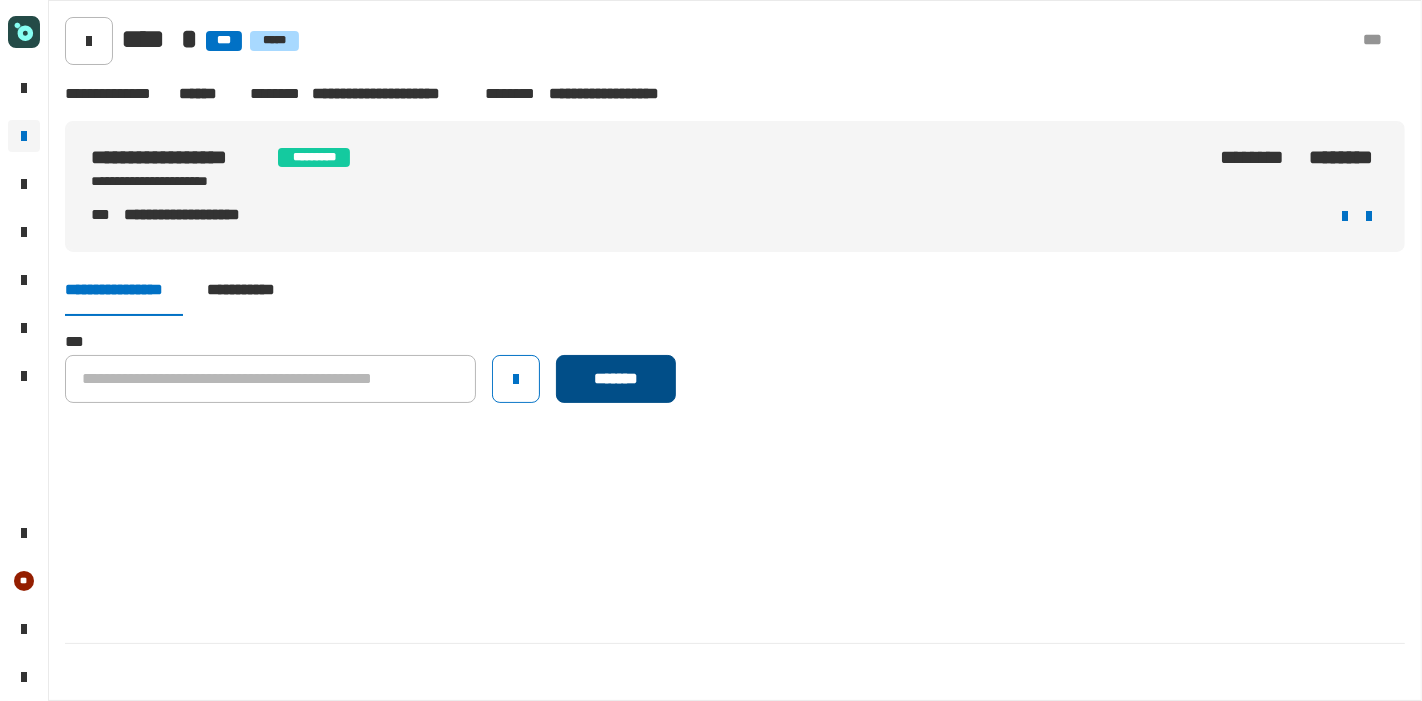click on "*******" 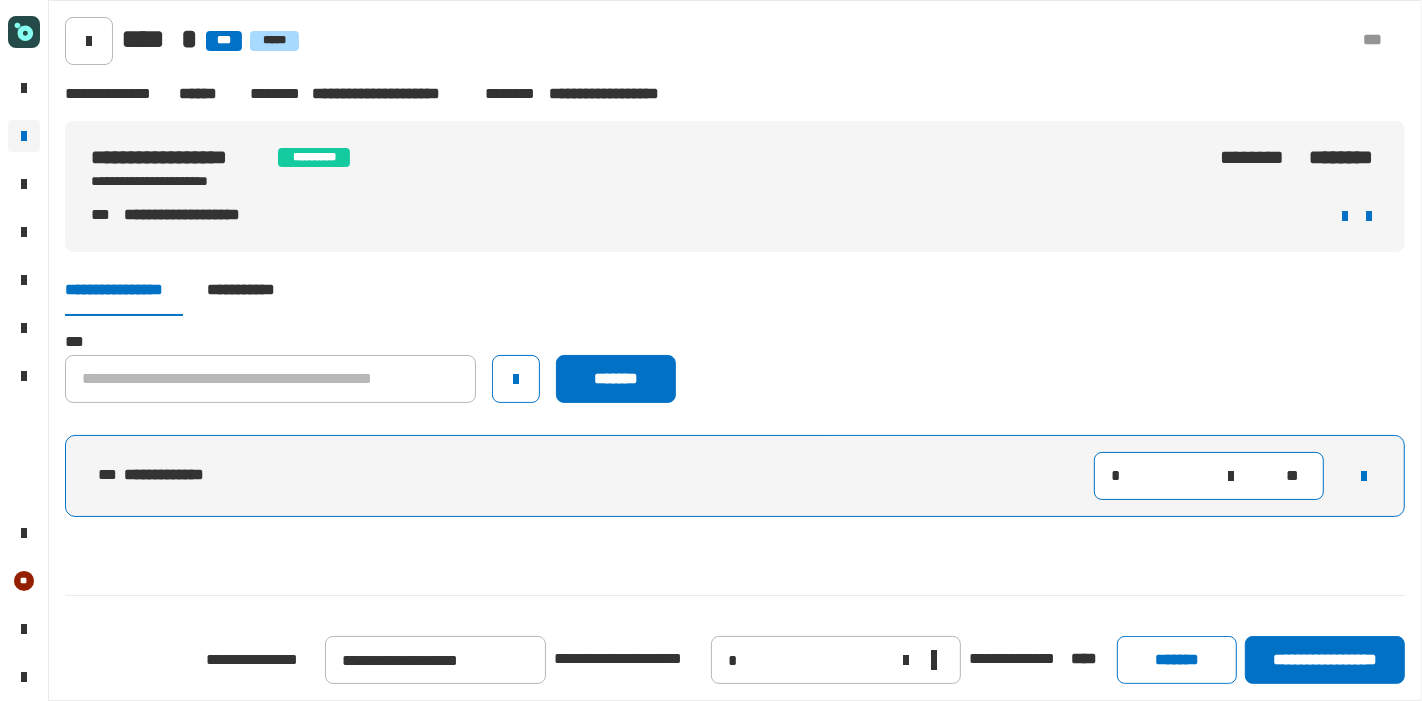 drag, startPoint x: 1144, startPoint y: 488, endPoint x: 1099, endPoint y: 469, distance: 48.8467 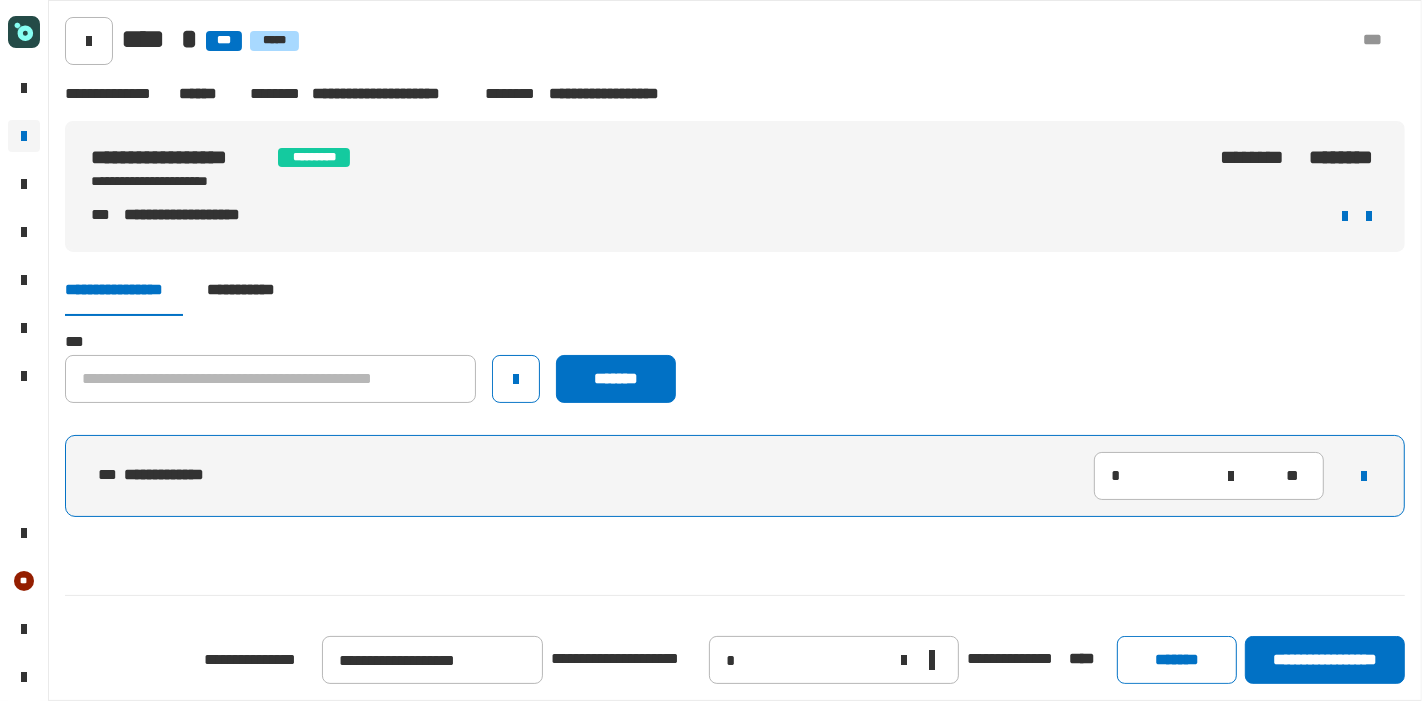 click on "*** *******" 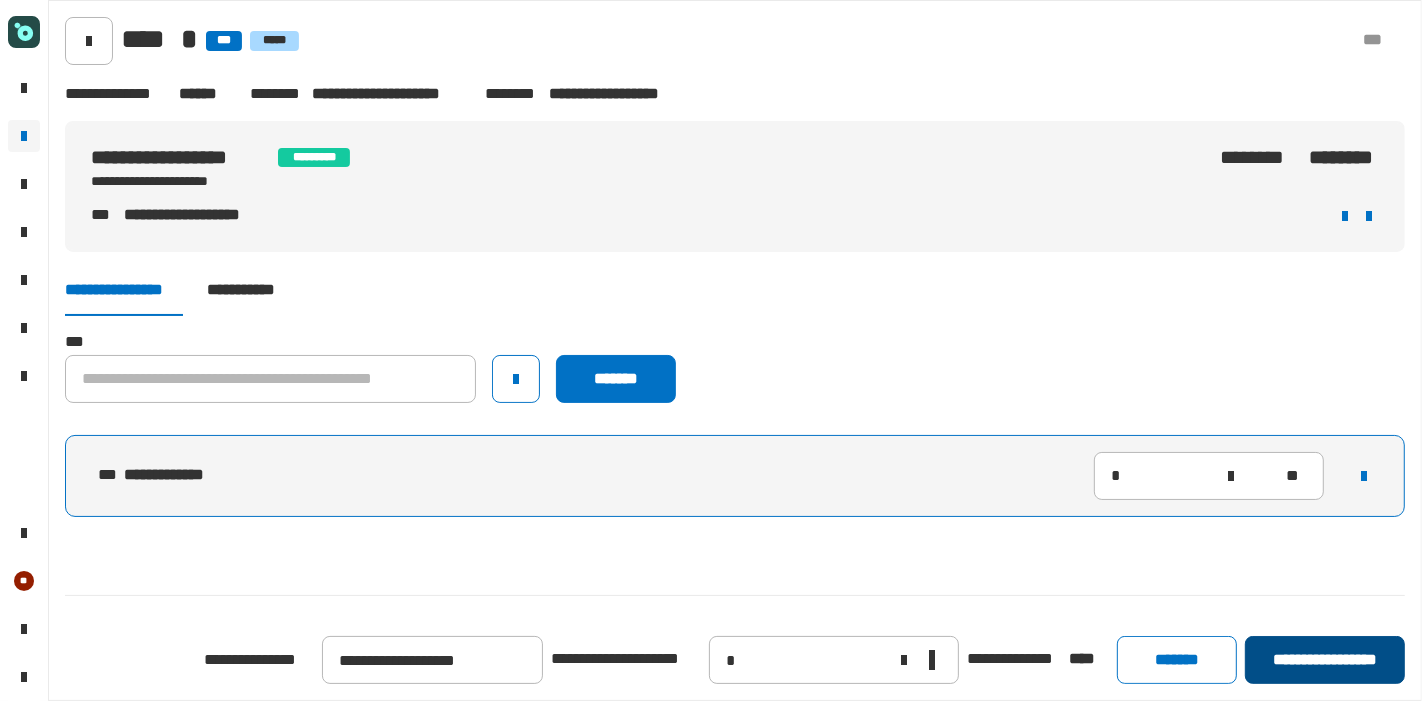 click on "**********" 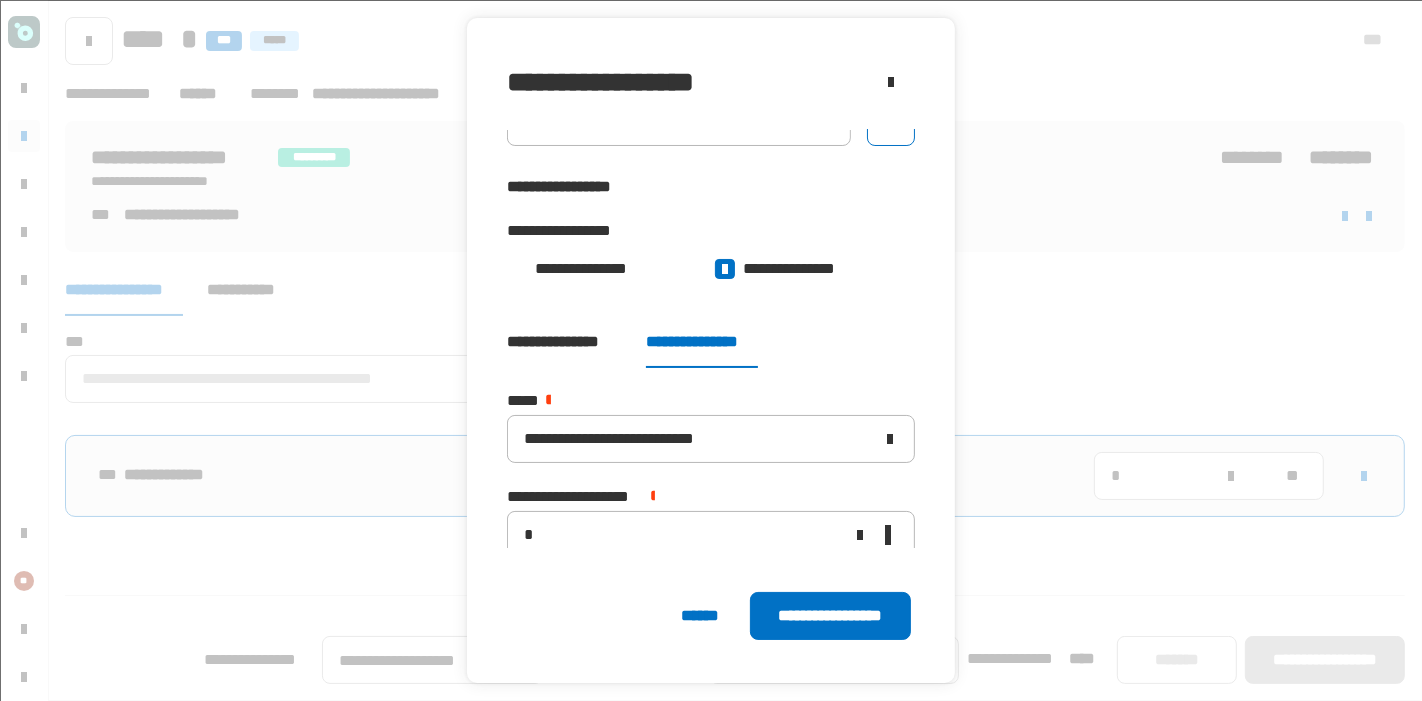 scroll, scrollTop: 50, scrollLeft: 0, axis: vertical 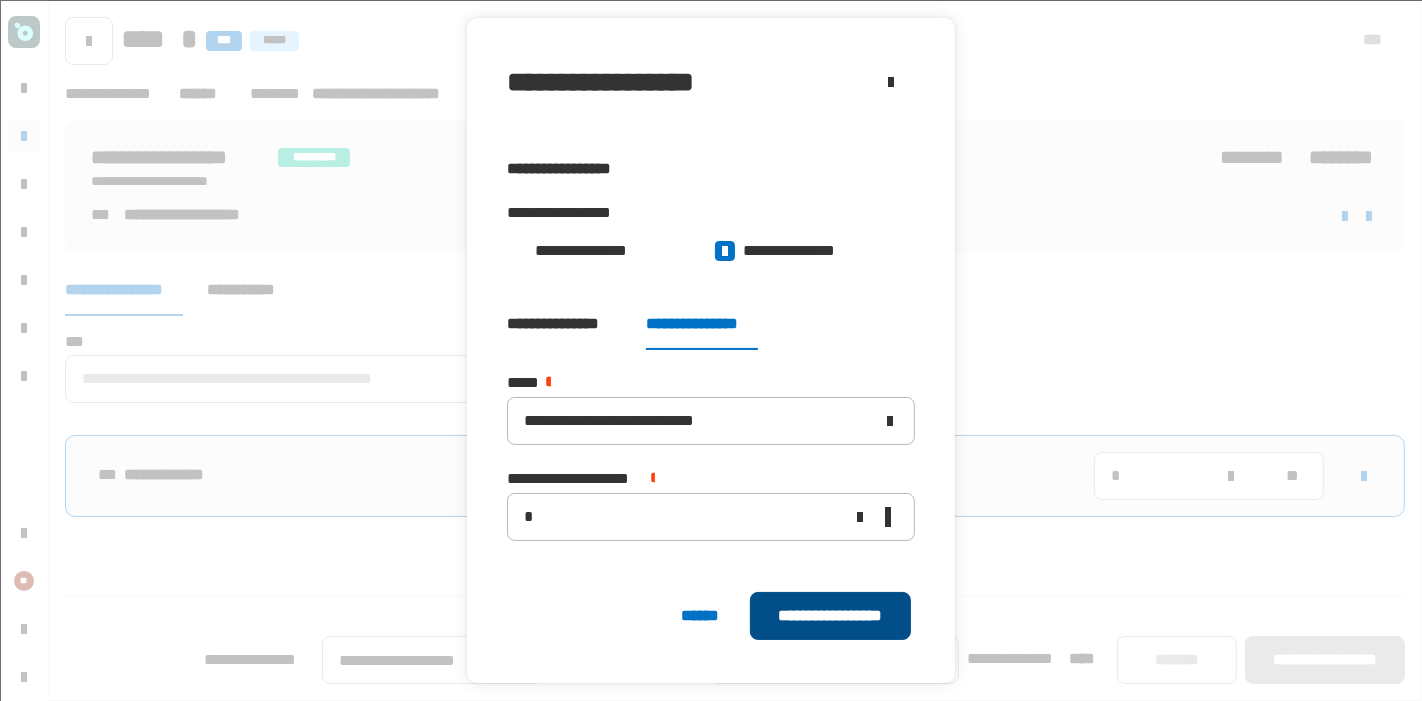 click on "**********" 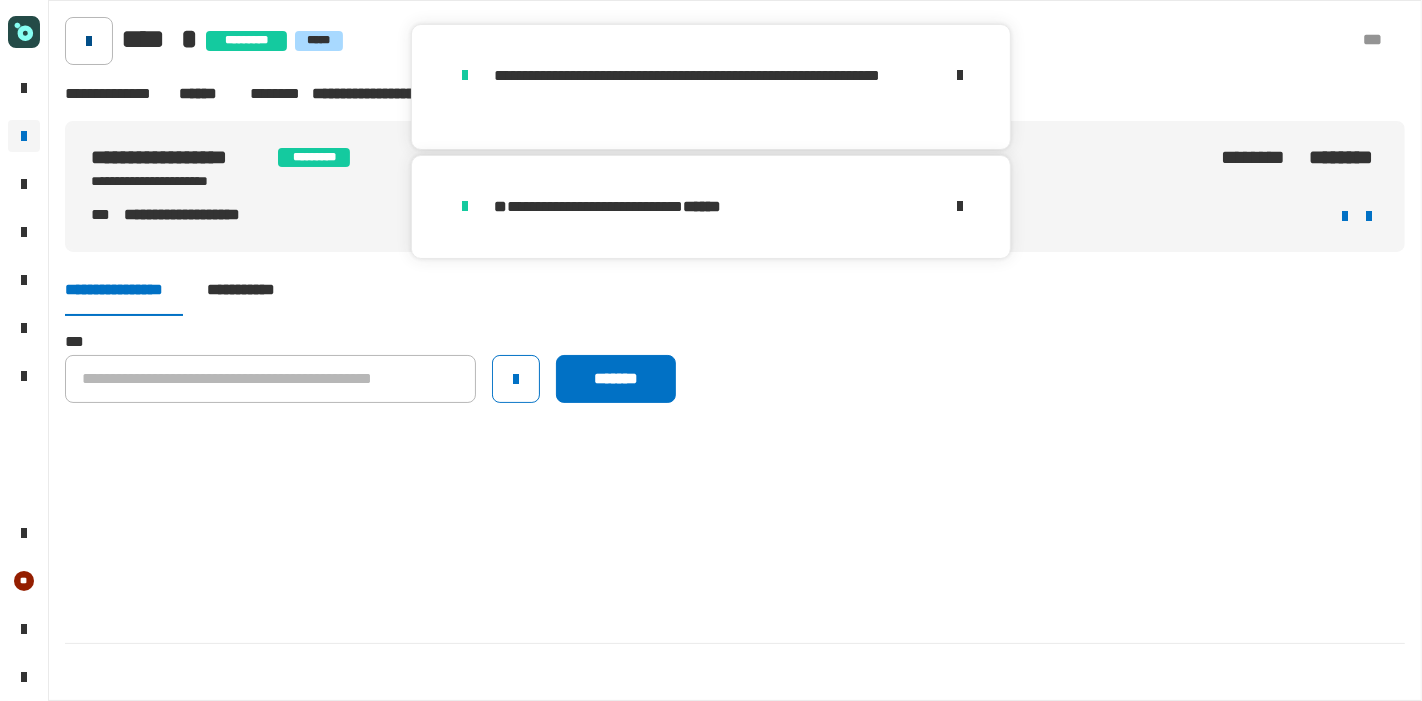 click 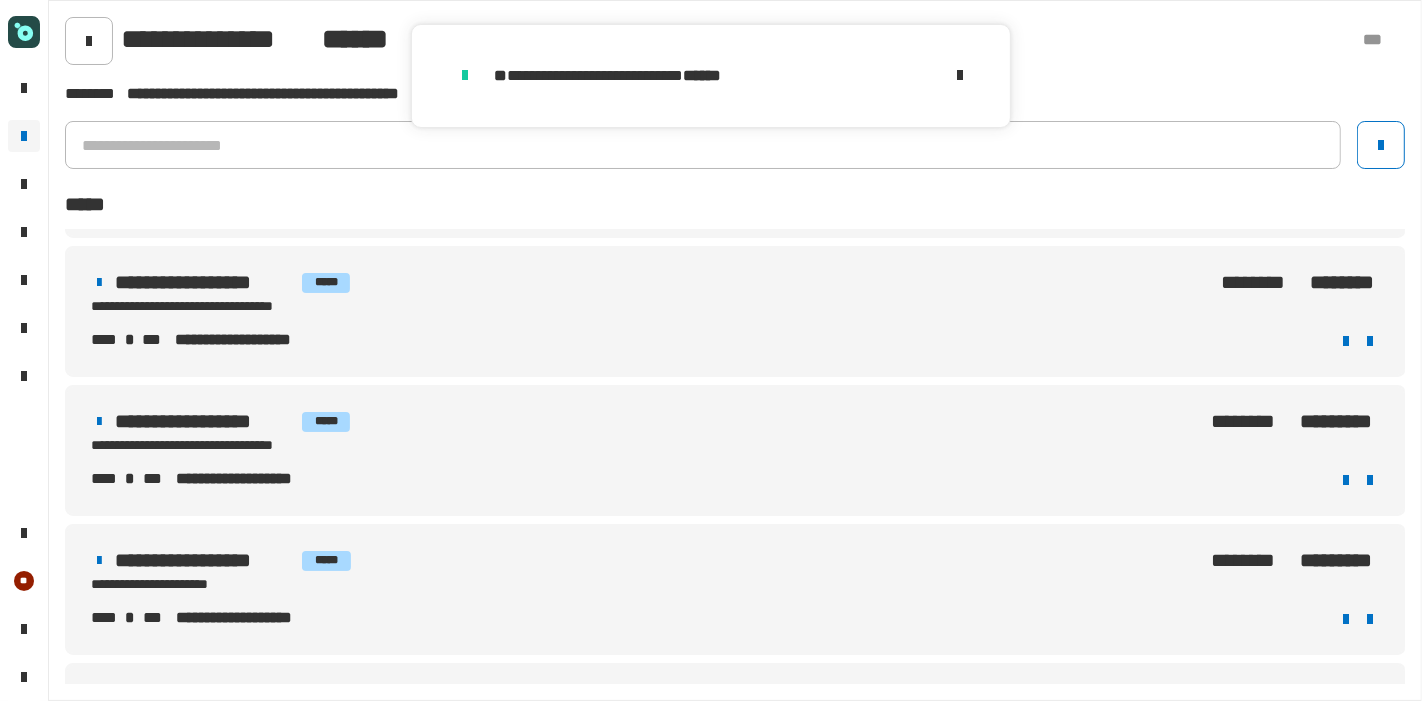 scroll, scrollTop: 371, scrollLeft: 0, axis: vertical 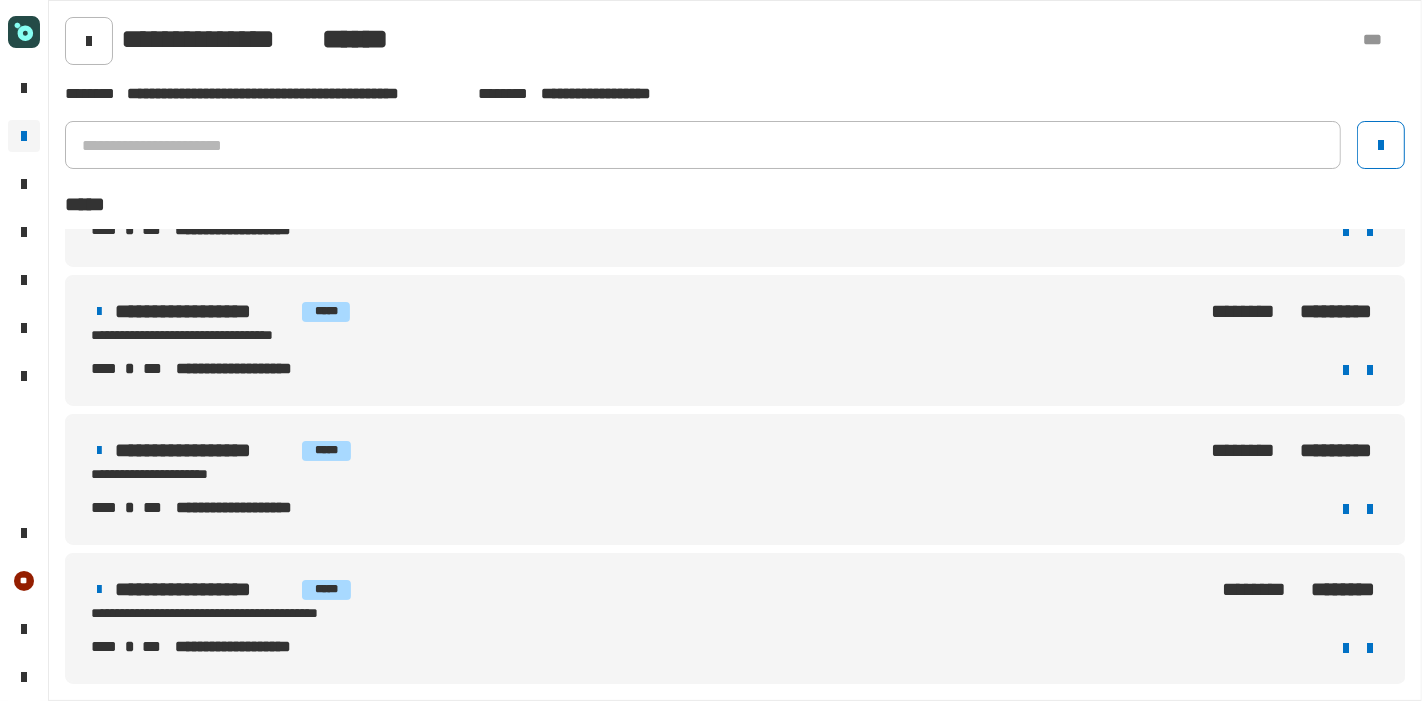 click on "**********" at bounding box center [204, 450] 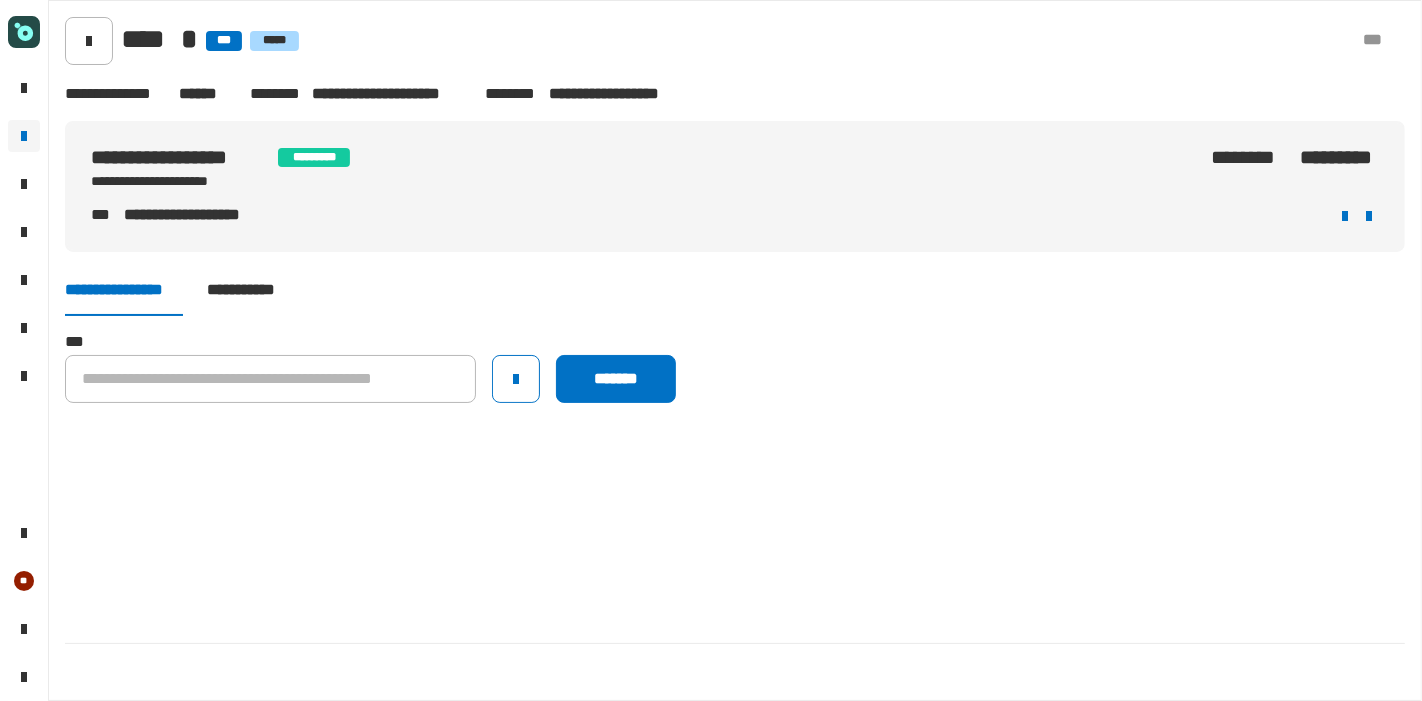 click on "**********" 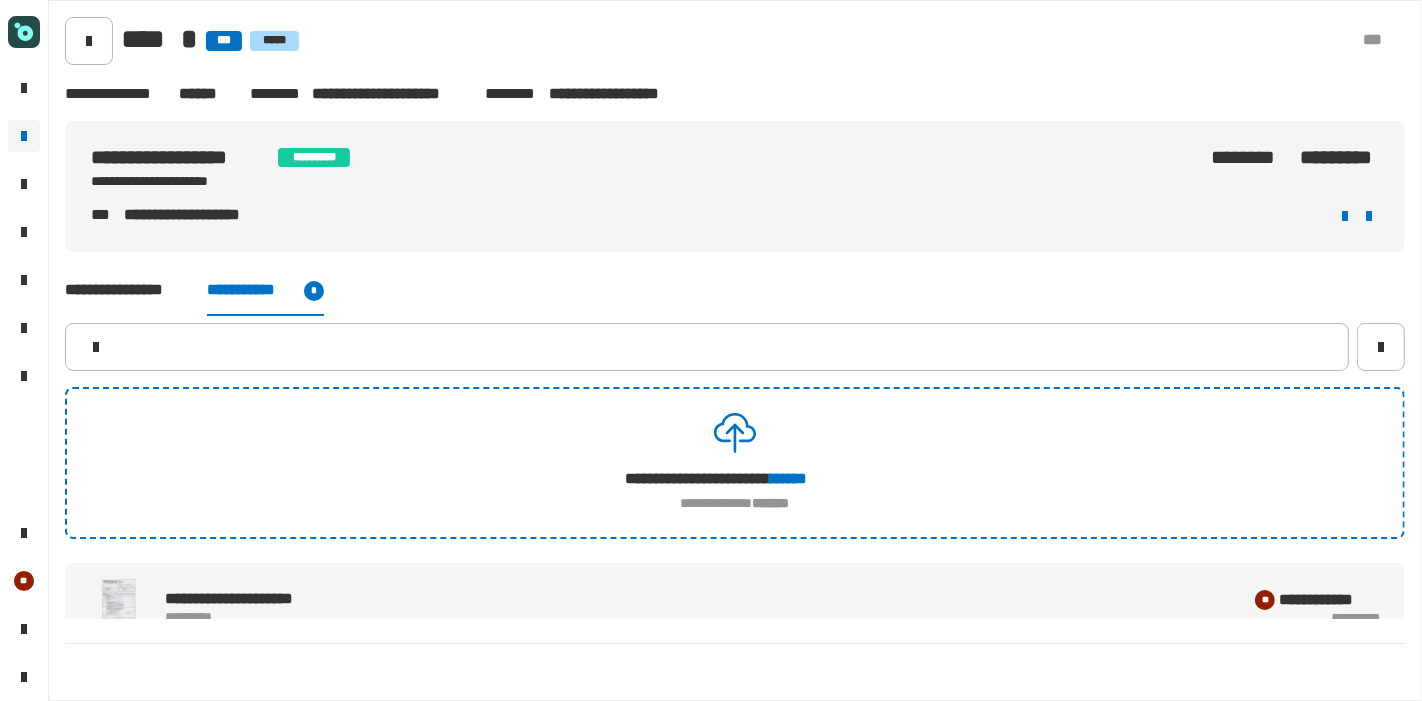 click on "**********" 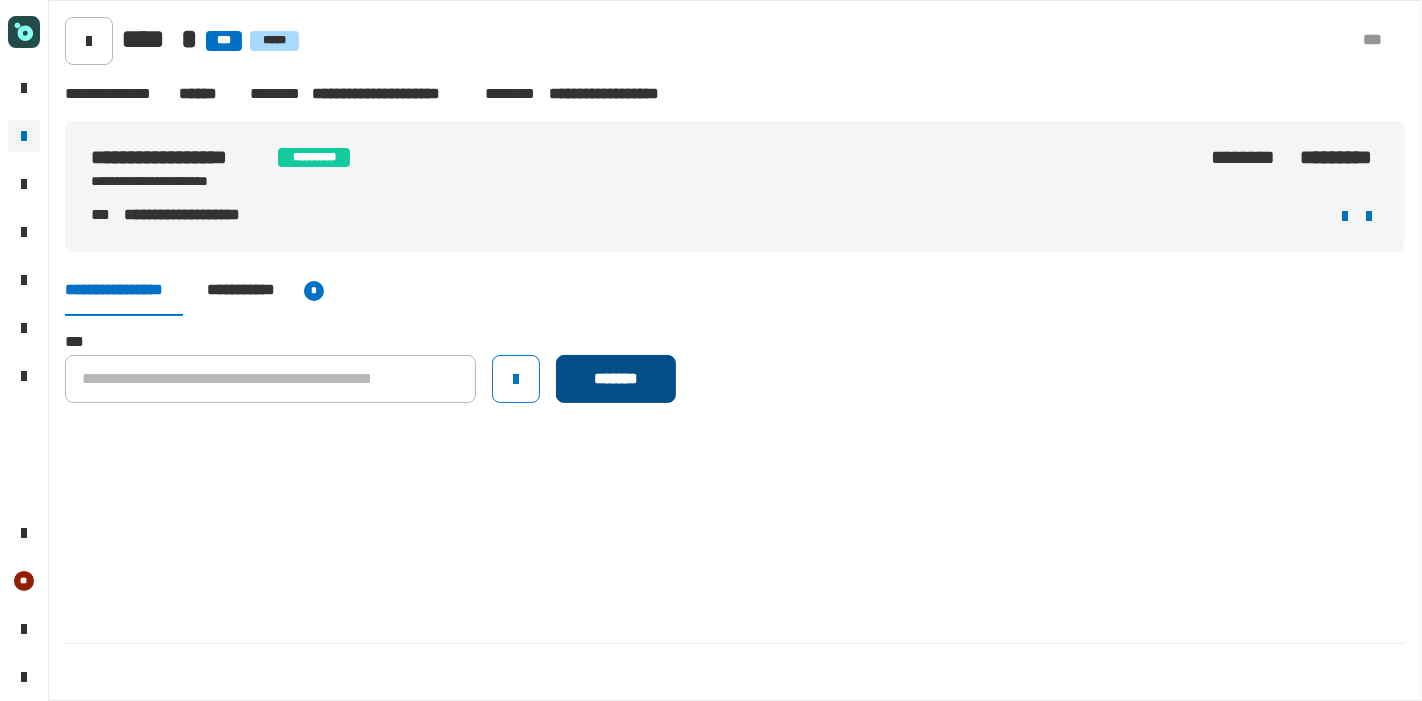 click on "*******" 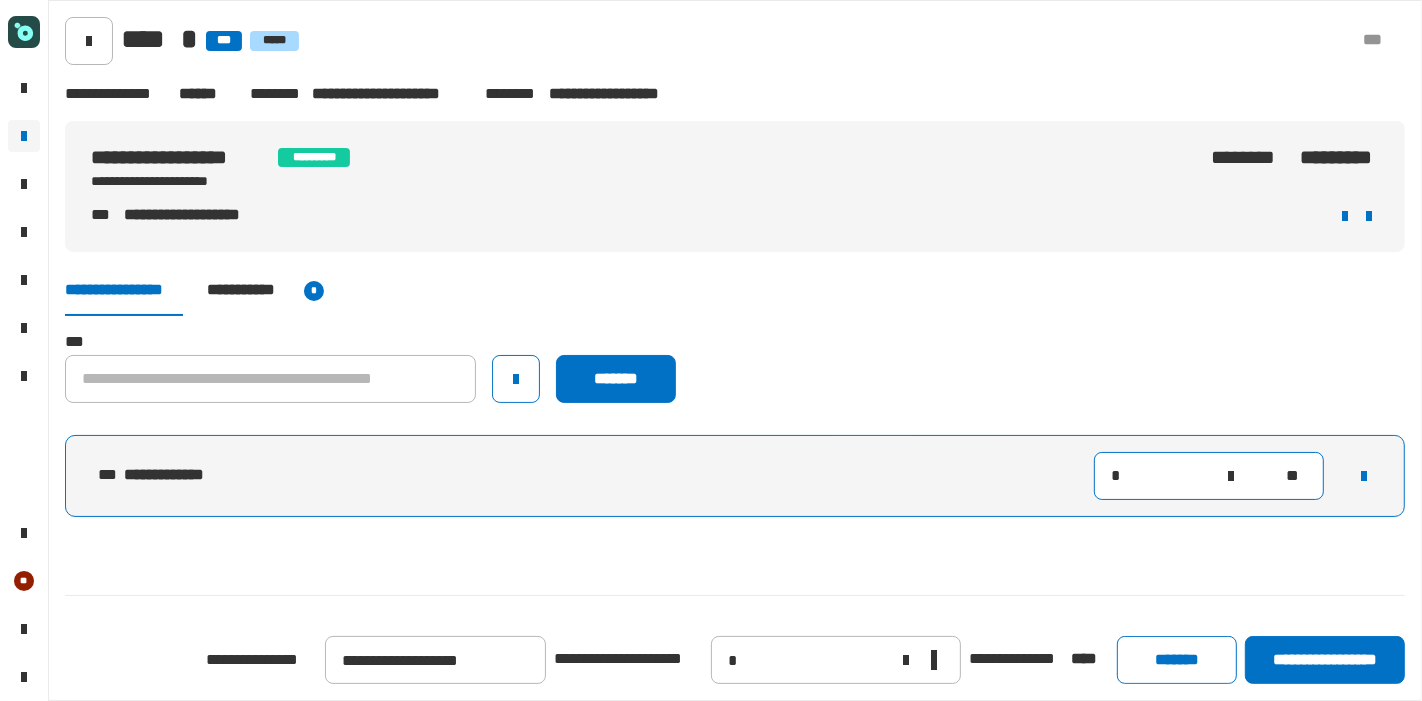 click on "*" 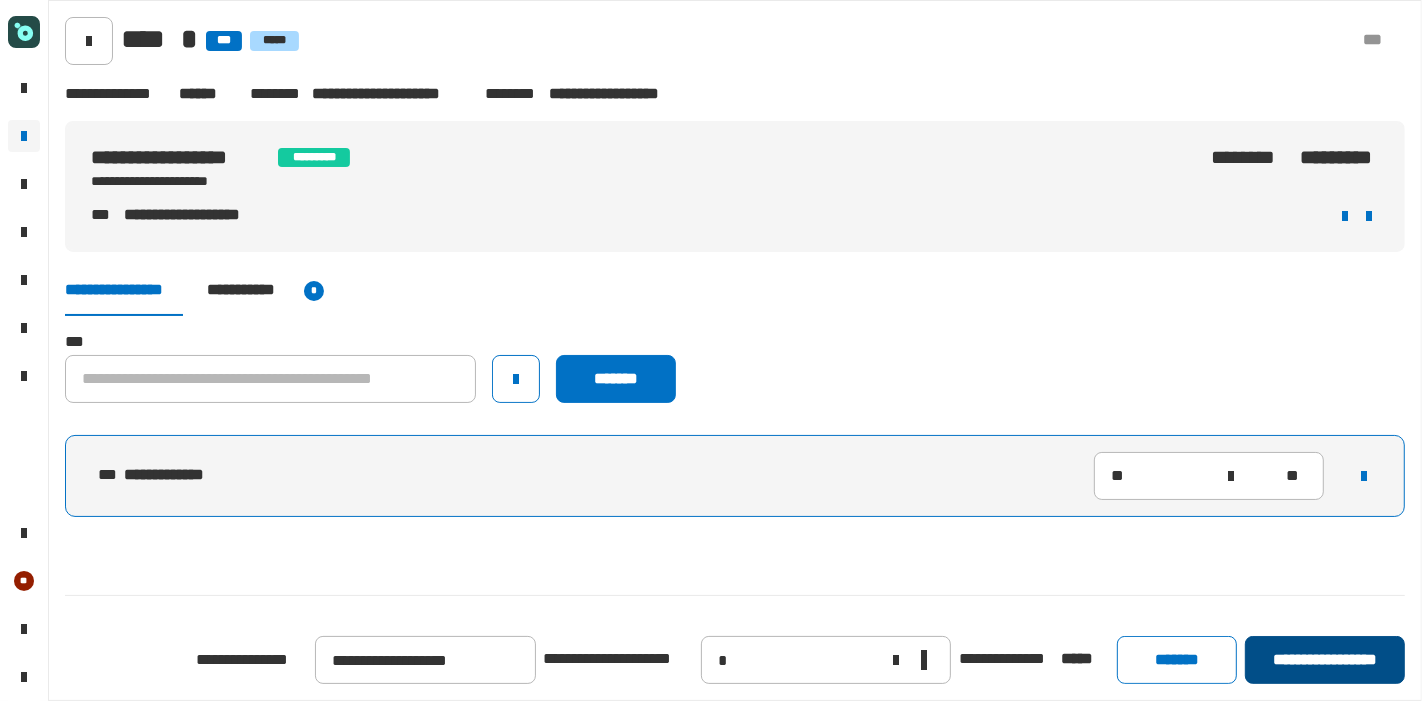 click on "**********" 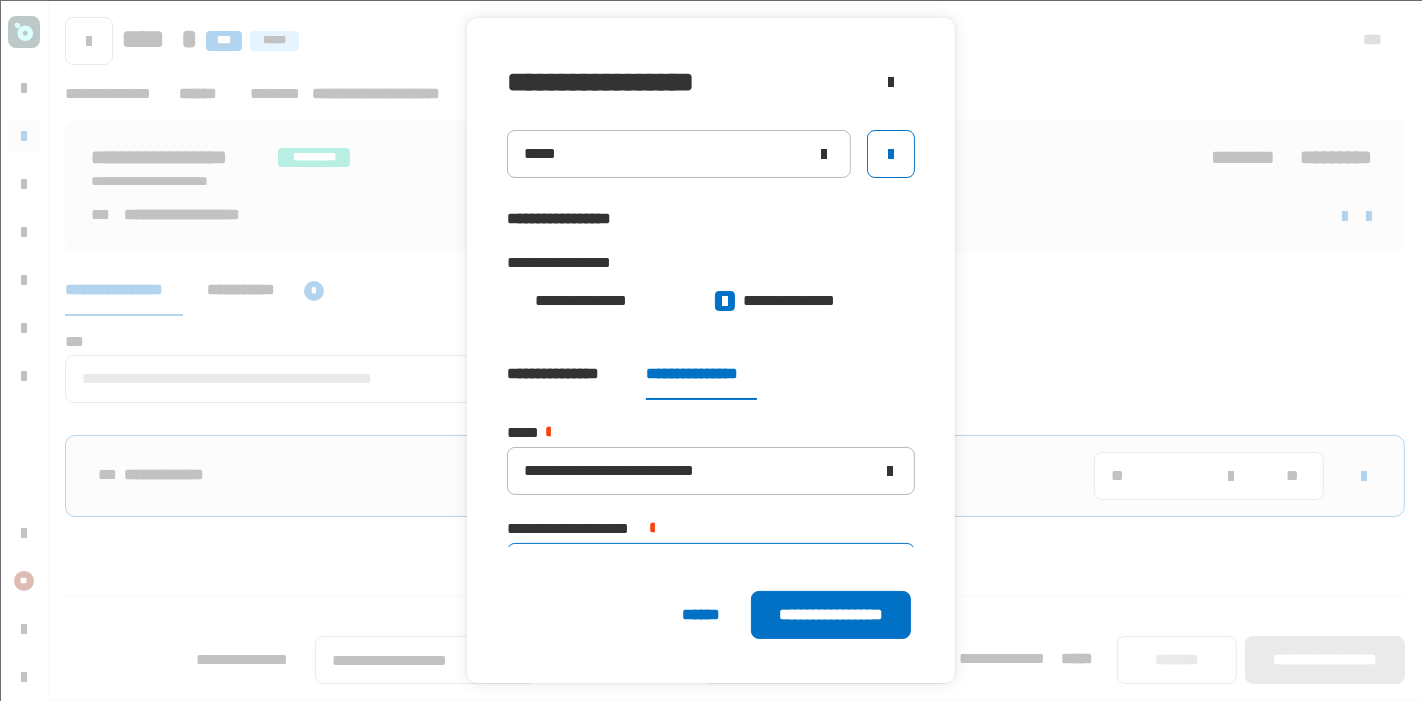 scroll, scrollTop: 50, scrollLeft: 0, axis: vertical 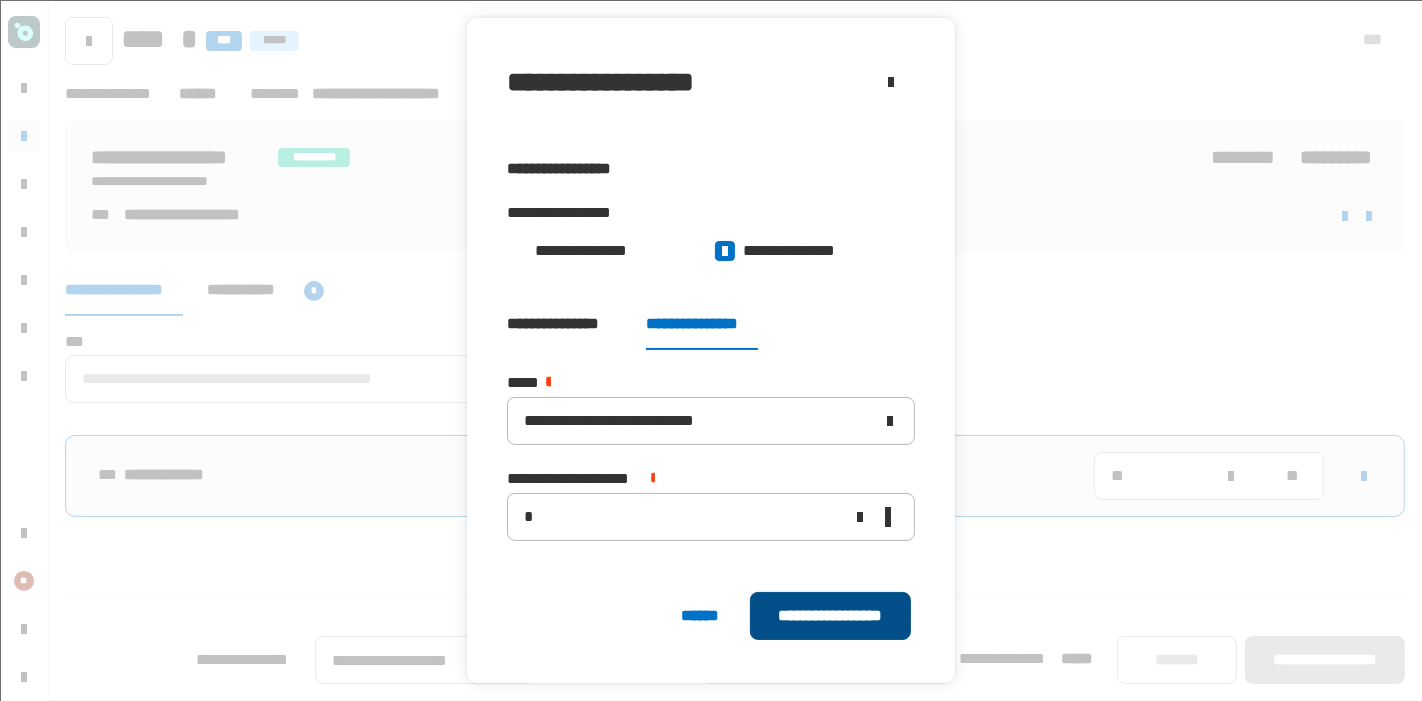 click on "**********" 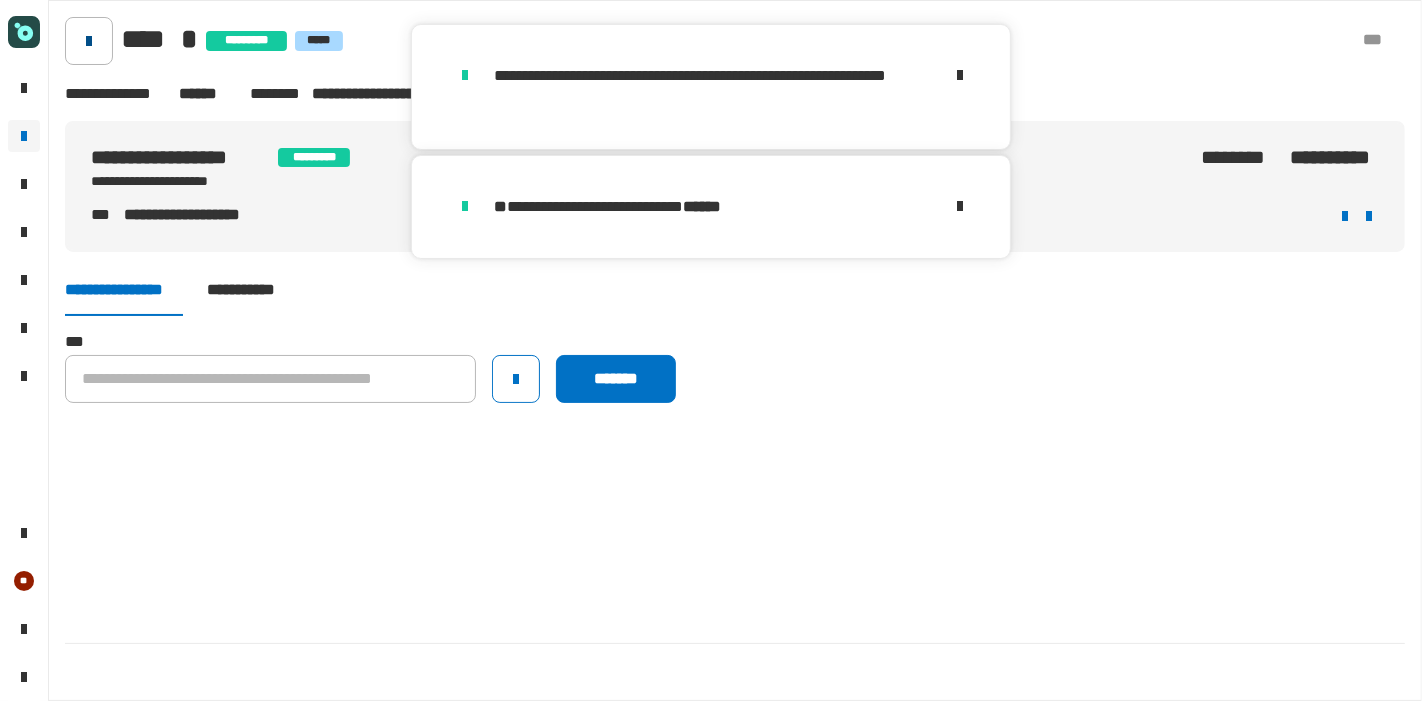 click 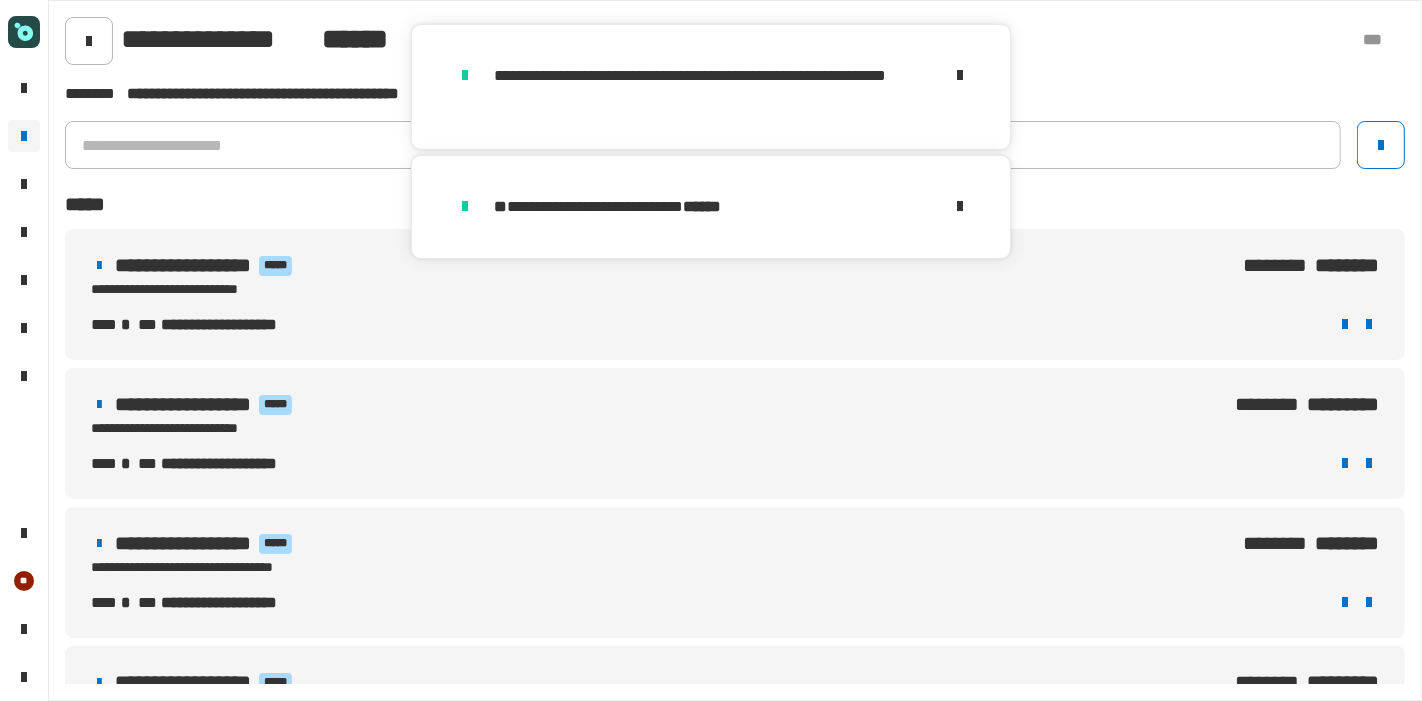 click 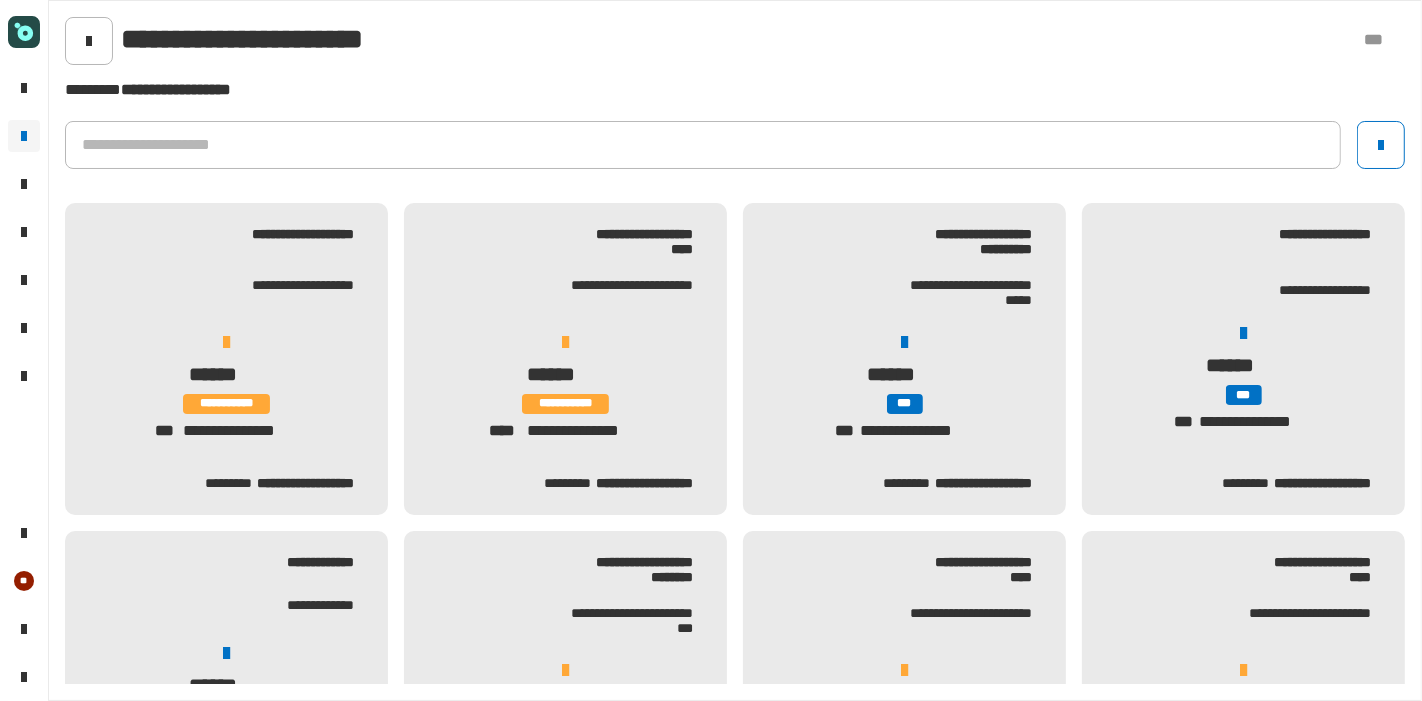 click on "**********" 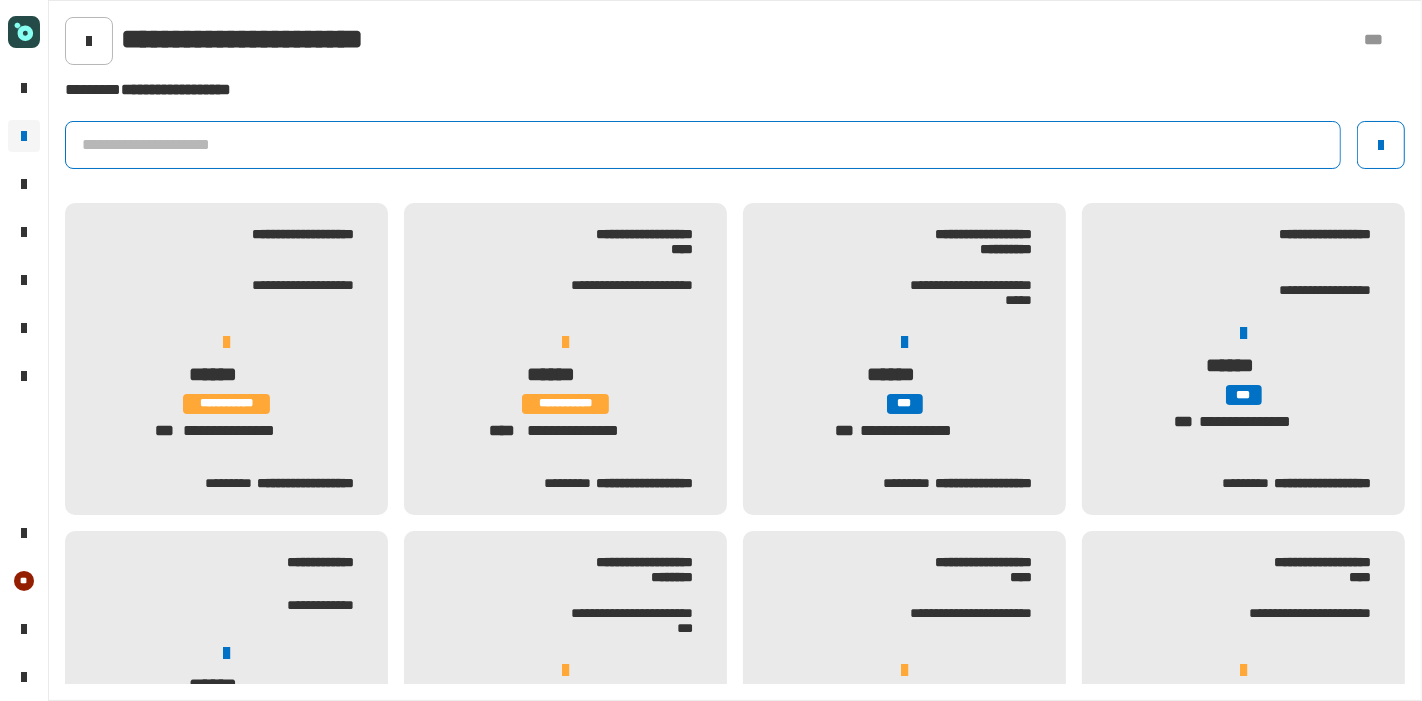 click 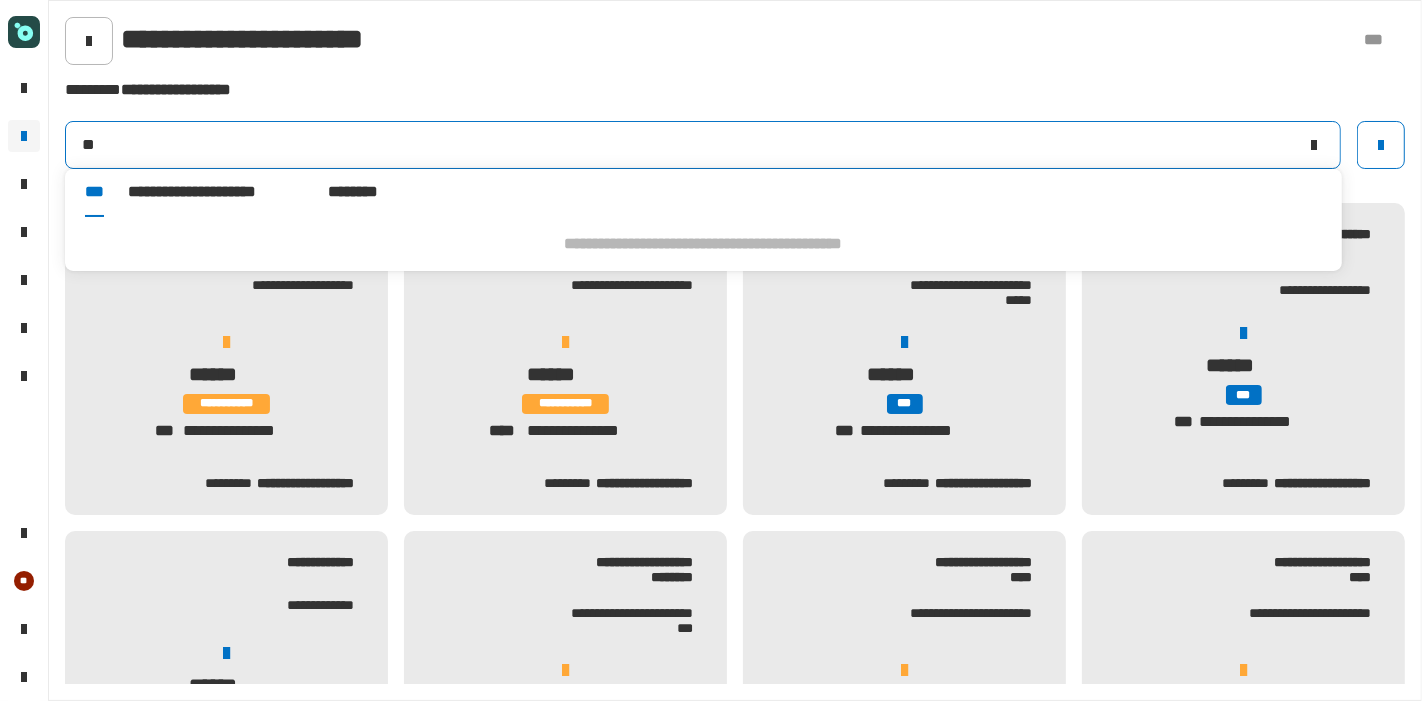 type on "*" 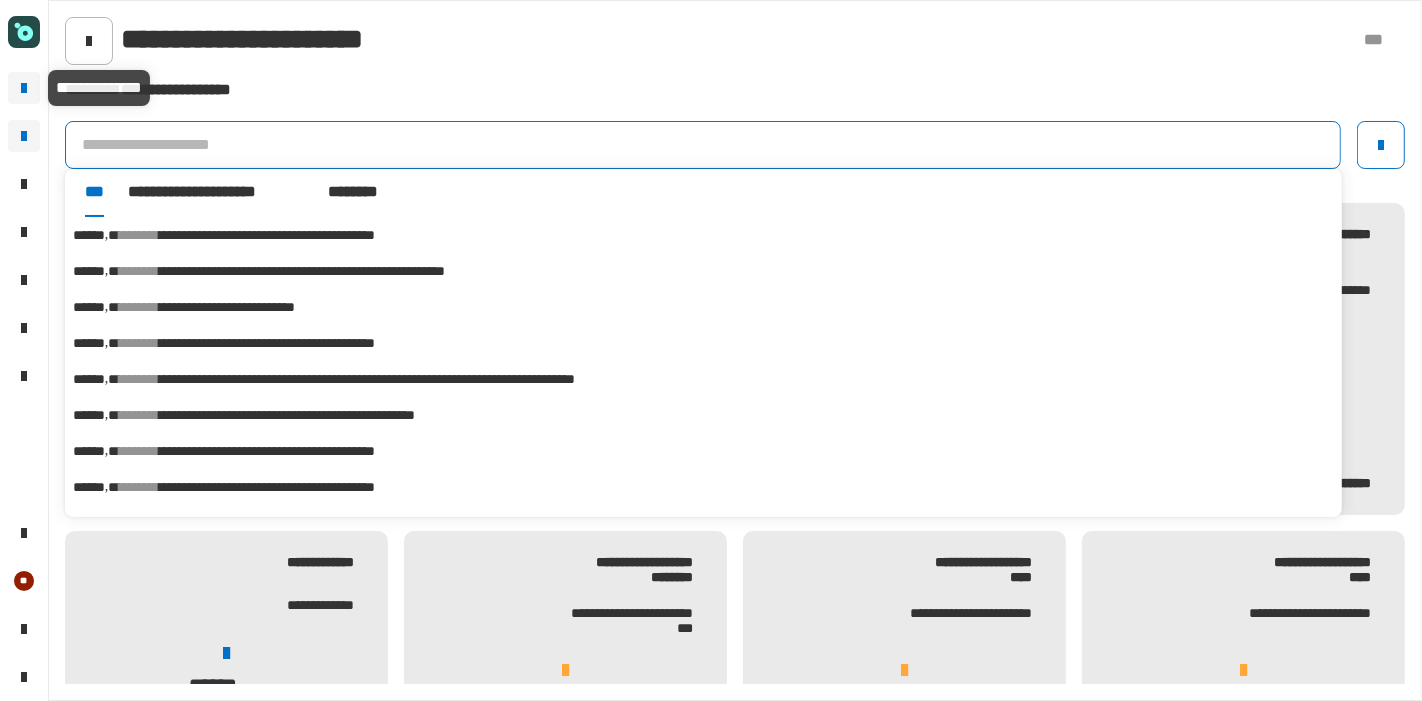 type 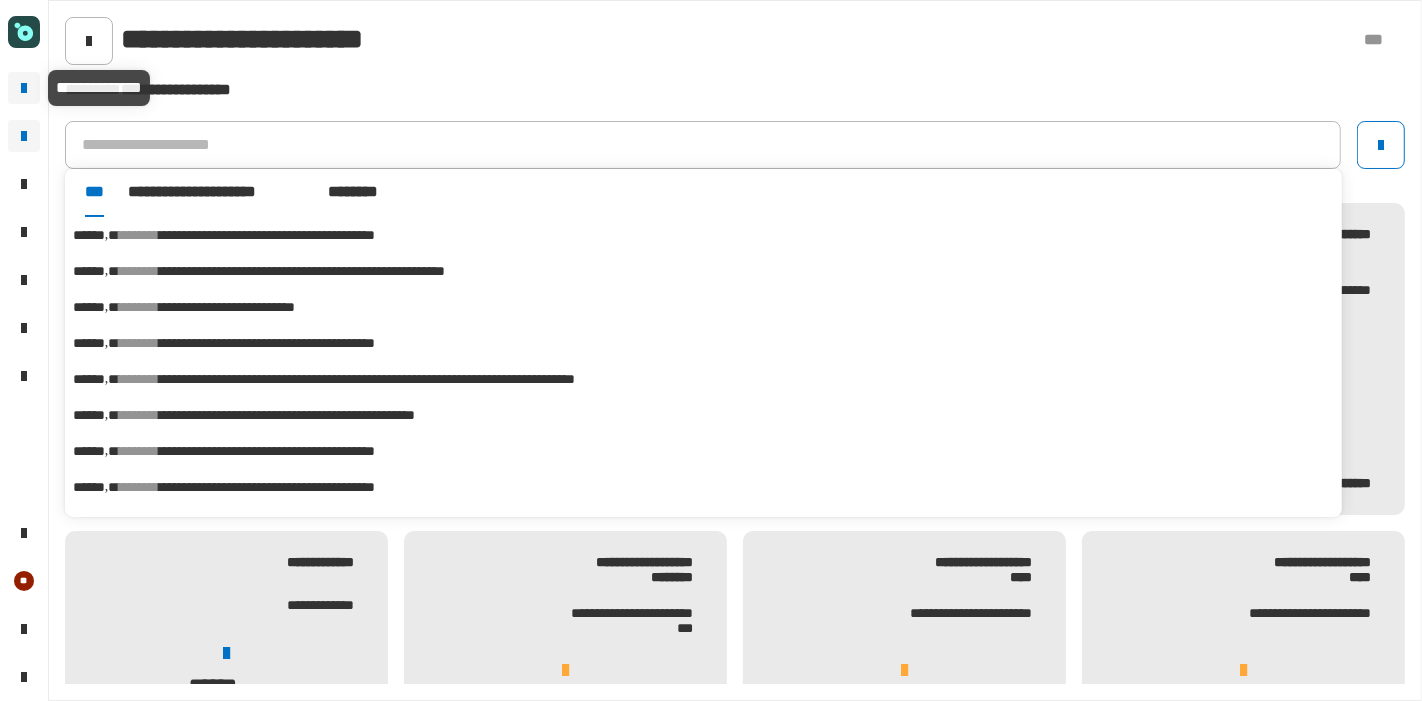 click 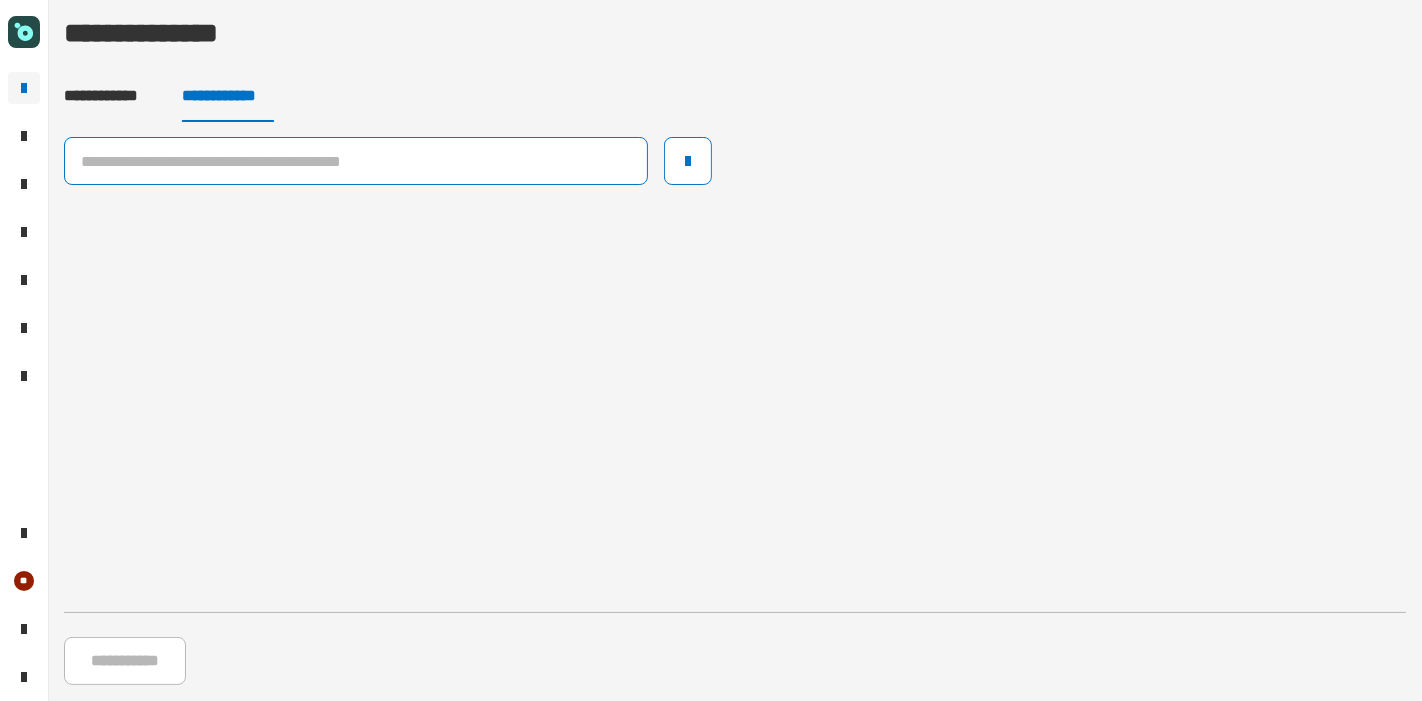 click 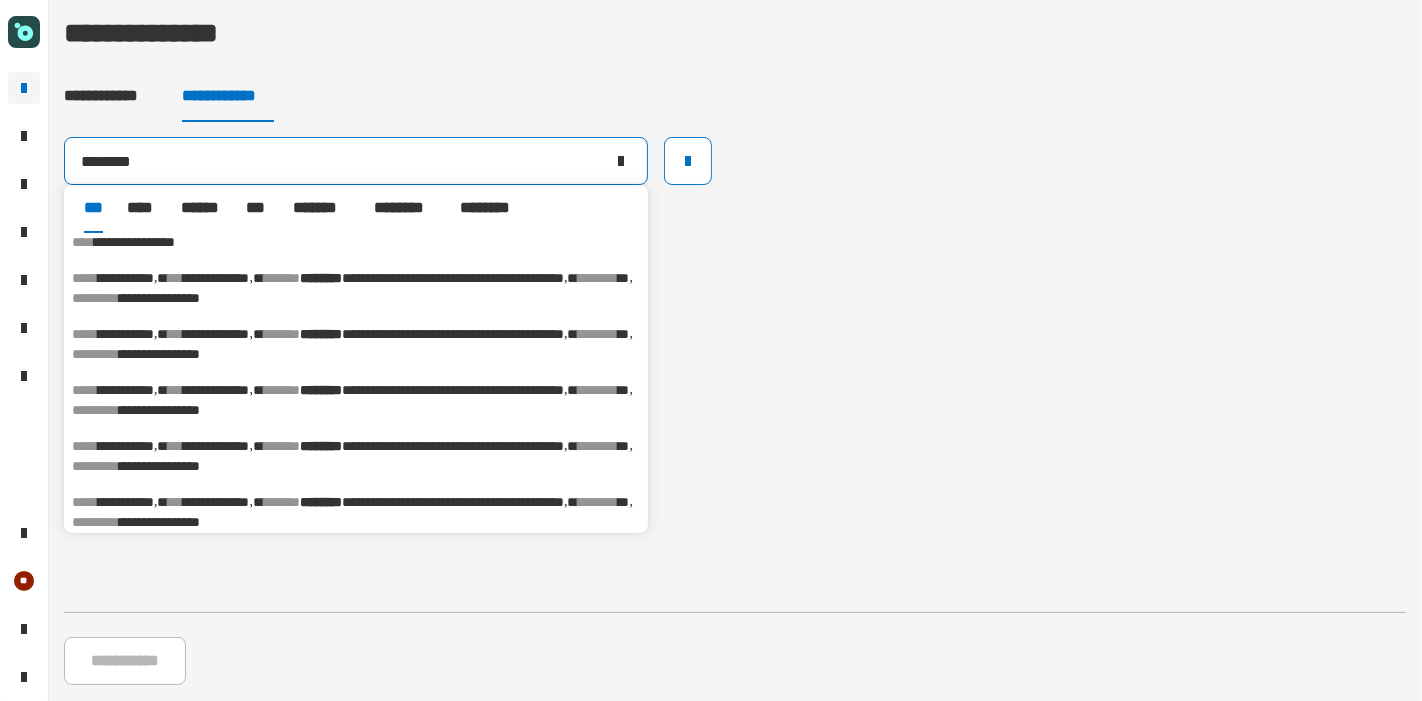 scroll, scrollTop: 0, scrollLeft: 0, axis: both 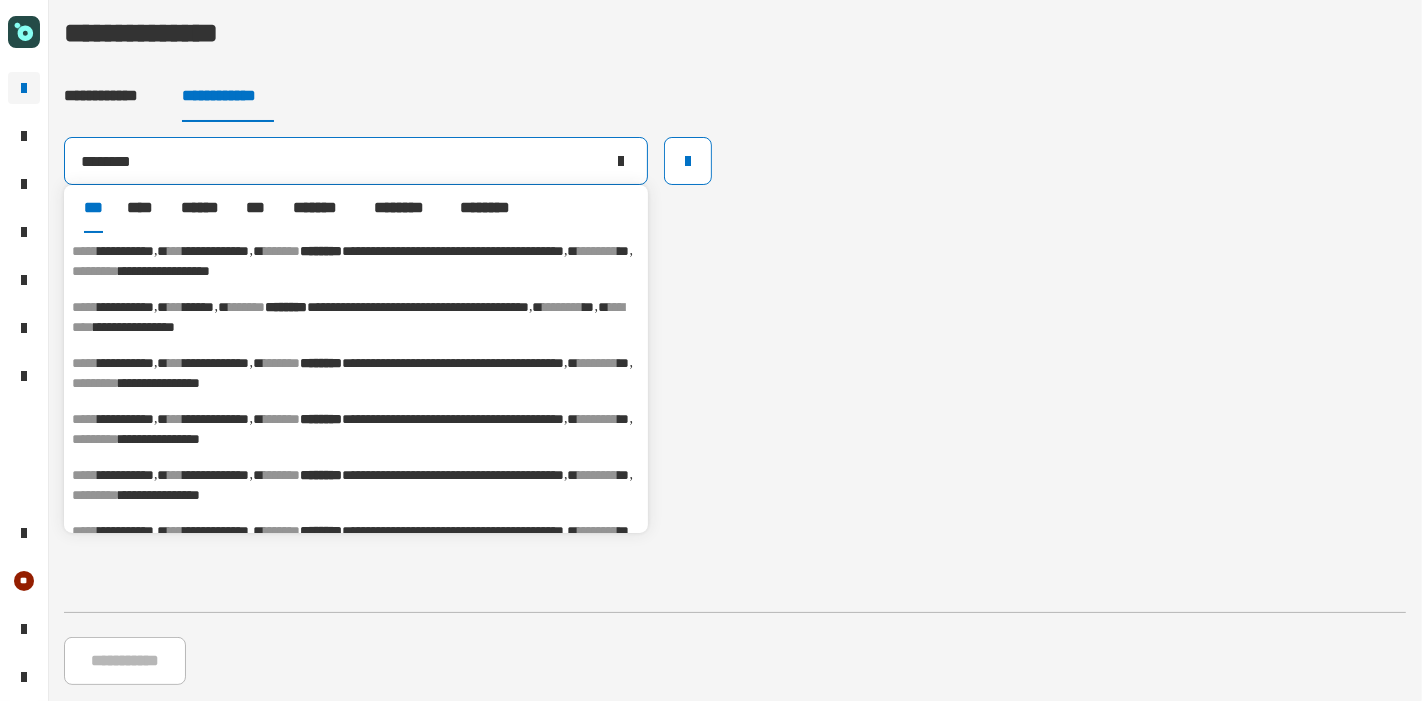 type on "********" 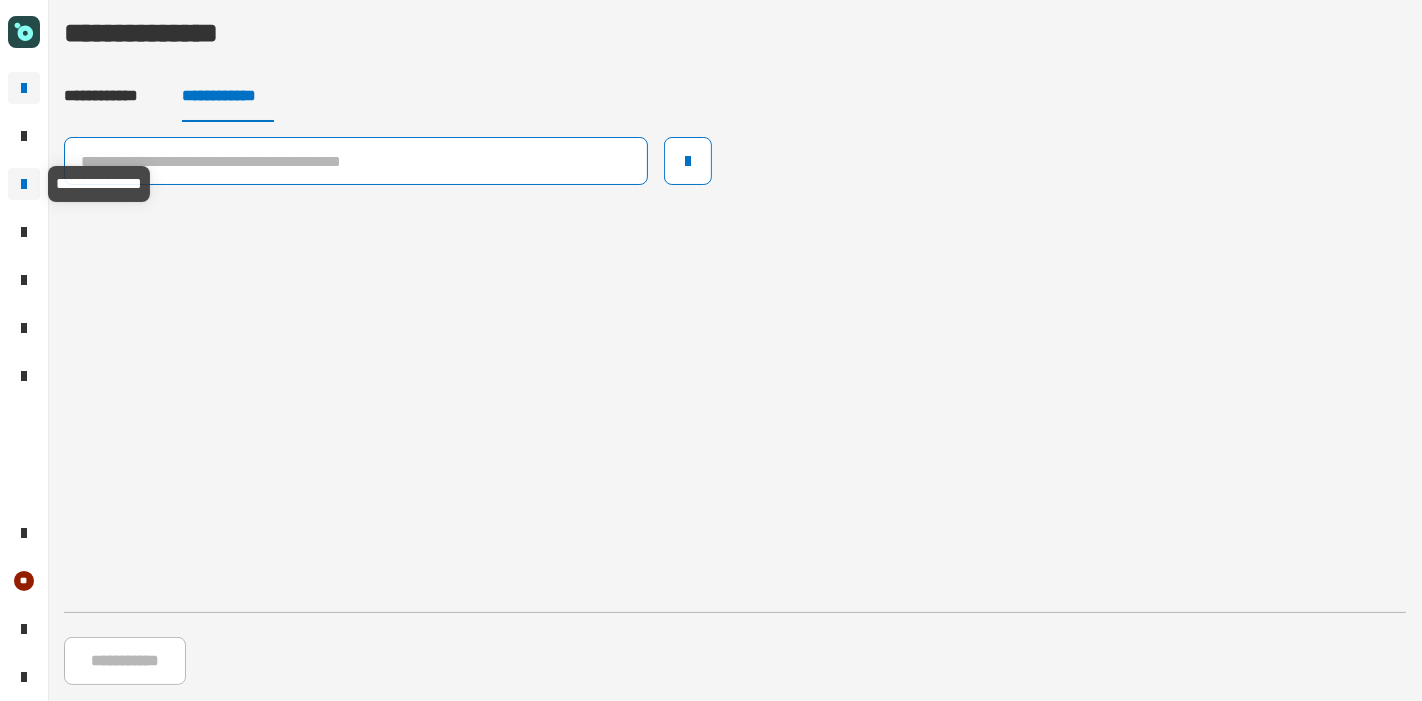 paste on "**********" 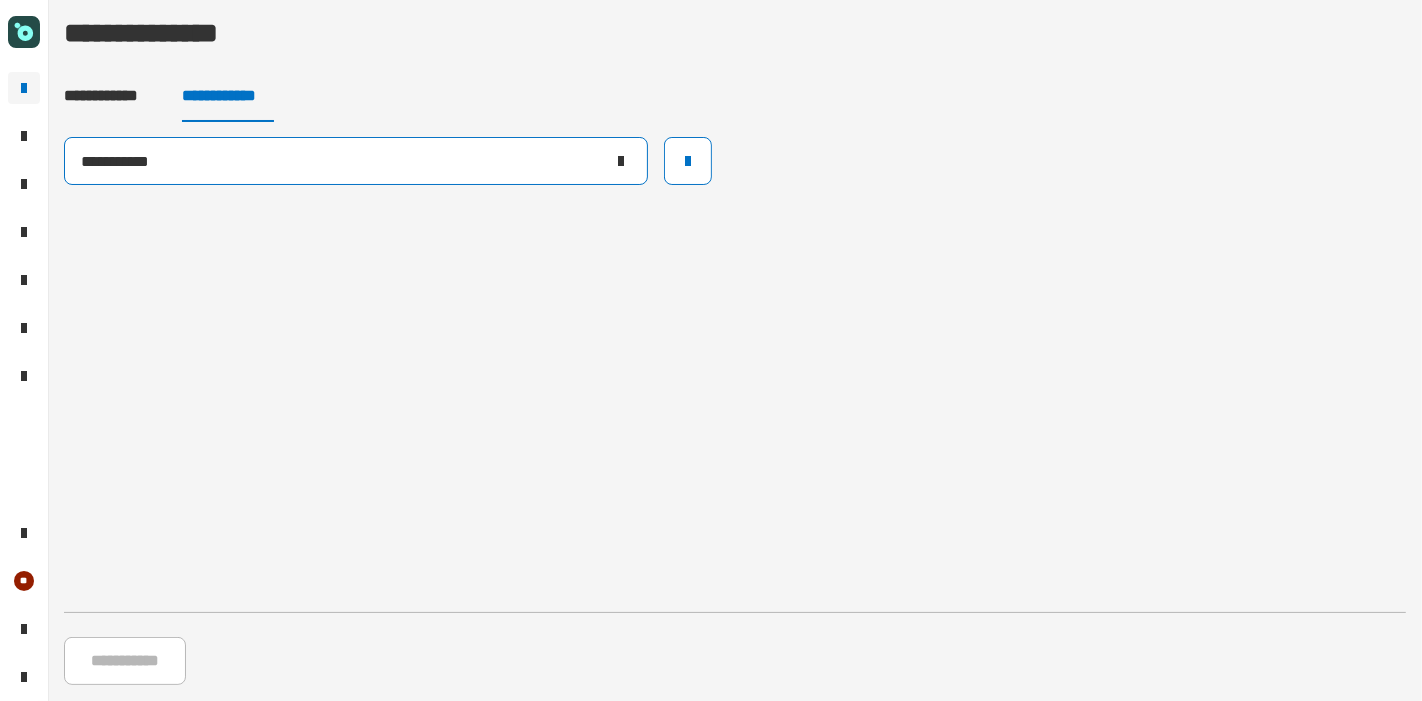click on "**********" 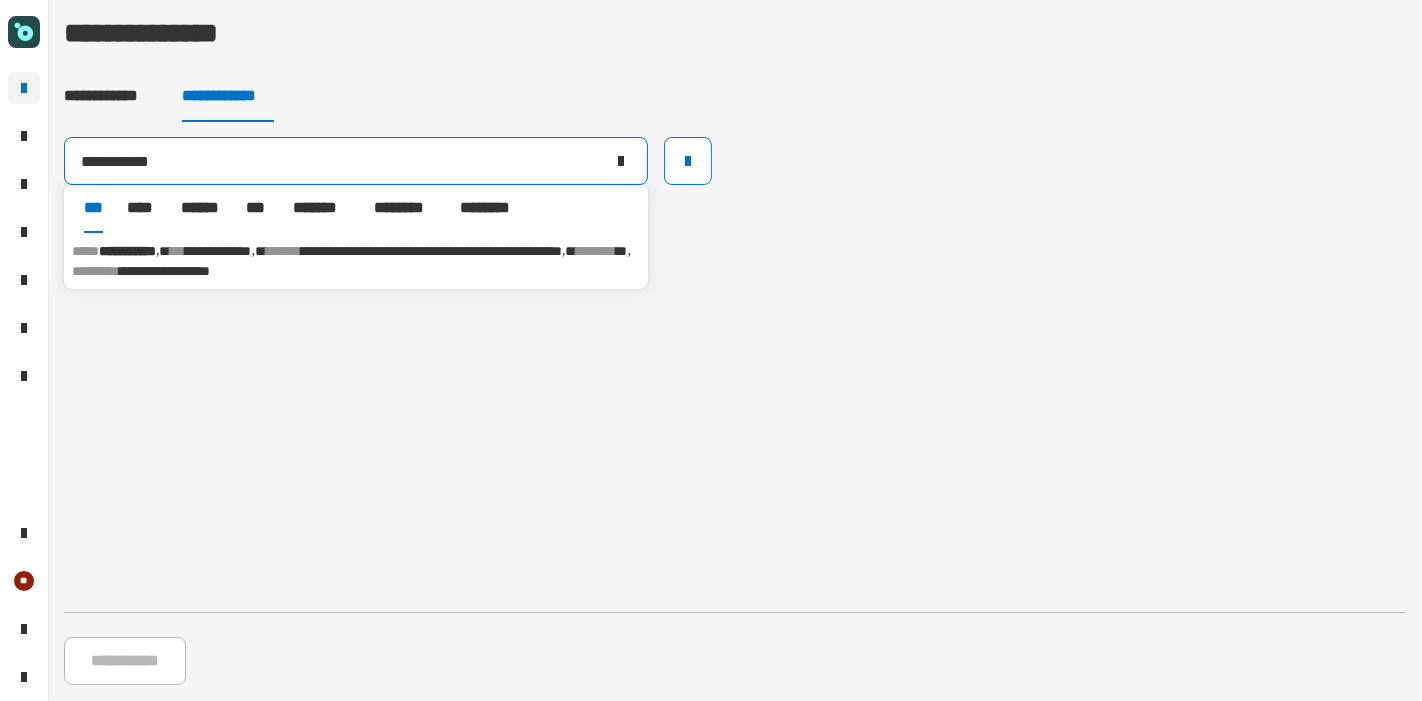 type on "**********" 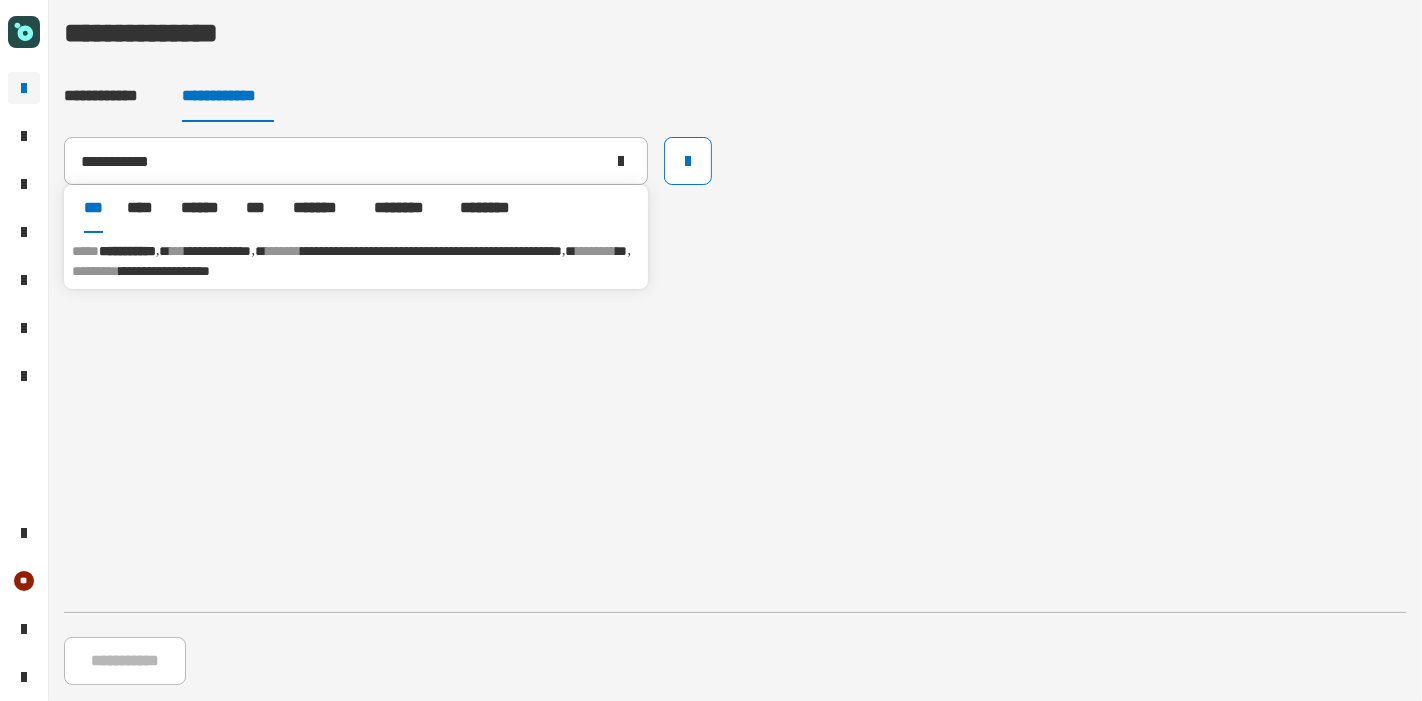 click on "**********" at bounding box center [356, 261] 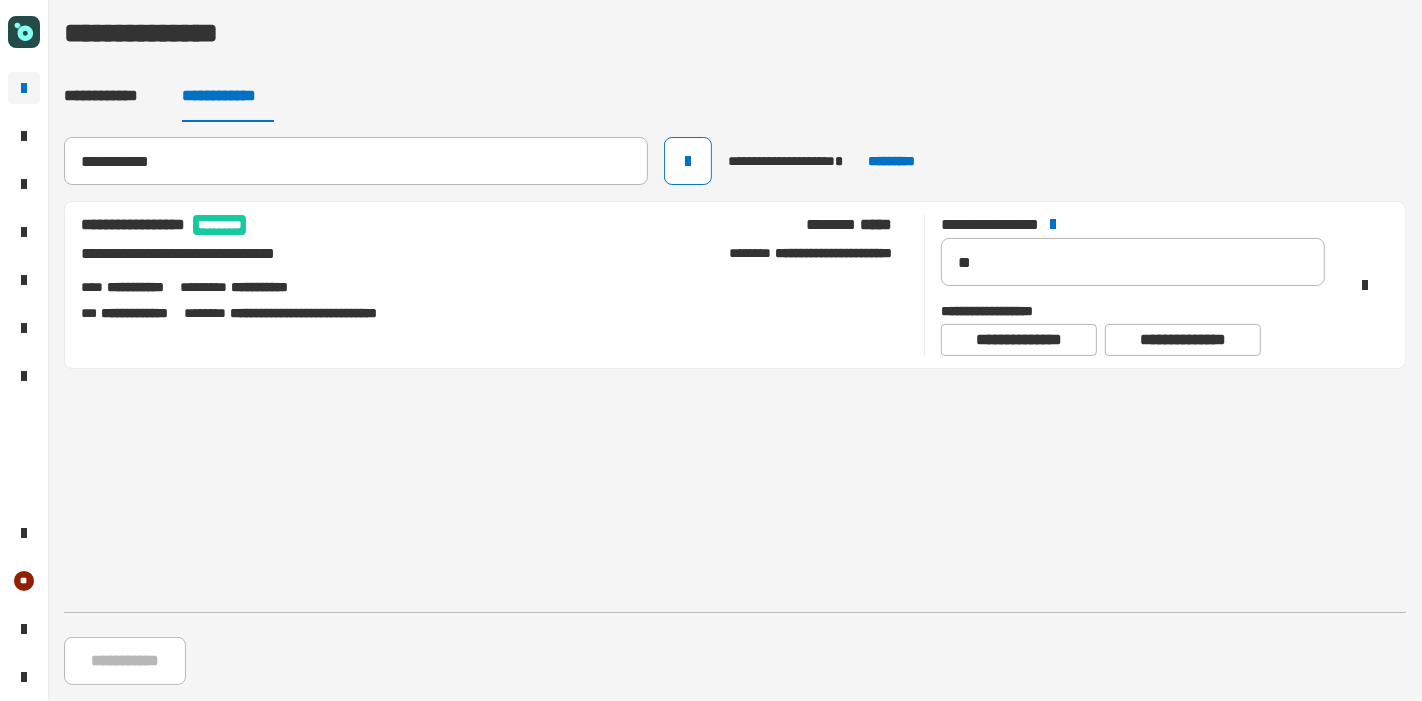 type 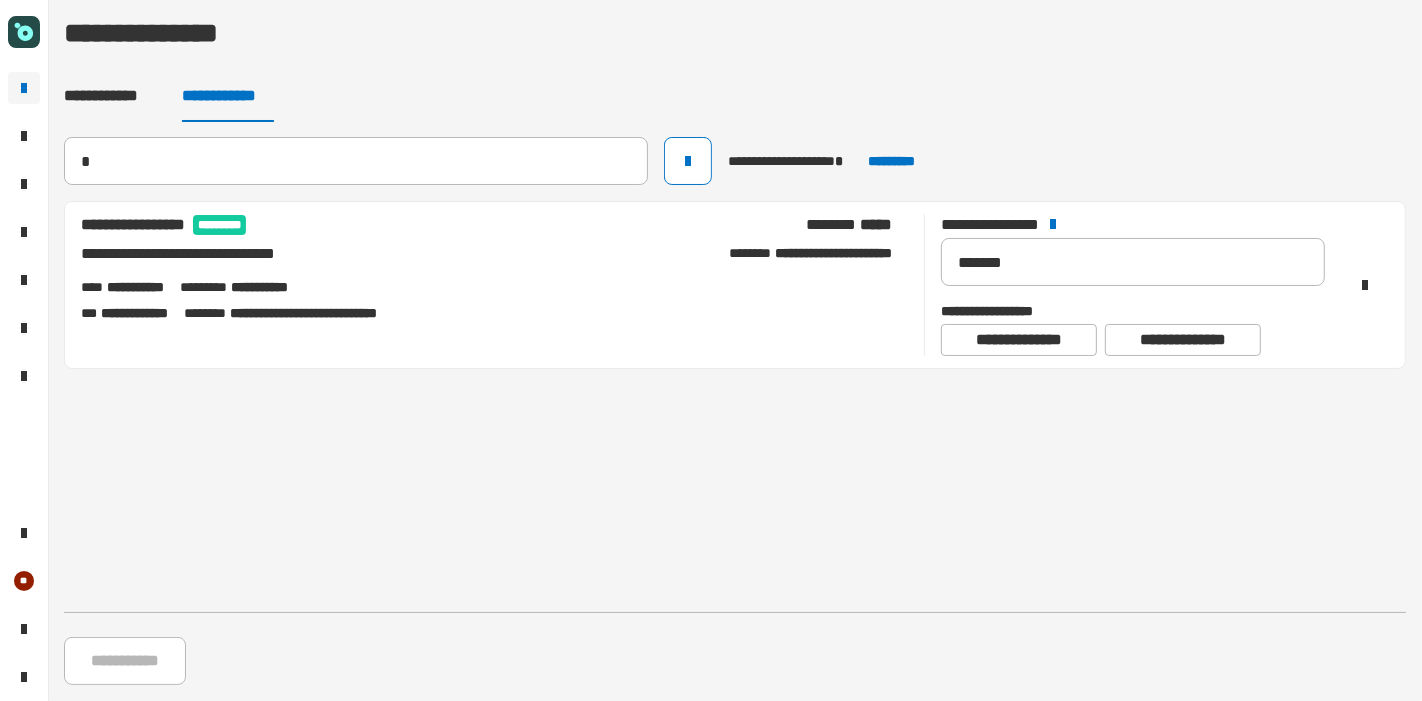 type 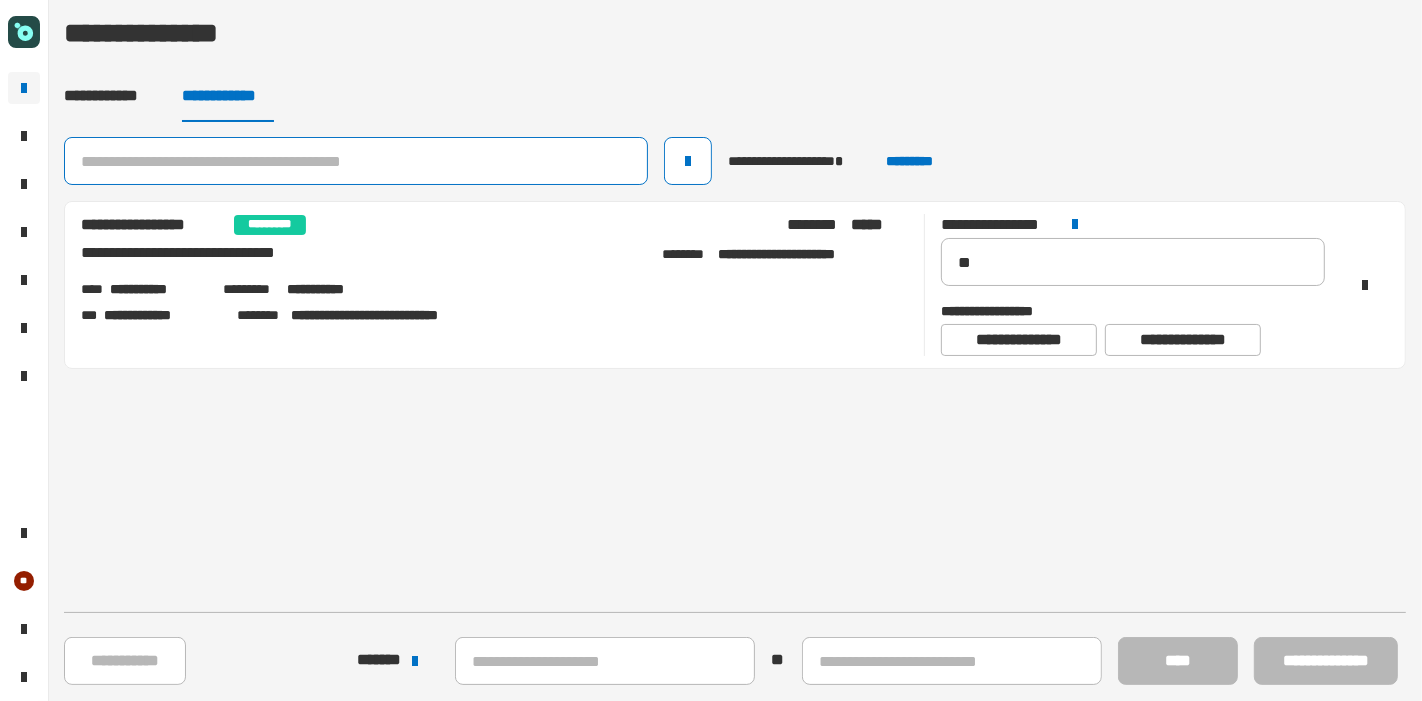 click 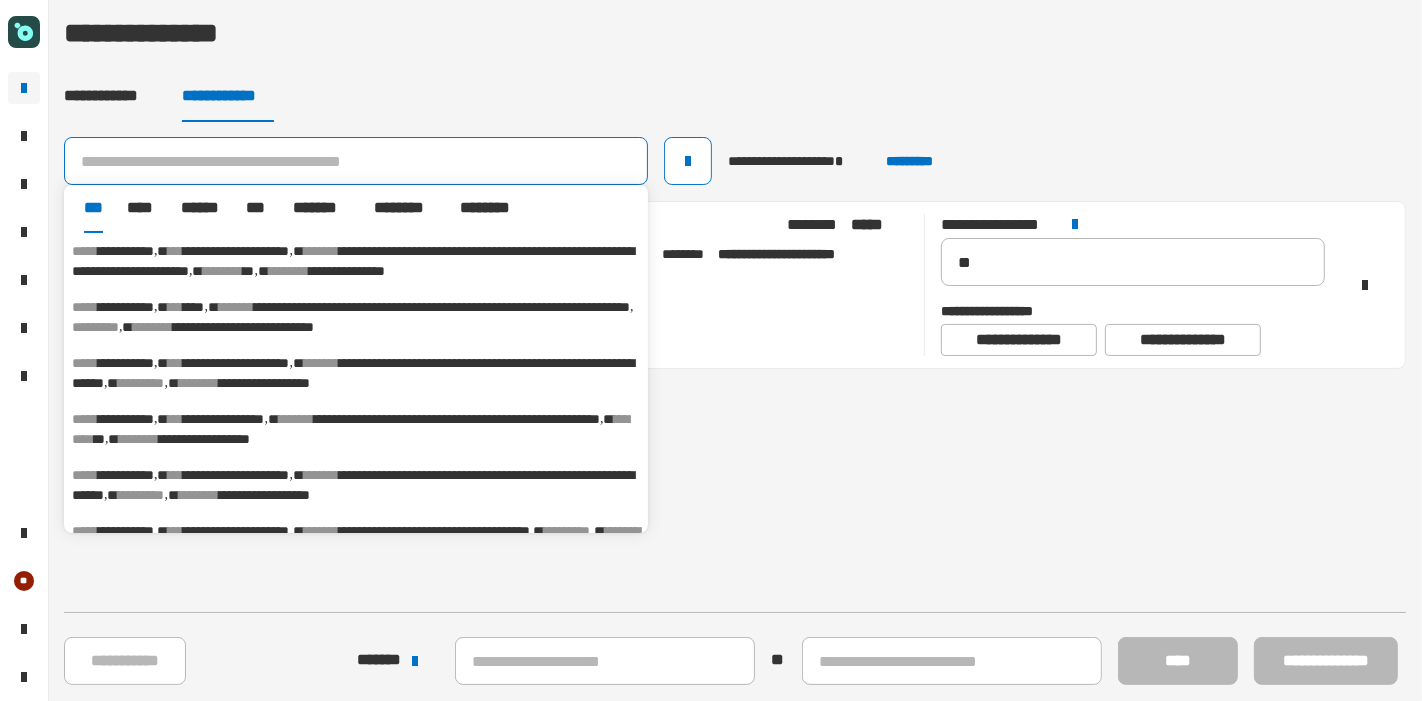 click 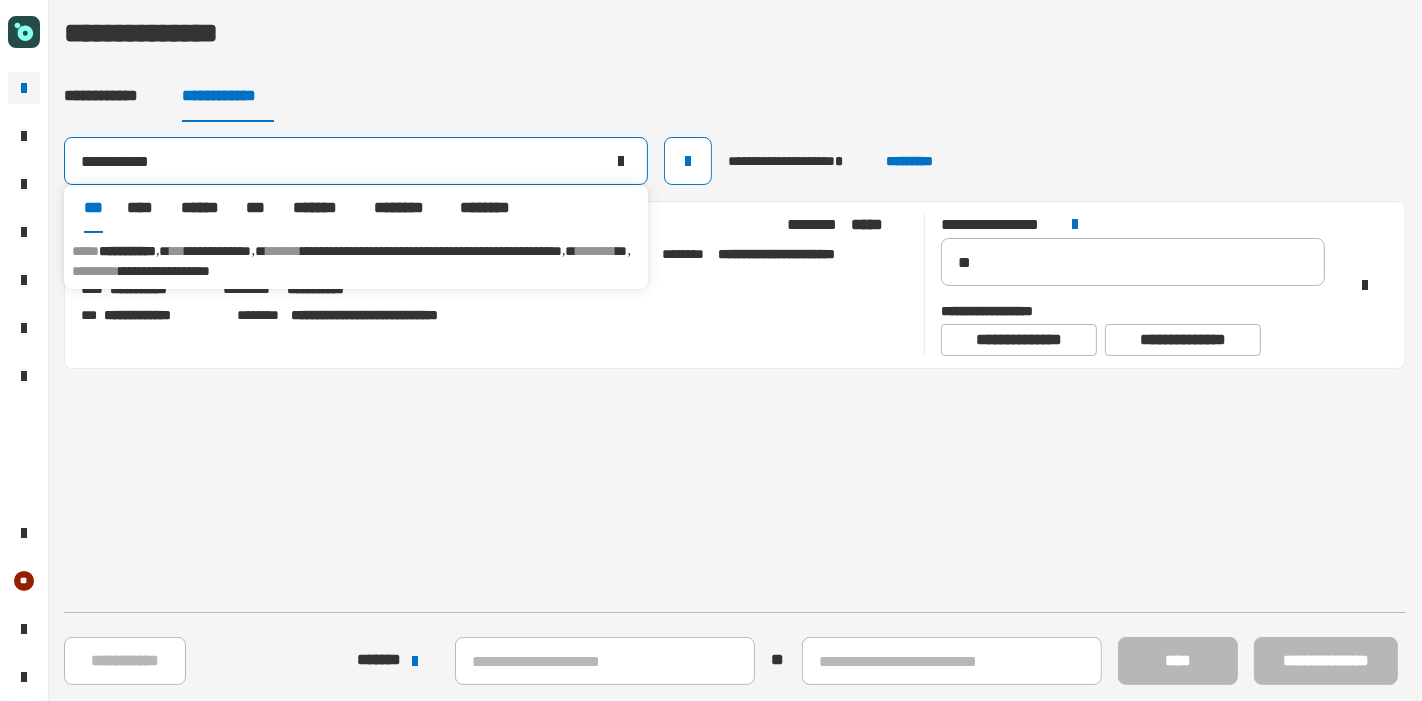 type on "**********" 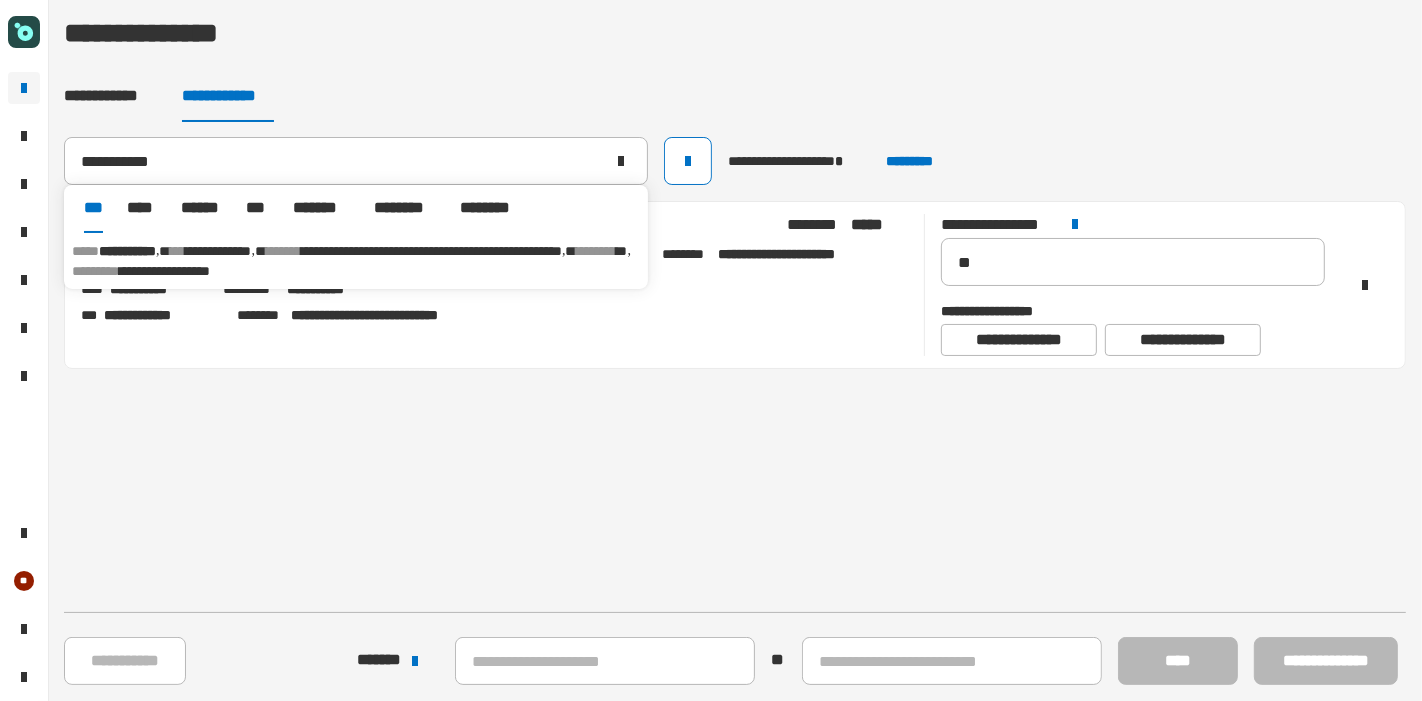 click on "**********" at bounding box center (219, 251) 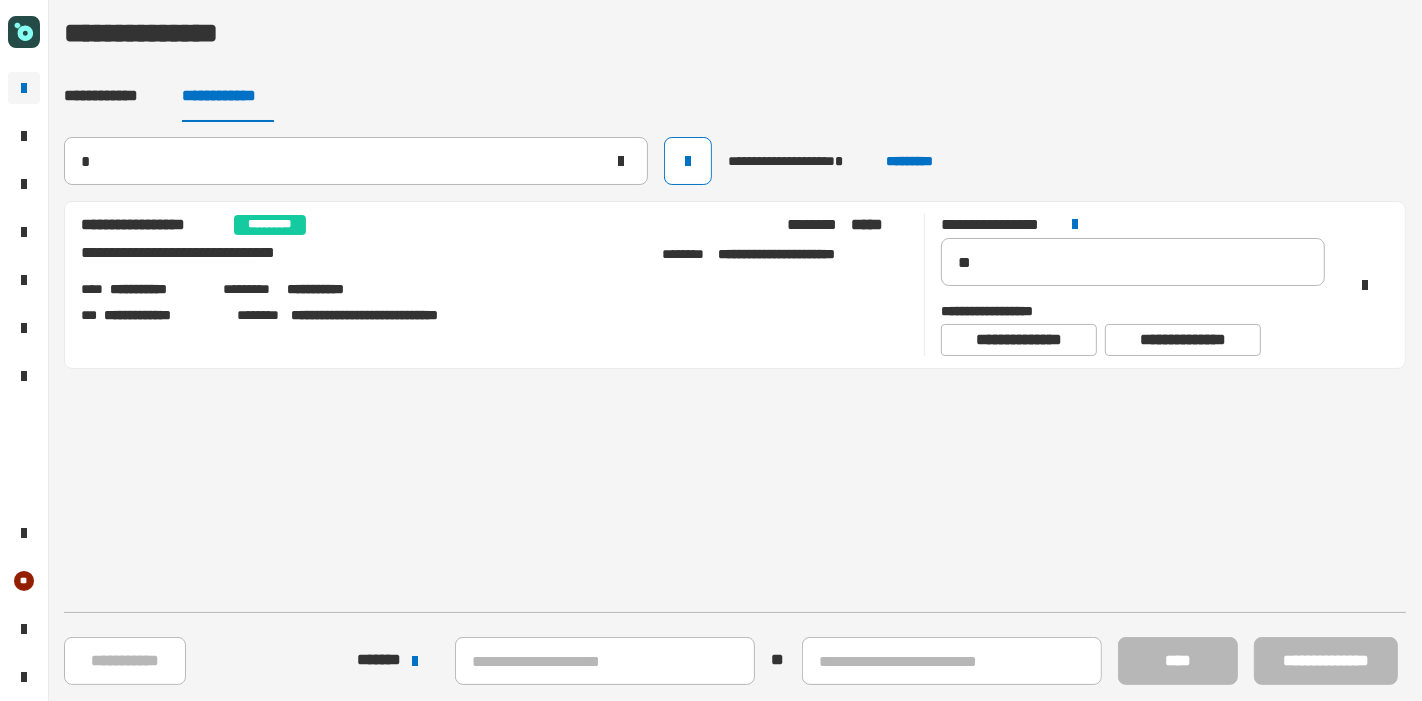 type 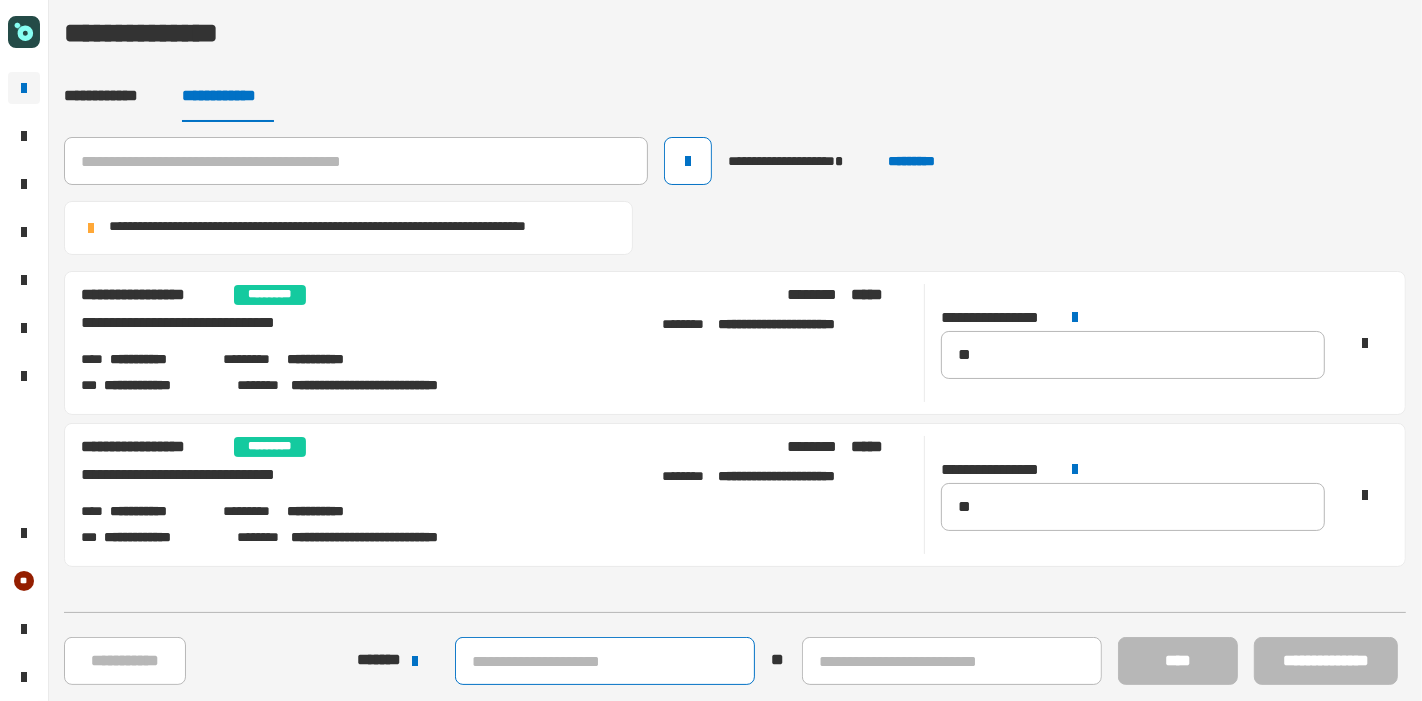 click 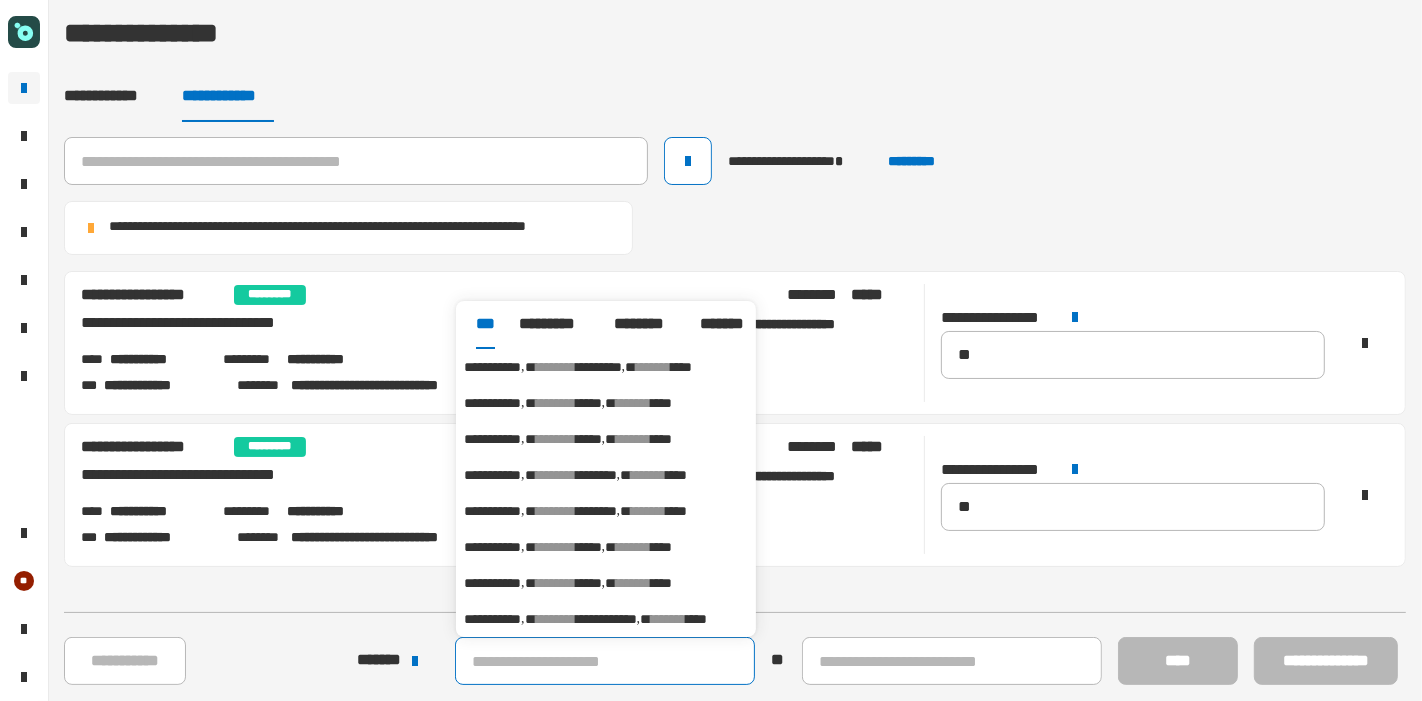 type on "*" 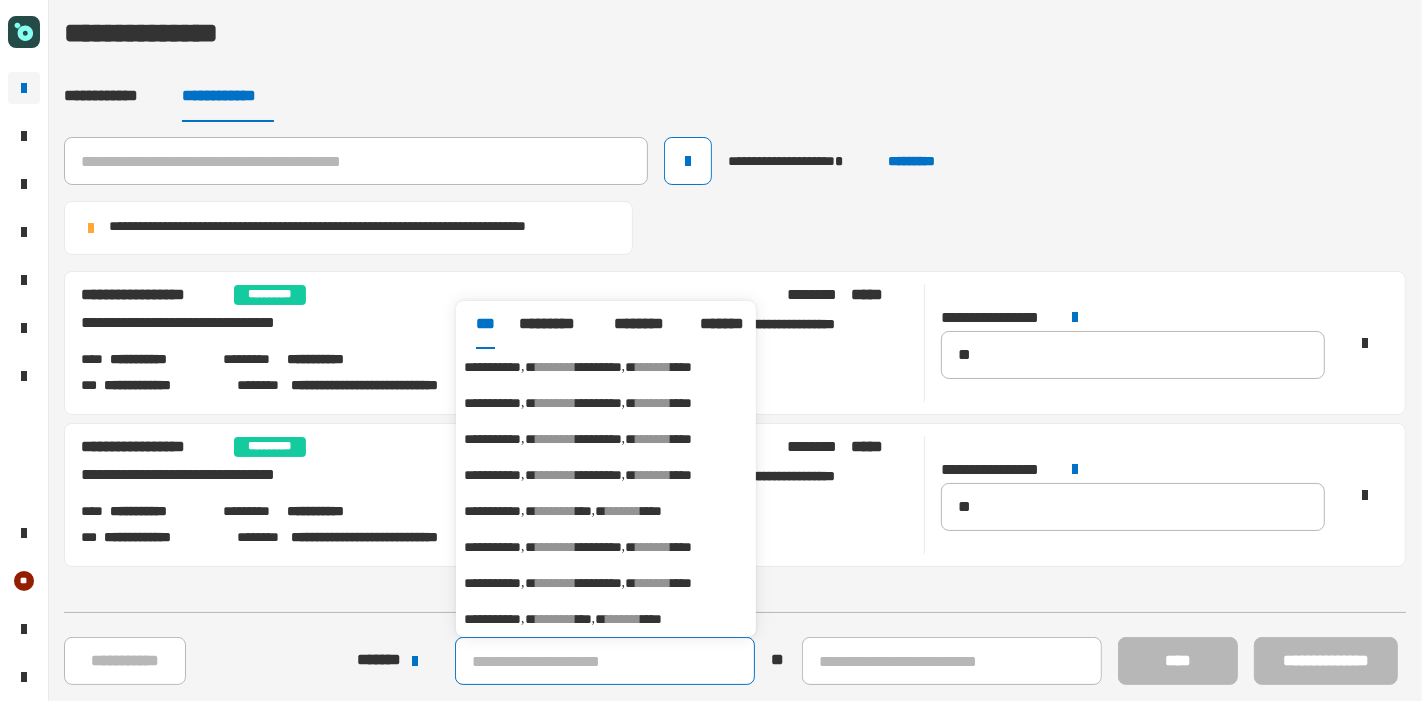 type 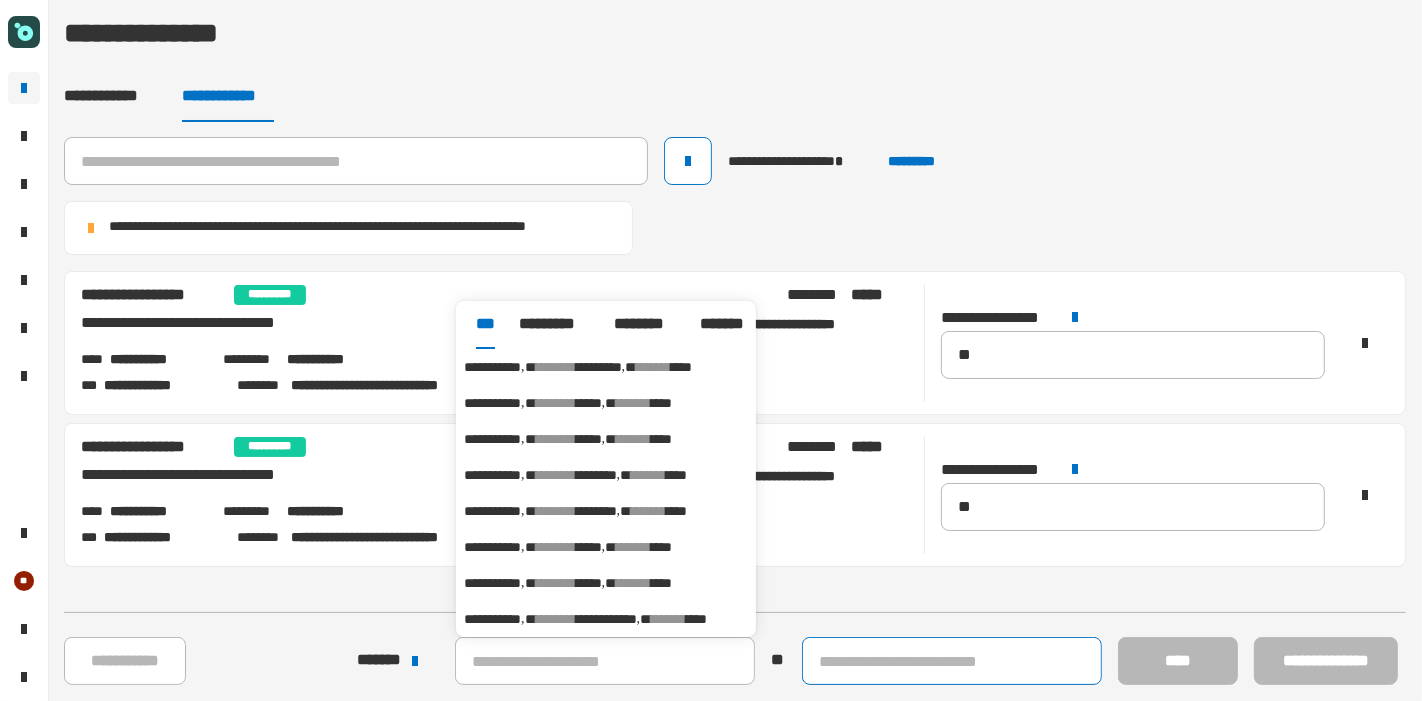 click 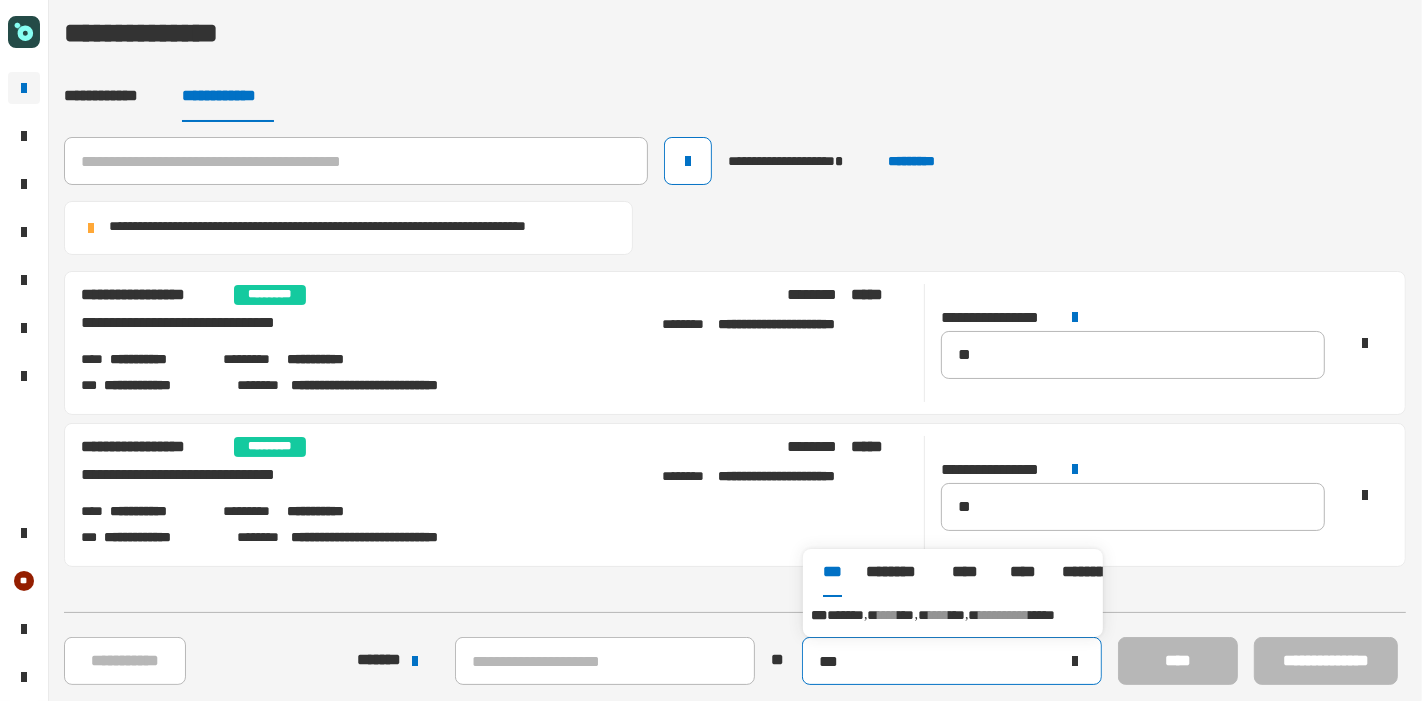 type on "***" 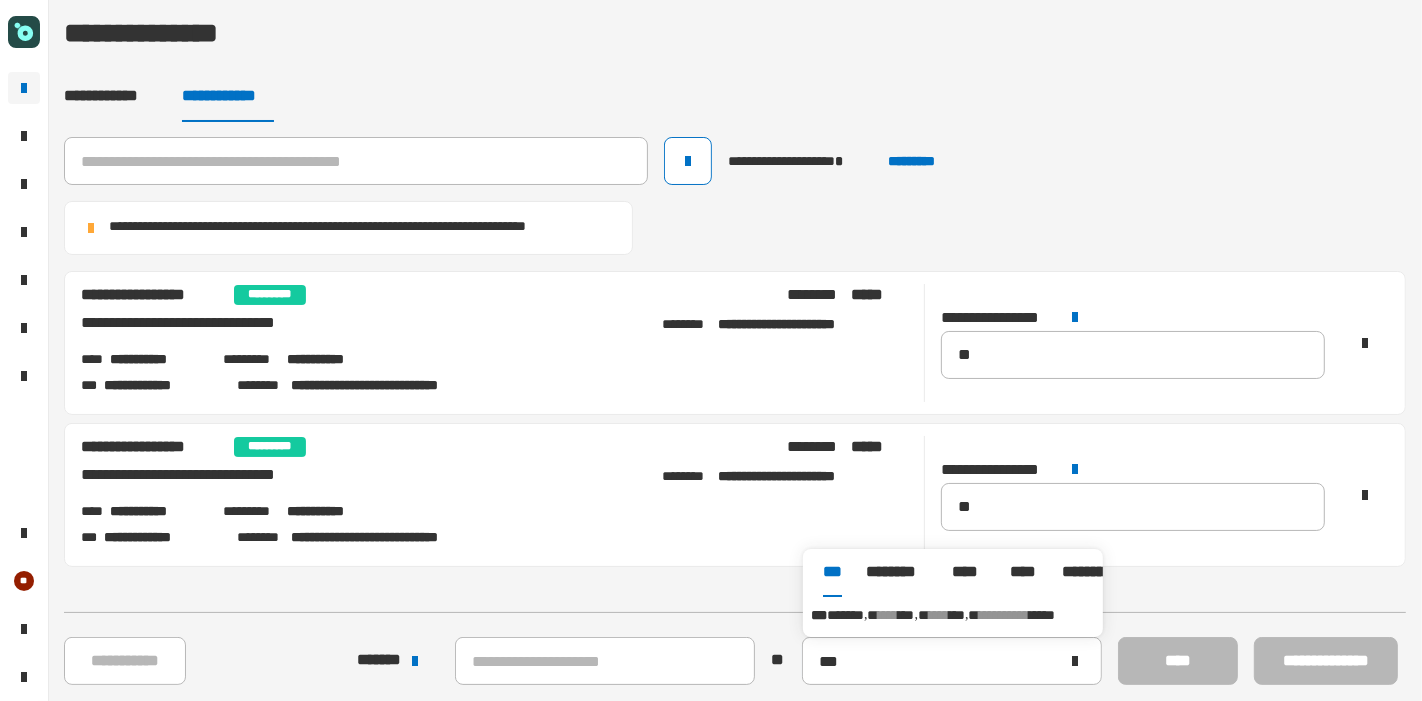 click on "****" at bounding box center [888, 615] 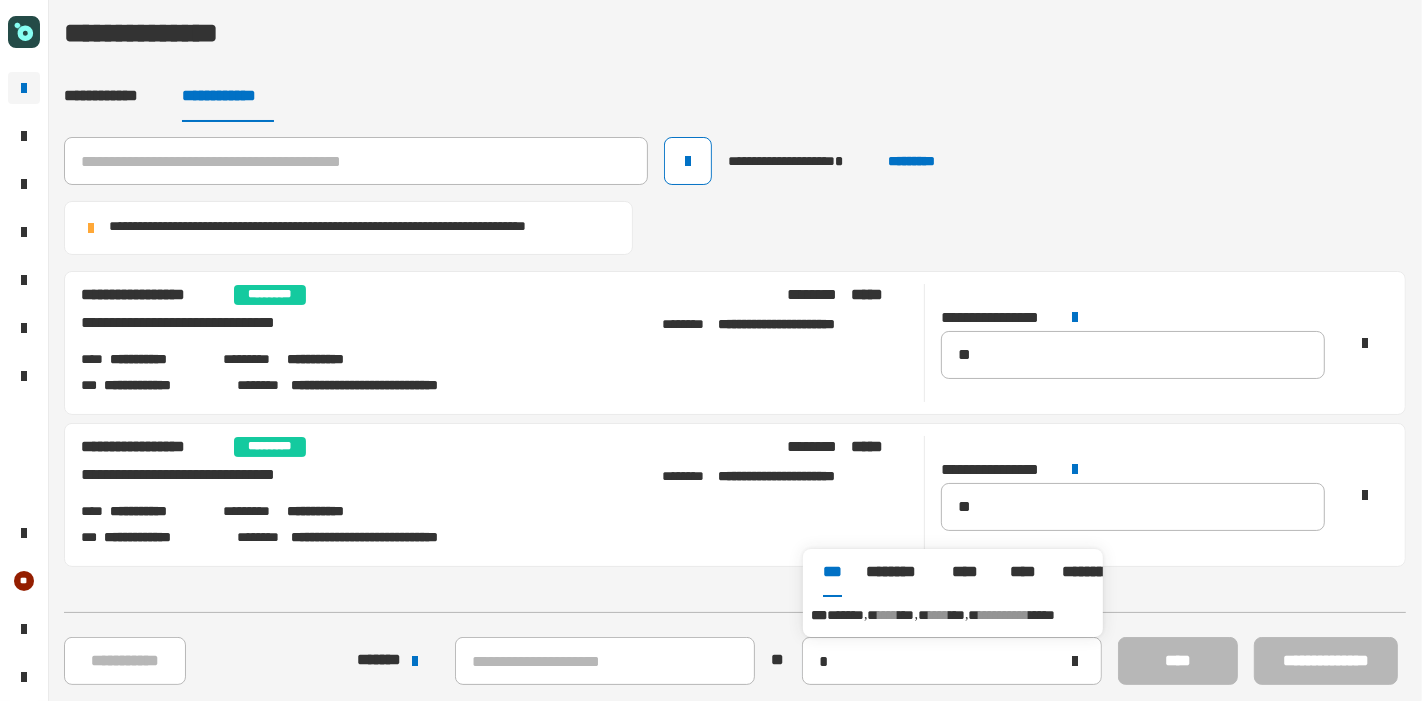 type on "**********" 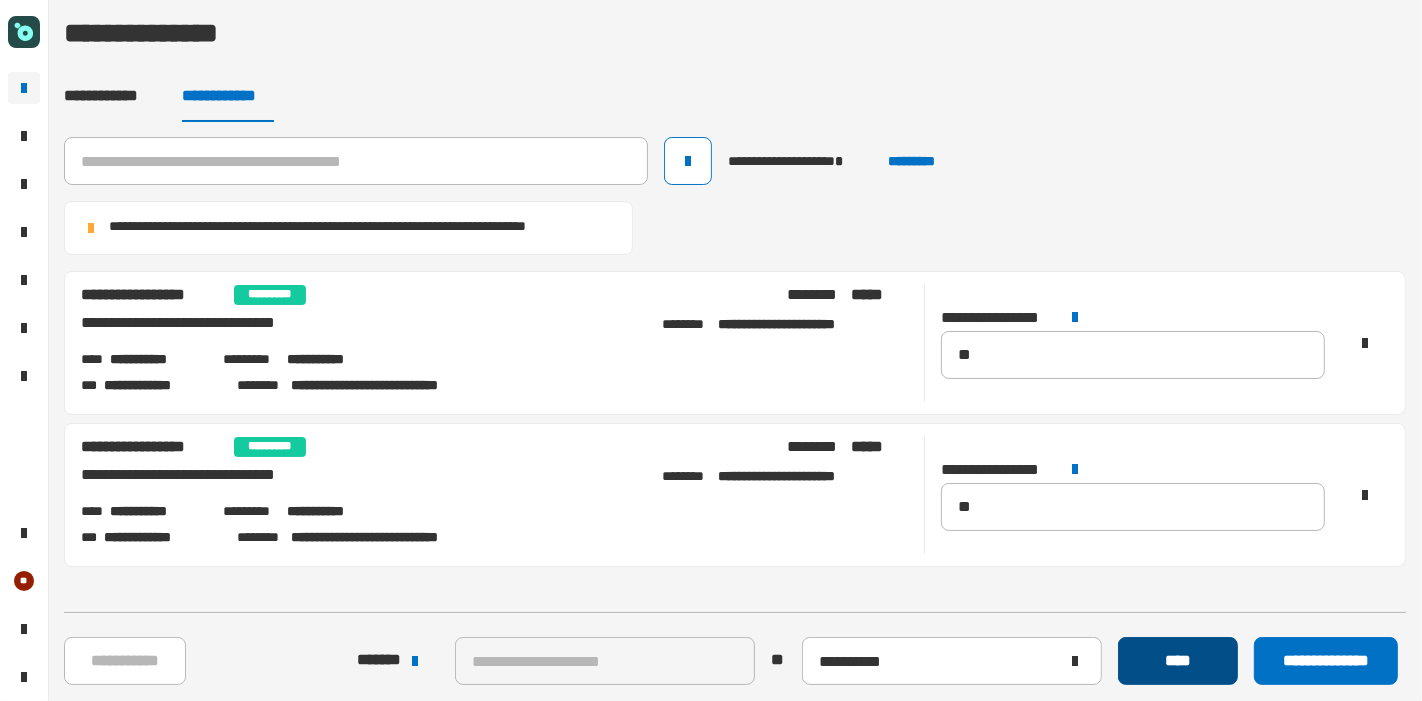 click on "****" 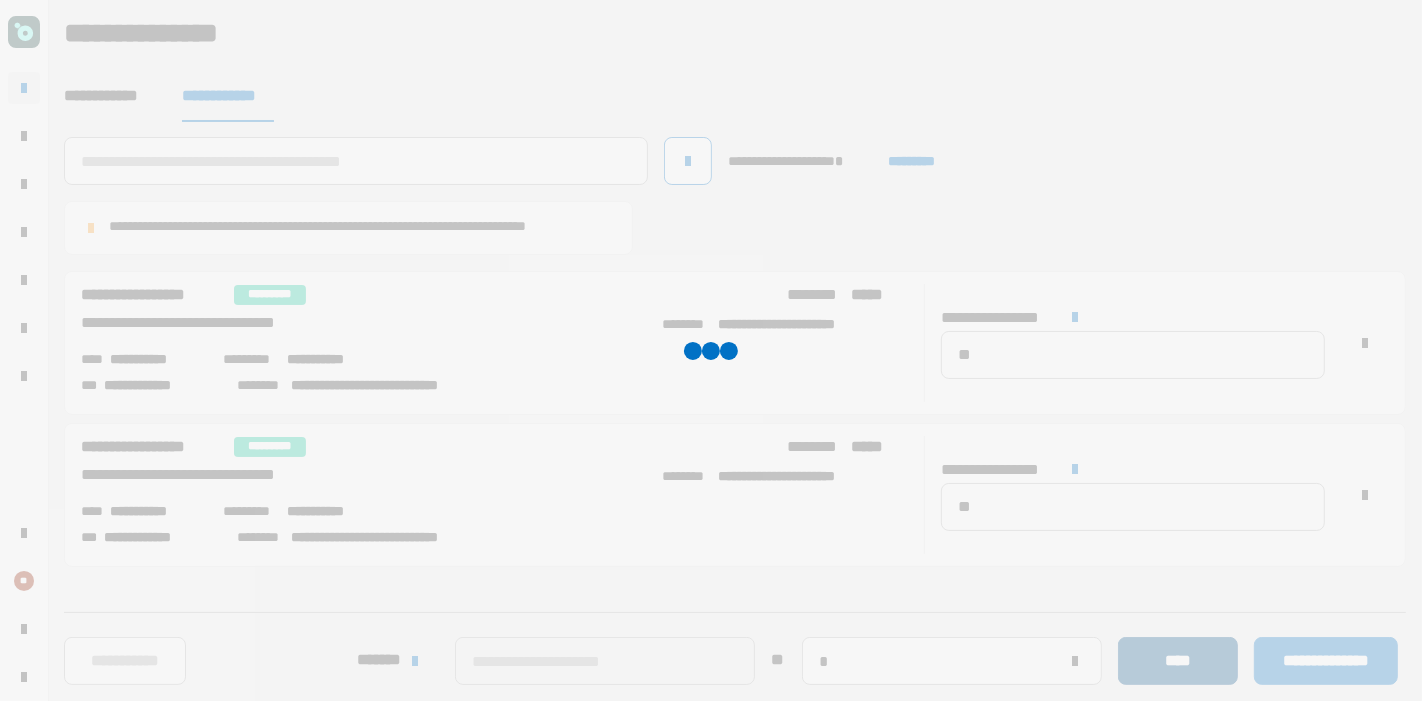 type 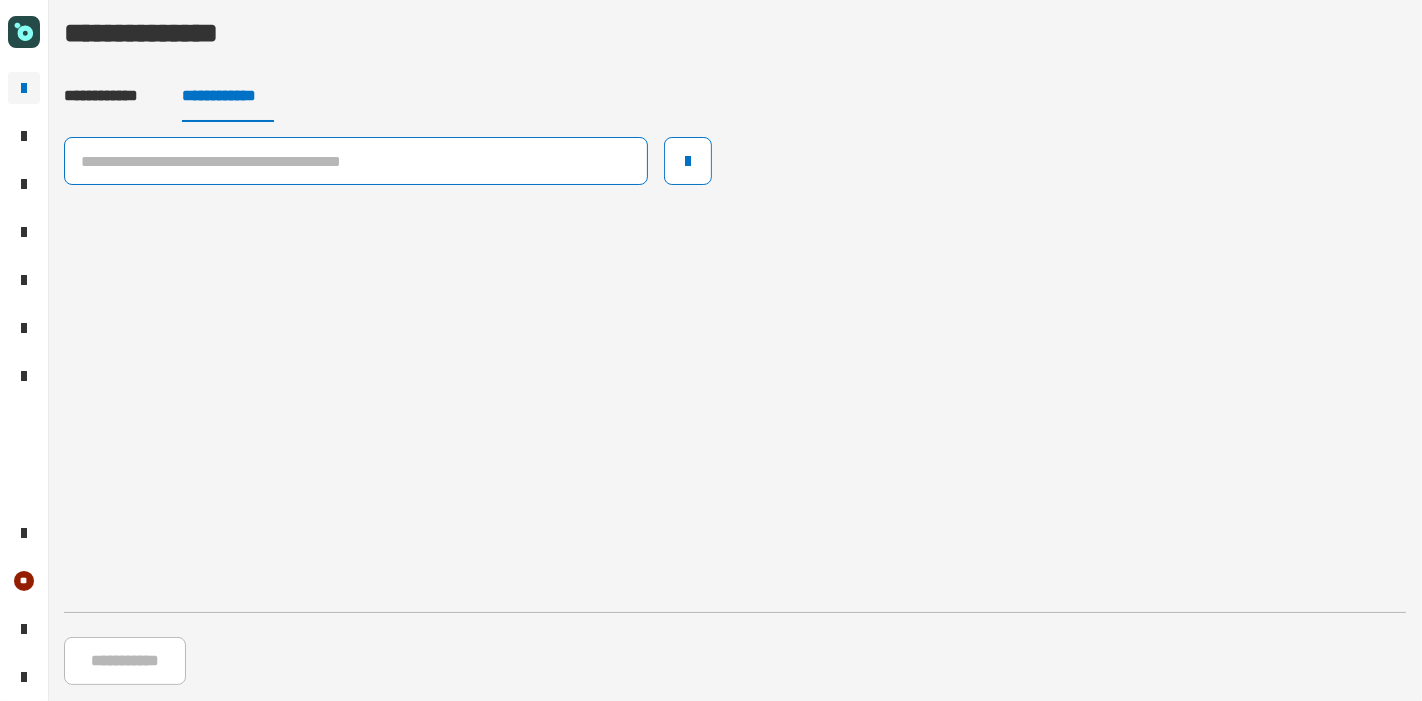 click 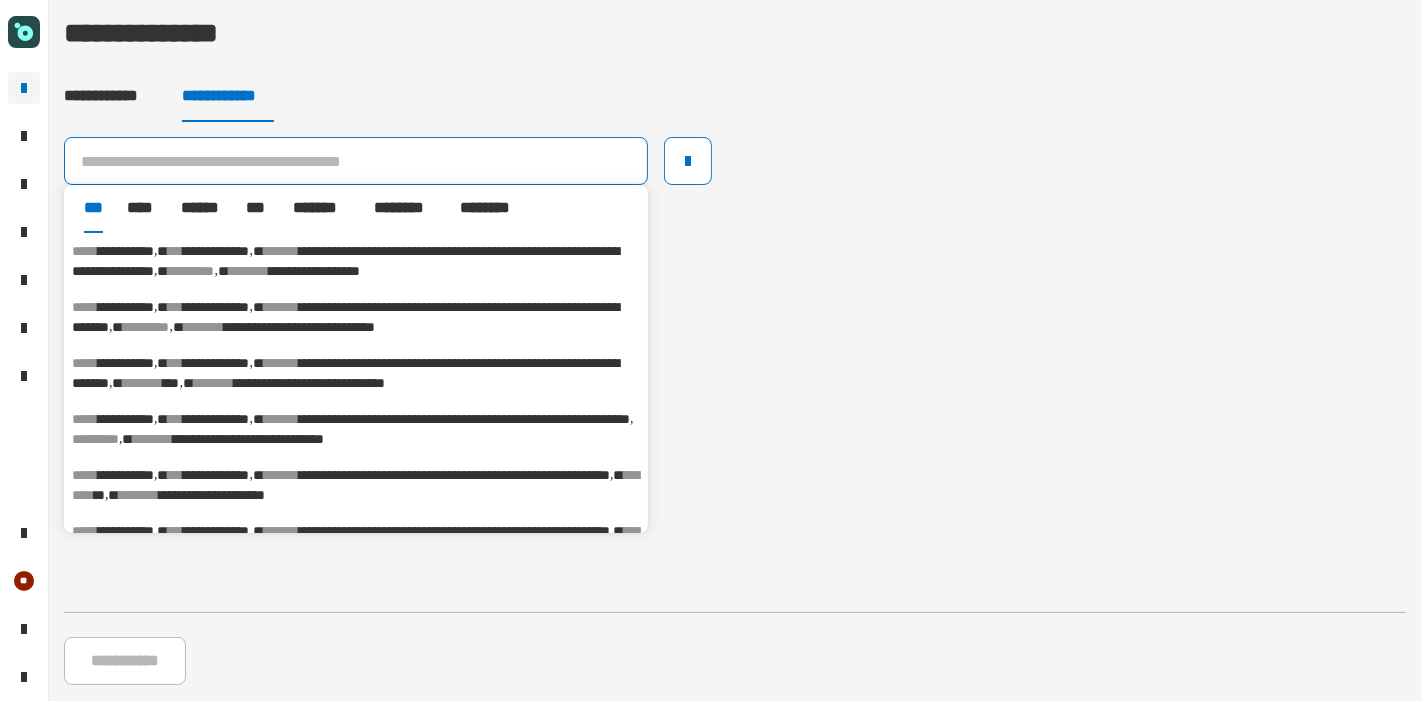 paste on "**********" 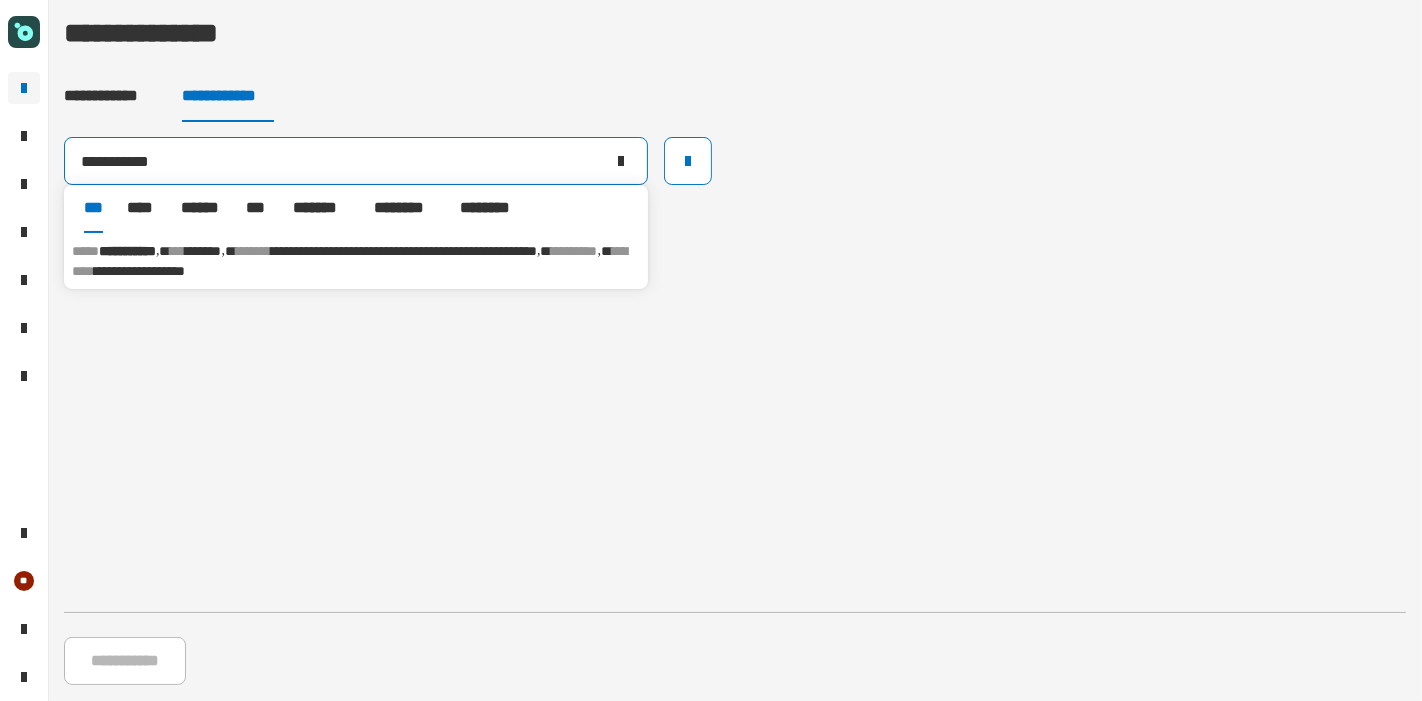 type on "**********" 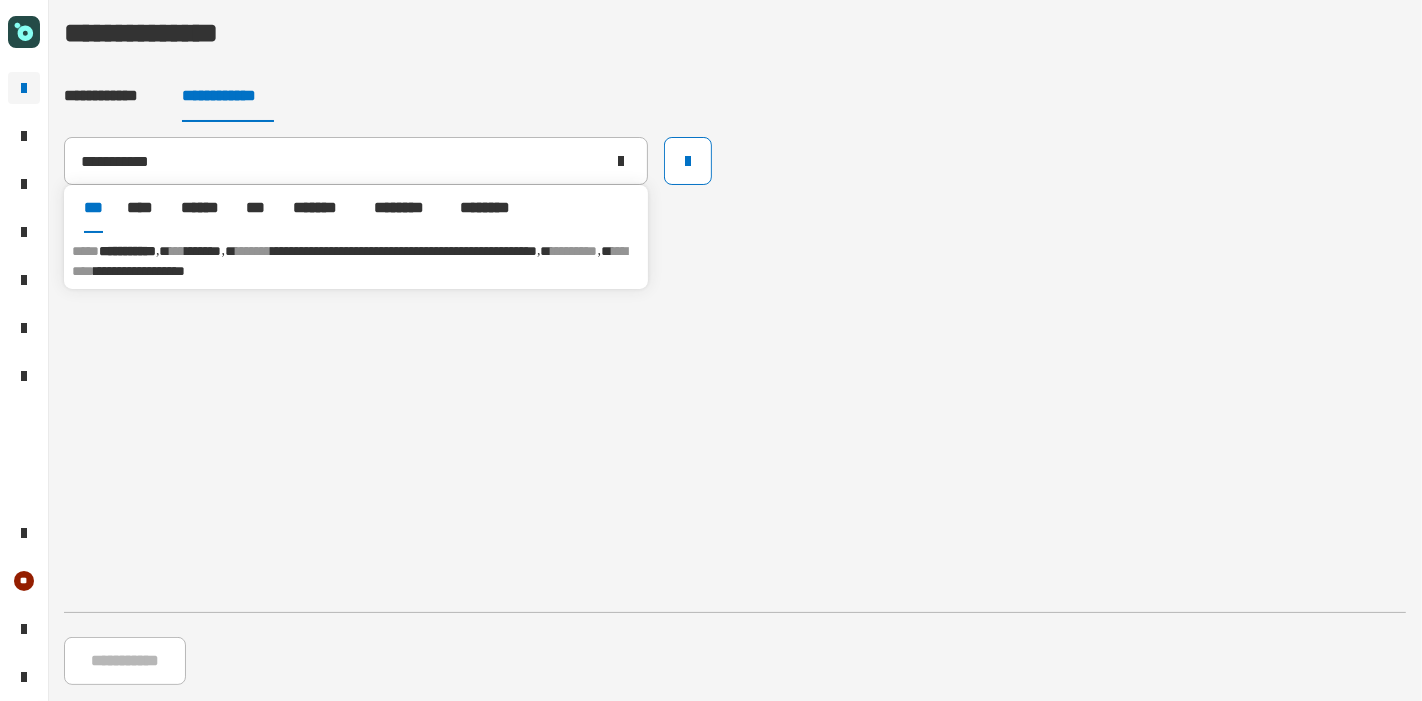 click on "**********" at bounding box center [139, 271] 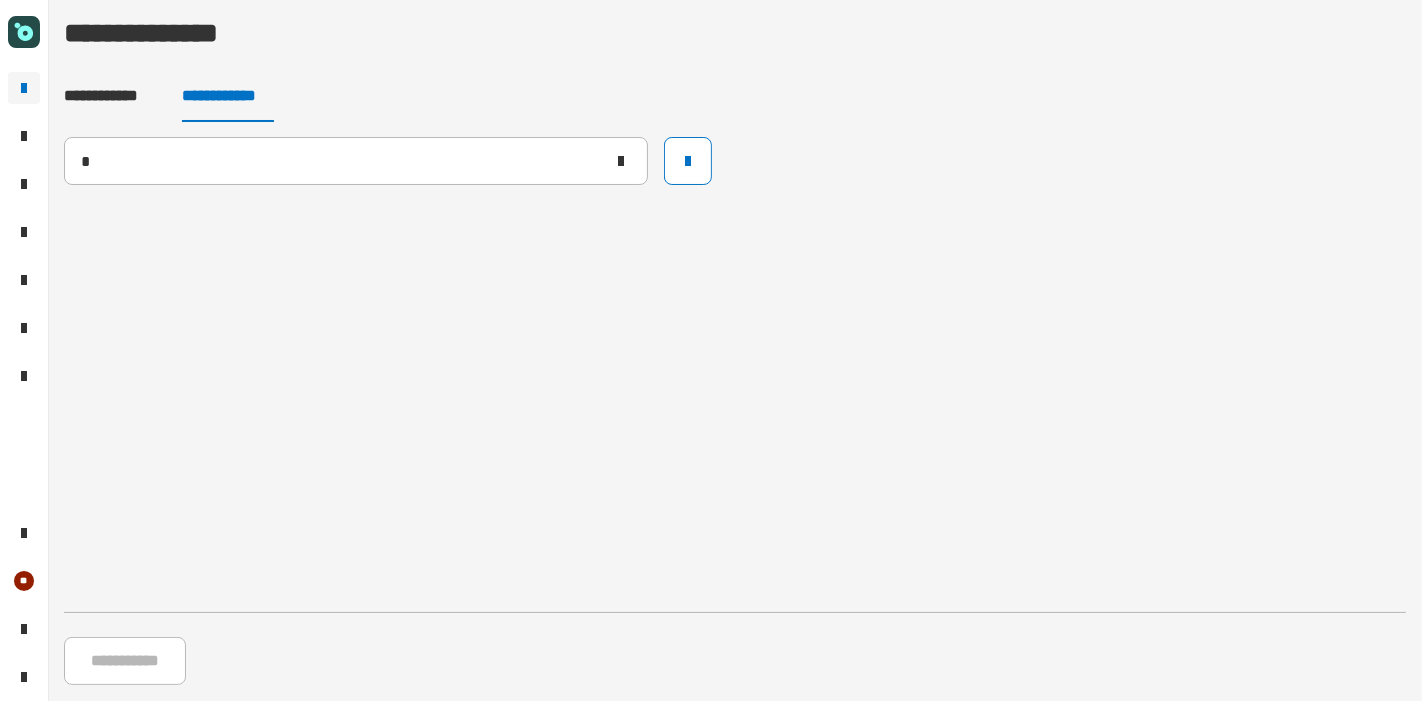 type 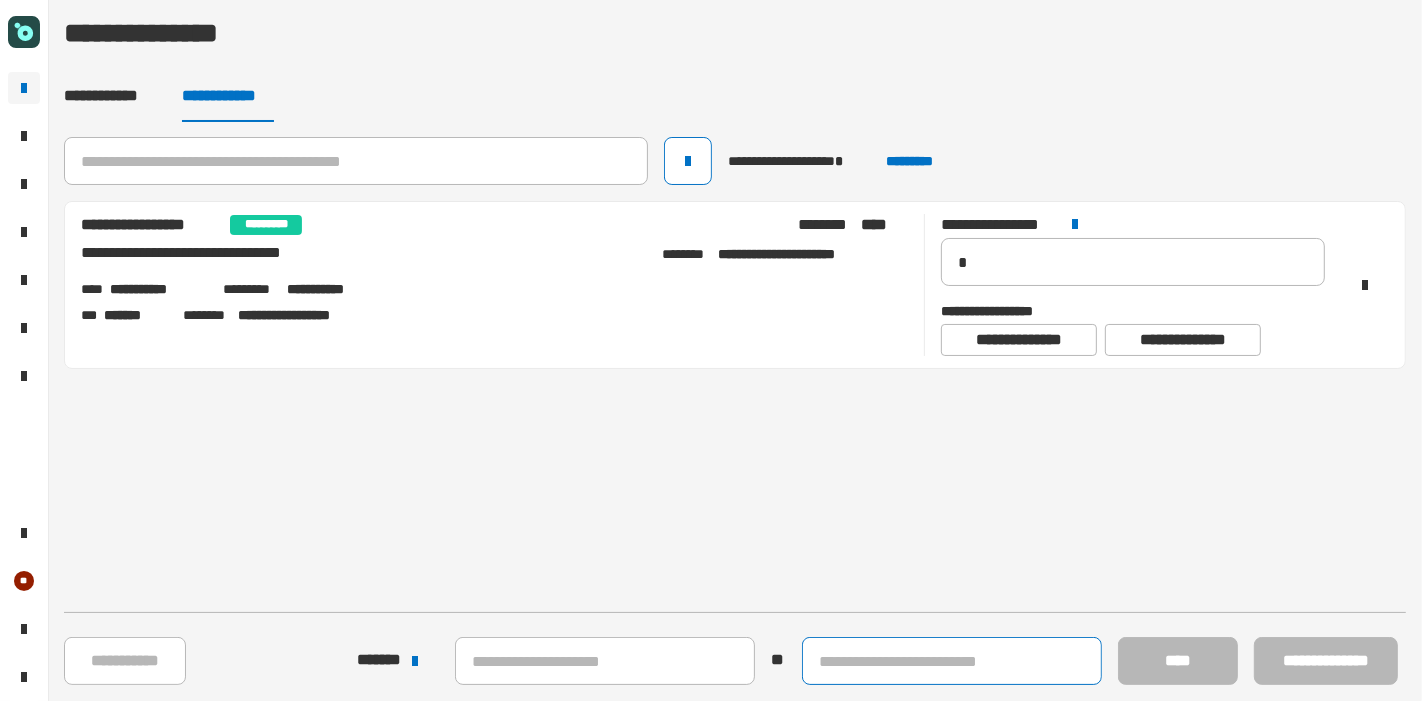 click 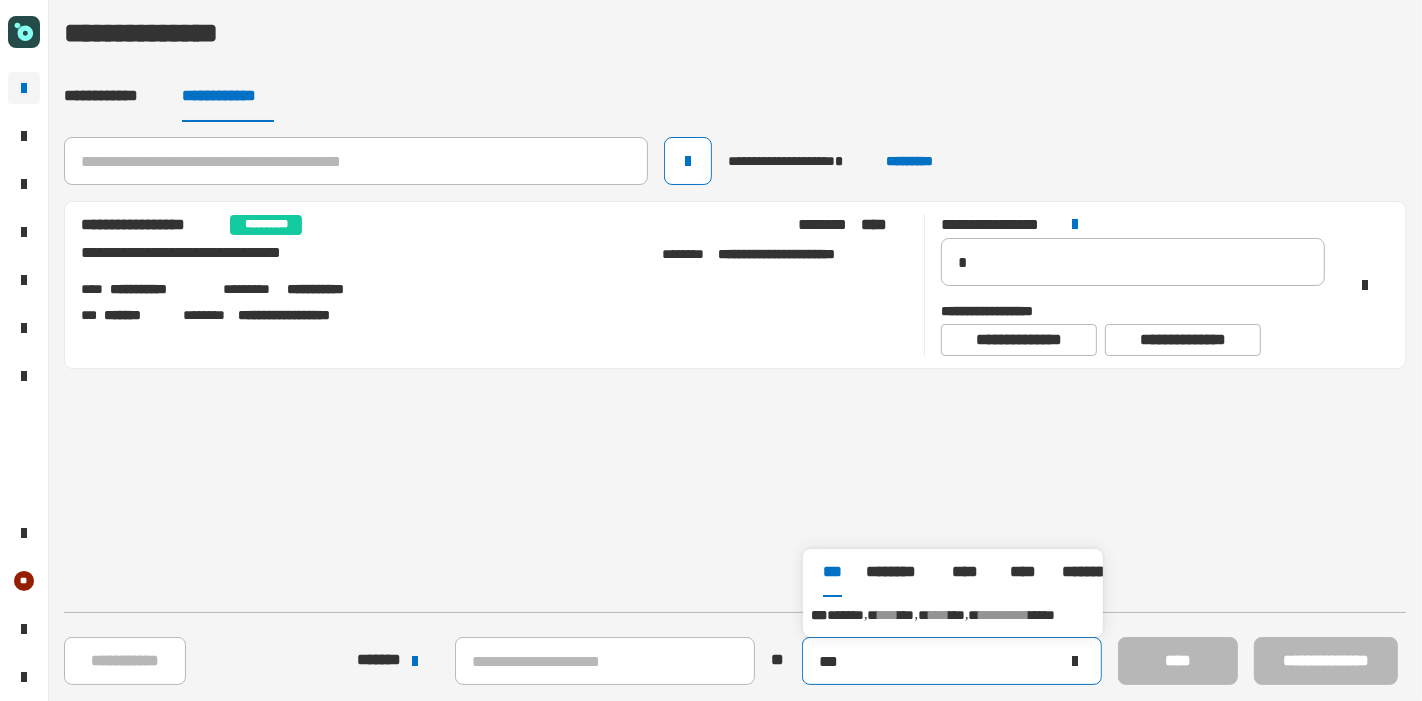 type on "***" 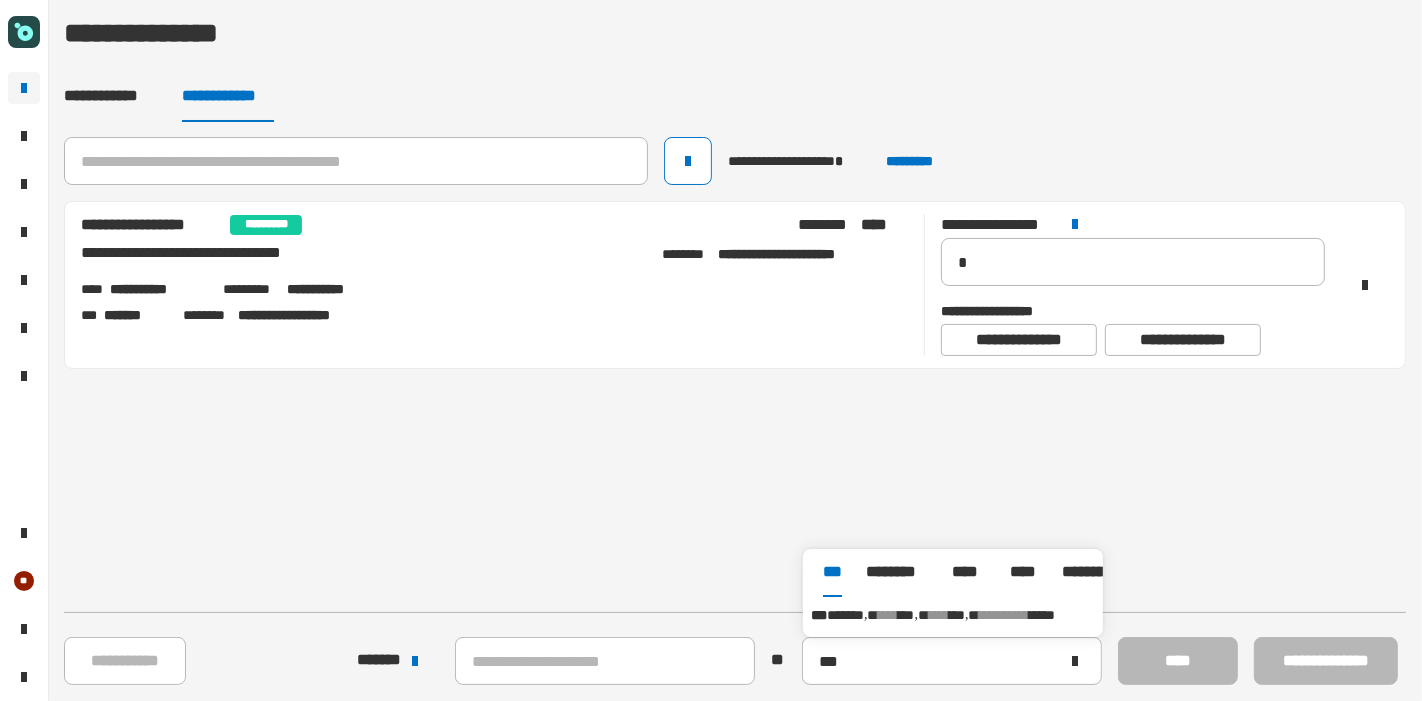 click on "**********" at bounding box center [953, 615] 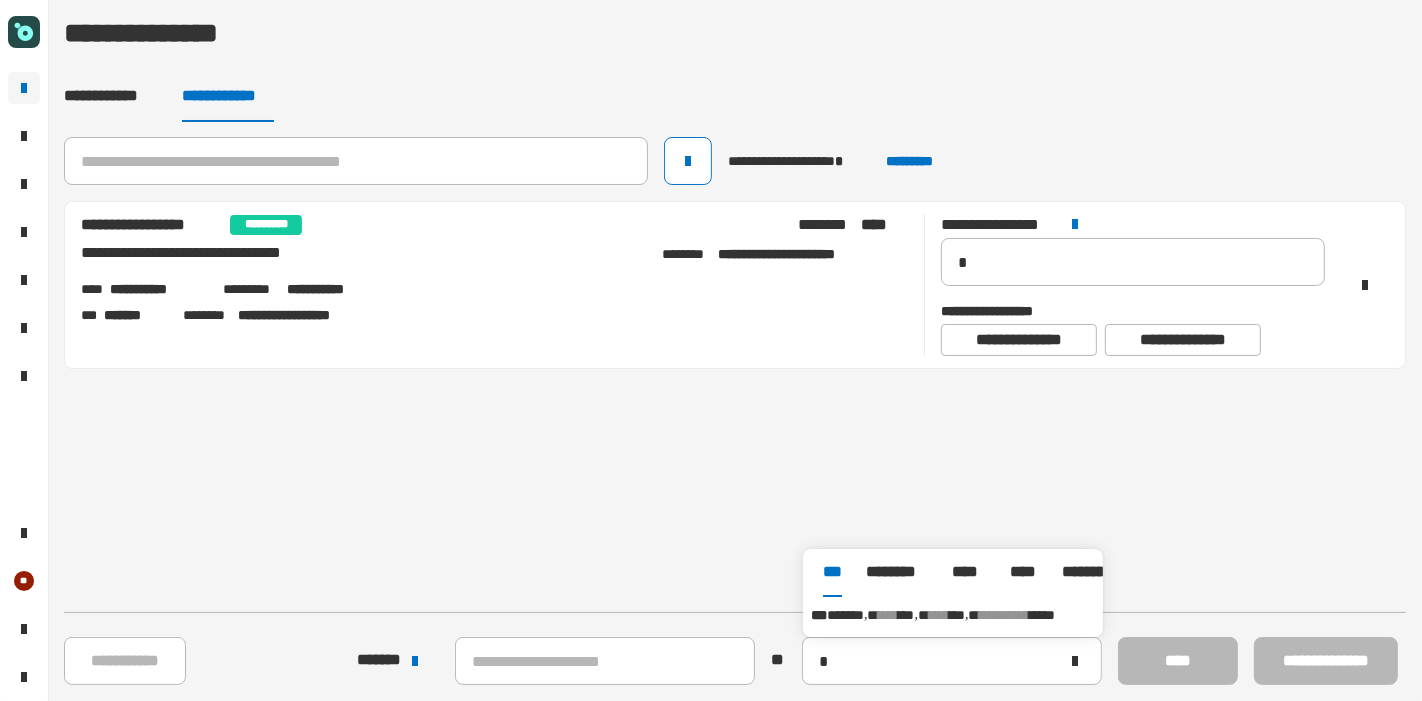 type on "**********" 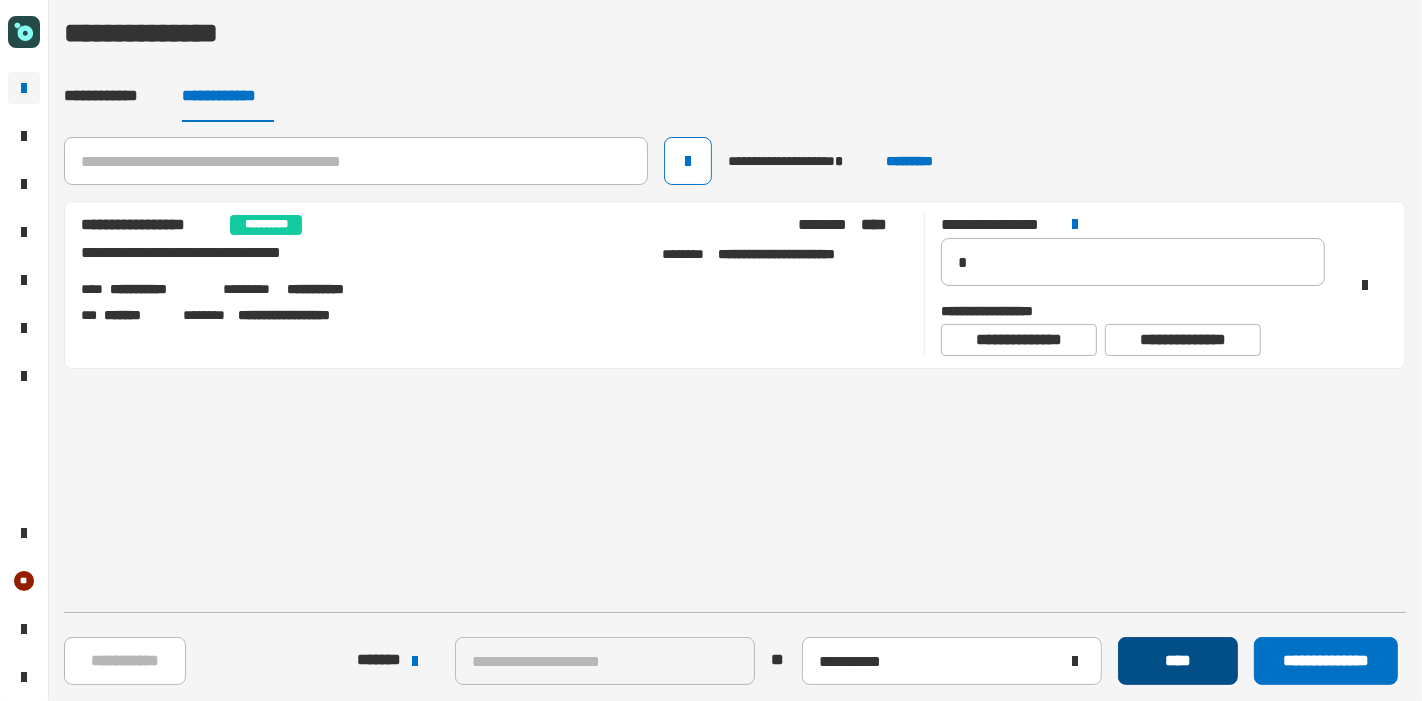 click on "****" 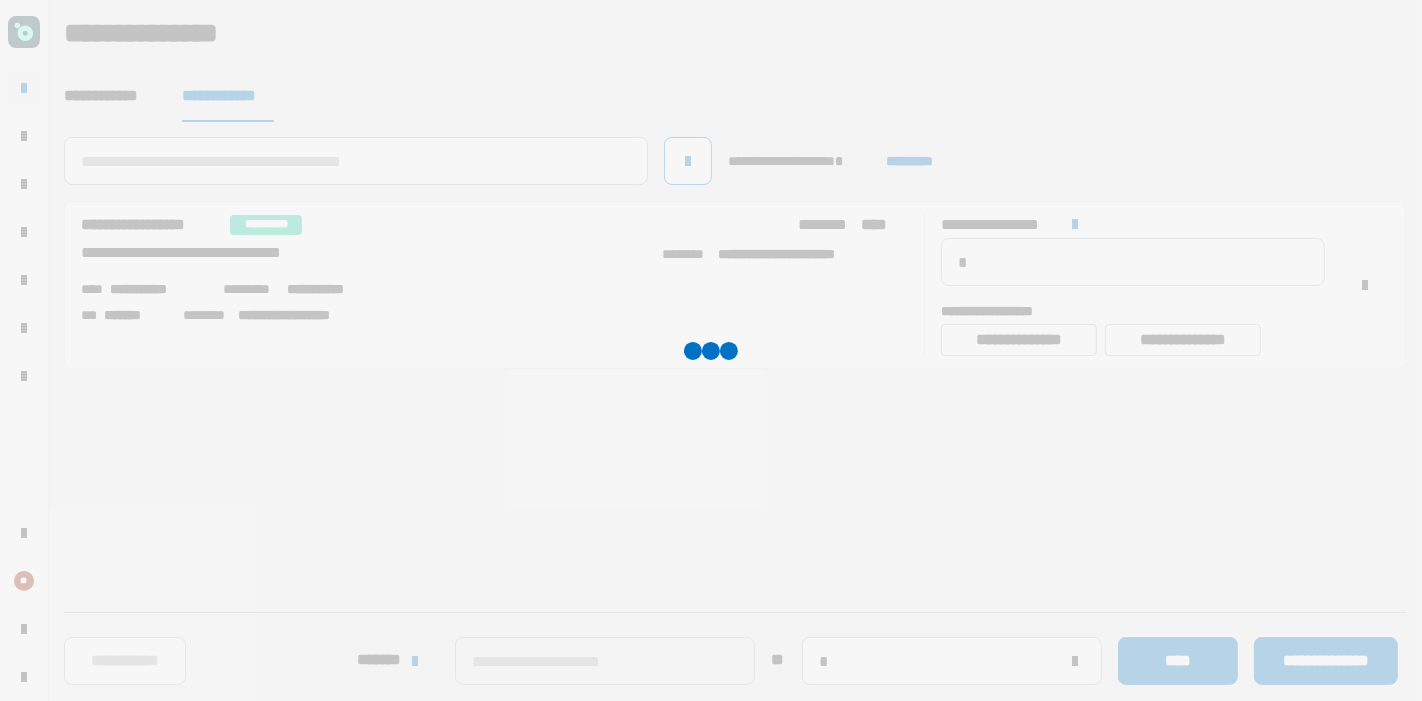type 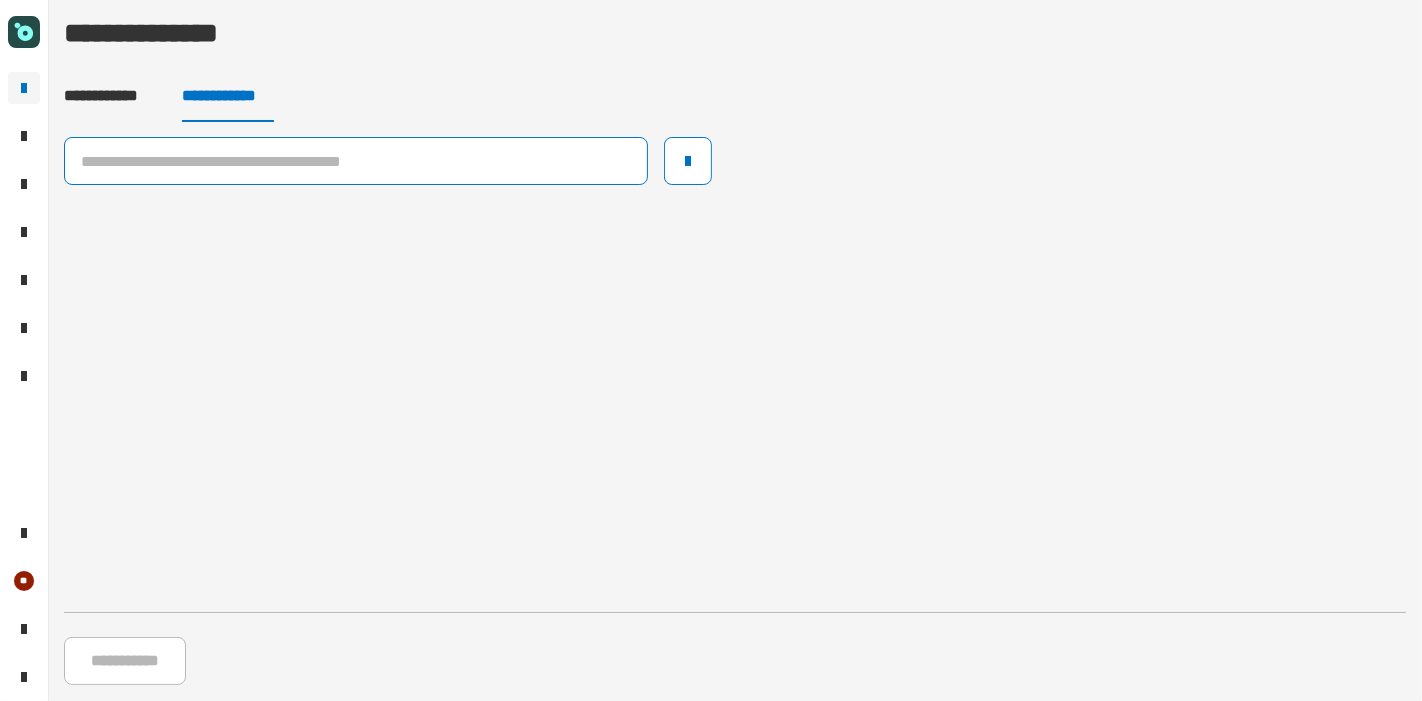 click 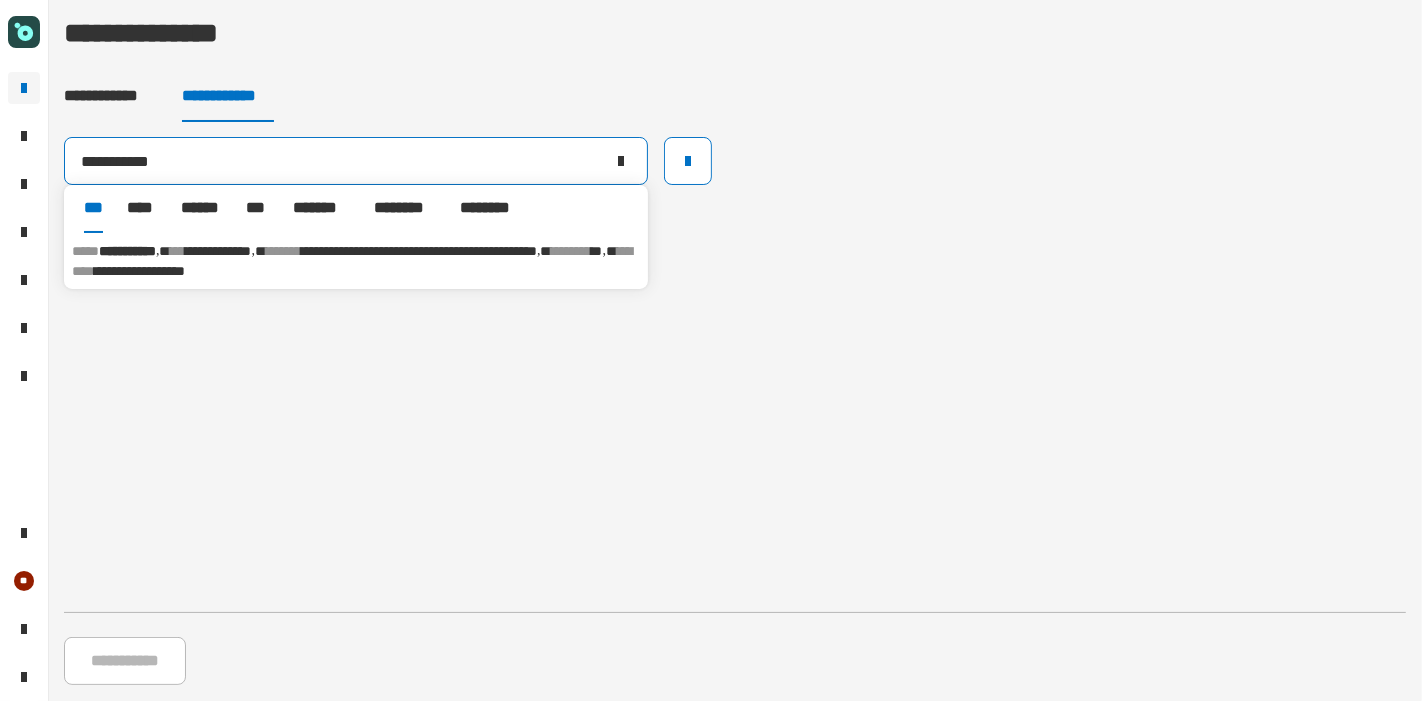 type on "**********" 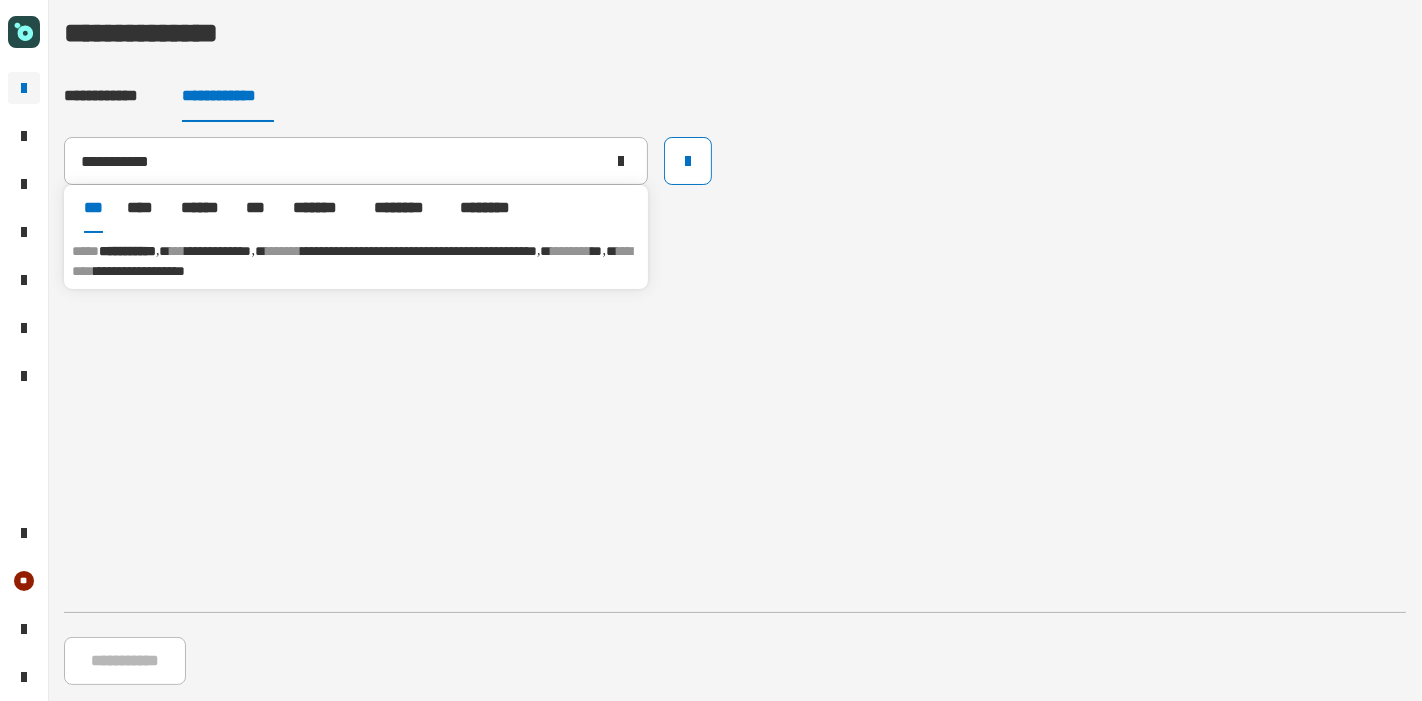 click on "[FIRST] [LAST] [LAST] [LAST] [LAST] [LAST] [LAST] [LAST]" at bounding box center [356, 261] 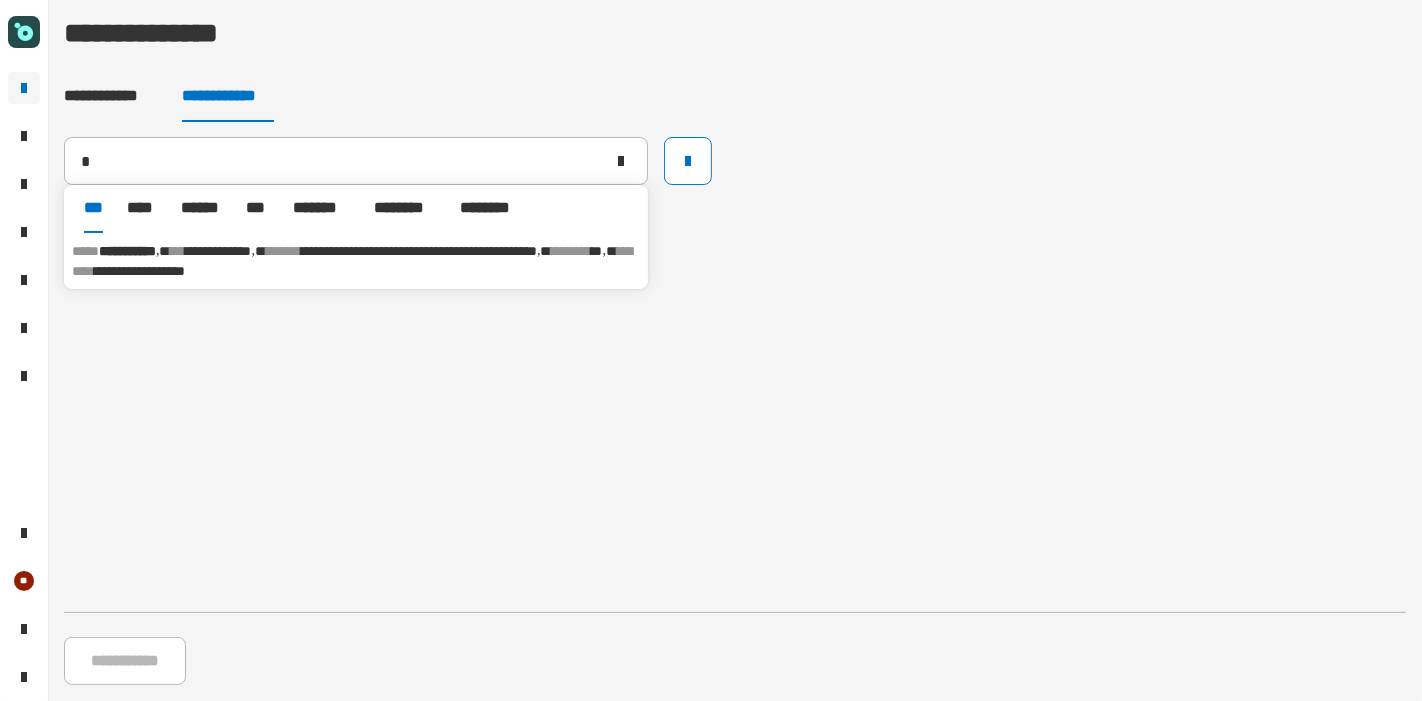 type 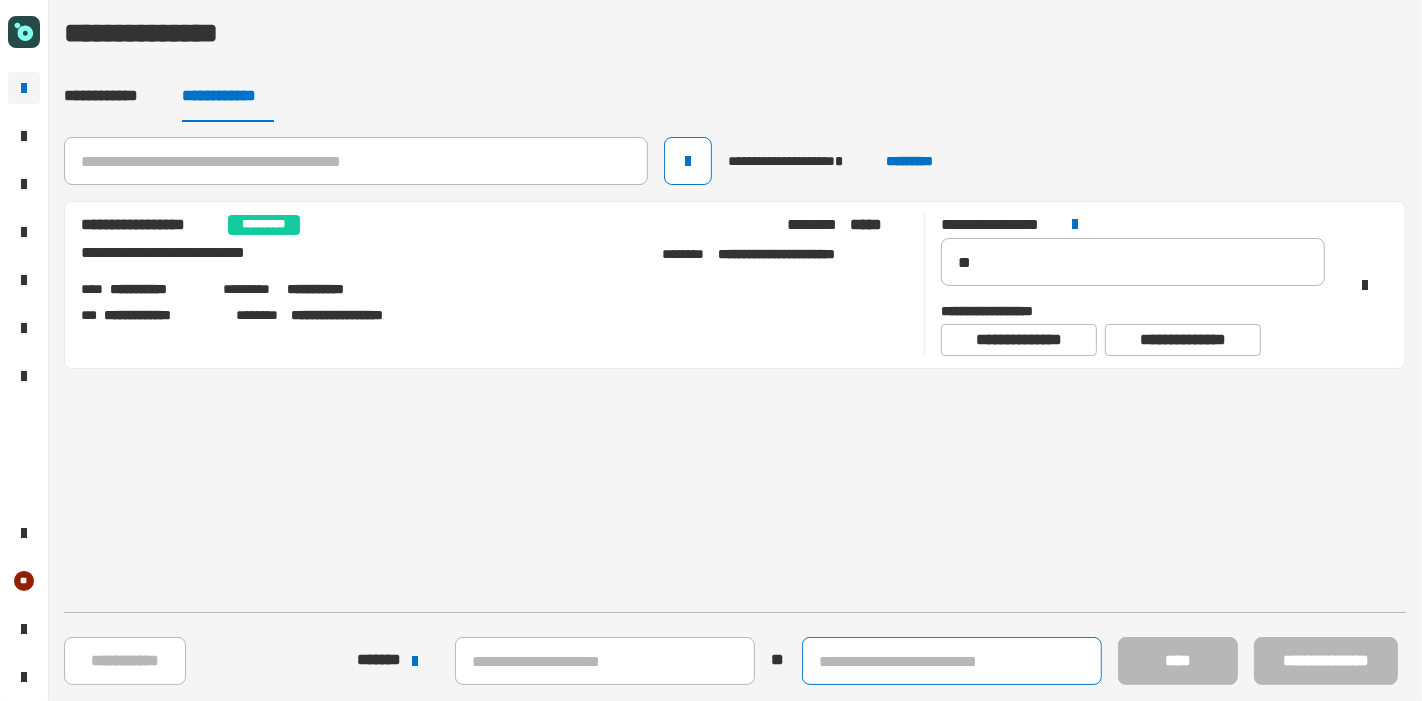 click 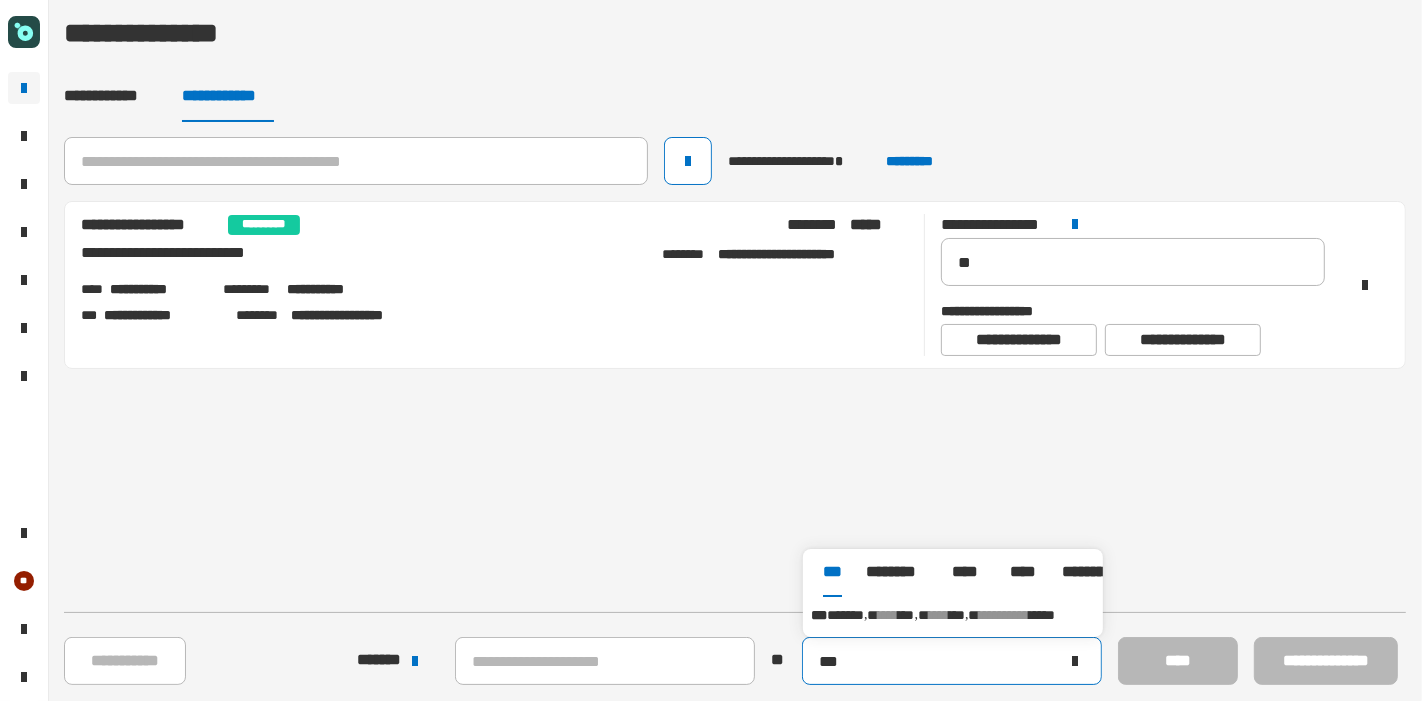 type on "***" 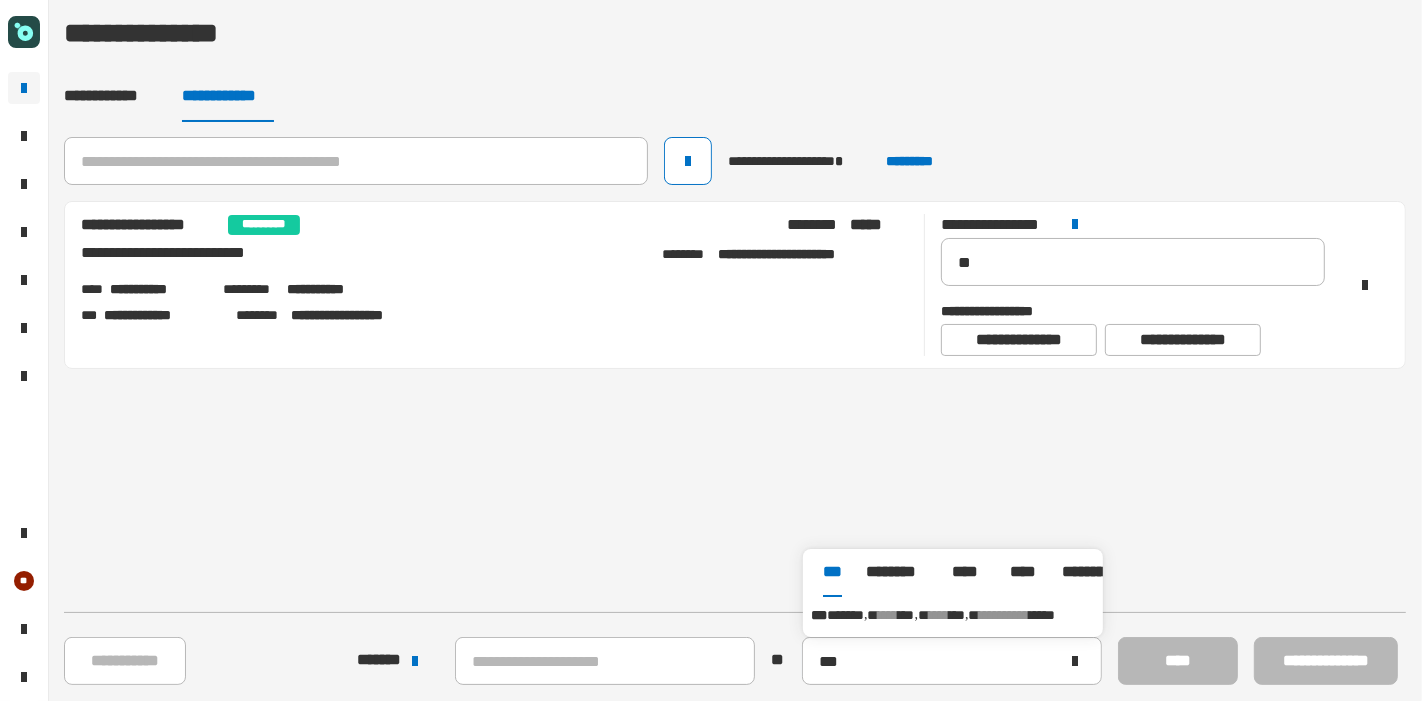 click on "**********" at bounding box center [953, 615] 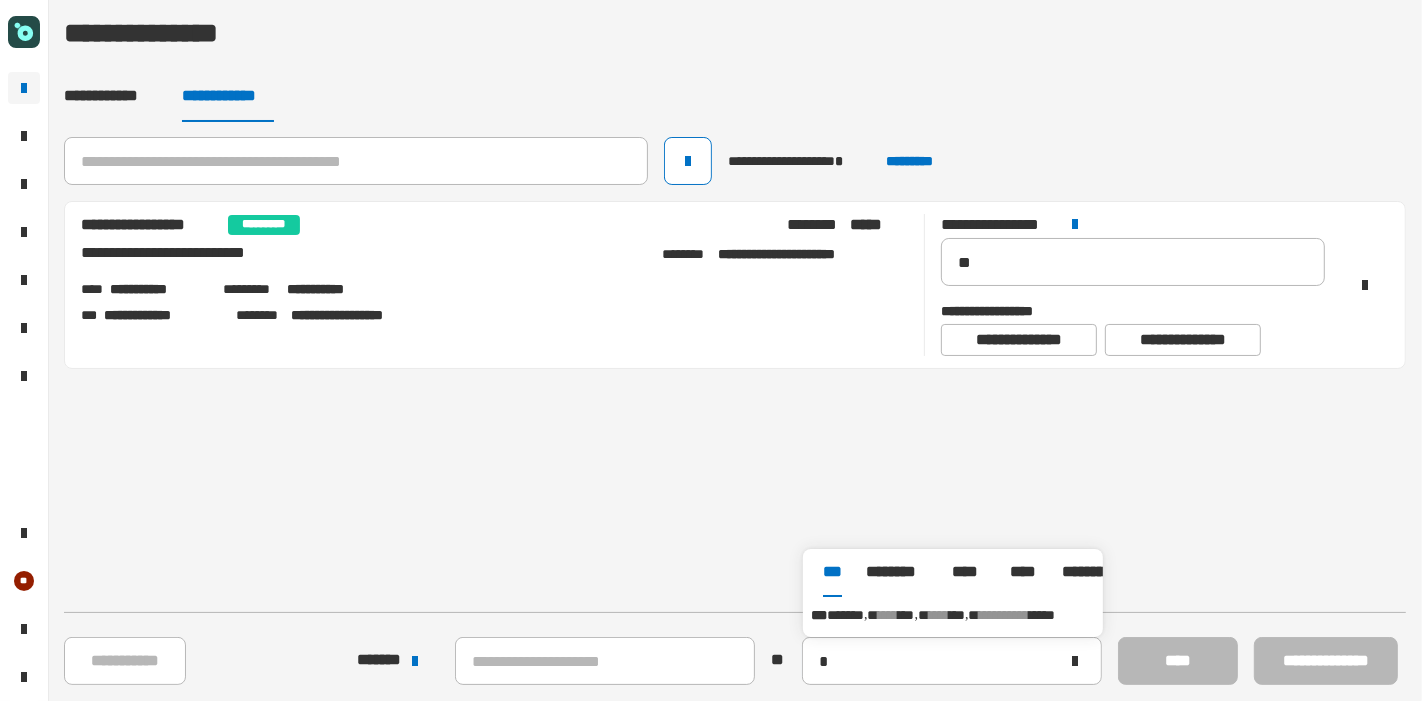 type on "**********" 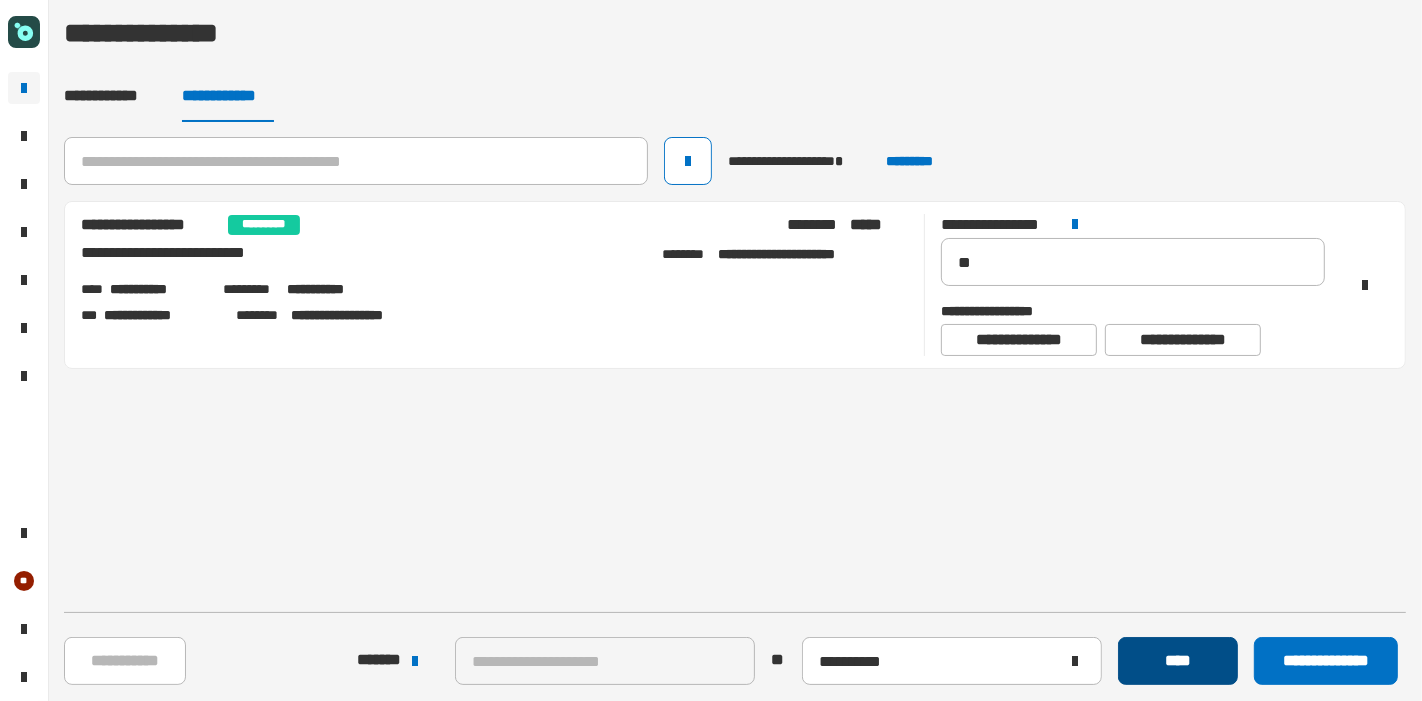 click on "****" 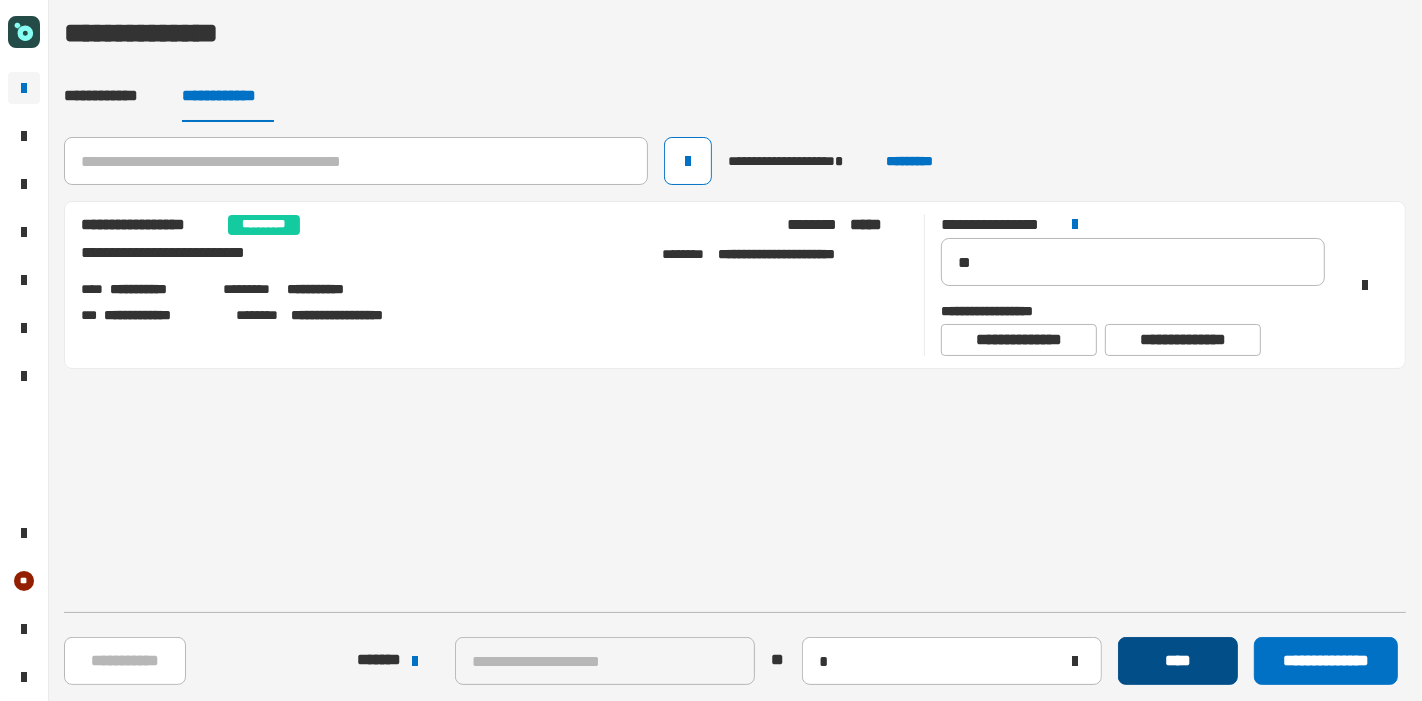 type 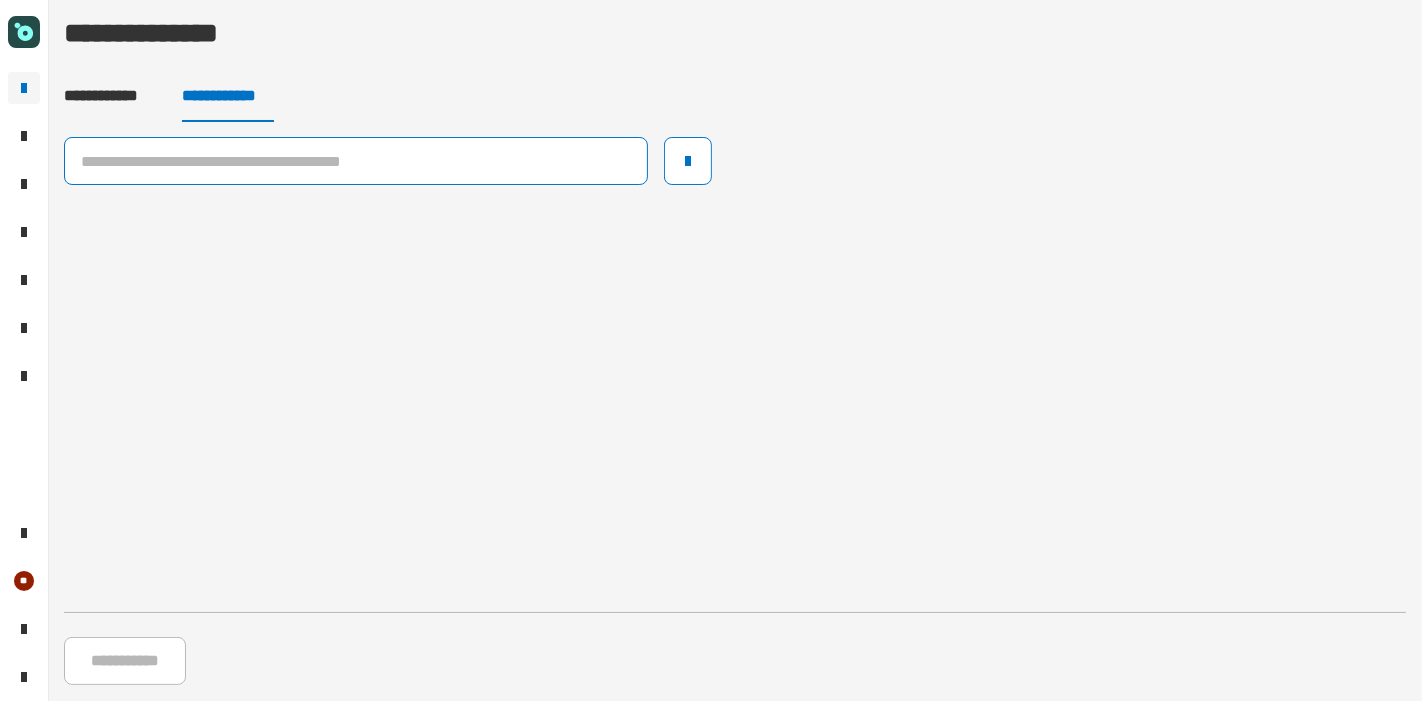 click 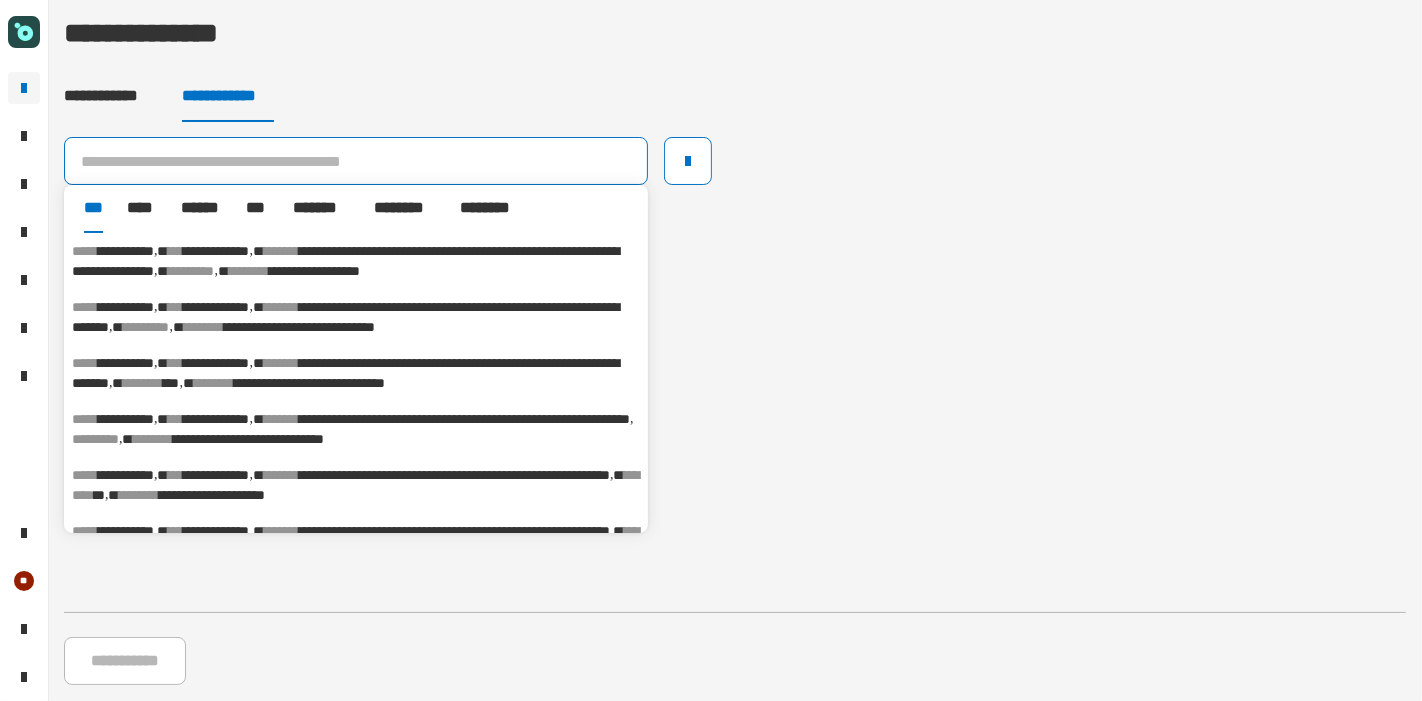 paste on "**********" 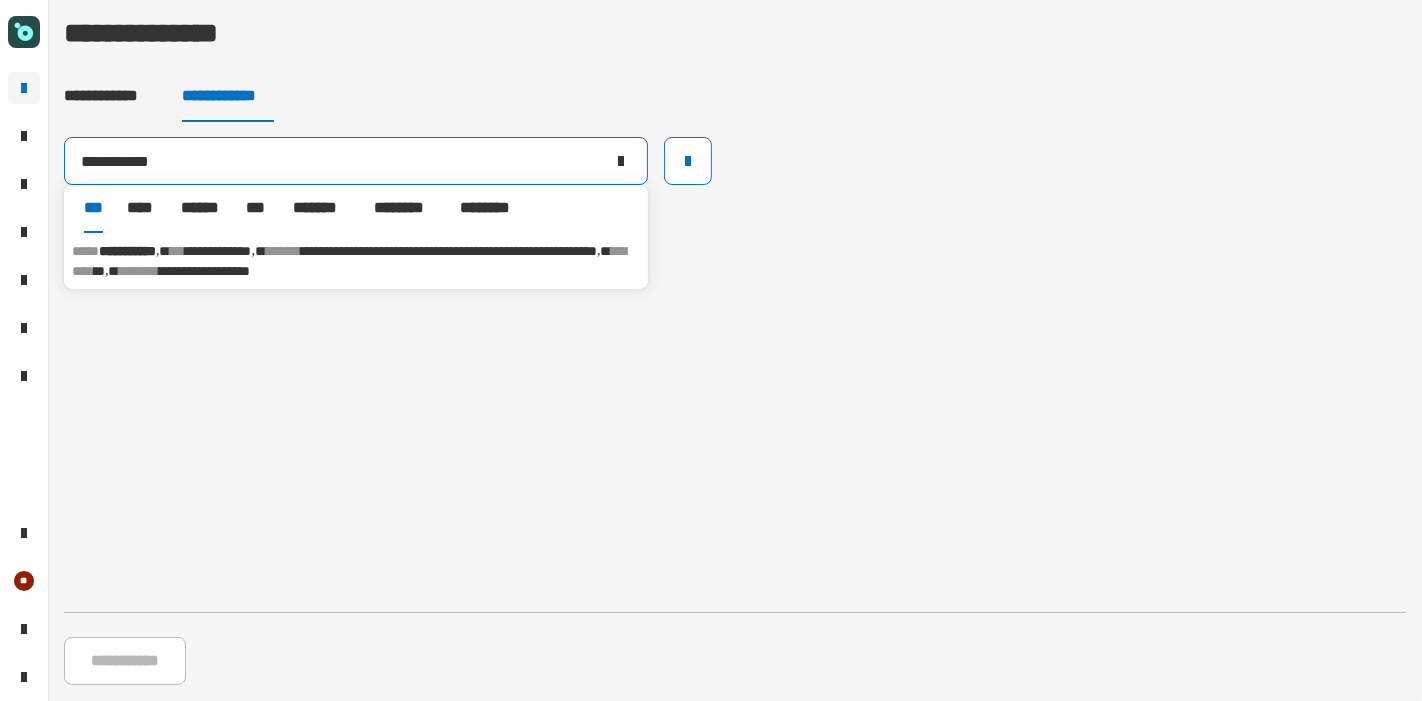 type on "**********" 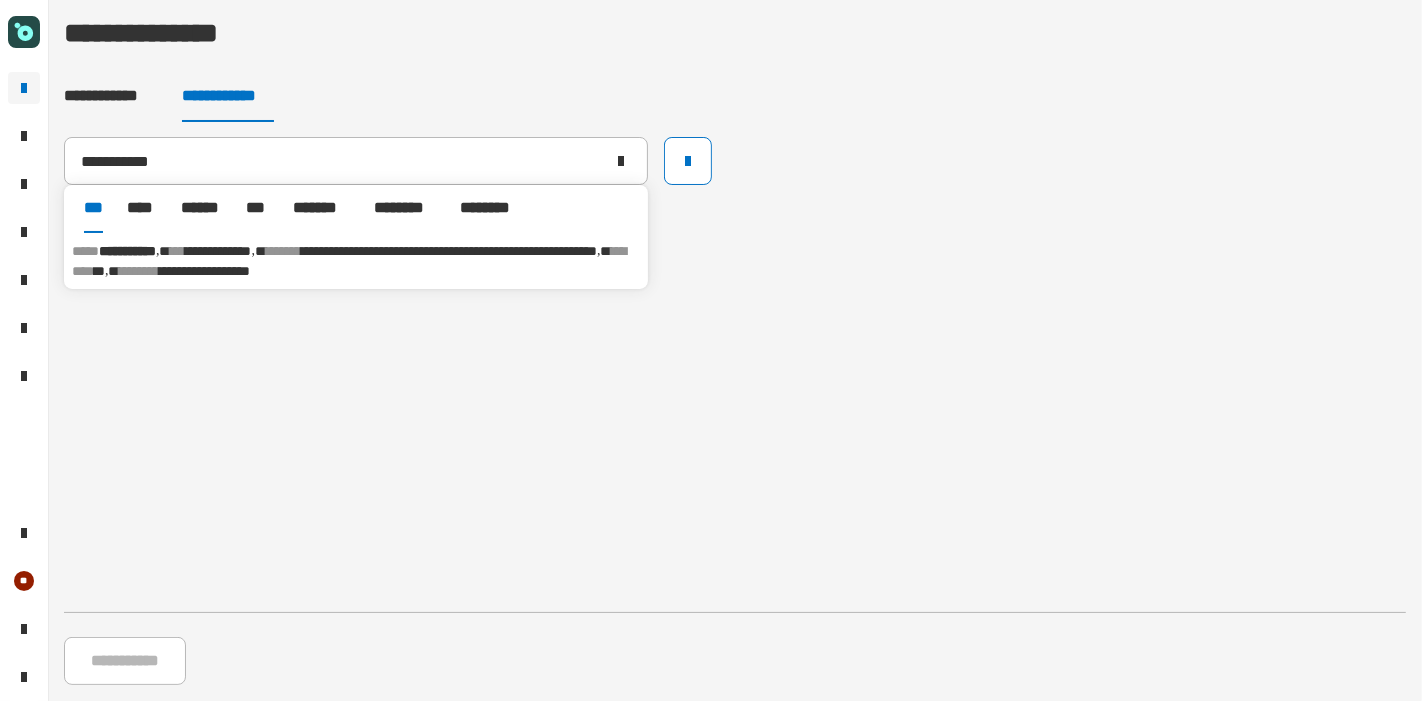 click on "**********" at bounding box center [449, 251] 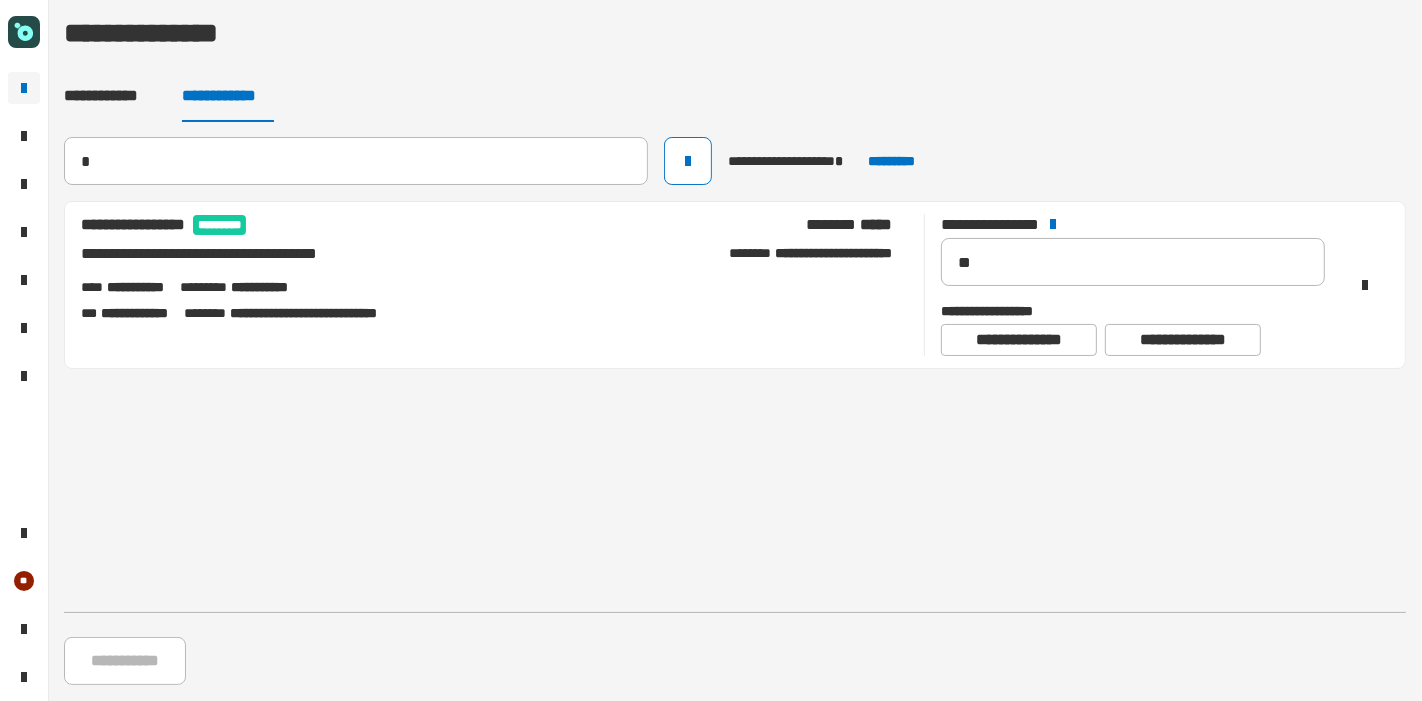 type 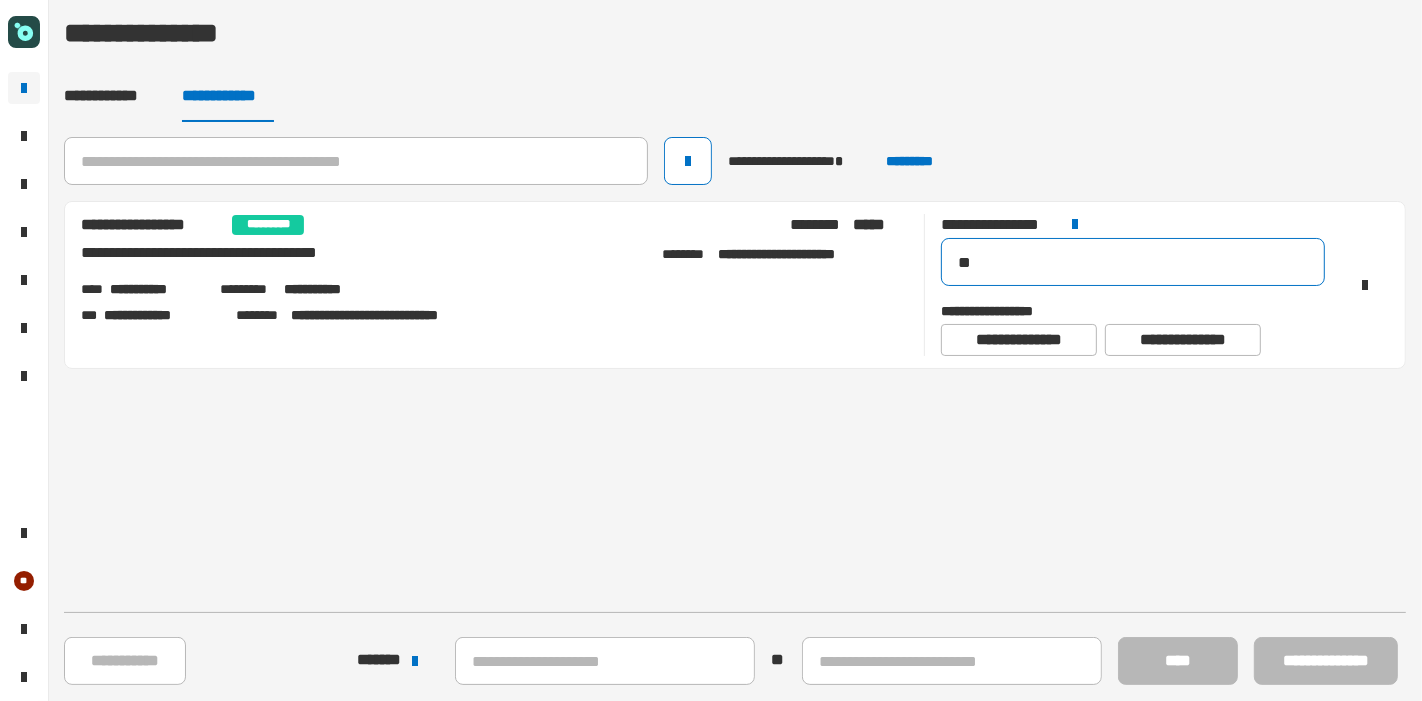 drag, startPoint x: 1054, startPoint y: 254, endPoint x: 909, endPoint y: 237, distance: 145.99315 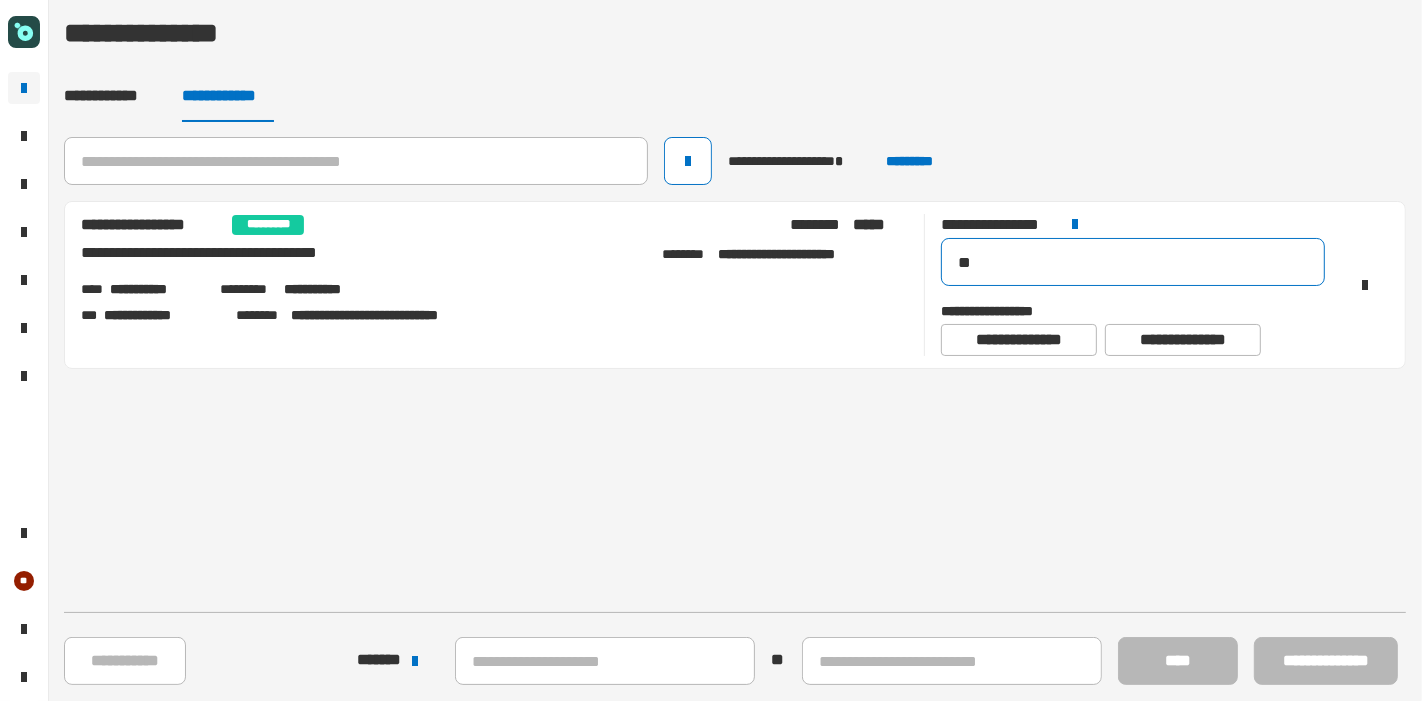 type on "*" 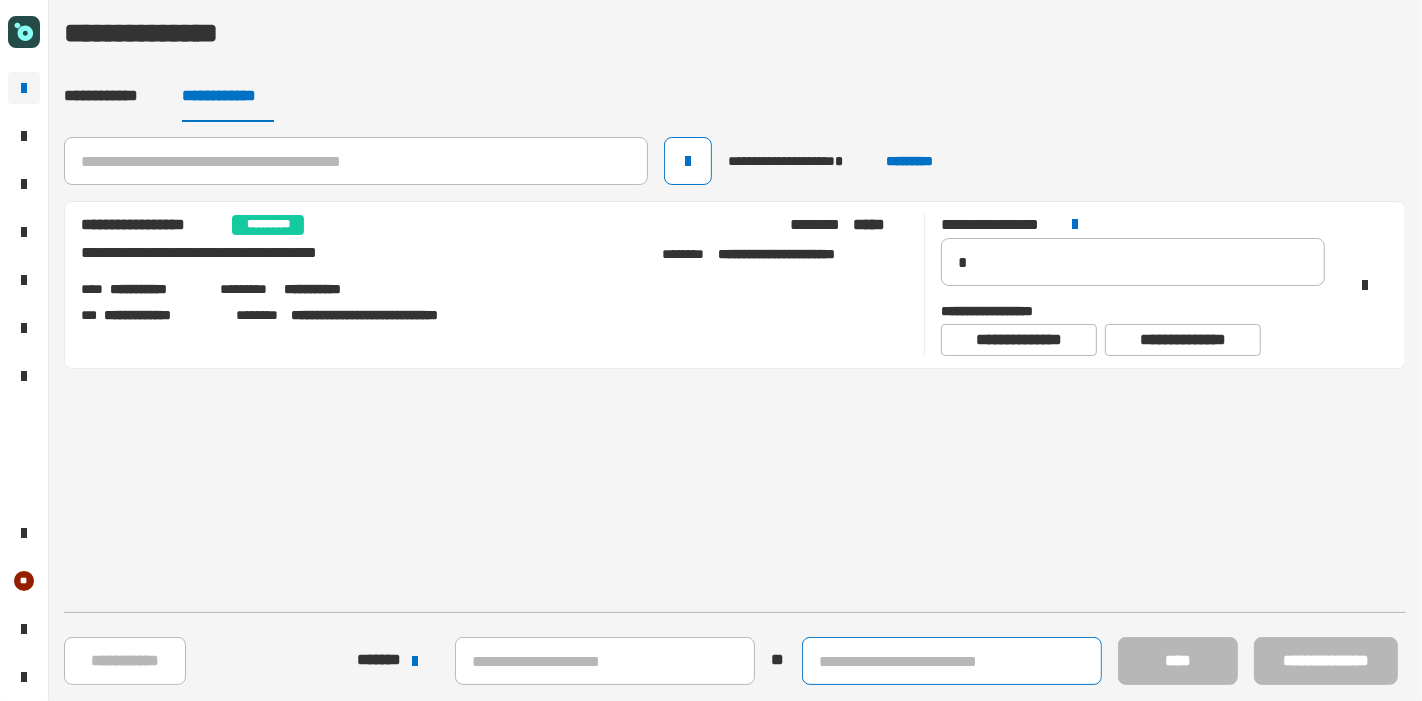 click 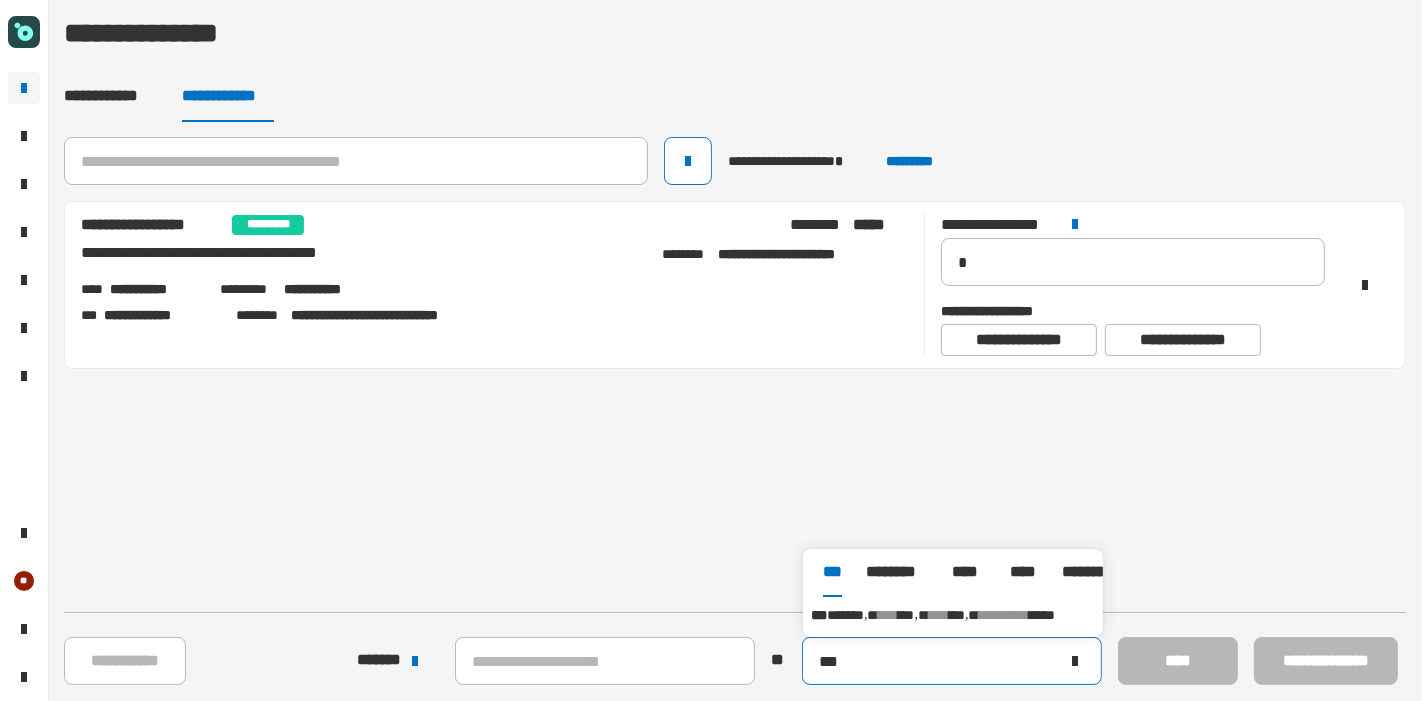 type on "***" 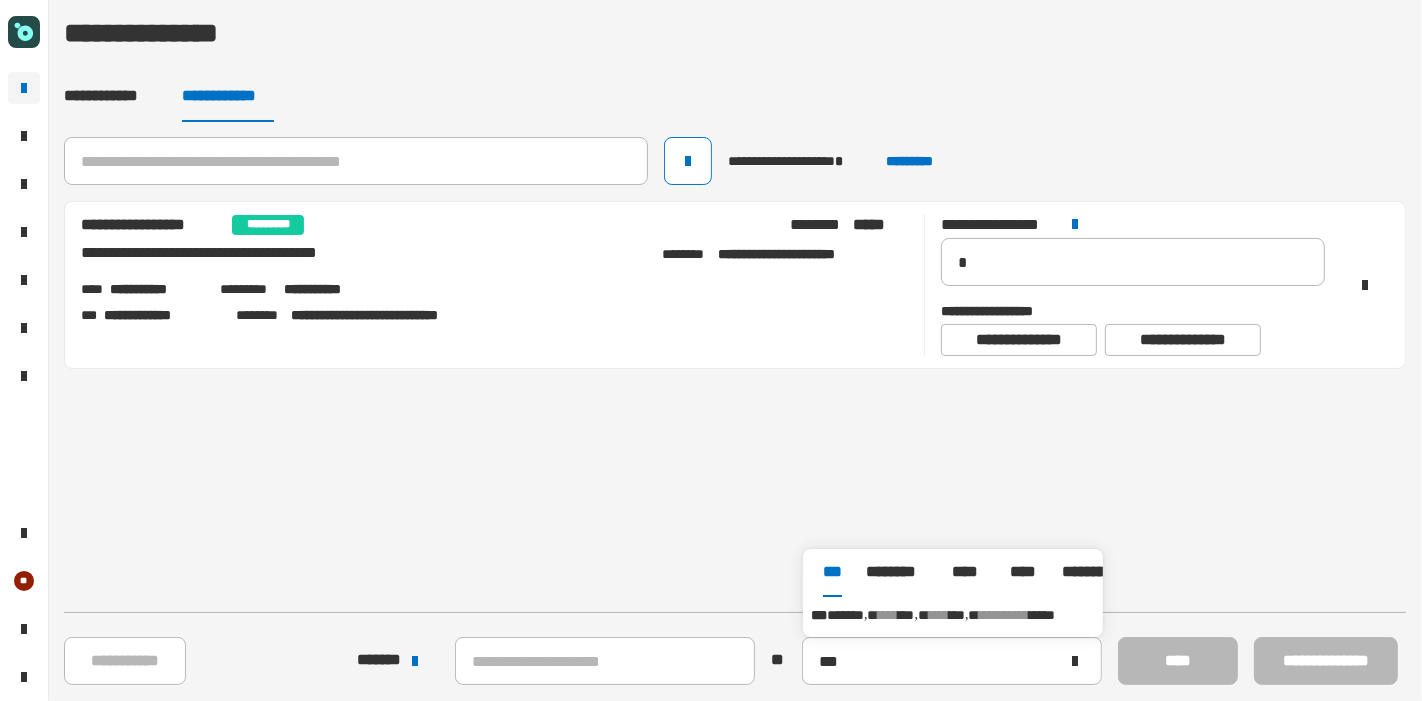 click on "*****" at bounding box center (1042, 615) 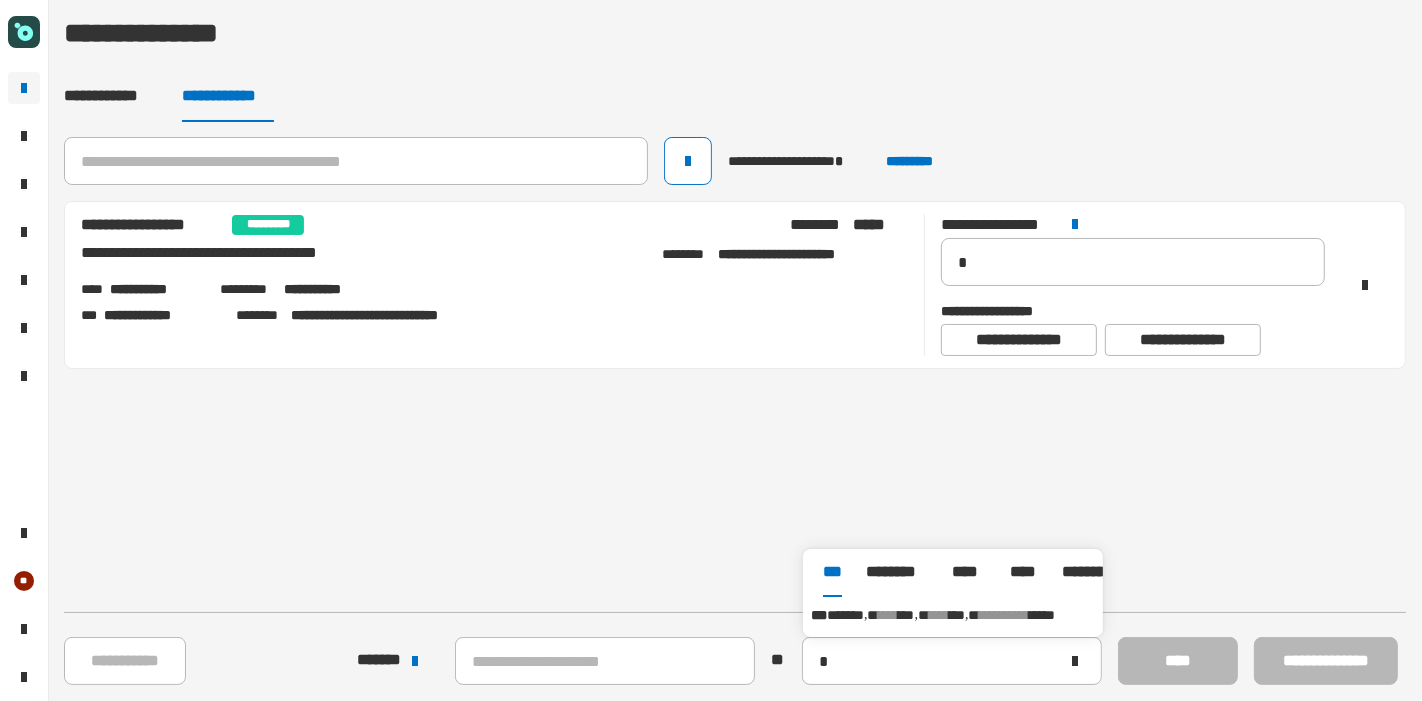 type on "**********" 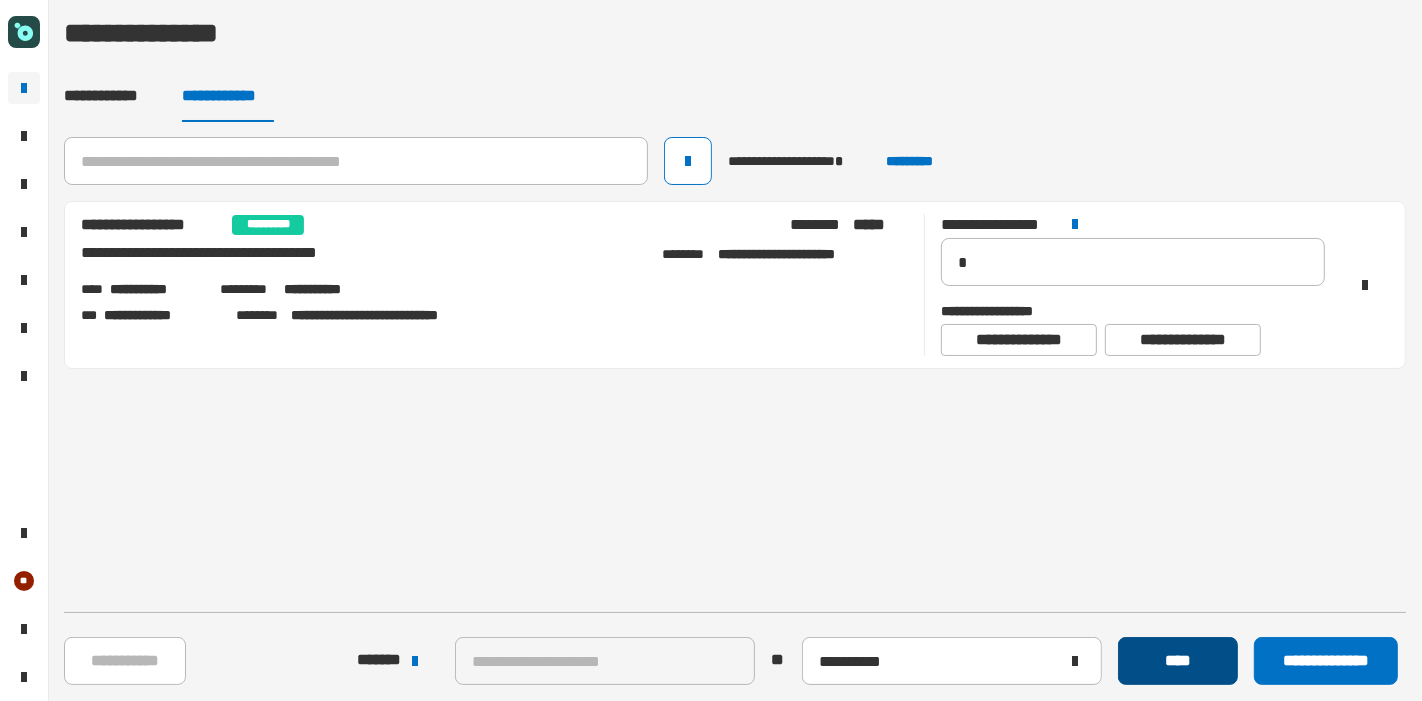 click on "****" 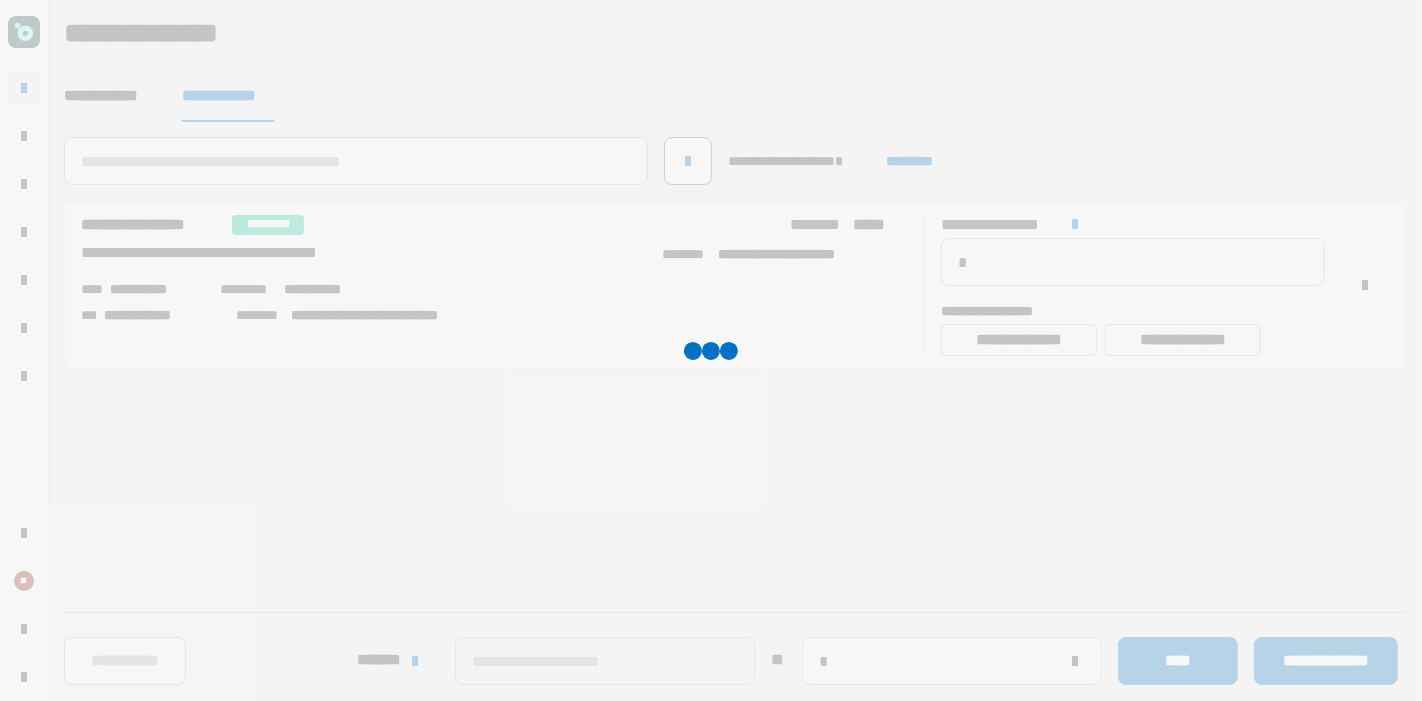 type 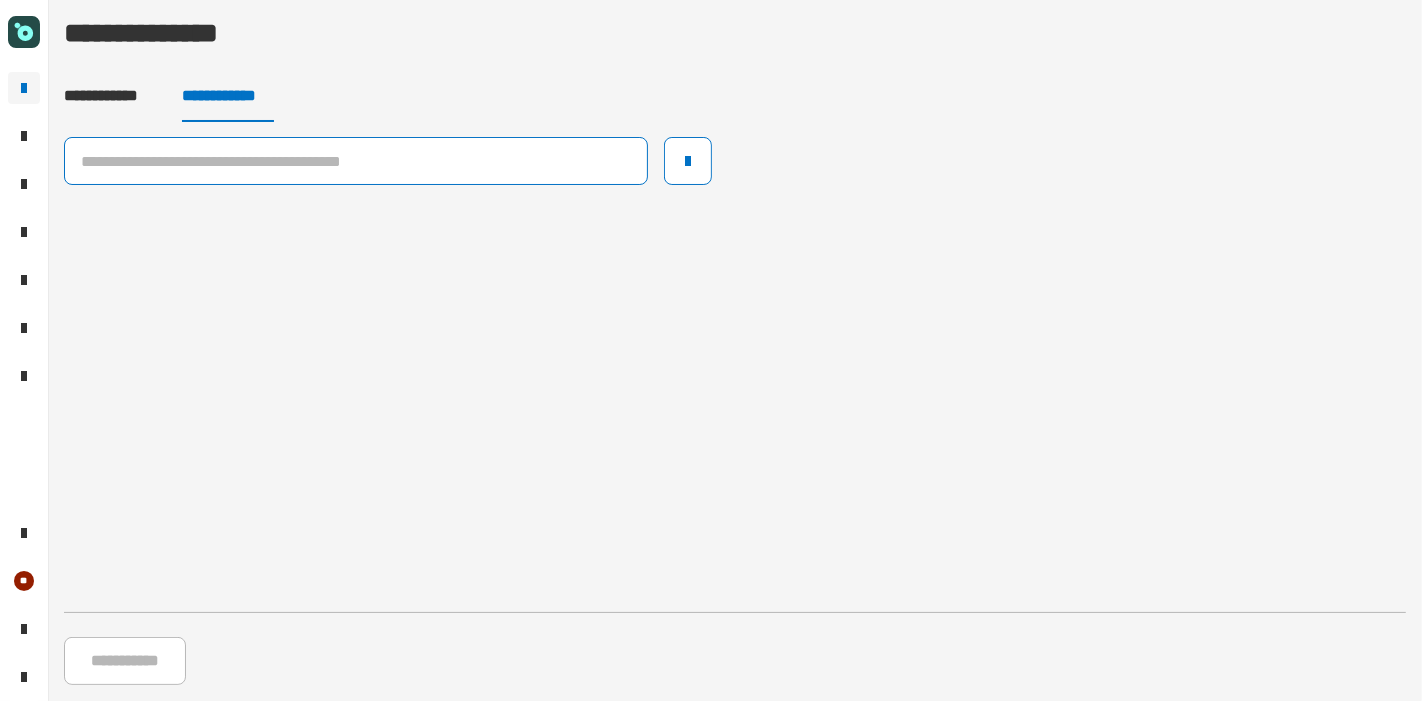 click 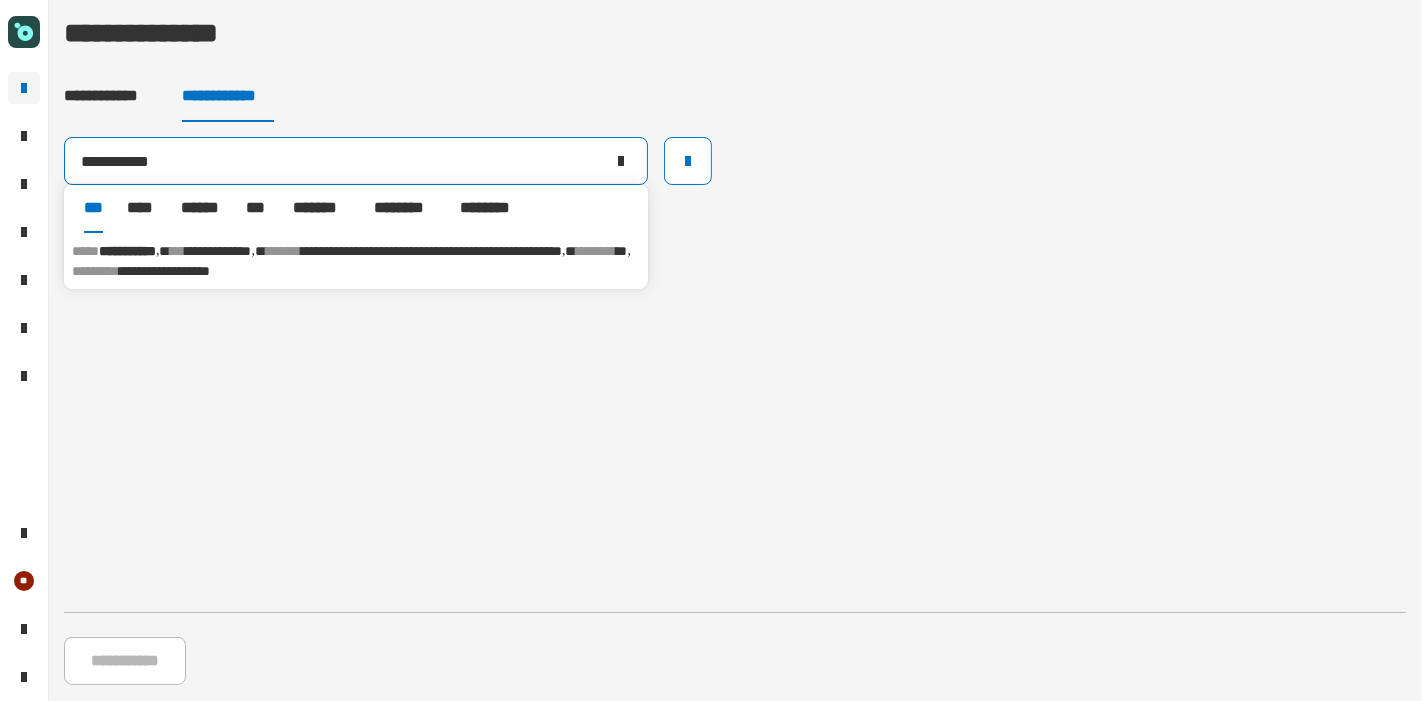 type on "**********" 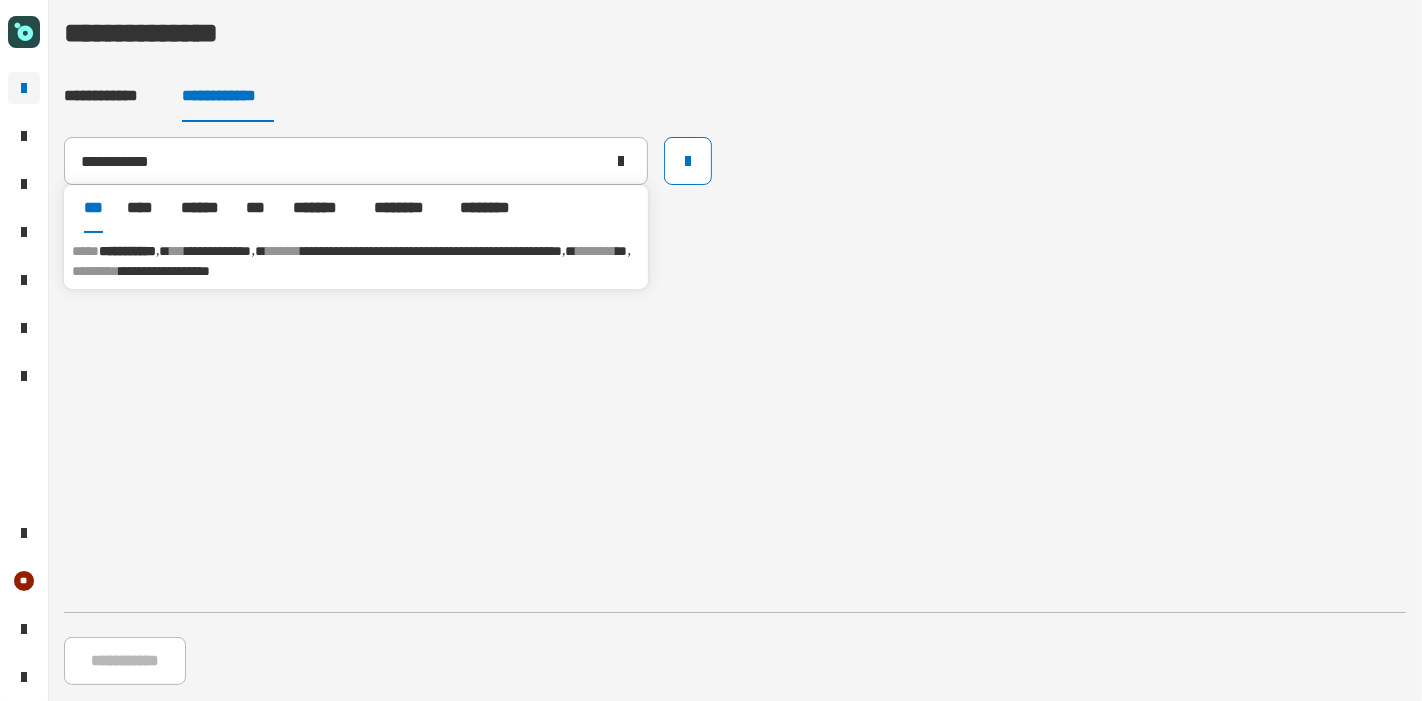 click on "**********" at bounding box center (219, 251) 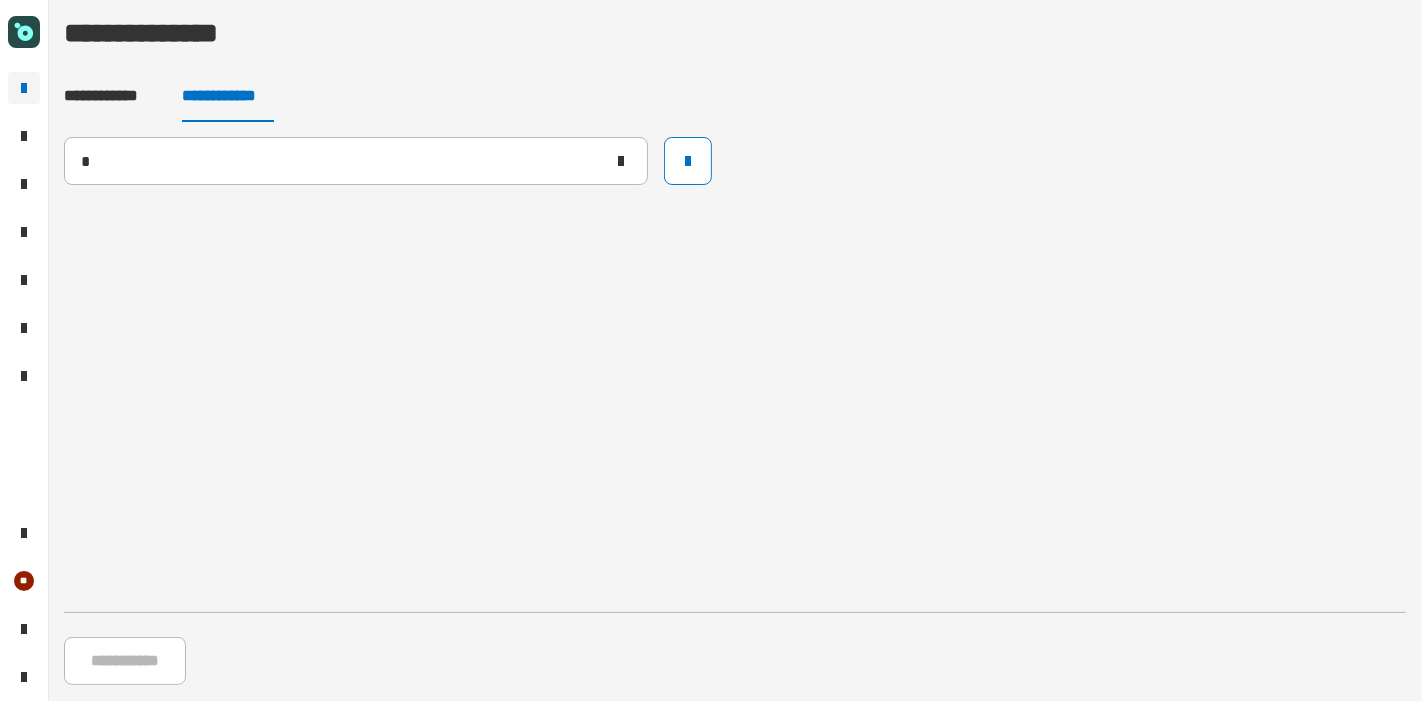 type 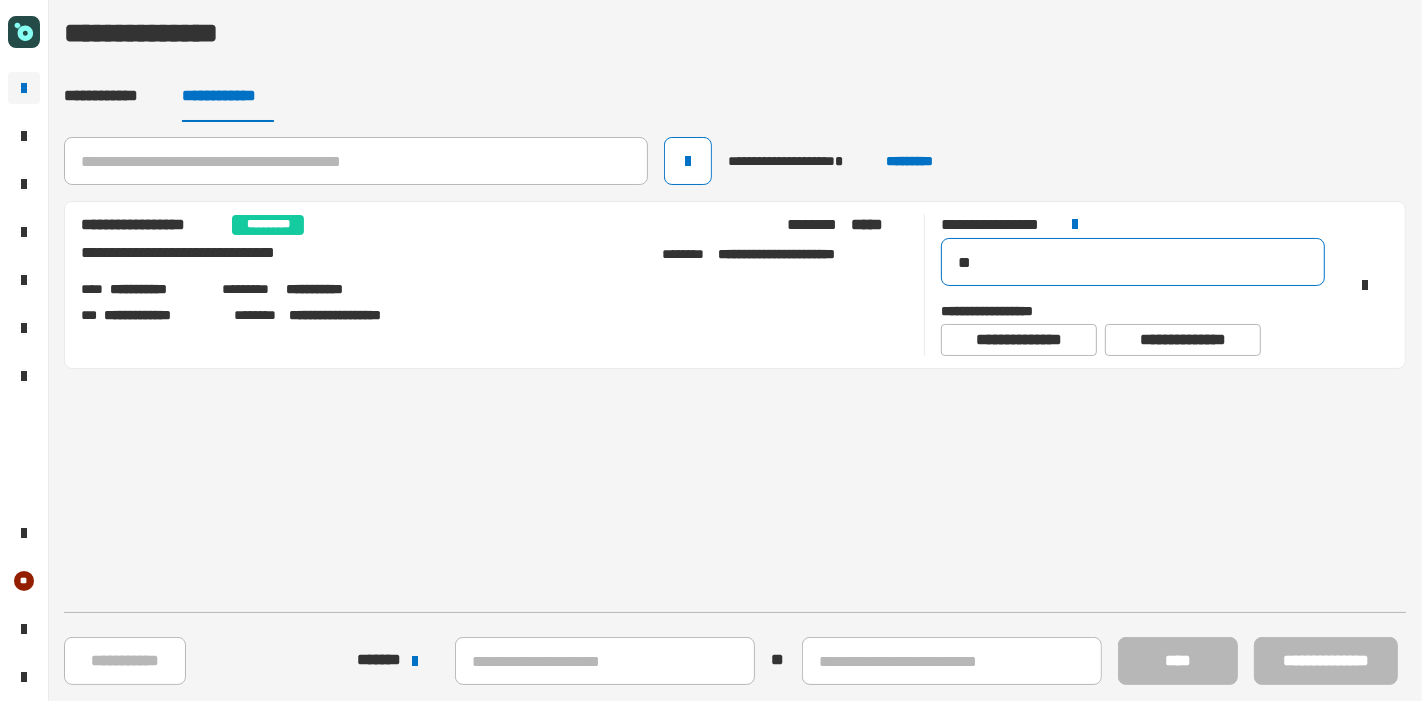 drag, startPoint x: 1011, startPoint y: 260, endPoint x: 873, endPoint y: 243, distance: 139.04315 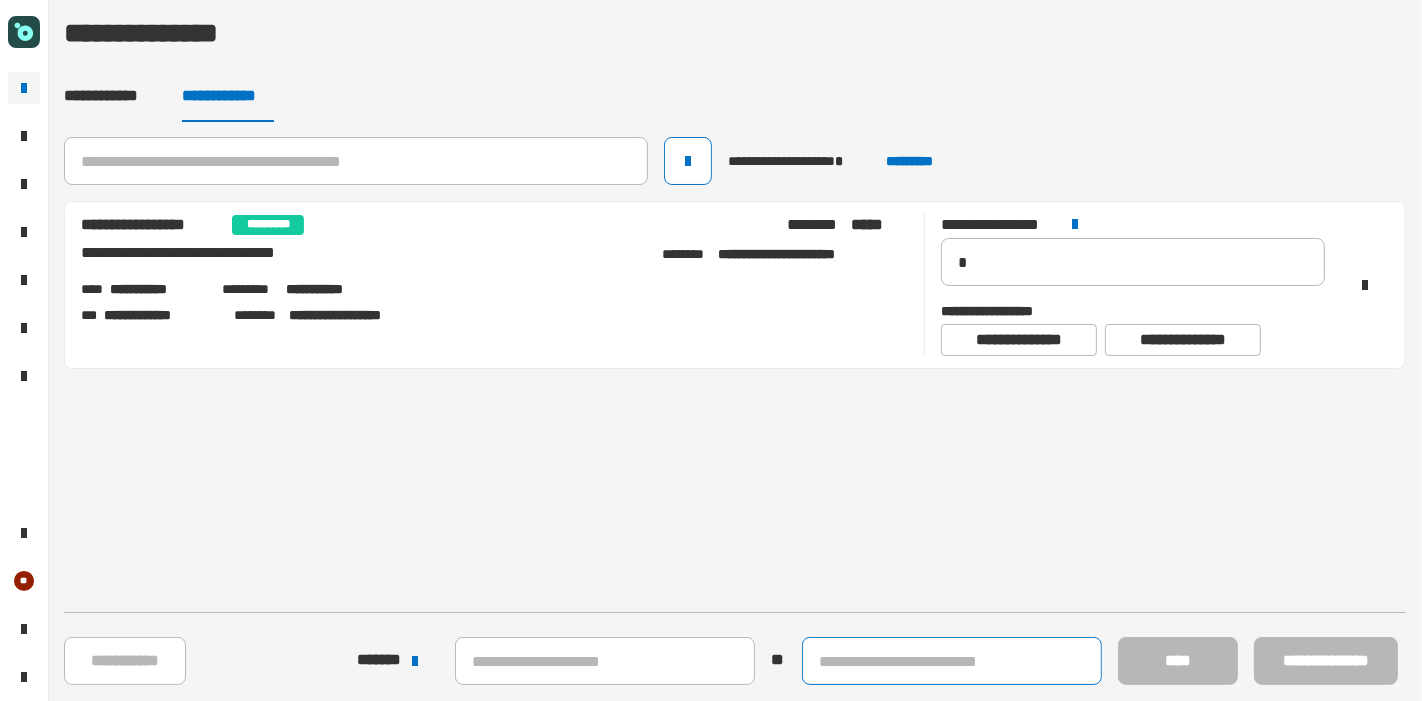 click 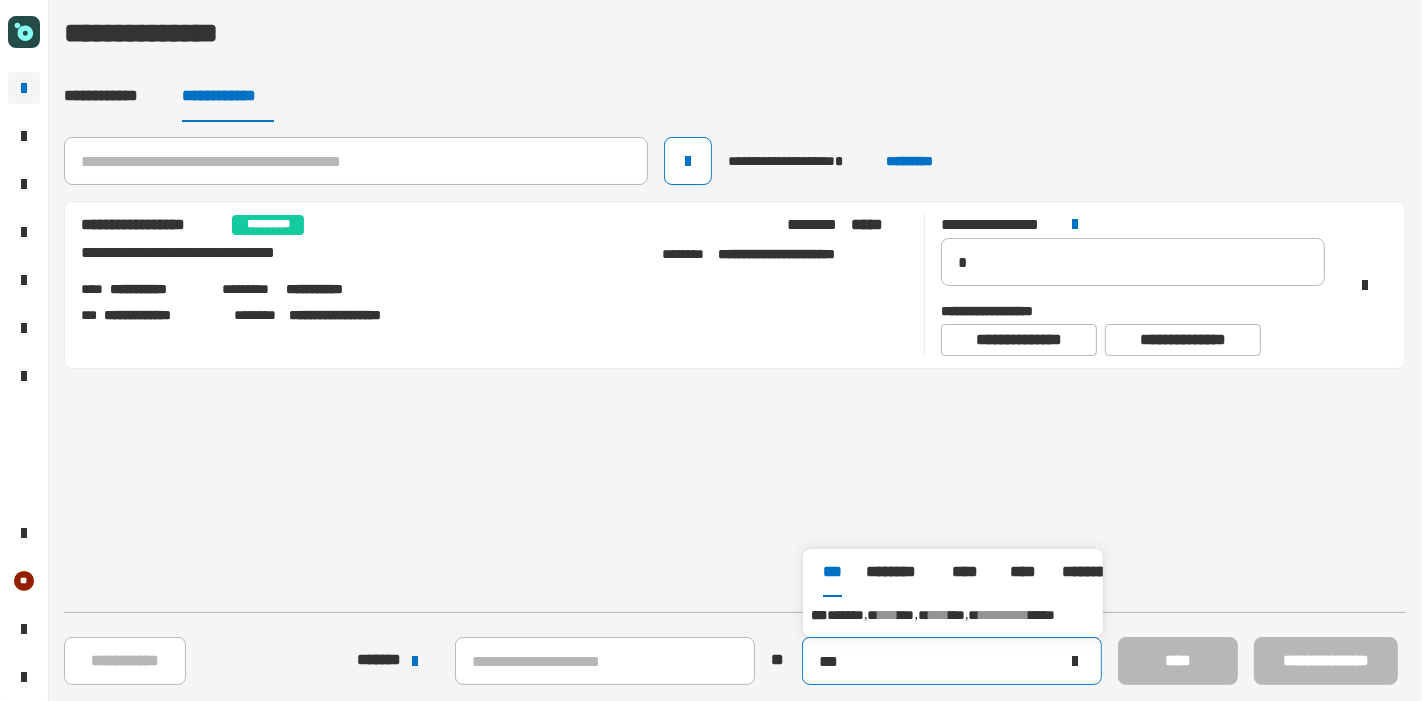 type on "***" 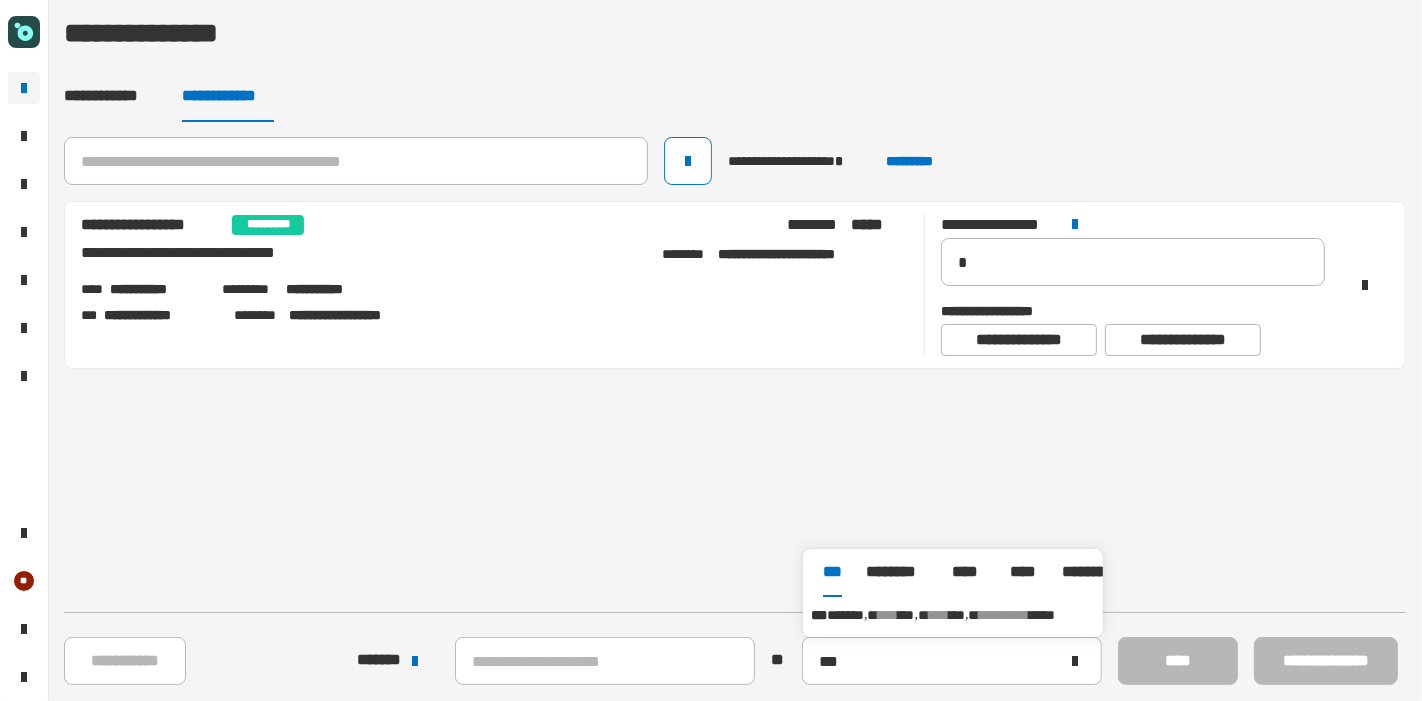 click on "**********" at bounding box center (953, 615) 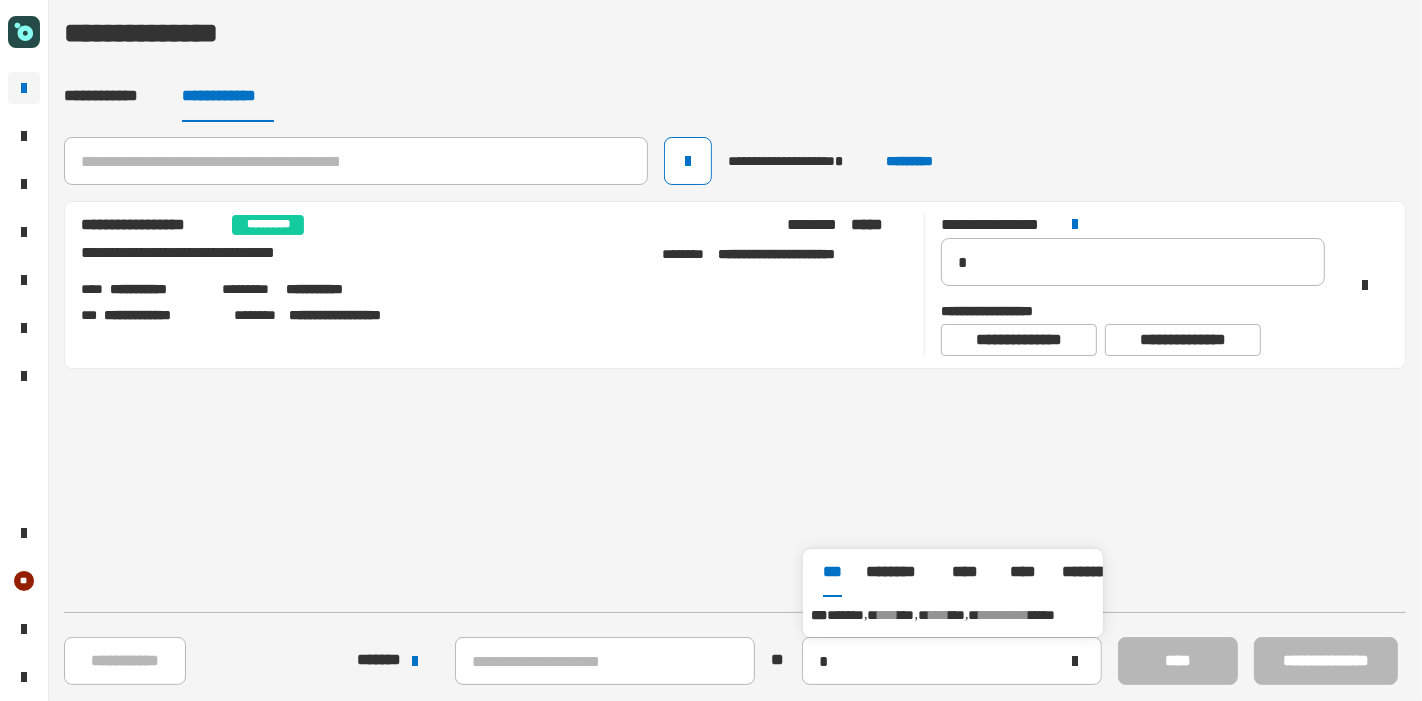 type on "**********" 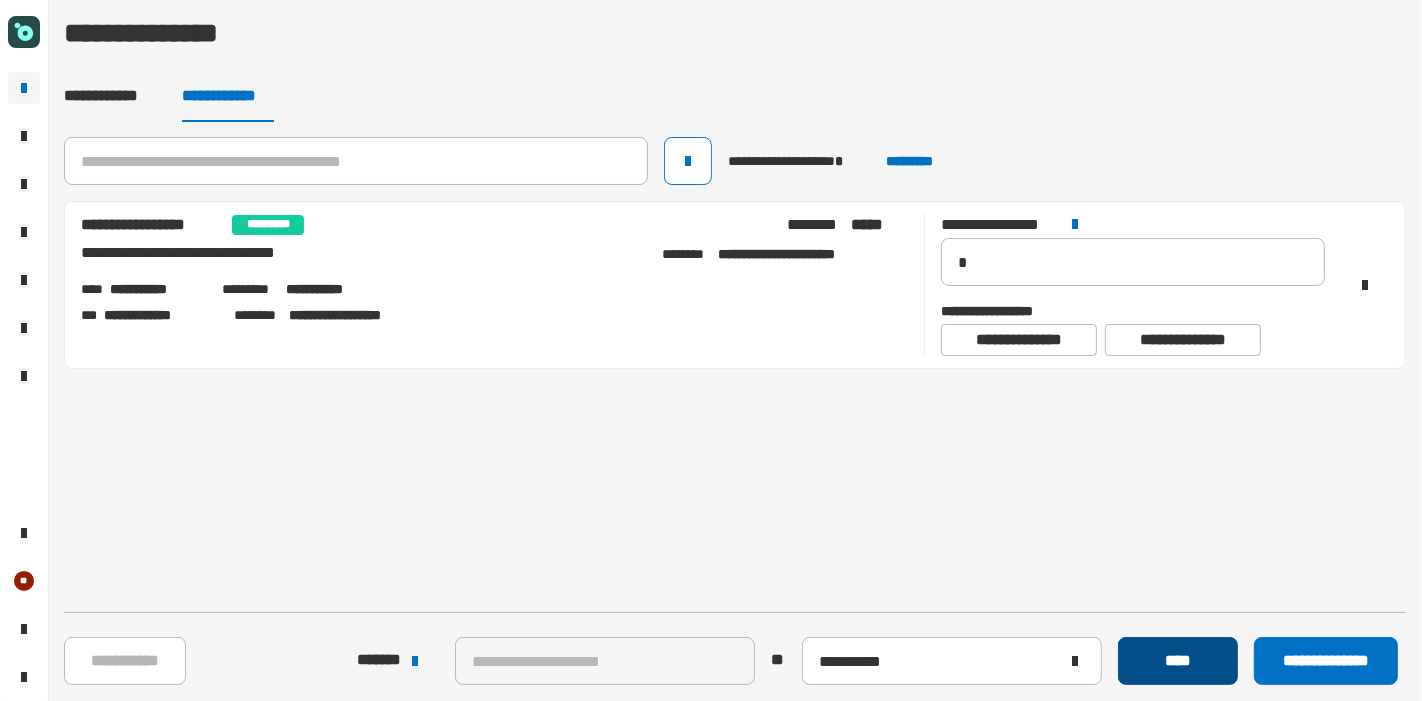 click on "****" 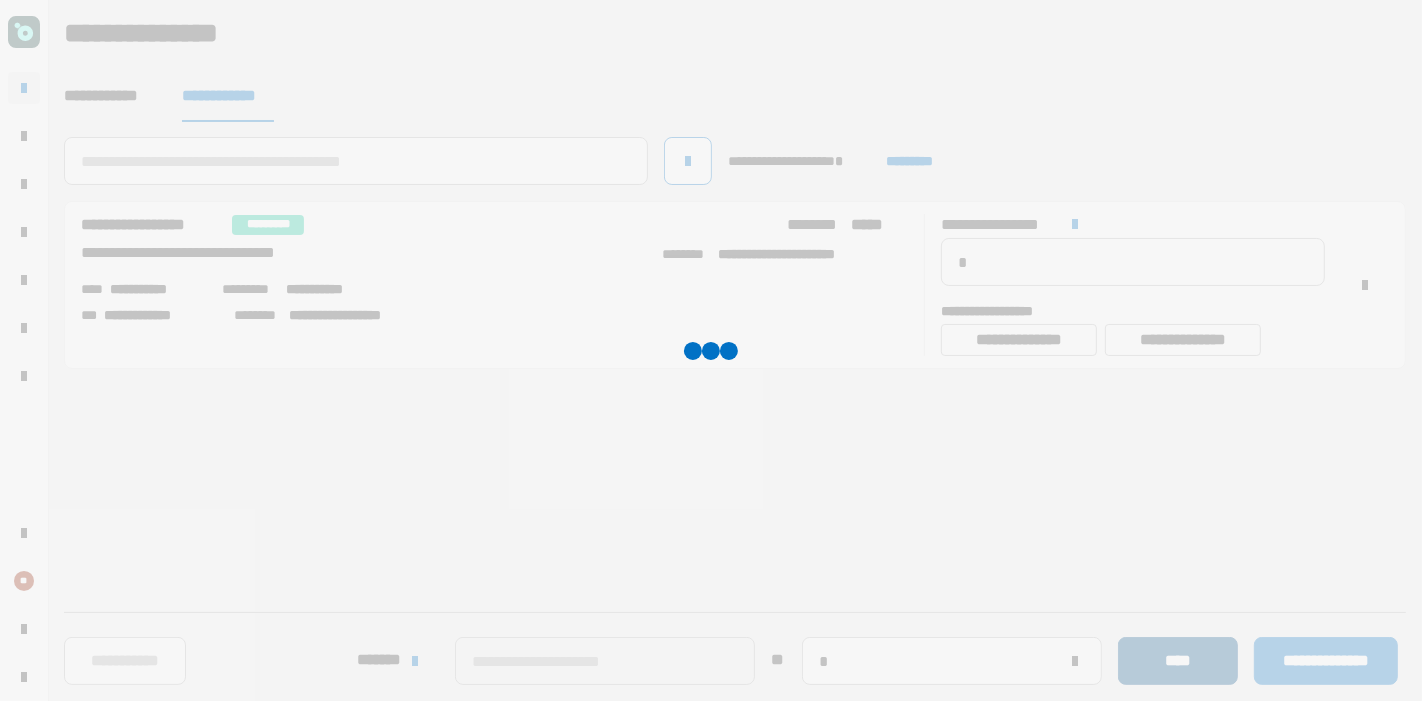 type 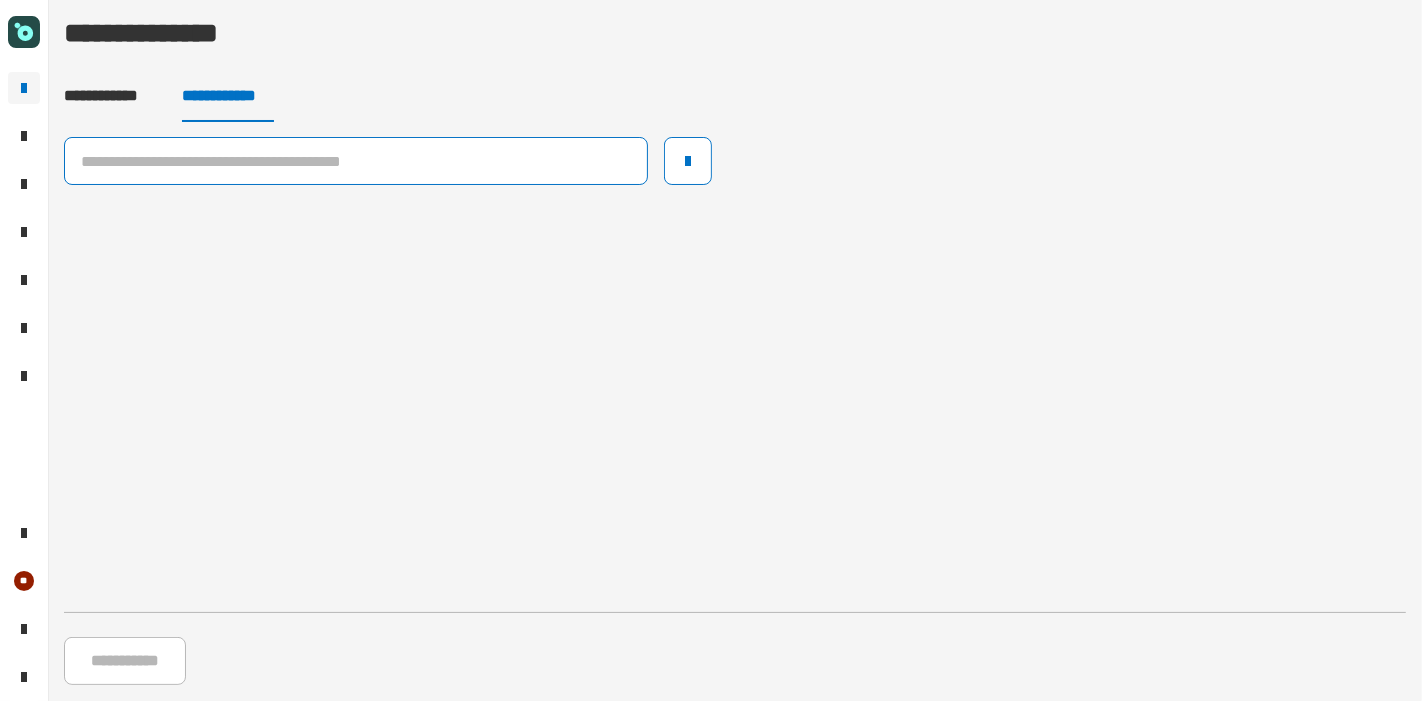 click 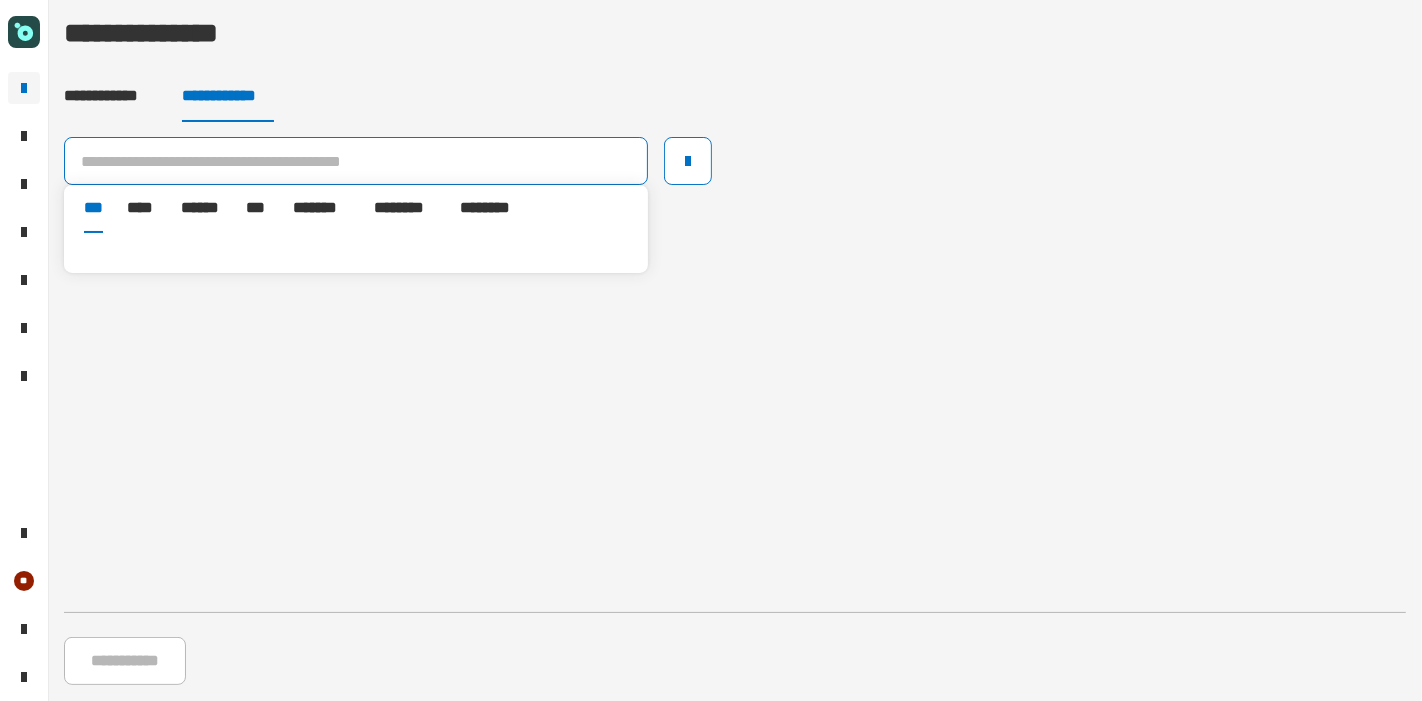 paste on "**********" 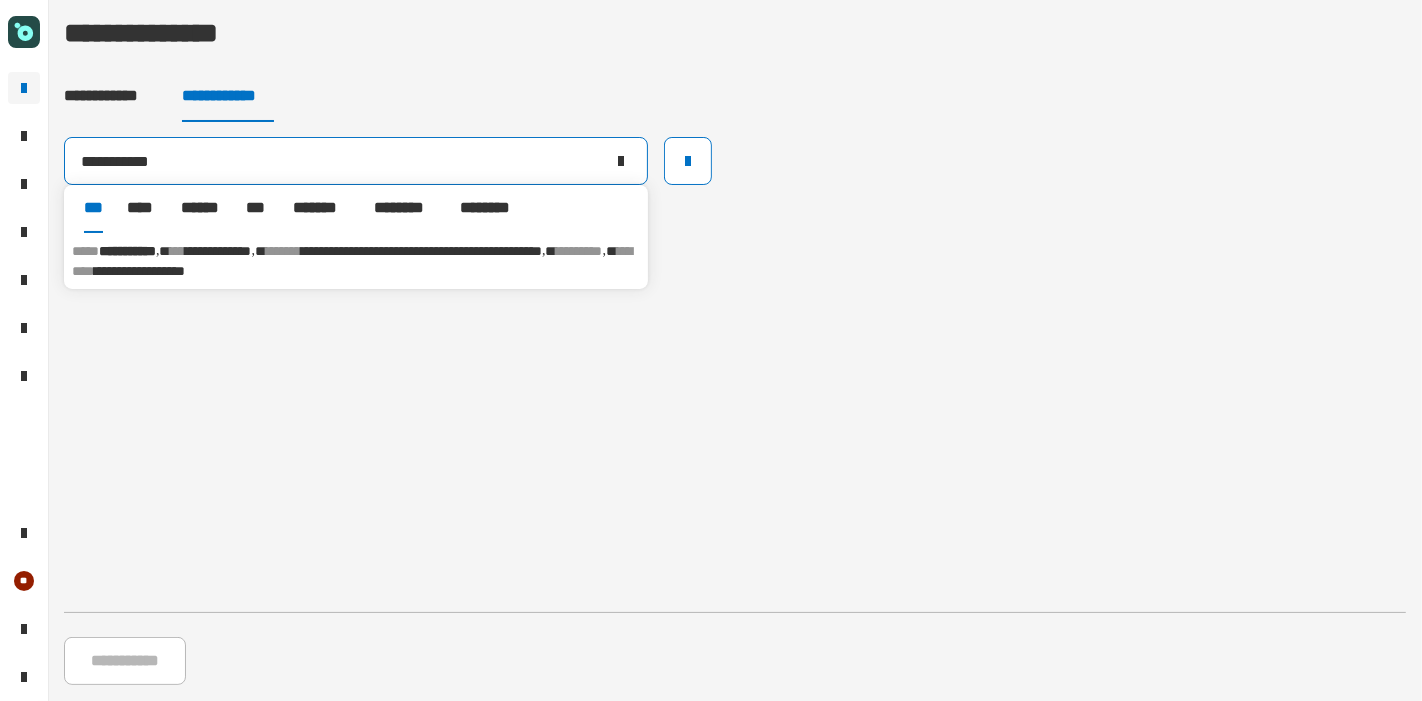 type on "**********" 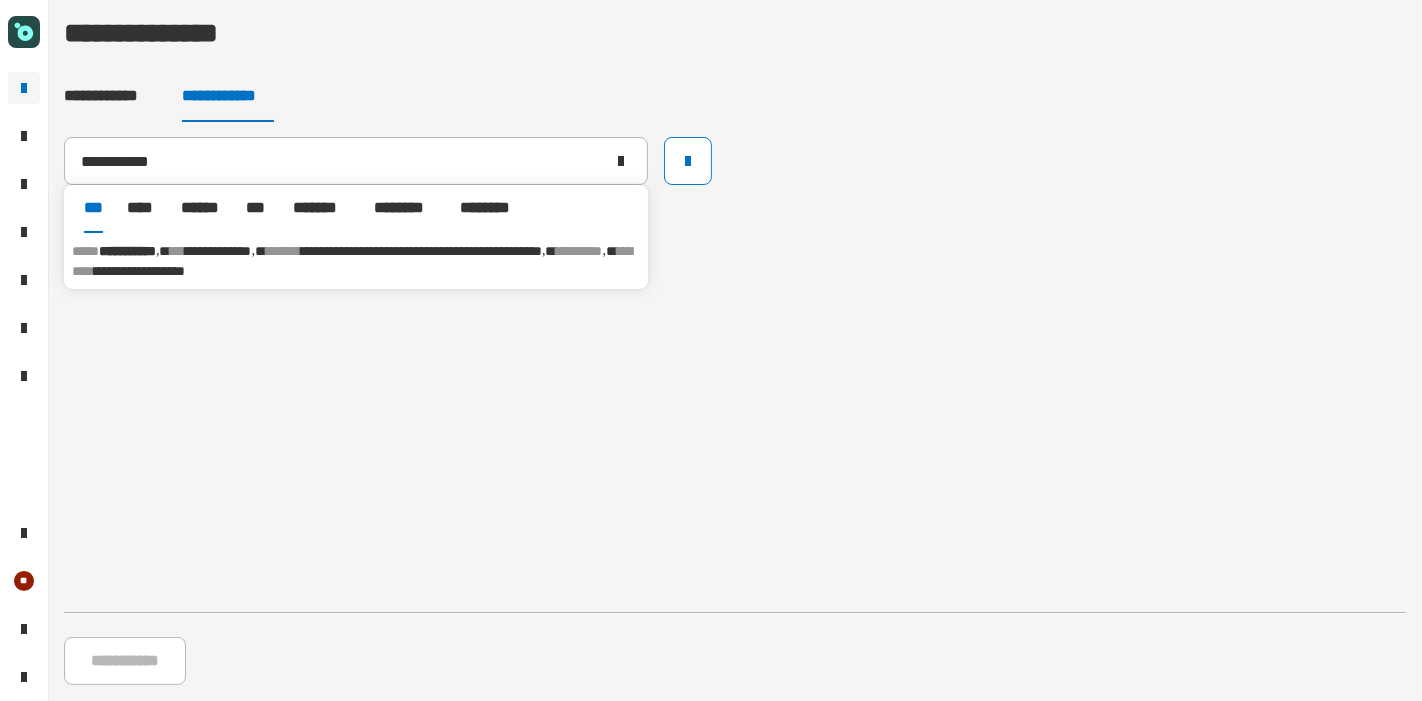 click on "**********" at bounding box center (139, 271) 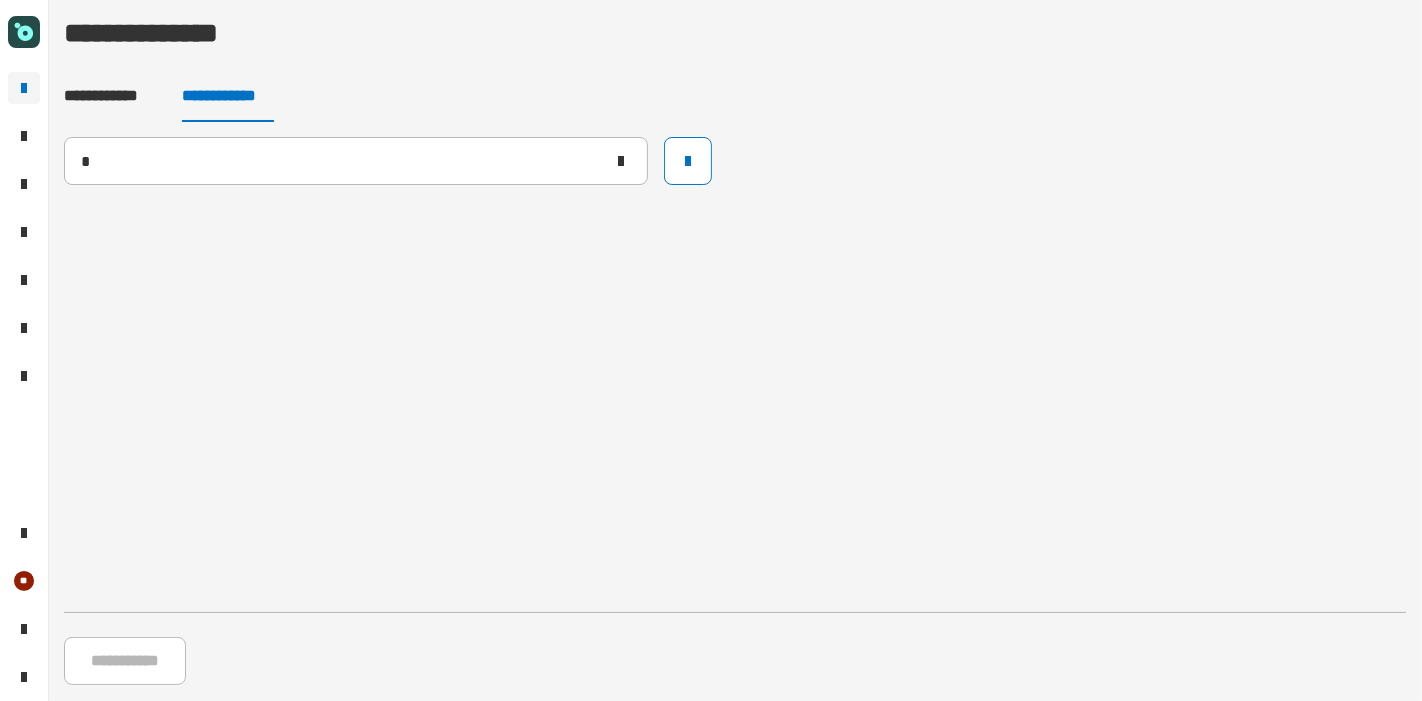 type 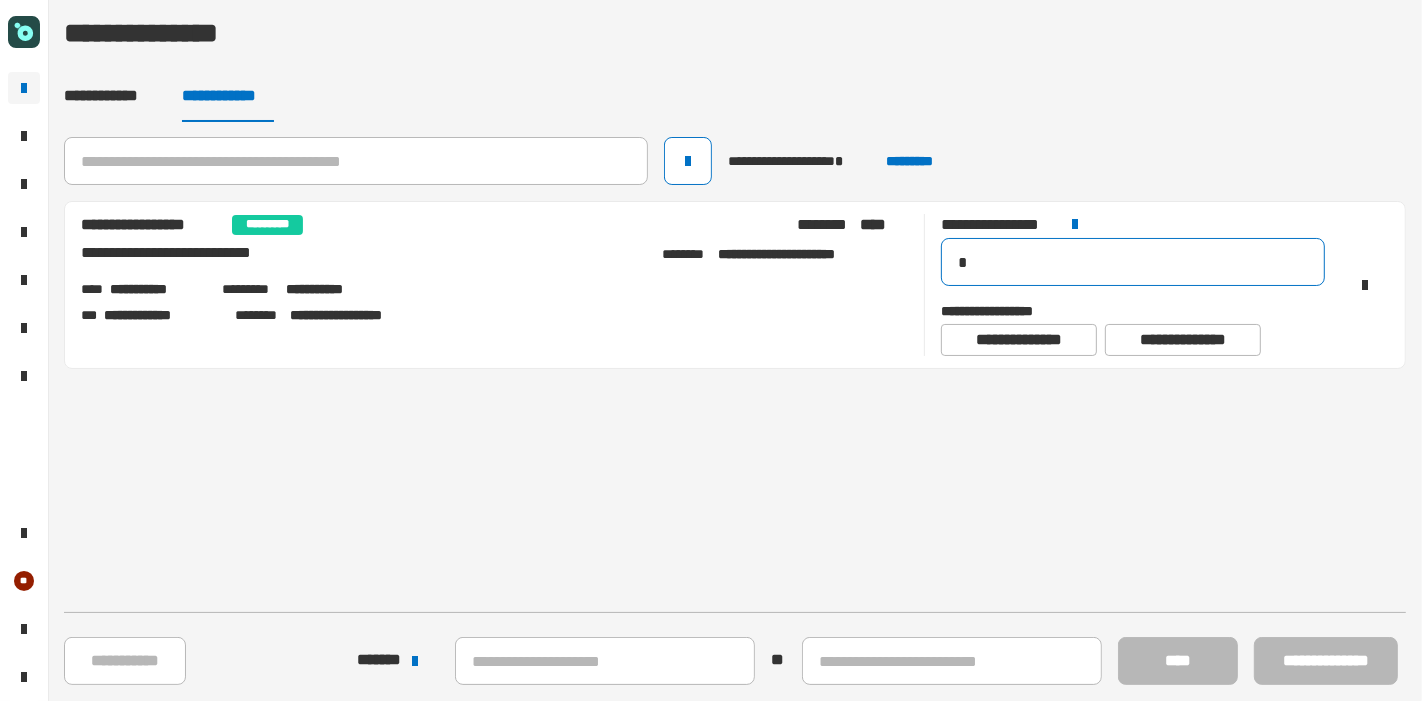 drag, startPoint x: 990, startPoint y: 255, endPoint x: 894, endPoint y: 248, distance: 96.25487 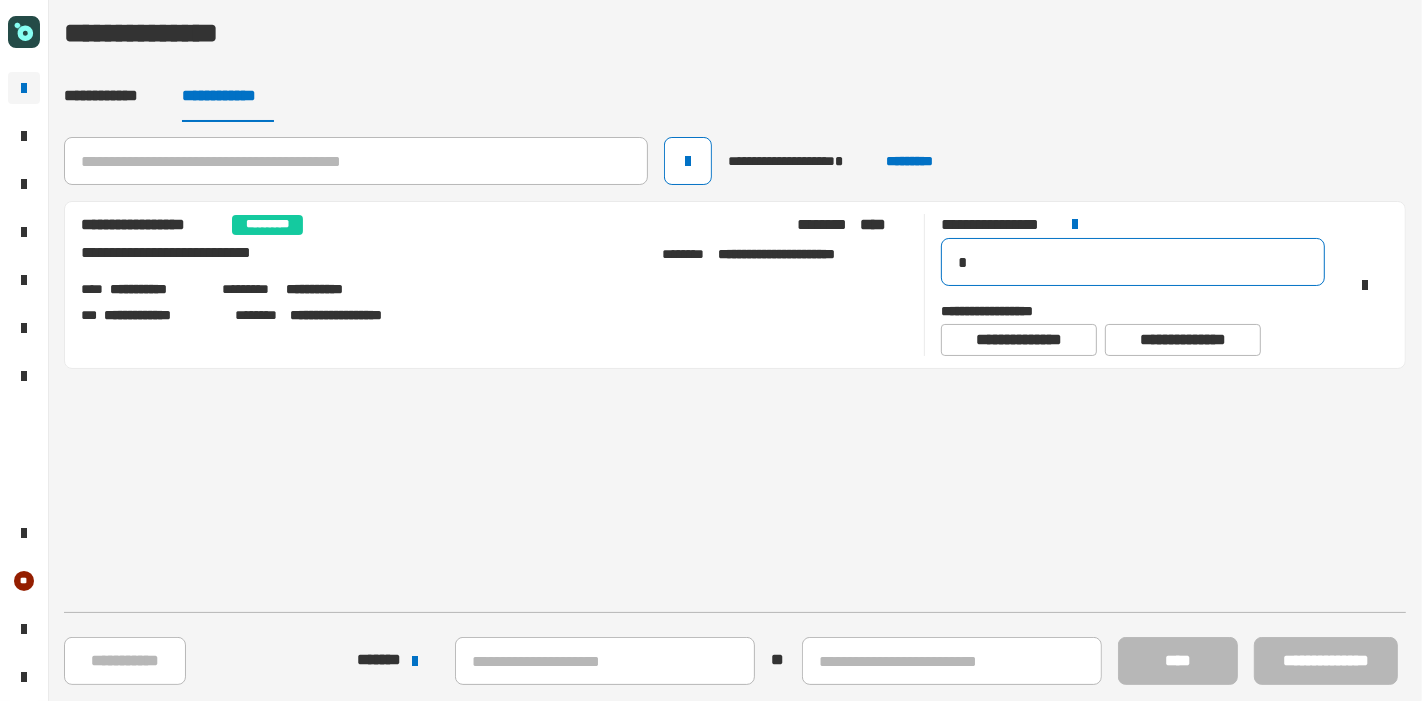 type on "*" 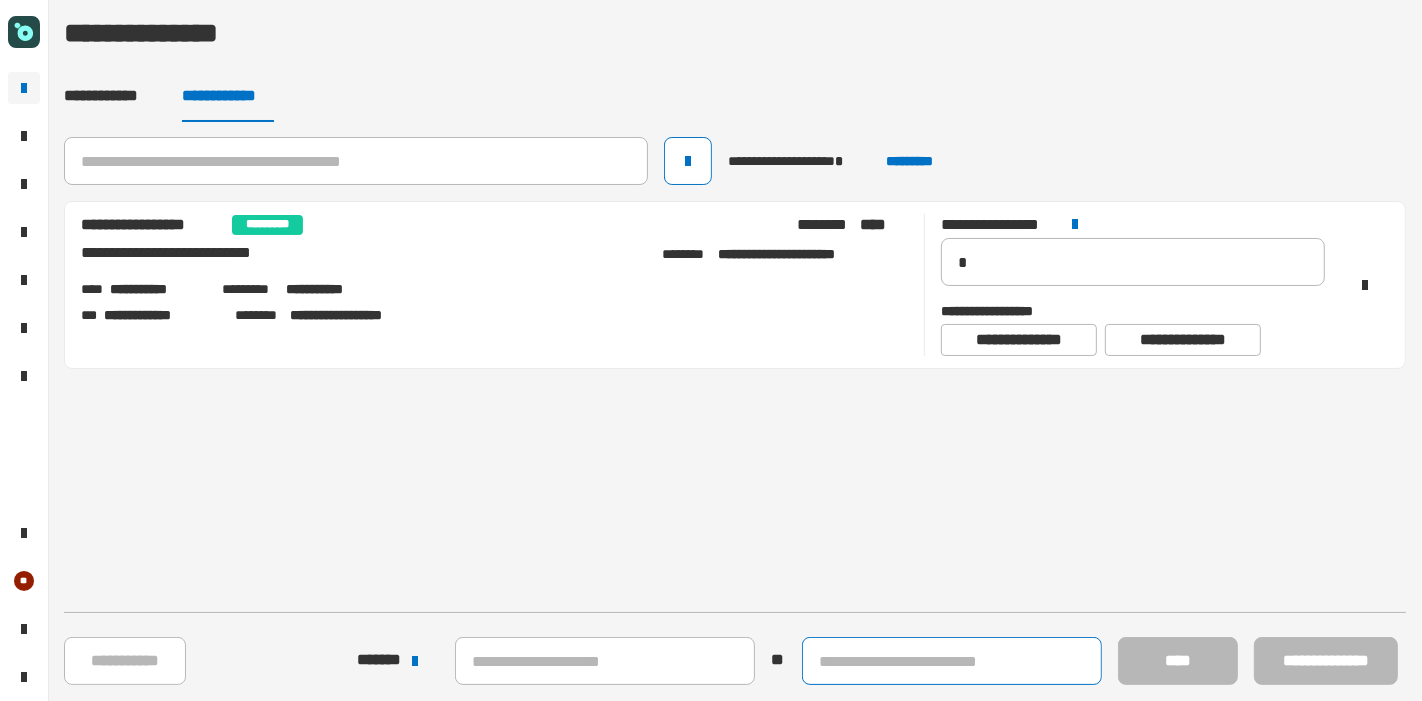 click 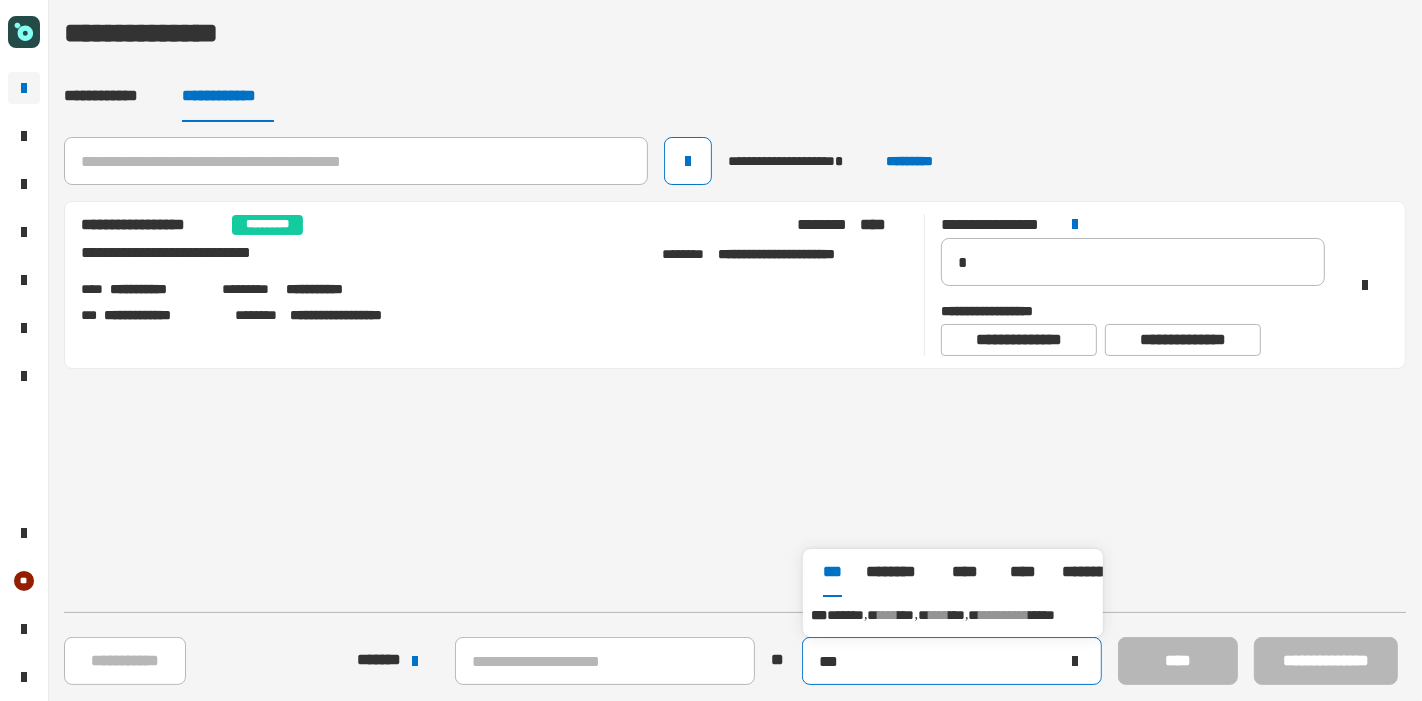 type on "***" 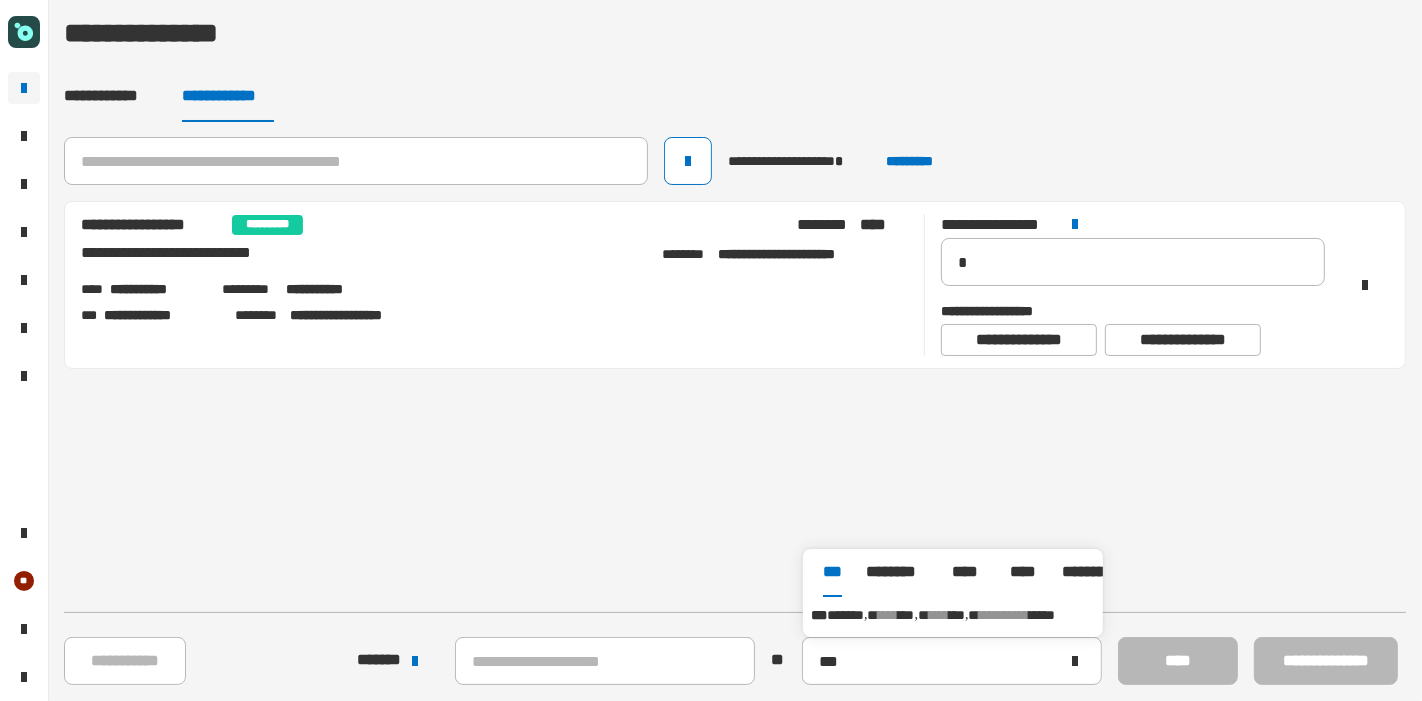 click on "**********" at bounding box center (953, 615) 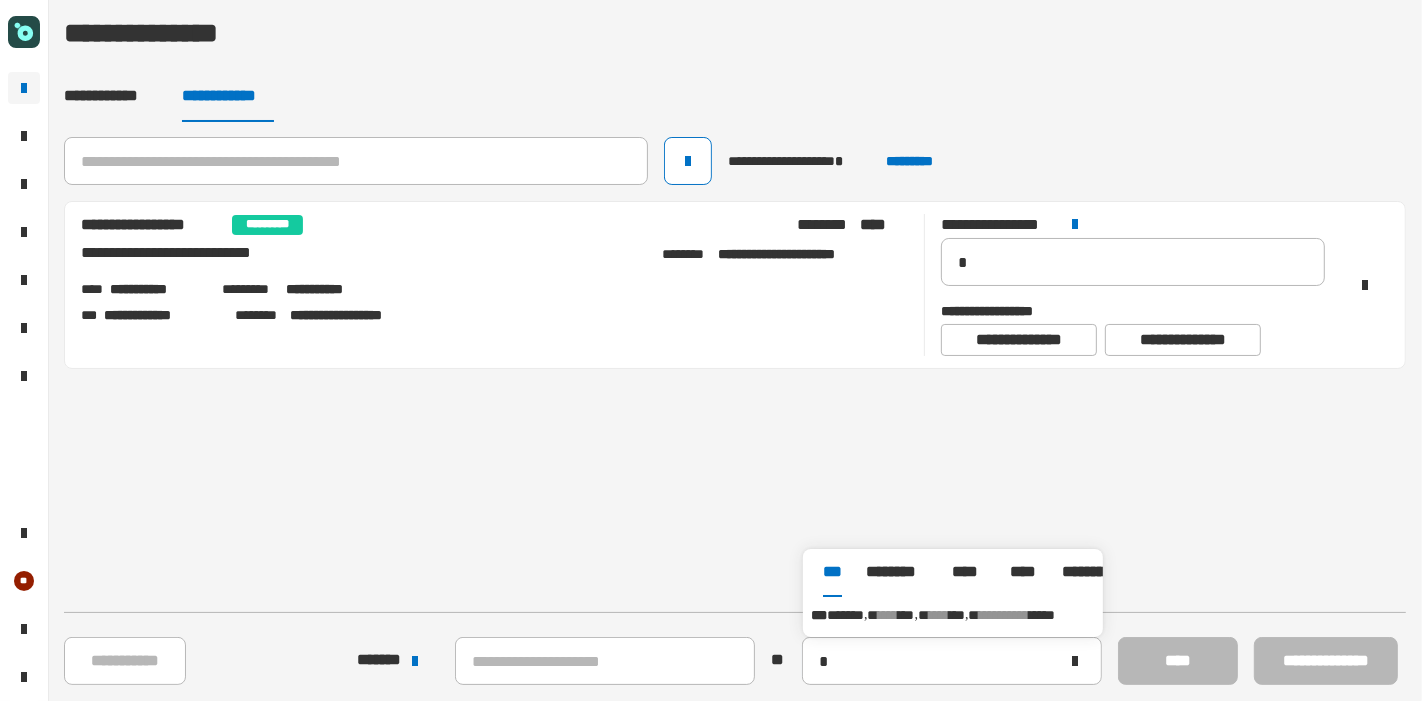 type on "**********" 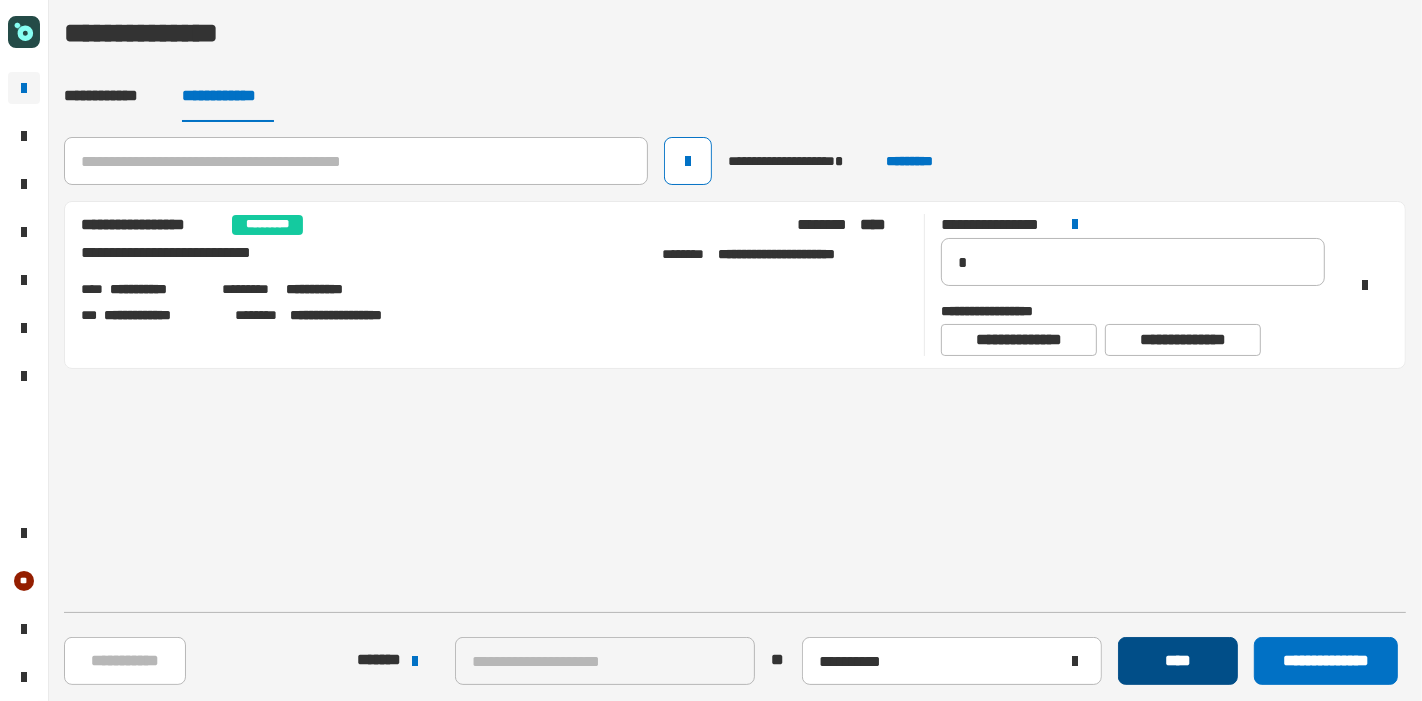 click on "****" 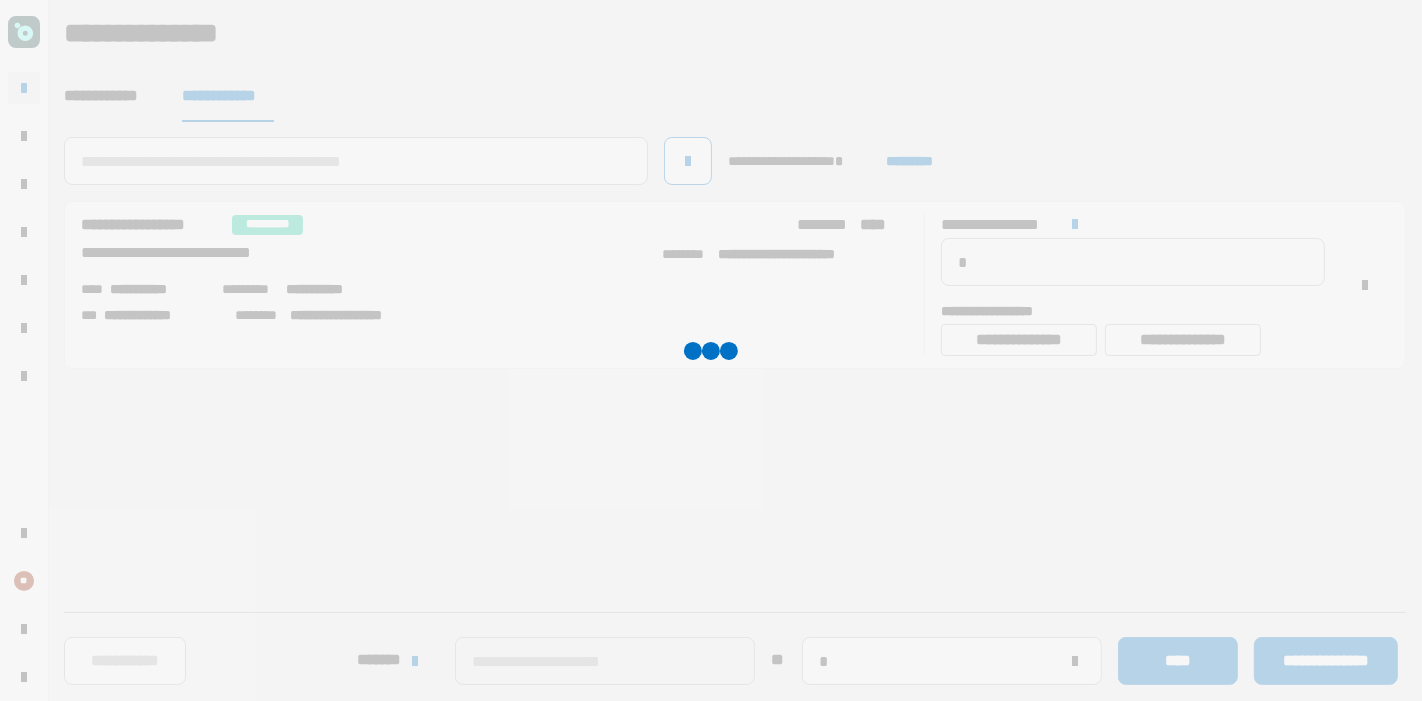 type 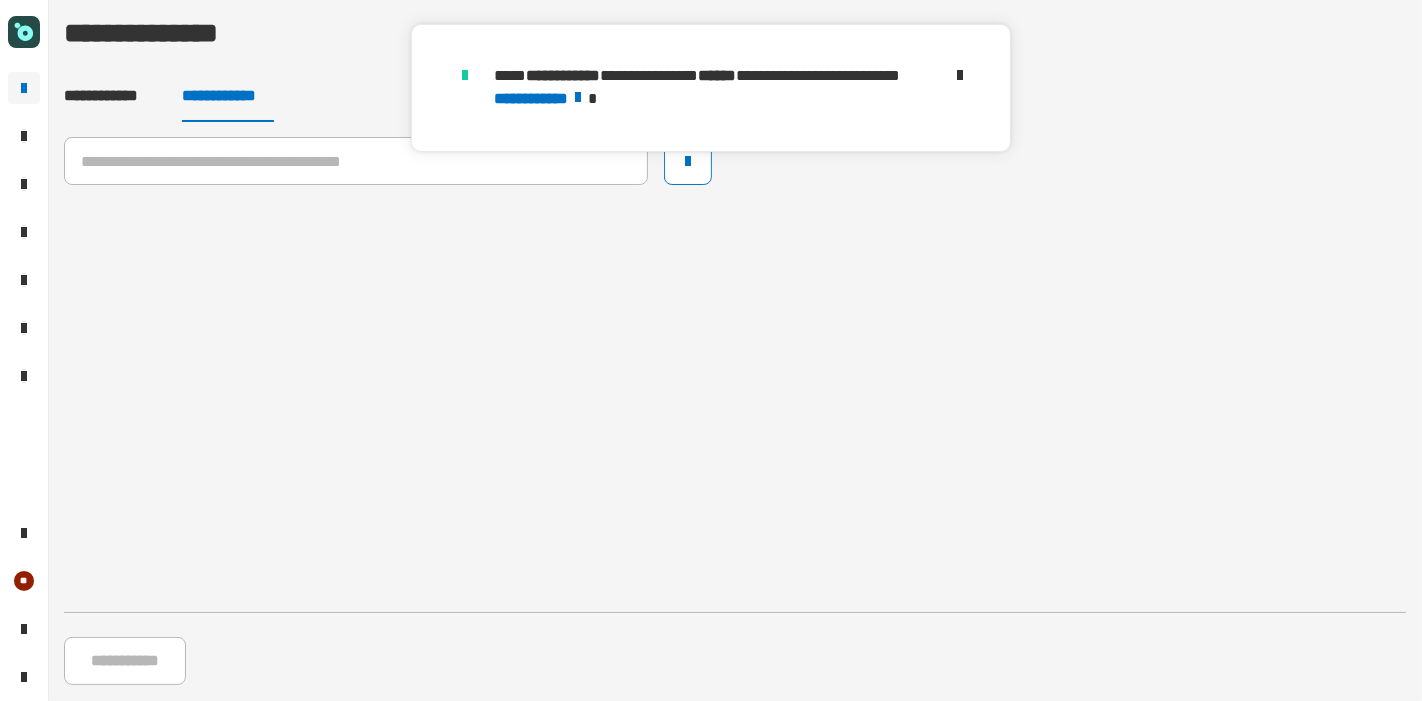 click 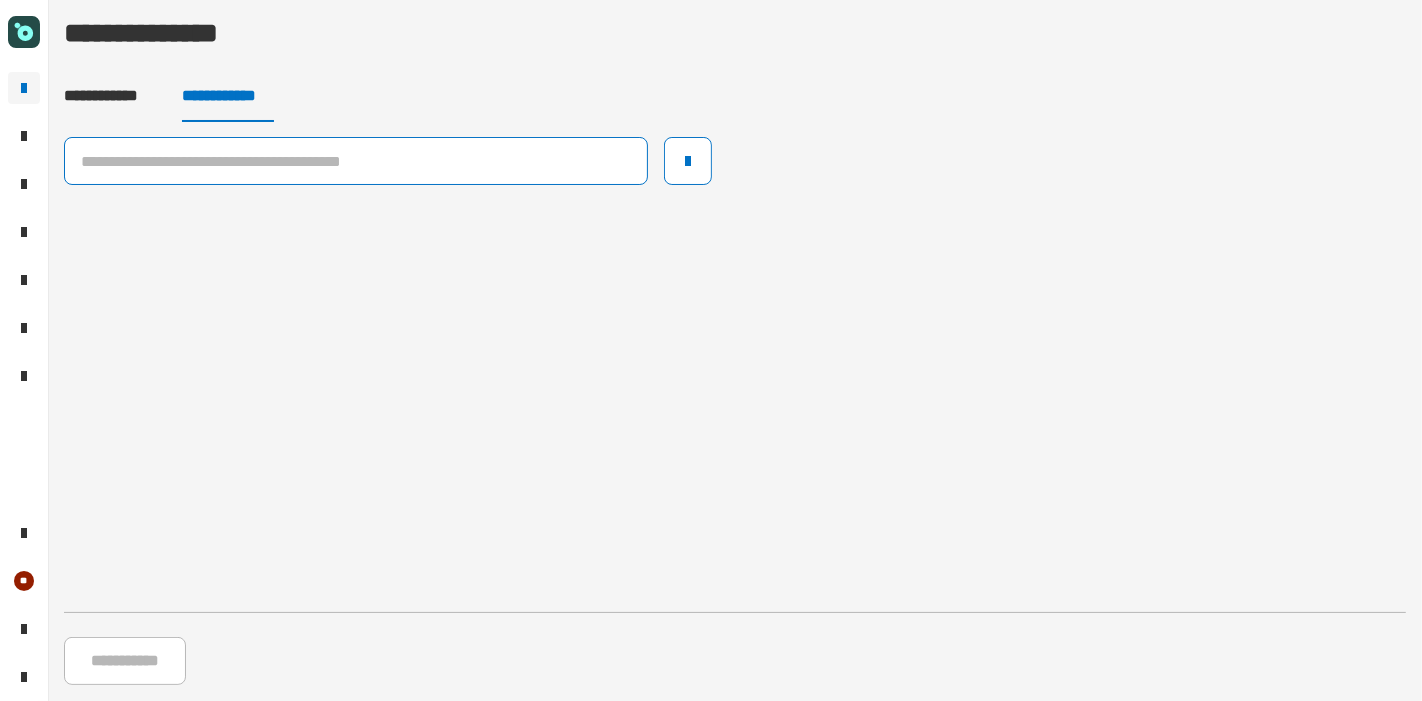 click 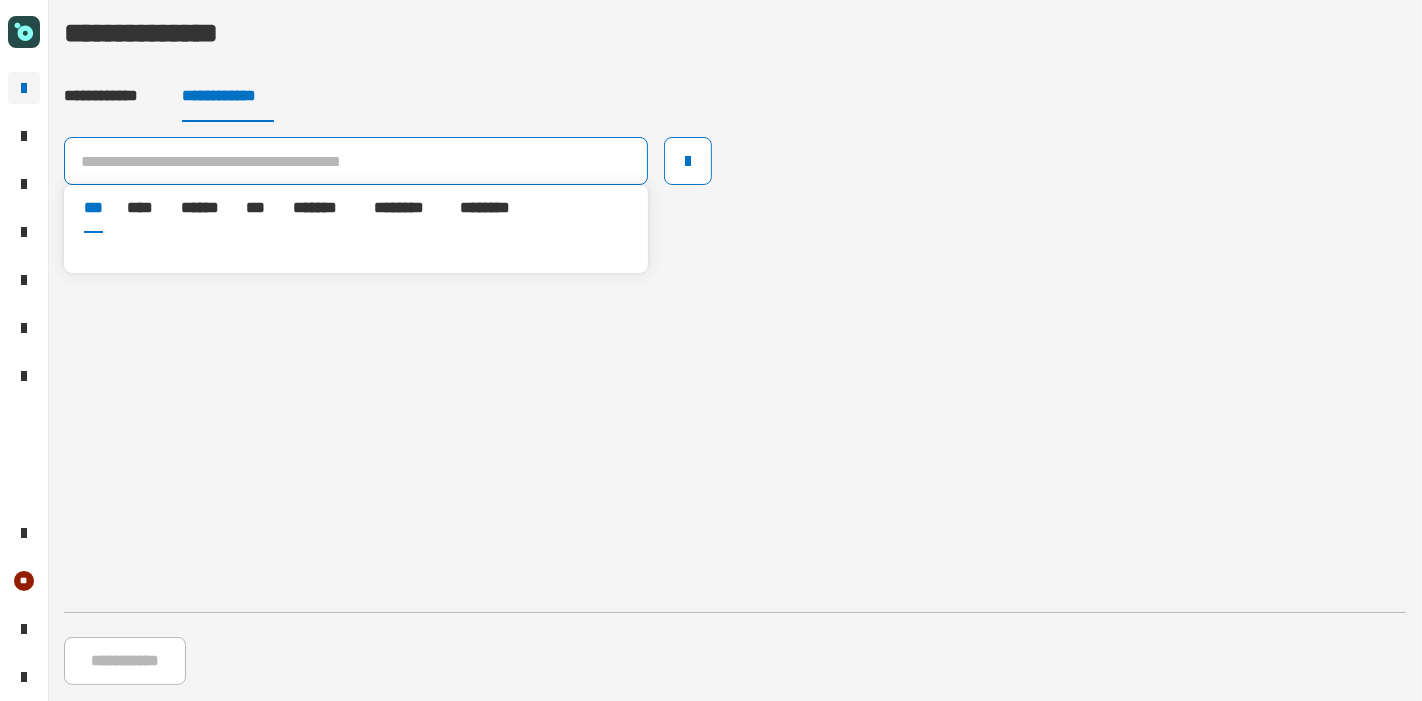 paste on "**********" 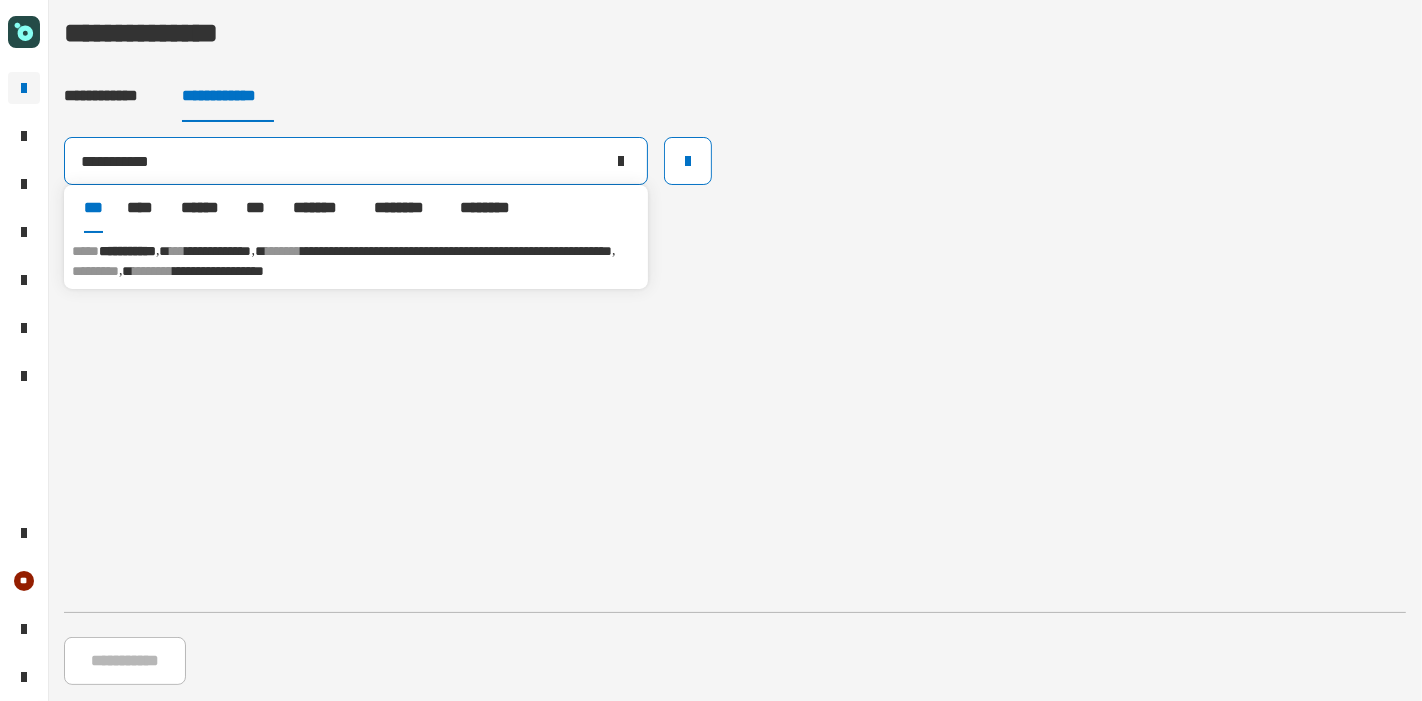 type on "**********" 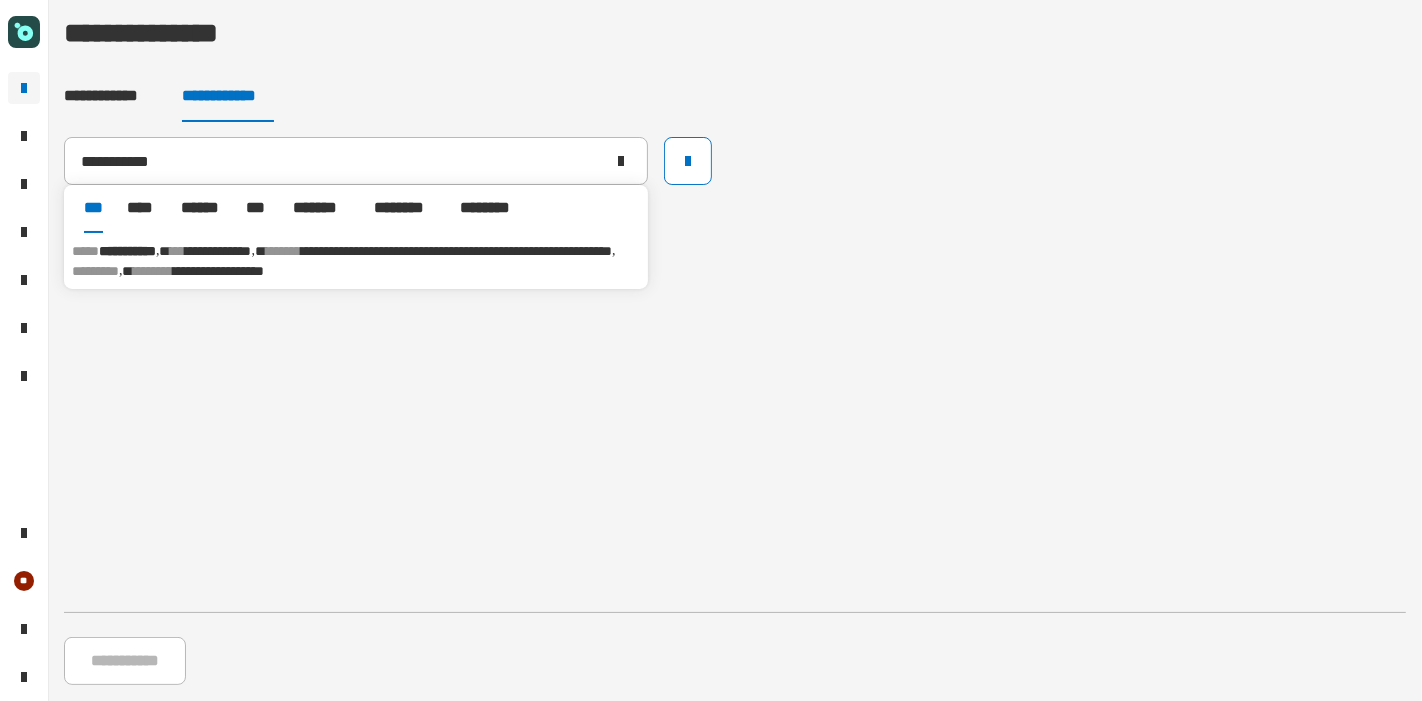 click on "*******" at bounding box center [283, 251] 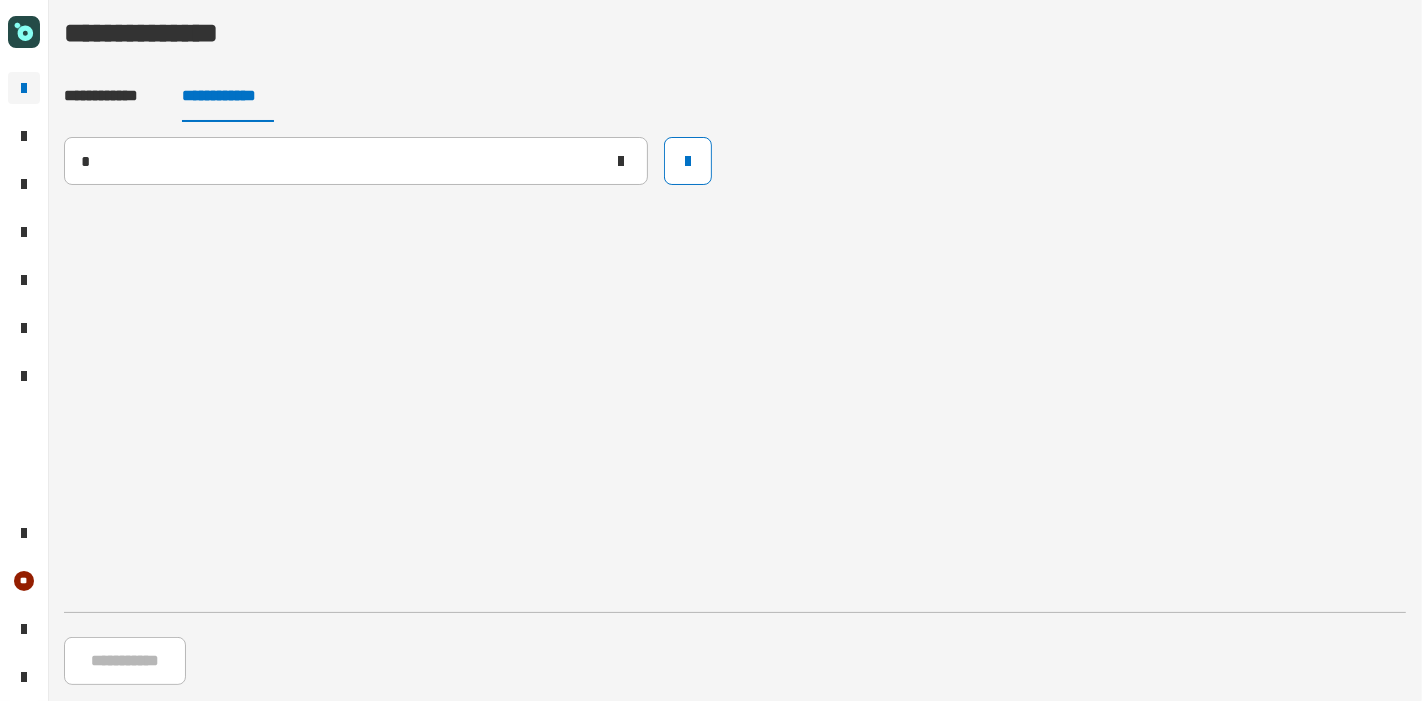 type 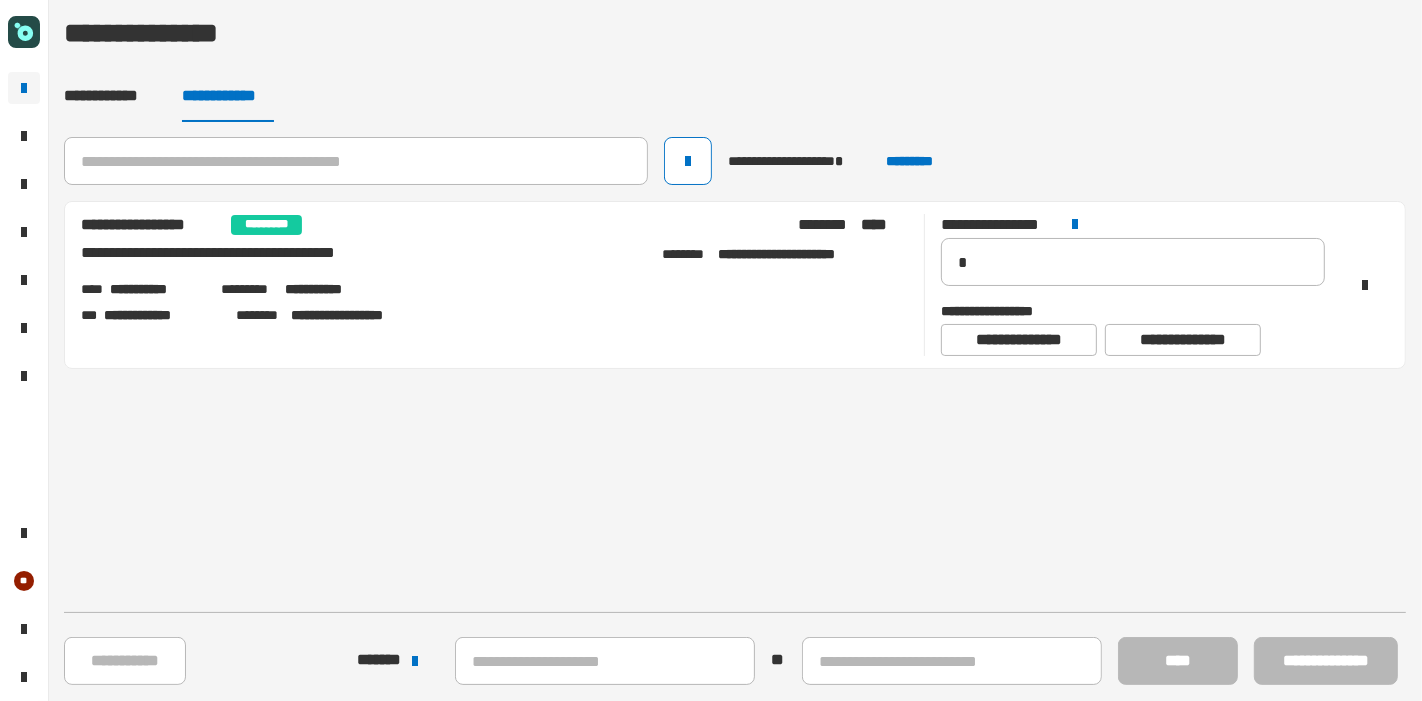drag, startPoint x: 1005, startPoint y: 410, endPoint x: 971, endPoint y: 475, distance: 73.3553 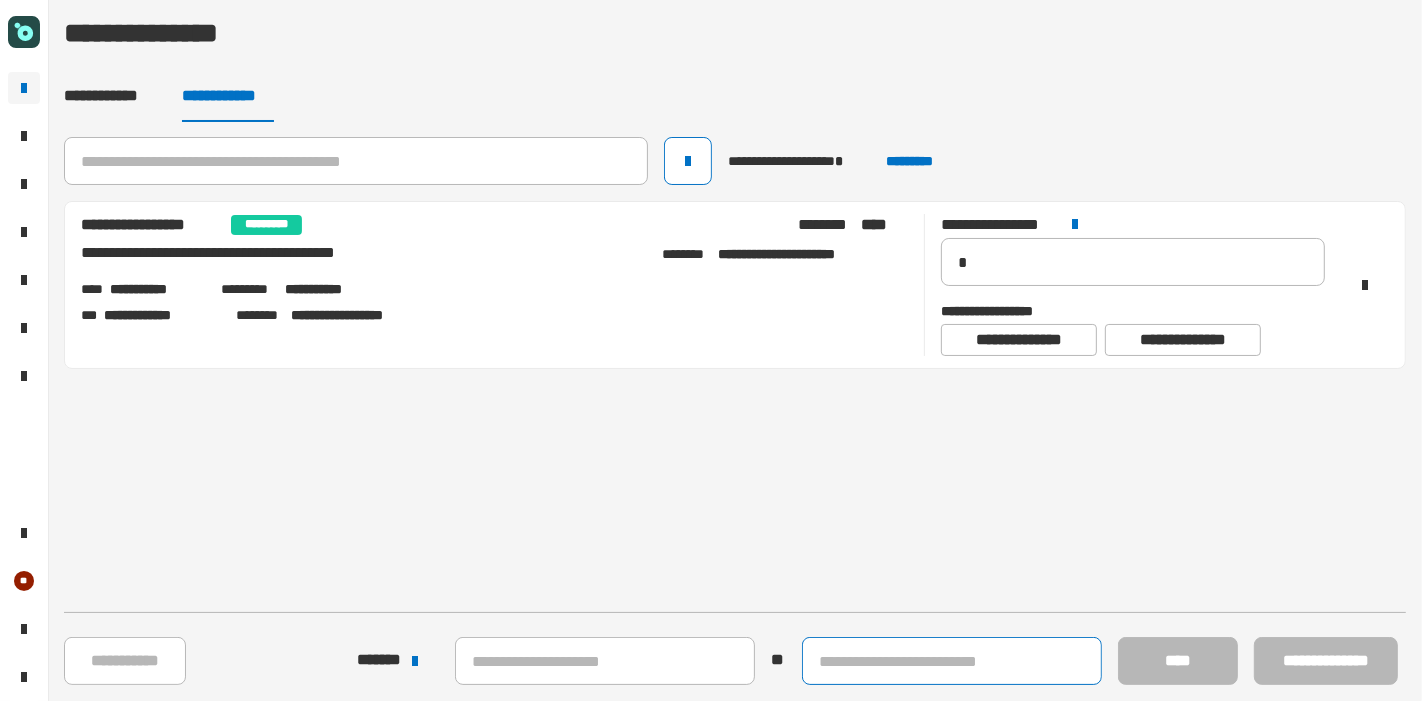click 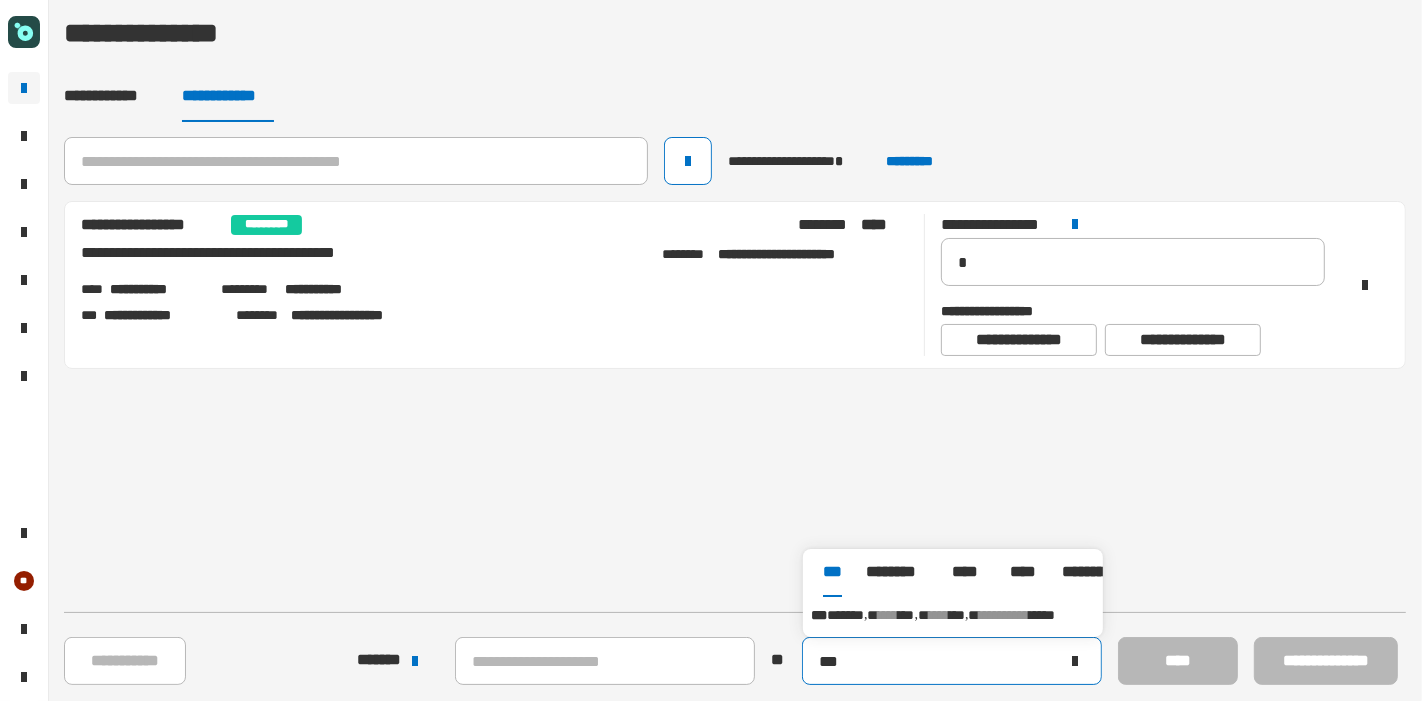type on "***" 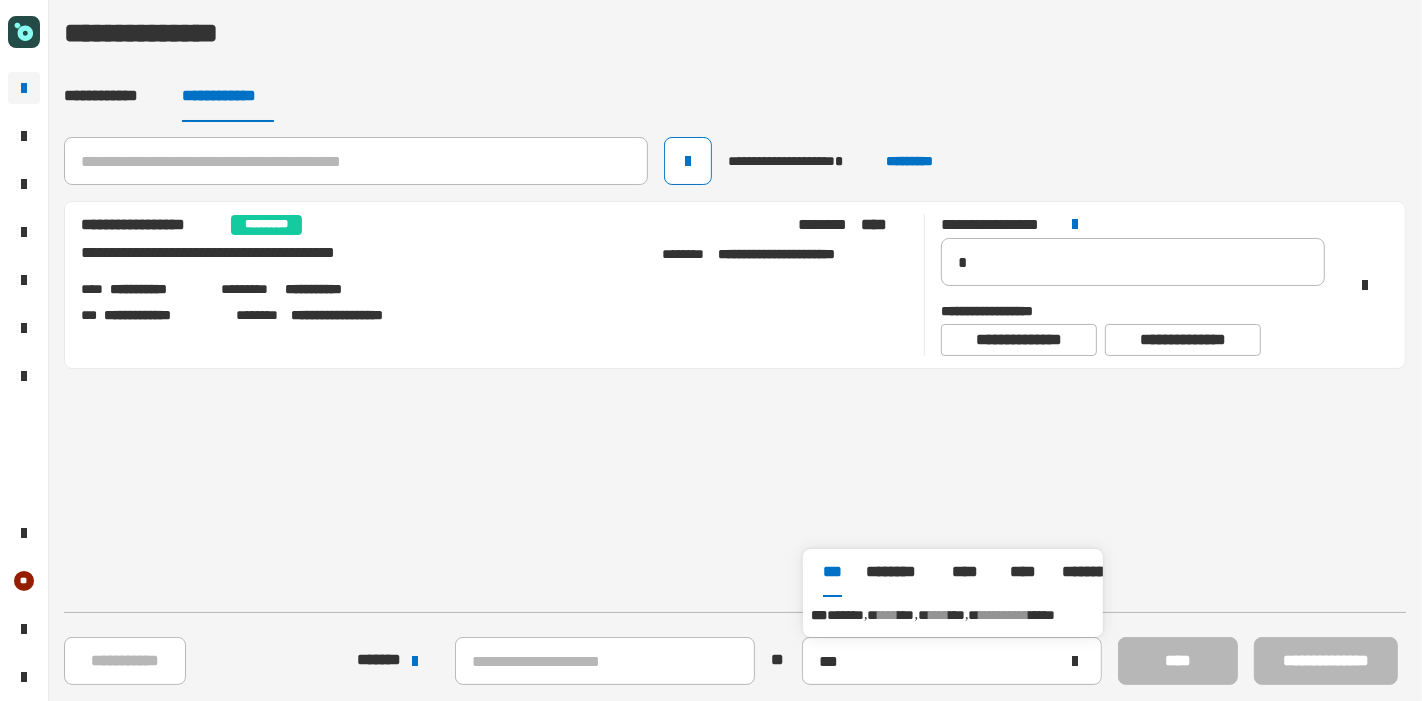 click on "**********" at bounding box center [953, 615] 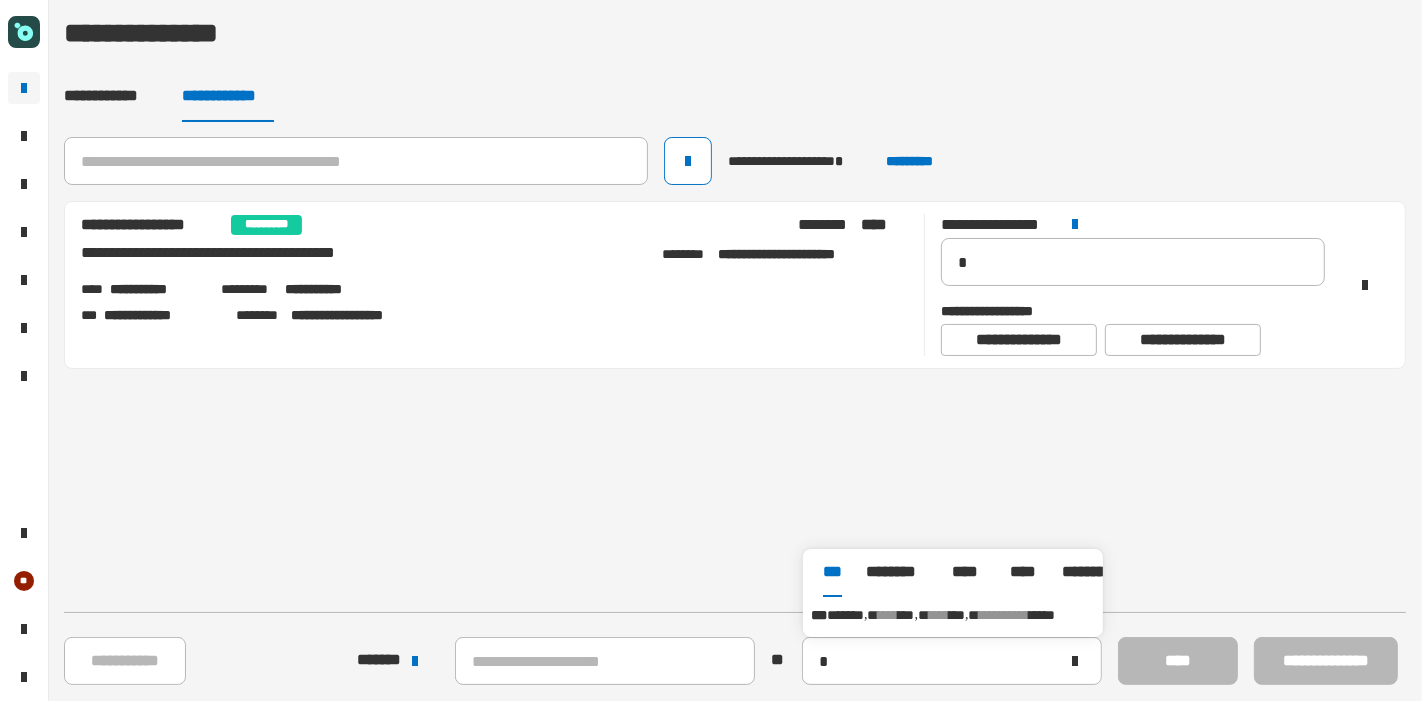 type on "**********" 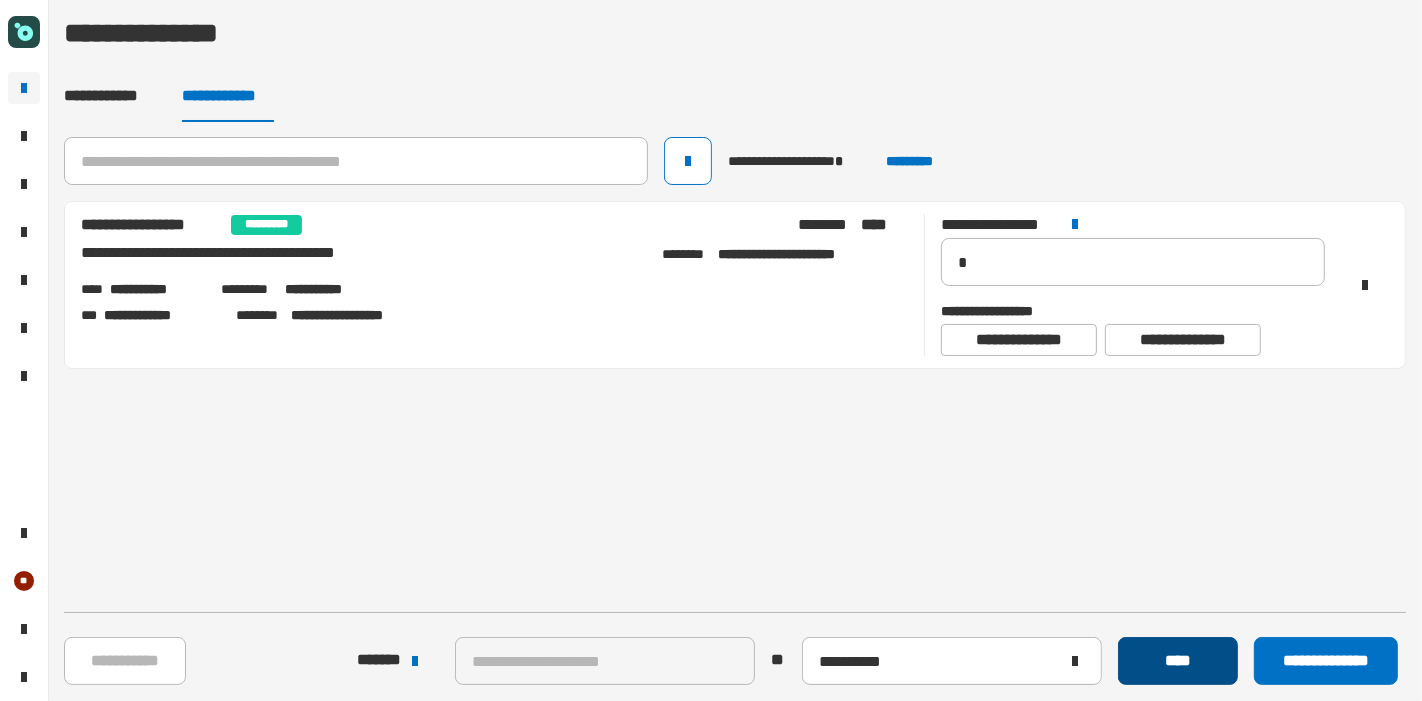 click on "****" 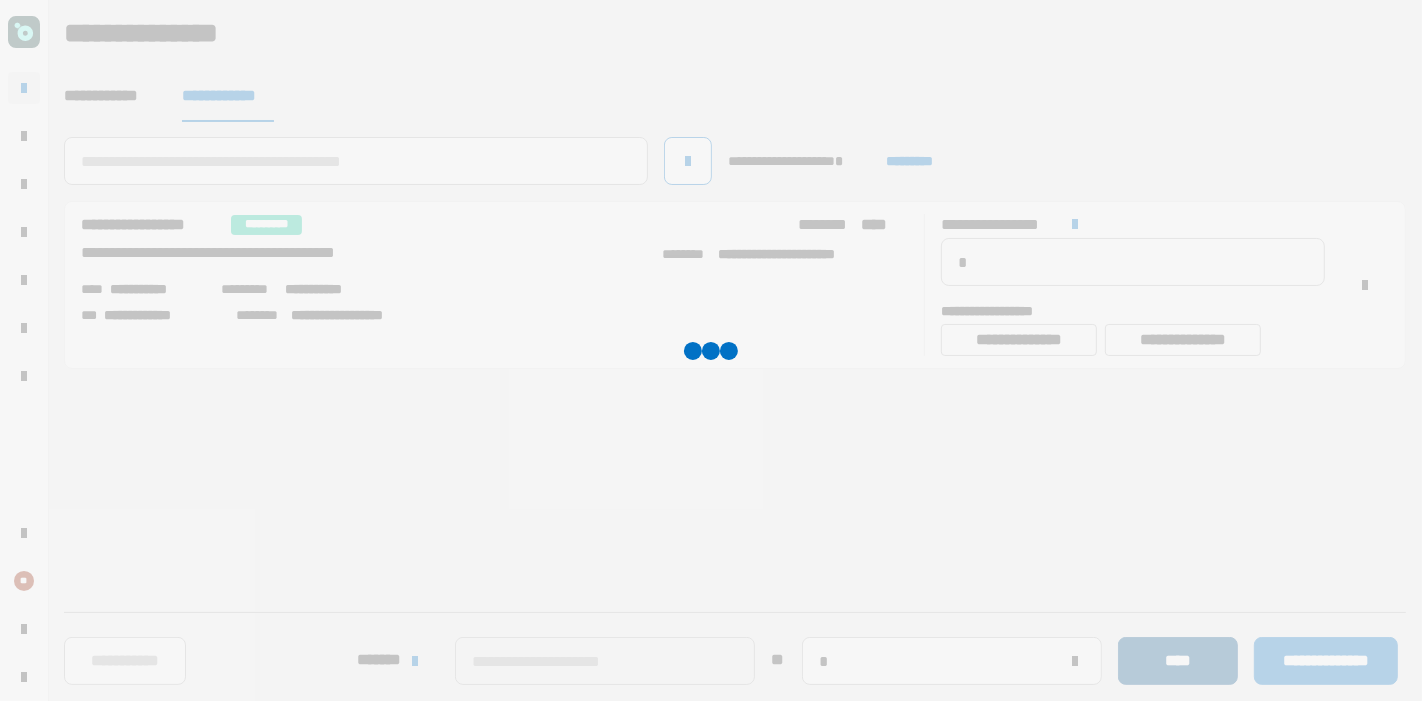 type 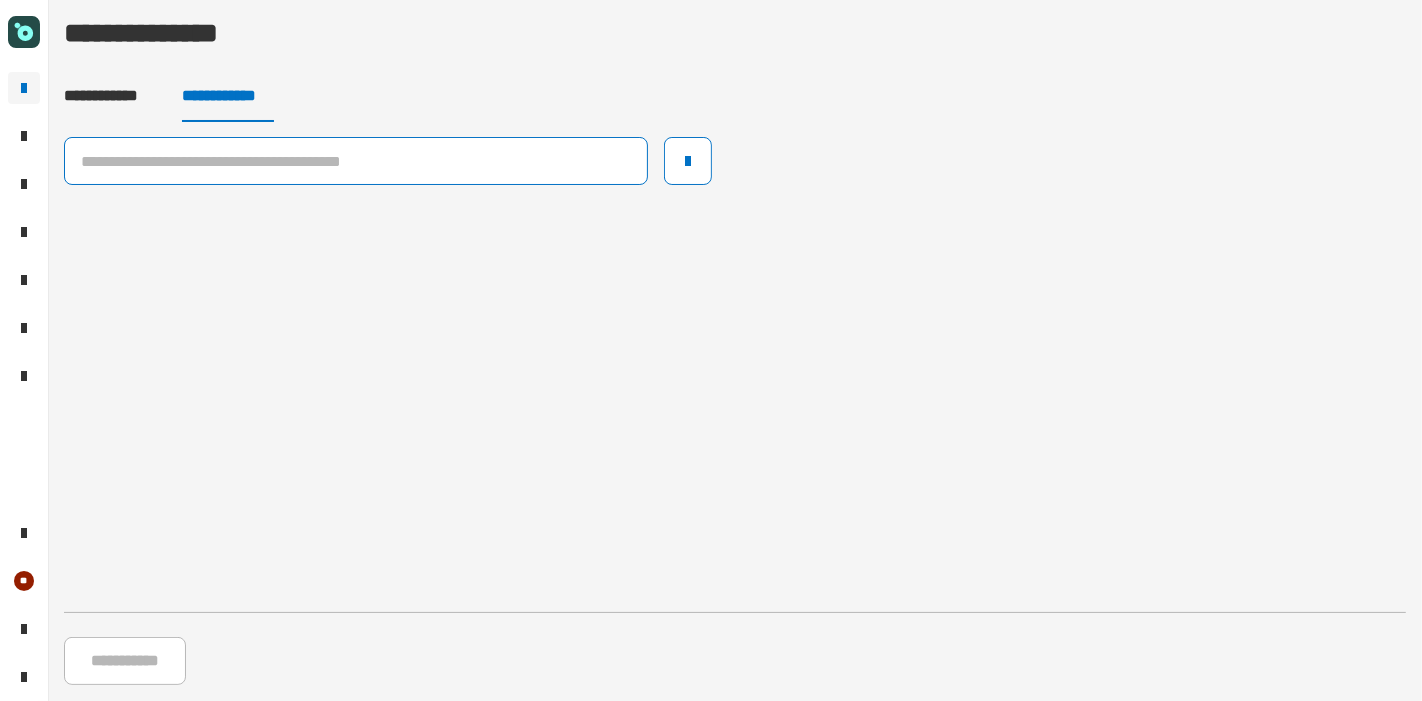 click 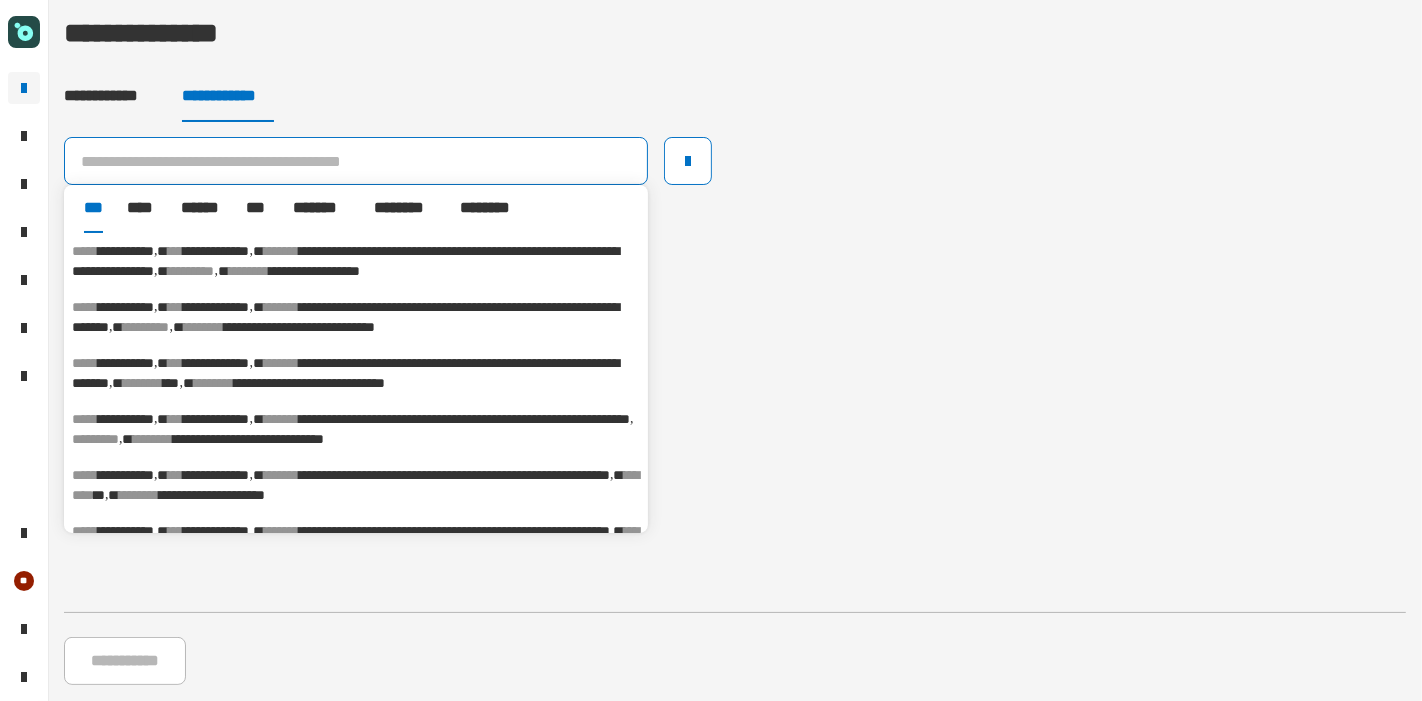 paste on "**********" 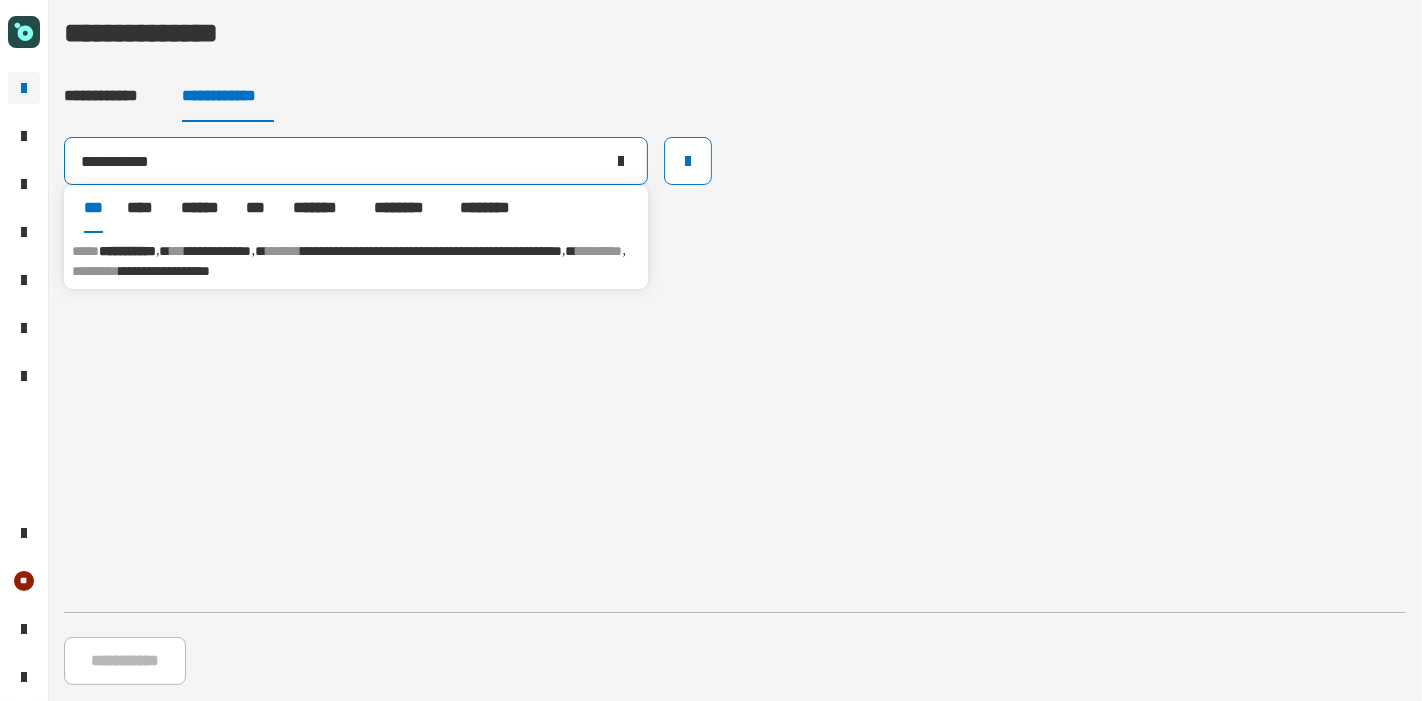 type on "**********" 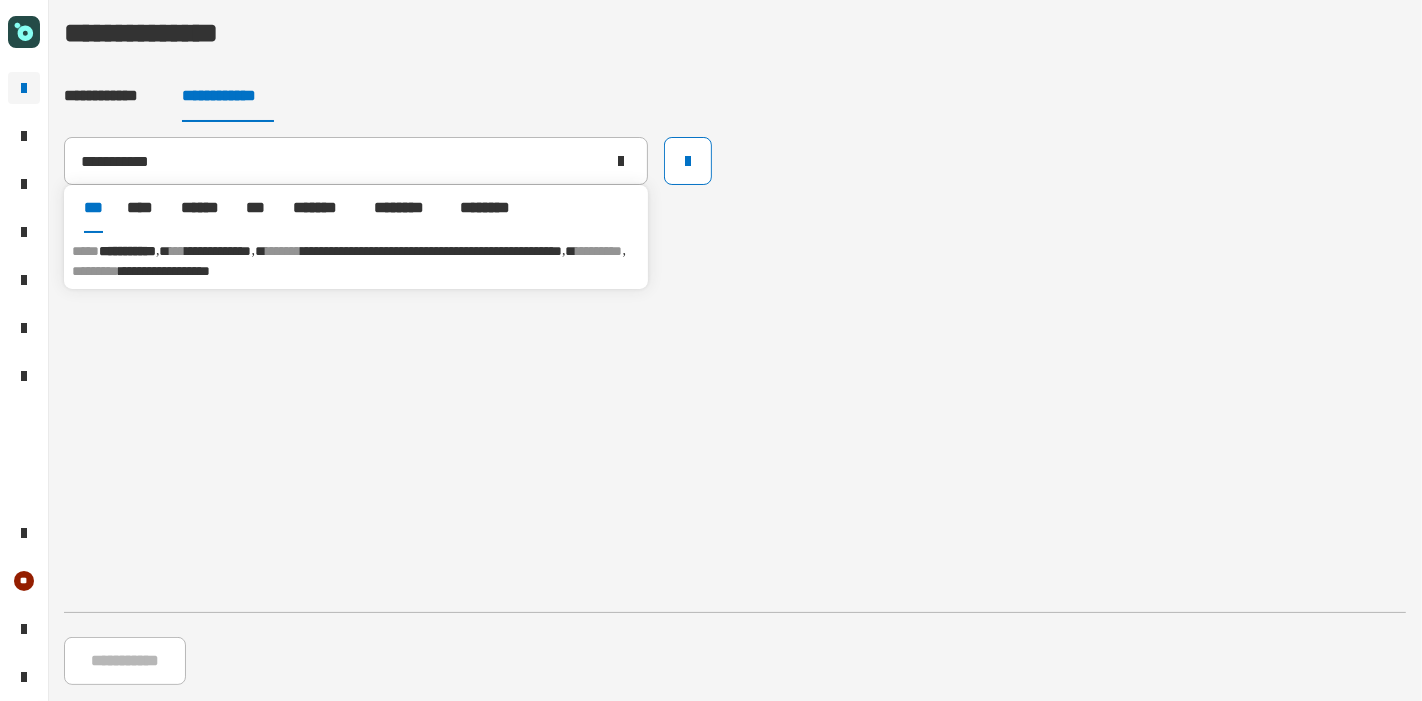 click on "********" at bounding box center (600, 251) 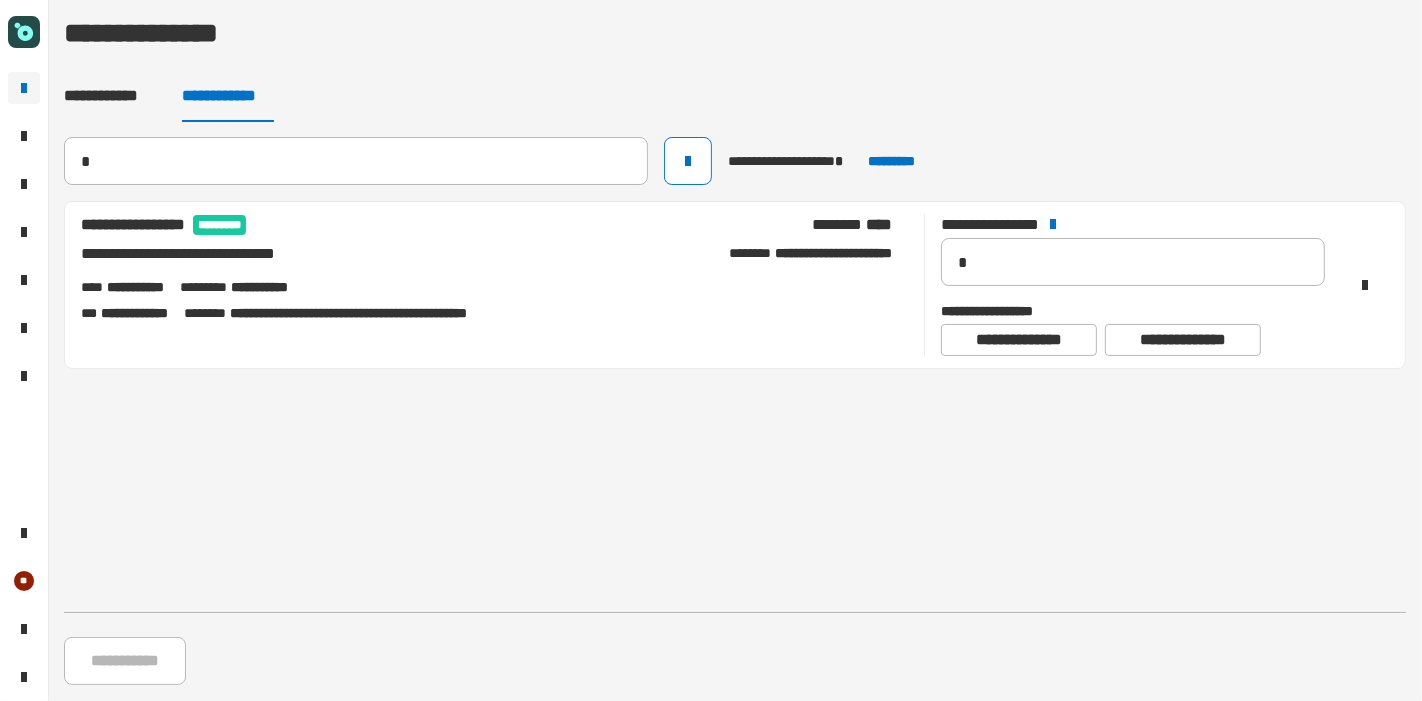 type 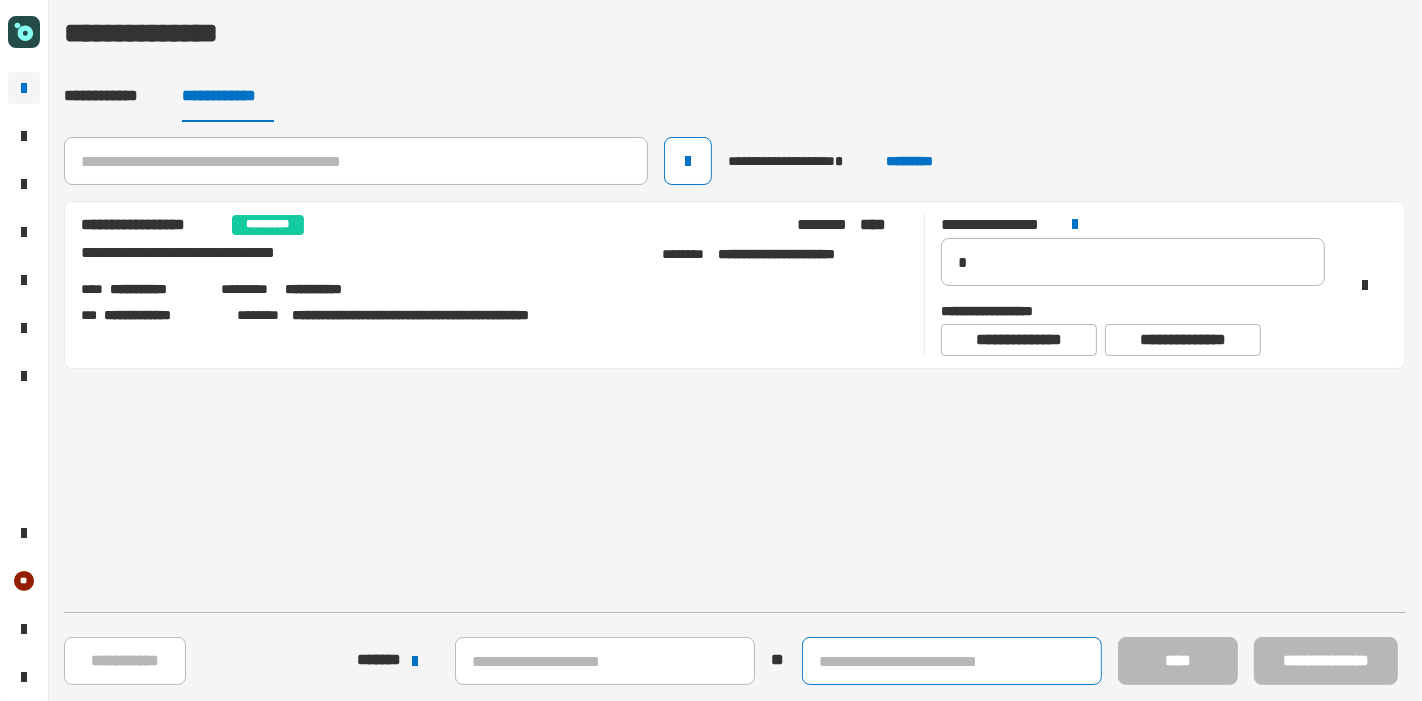 click 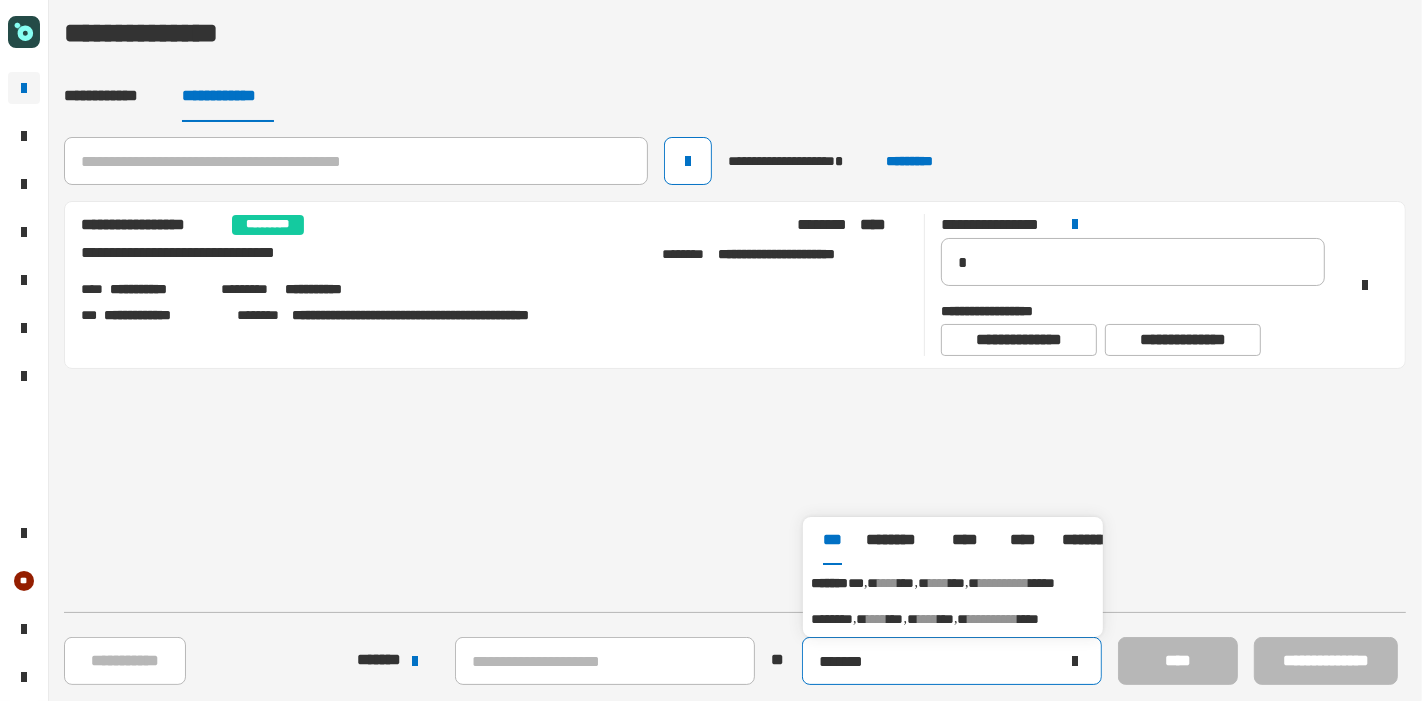 type on "*******" 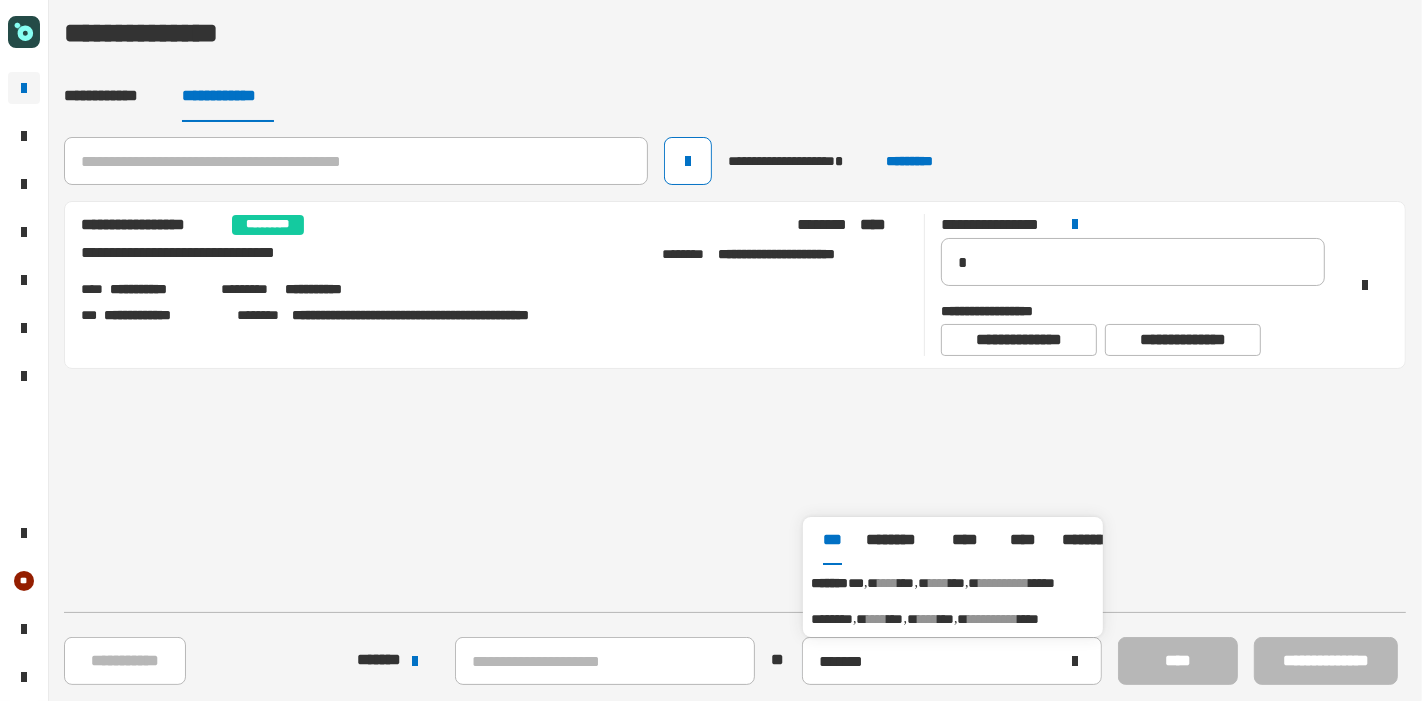 click on "[FIRST] [LAST] [LAST] [LAST] [LAST] [LAST]" at bounding box center (953, 583) 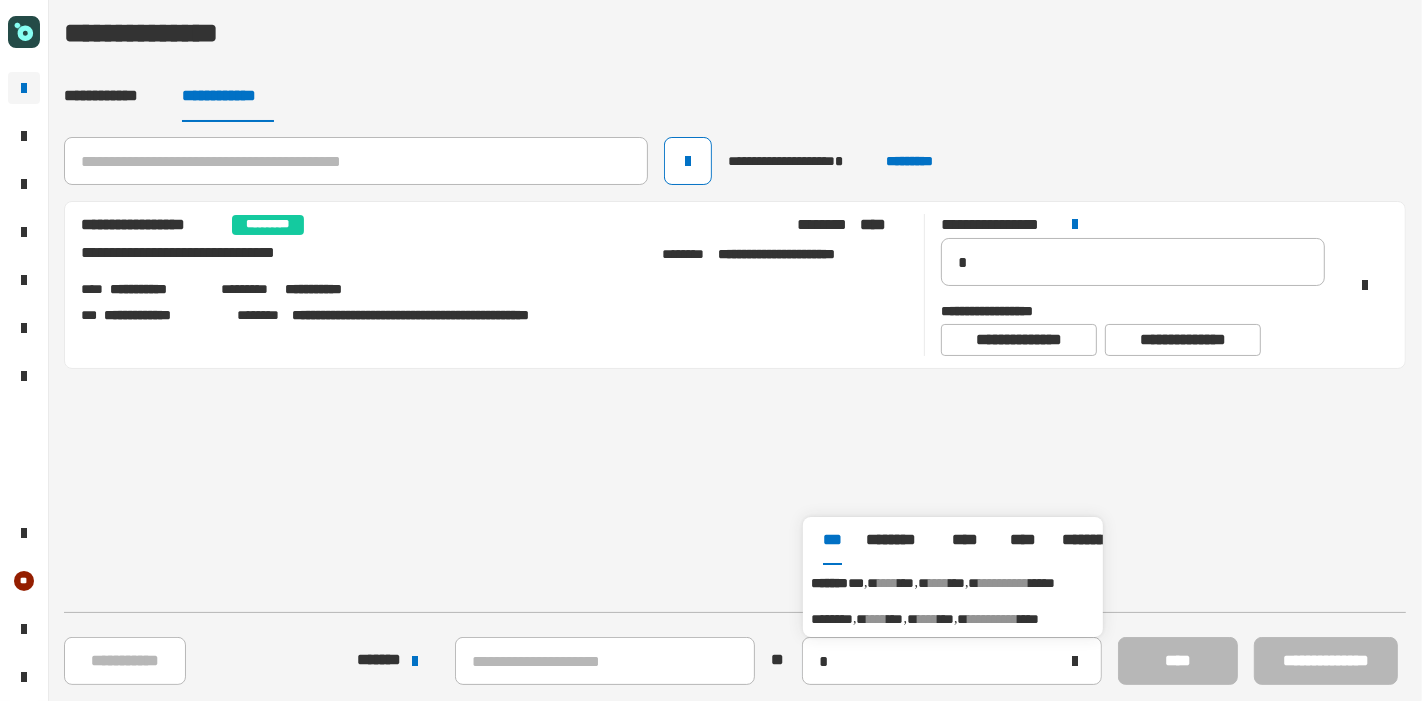 type on "**********" 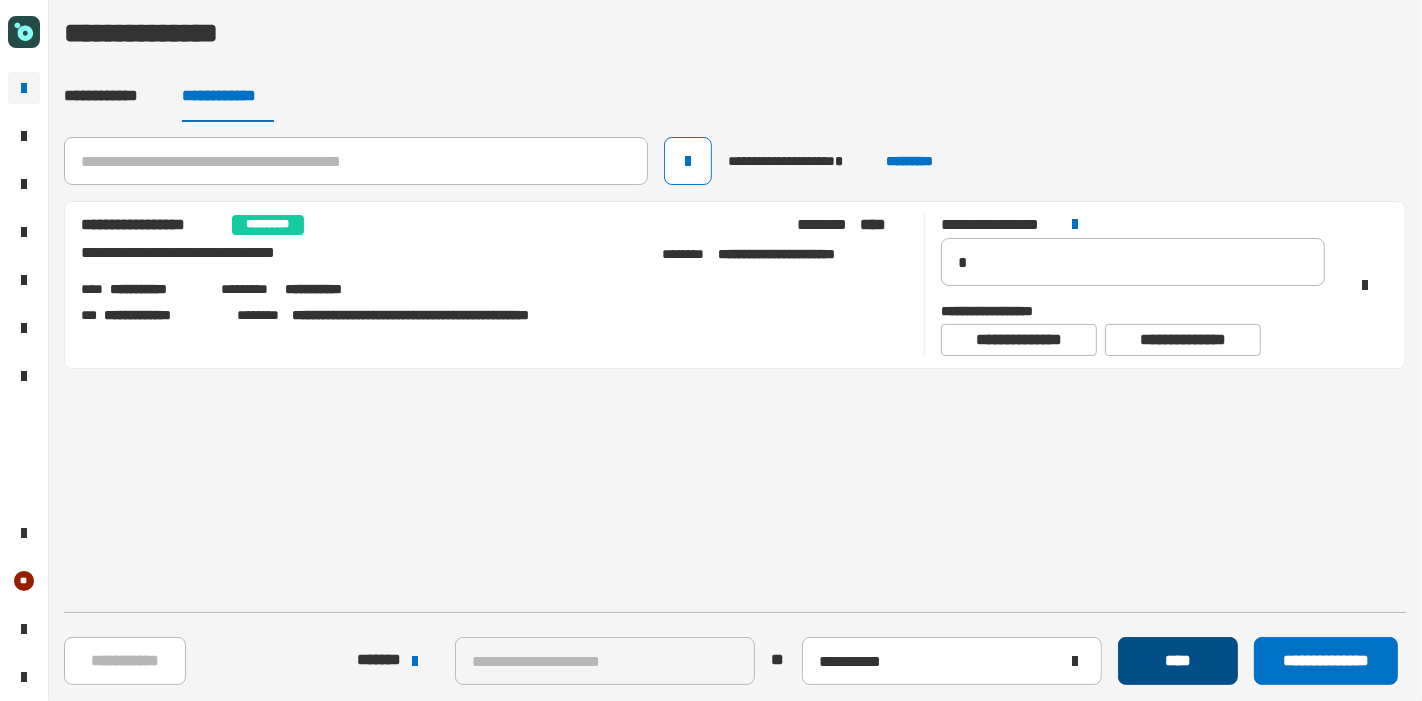 click on "****" 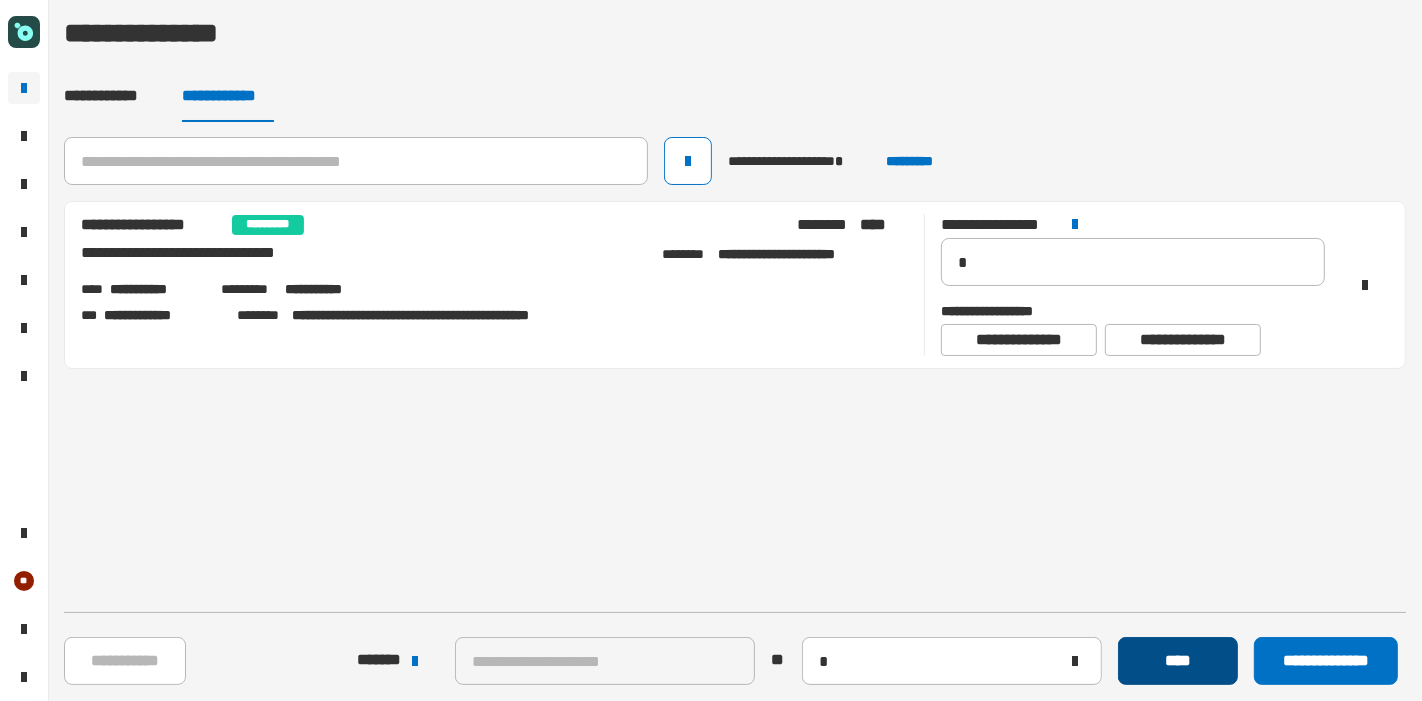 type 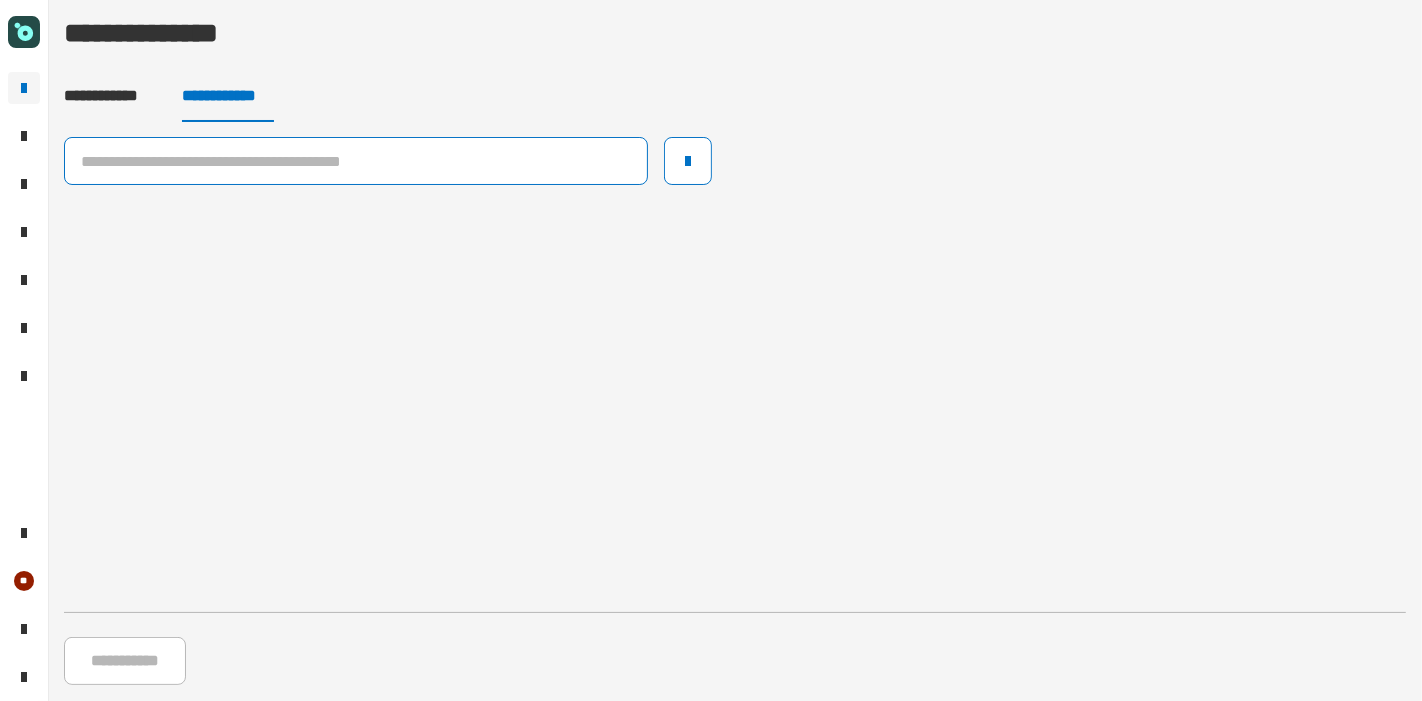click 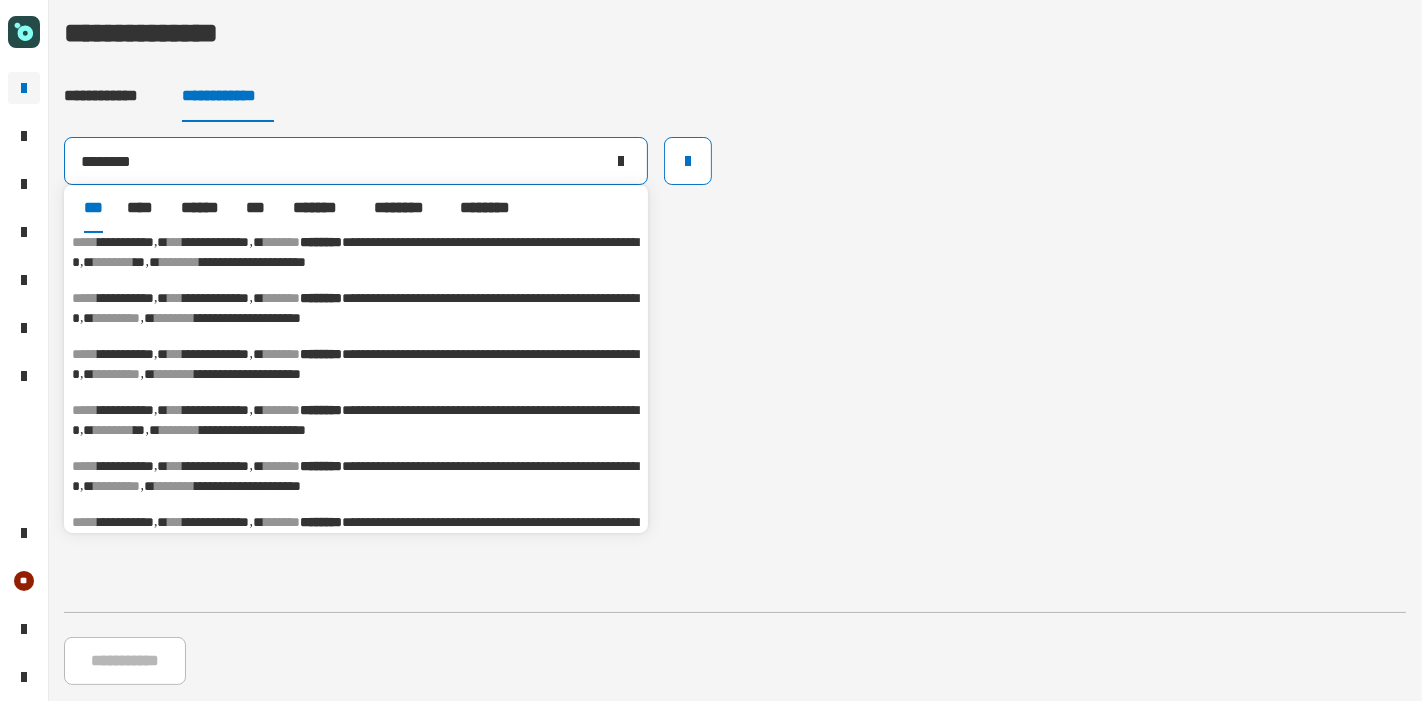 scroll, scrollTop: 66, scrollLeft: 0, axis: vertical 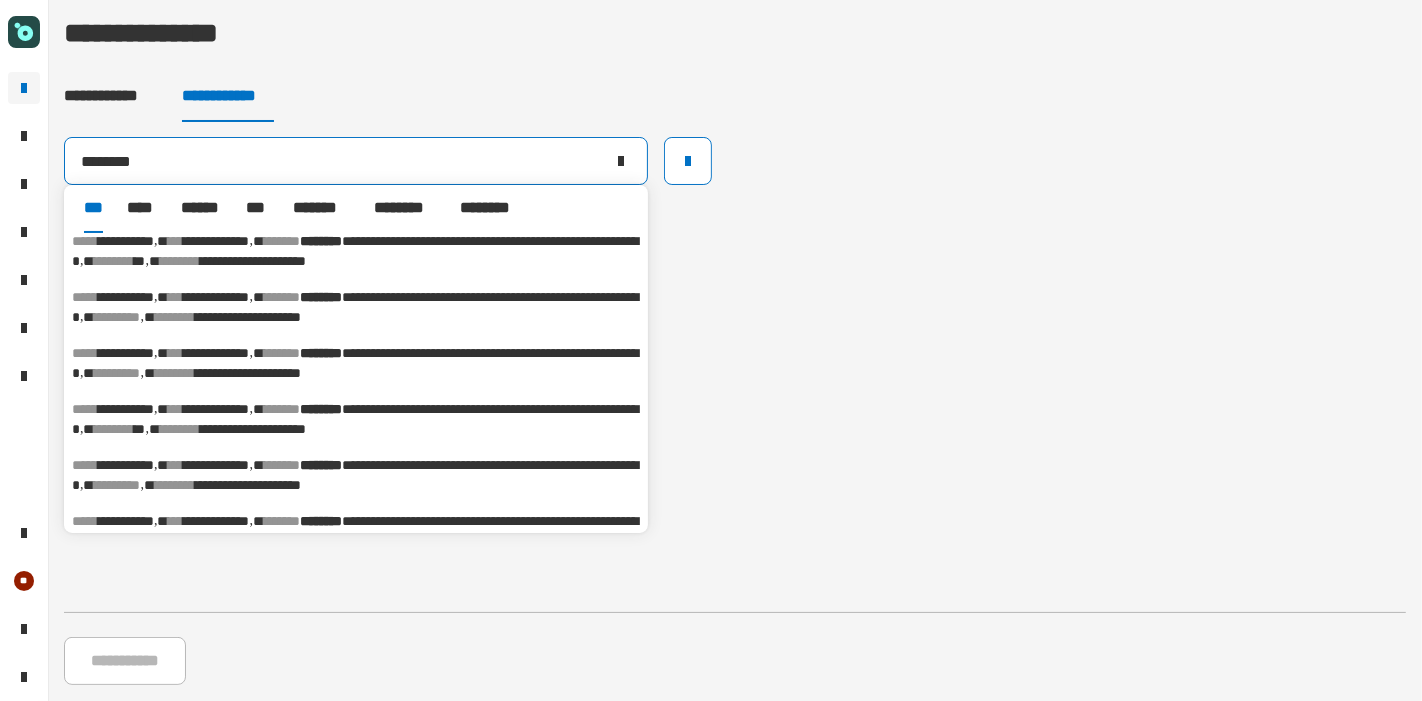 type on "********" 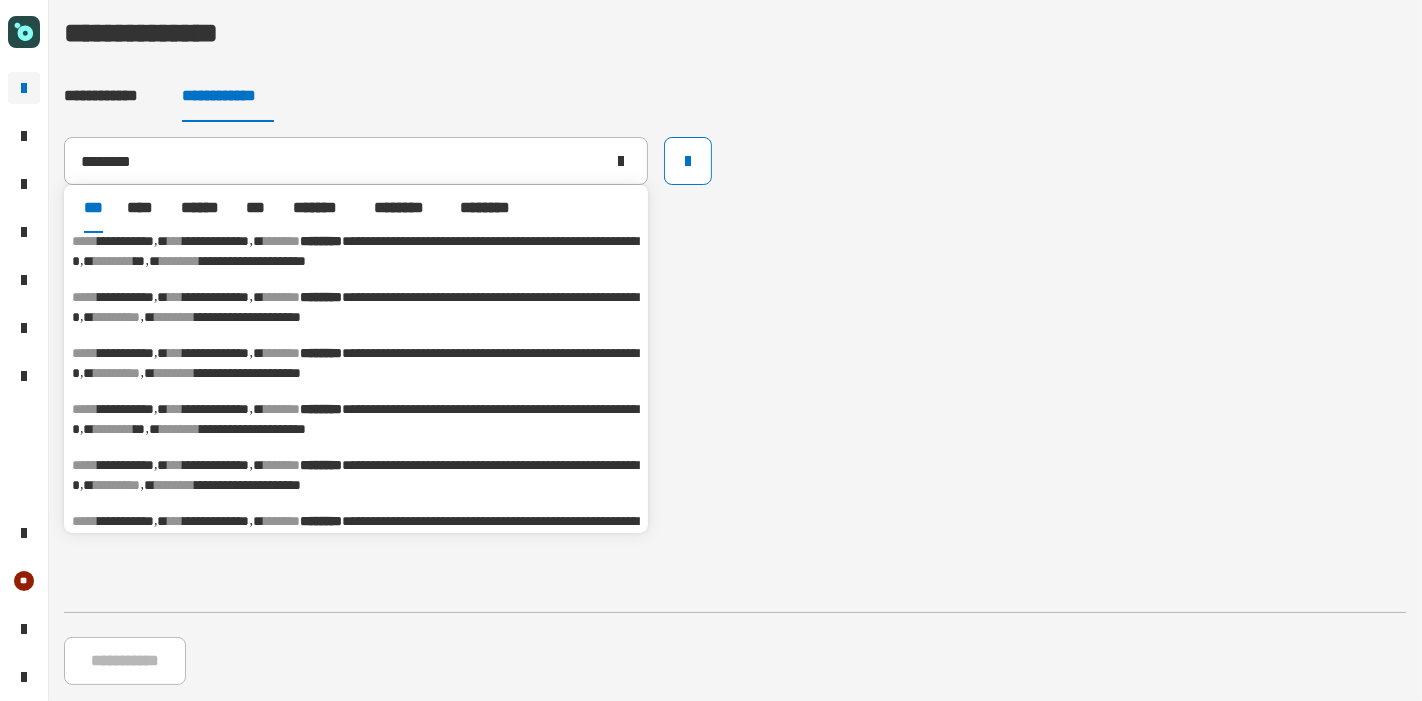 click on "*******" at bounding box center (282, 409) 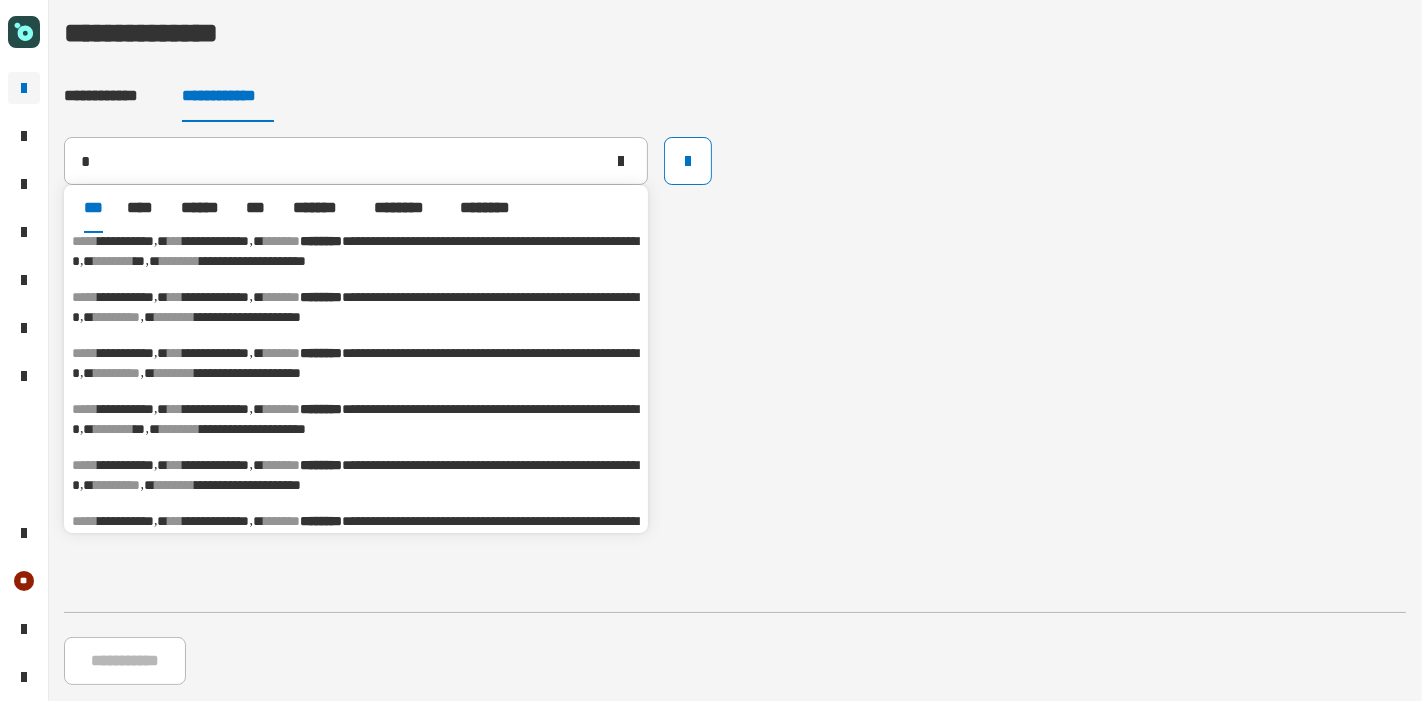 type on "**********" 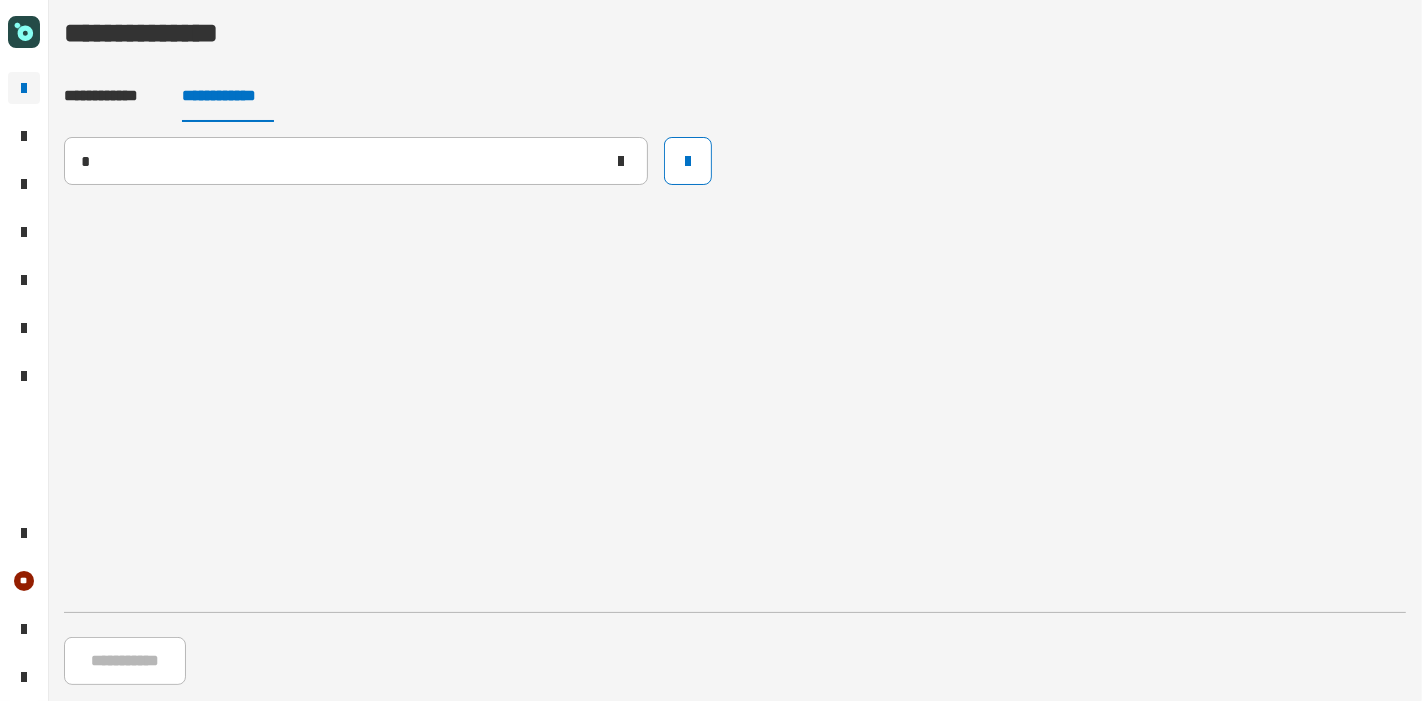 type 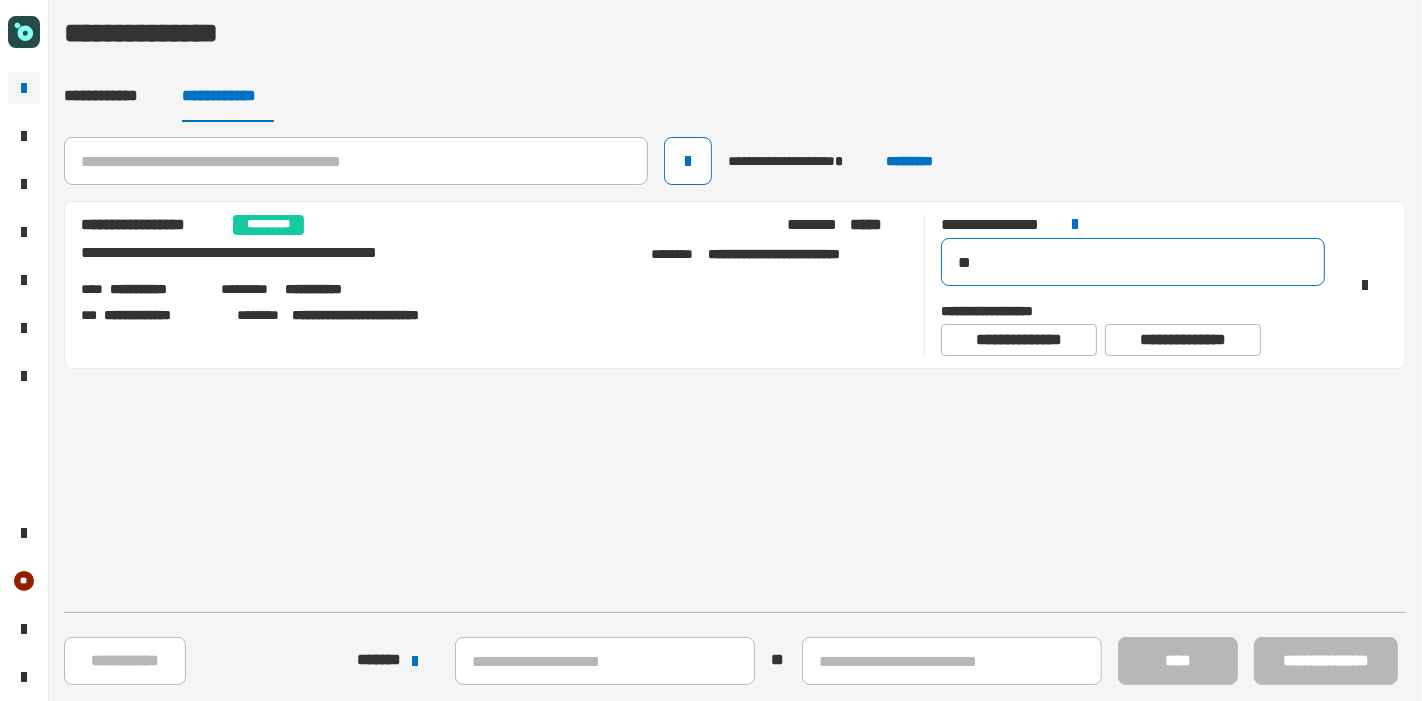 click on "**" 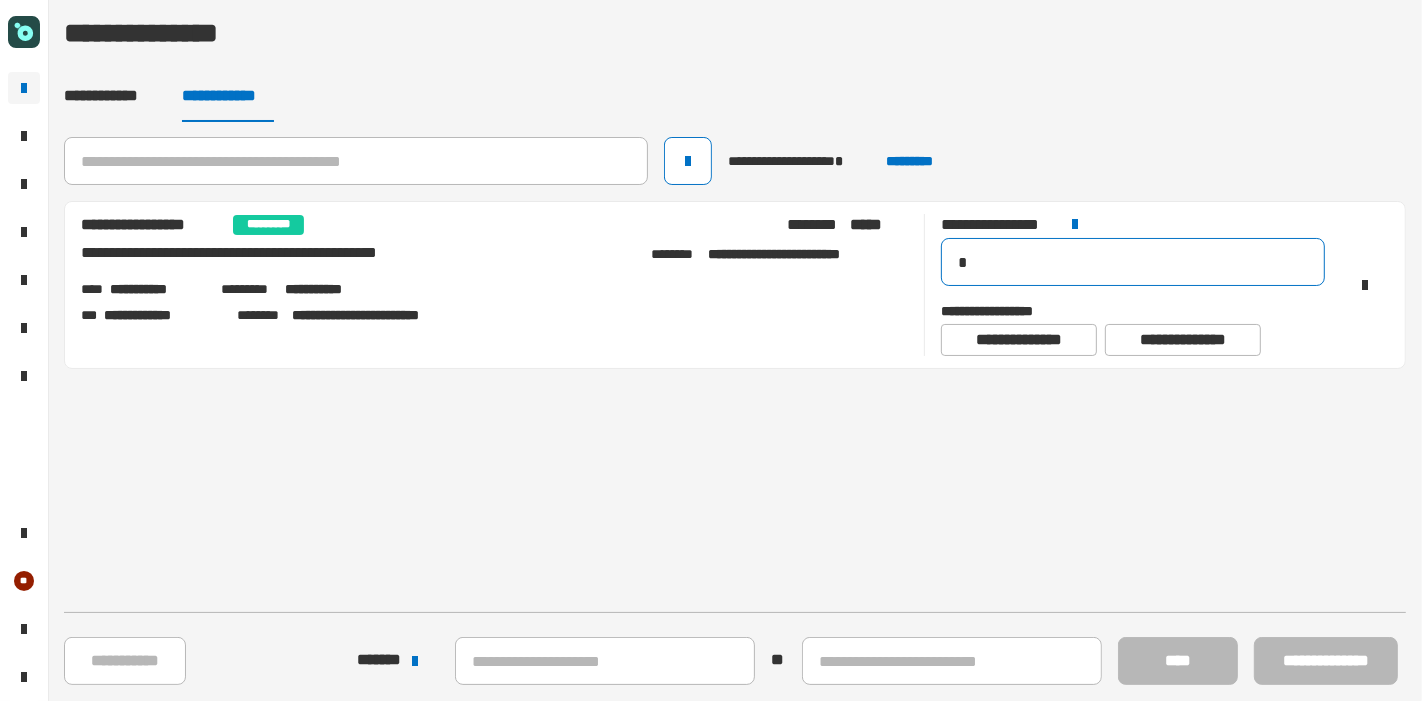 type on "**" 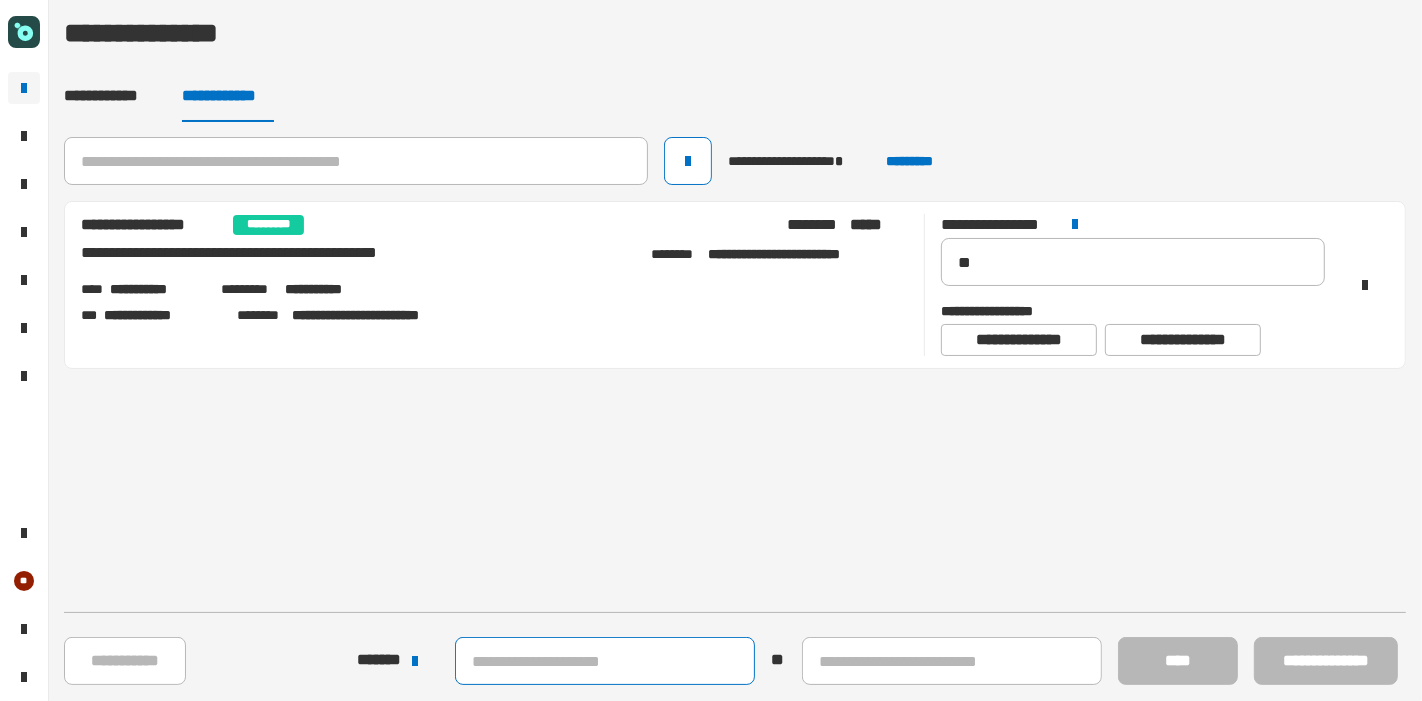 click 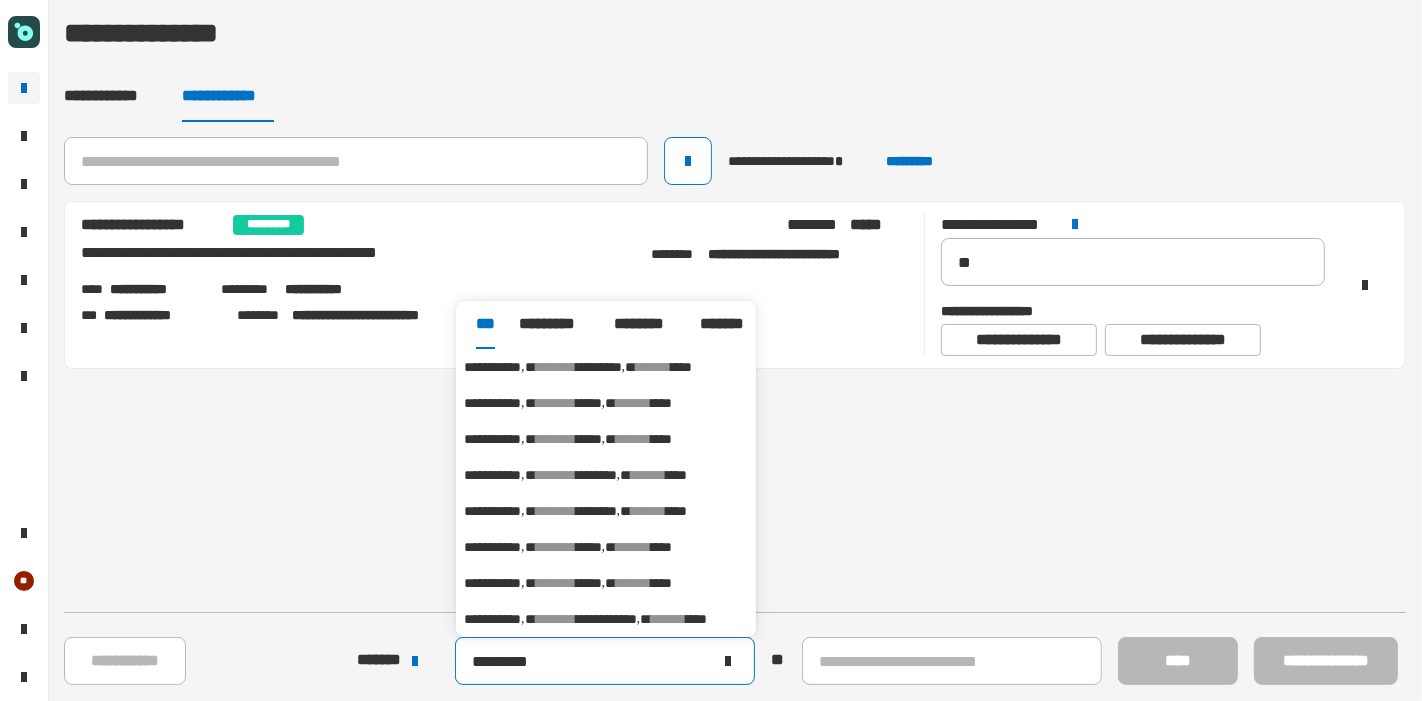 type on "*********" 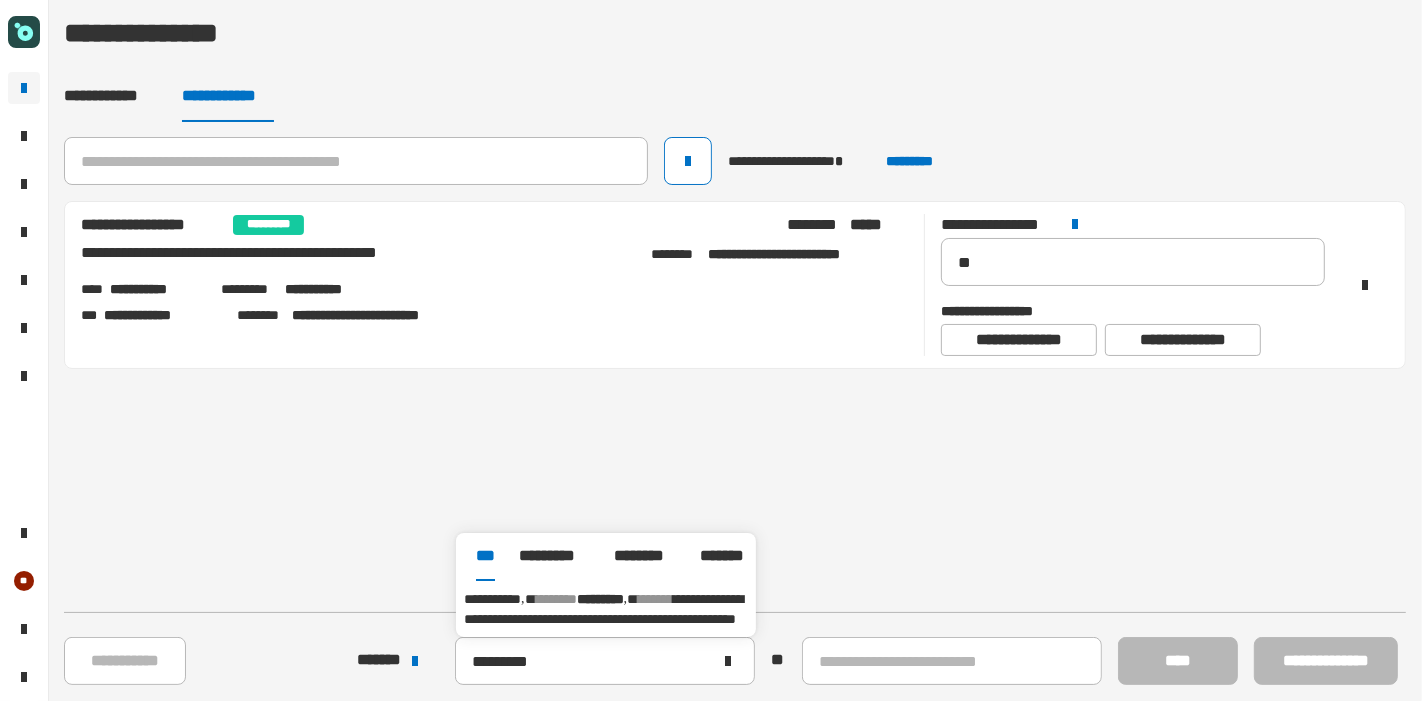 click on "**********" at bounding box center [603, 609] 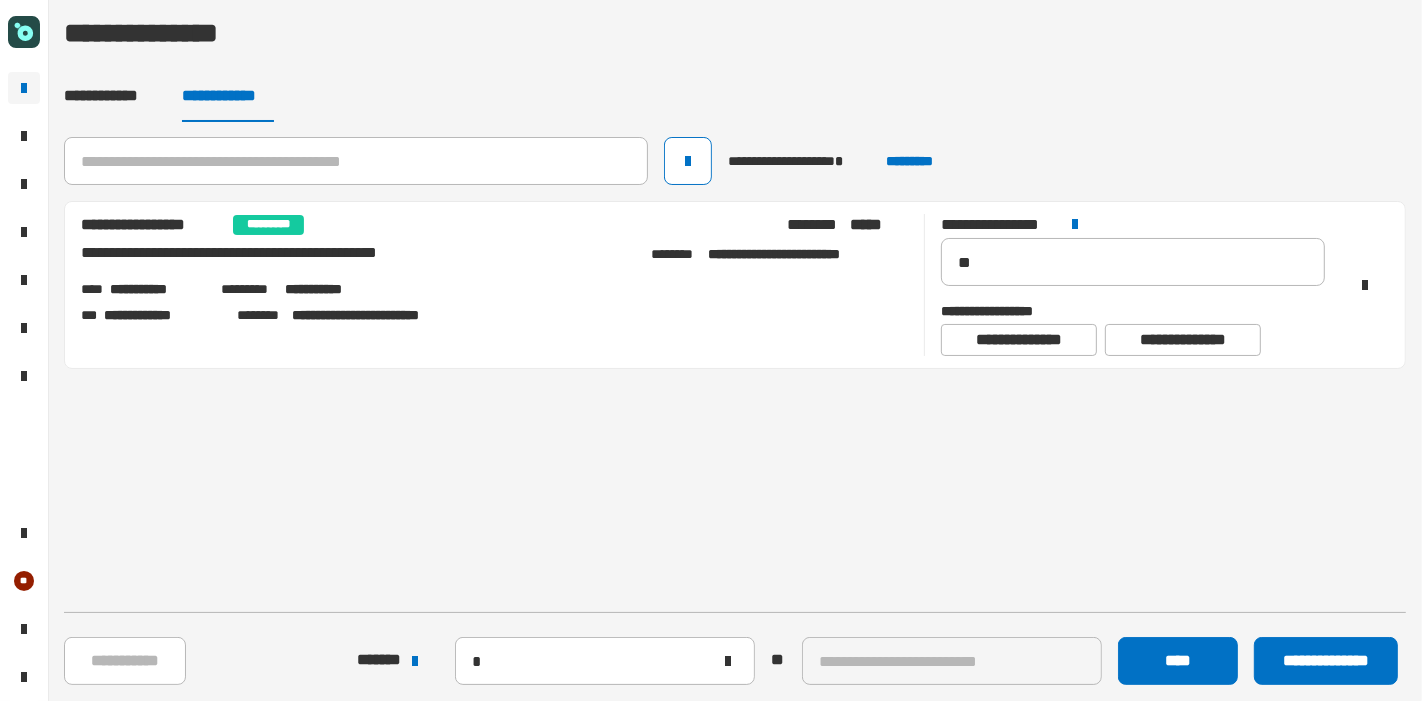type on "**********" 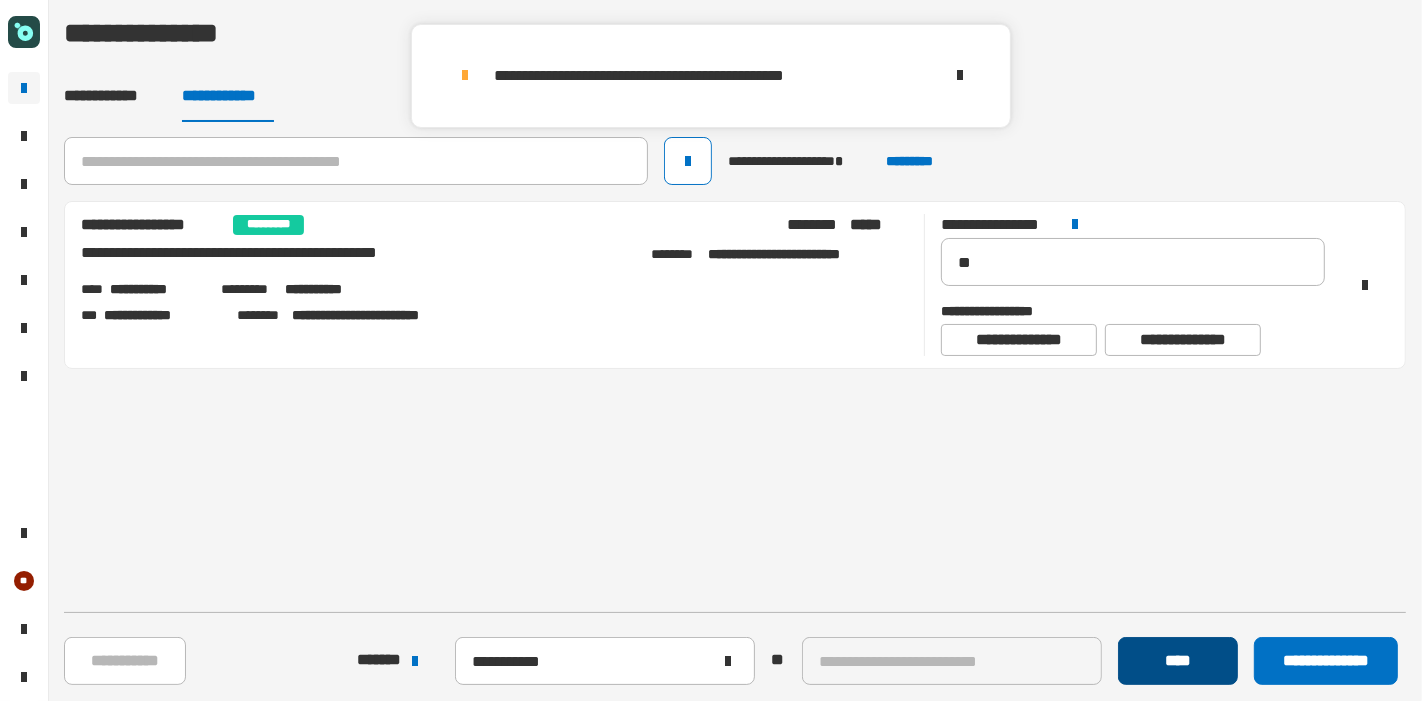 click on "****" 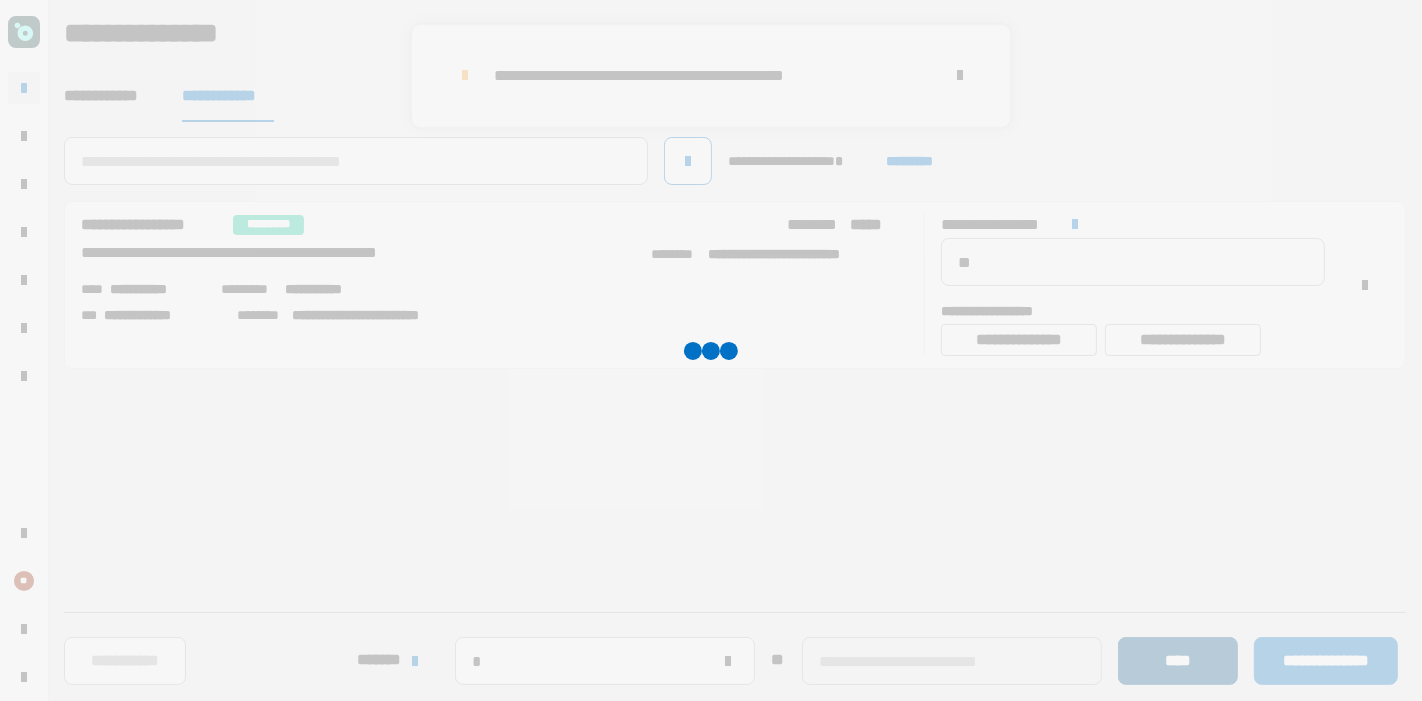 type 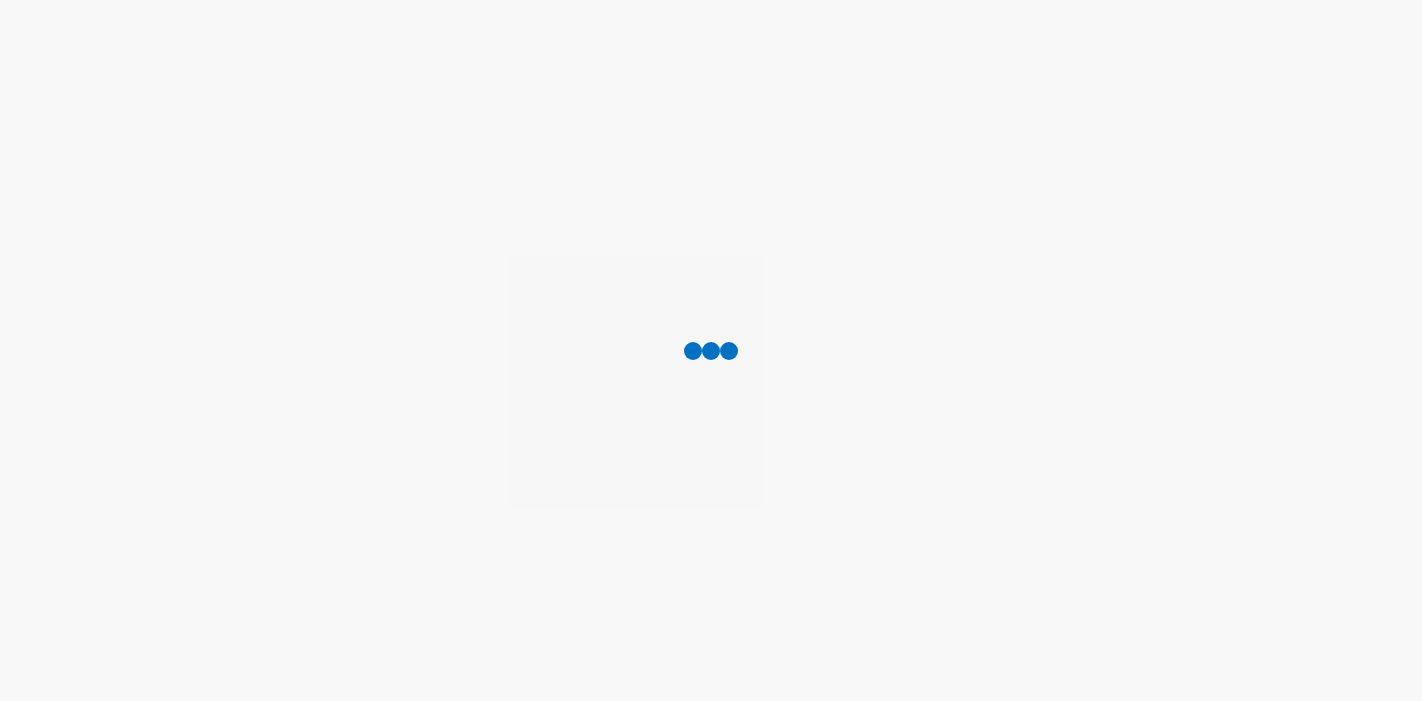 scroll, scrollTop: 0, scrollLeft: 0, axis: both 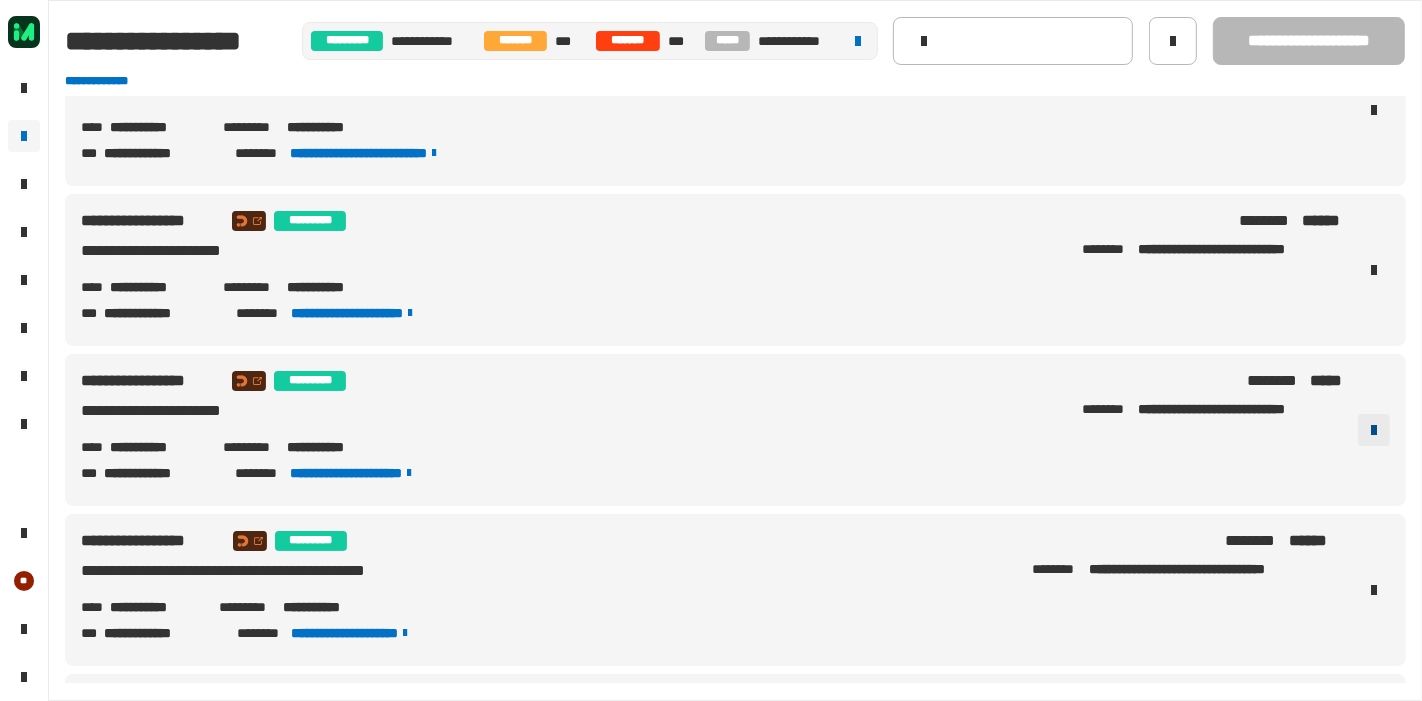click at bounding box center [1374, 430] 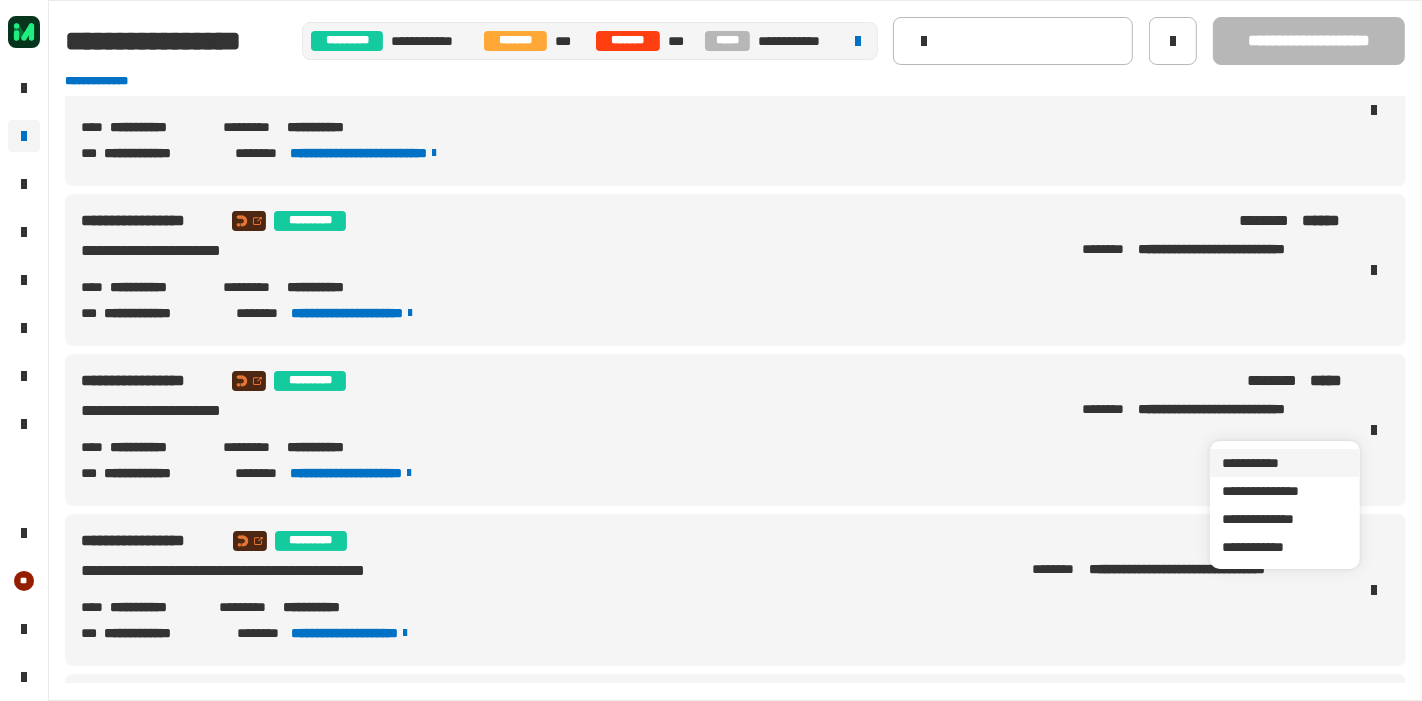 click on "**********" at bounding box center [1285, 463] 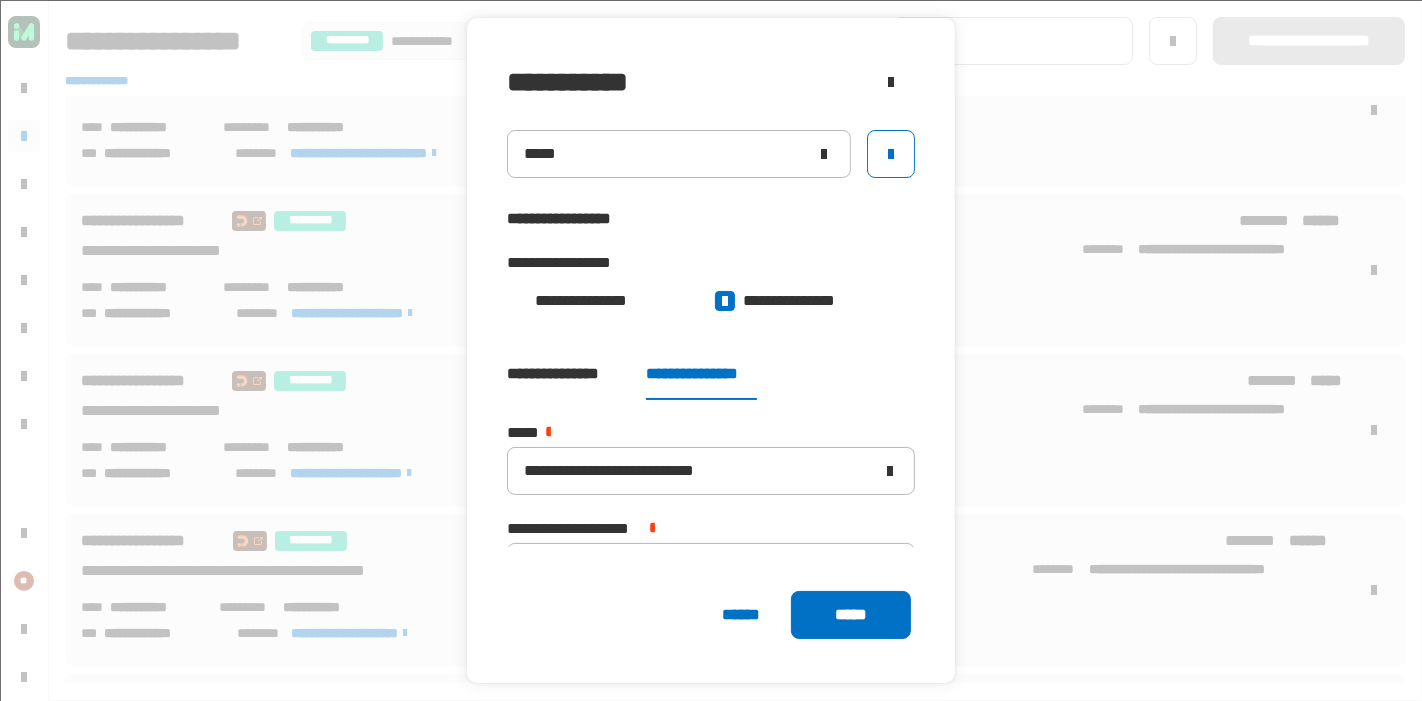 scroll, scrollTop: 50, scrollLeft: 0, axis: vertical 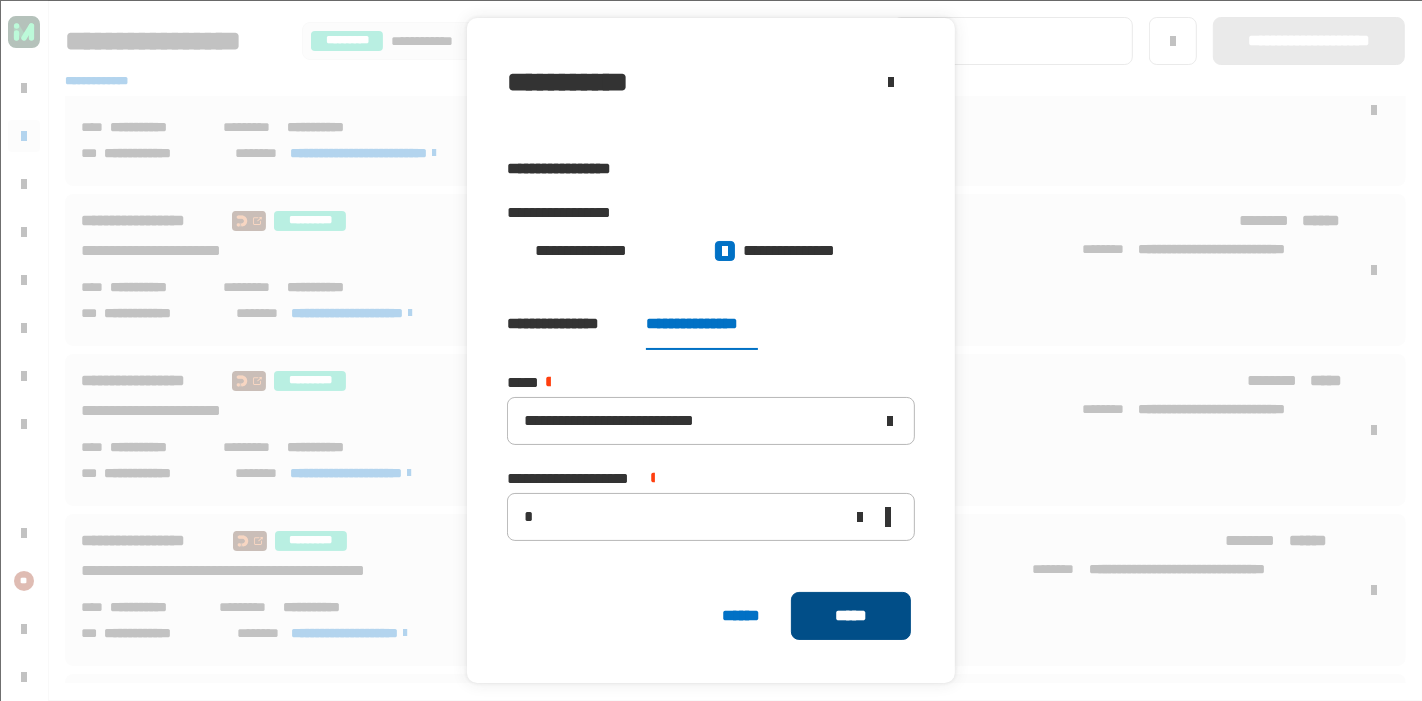 click on "*****" 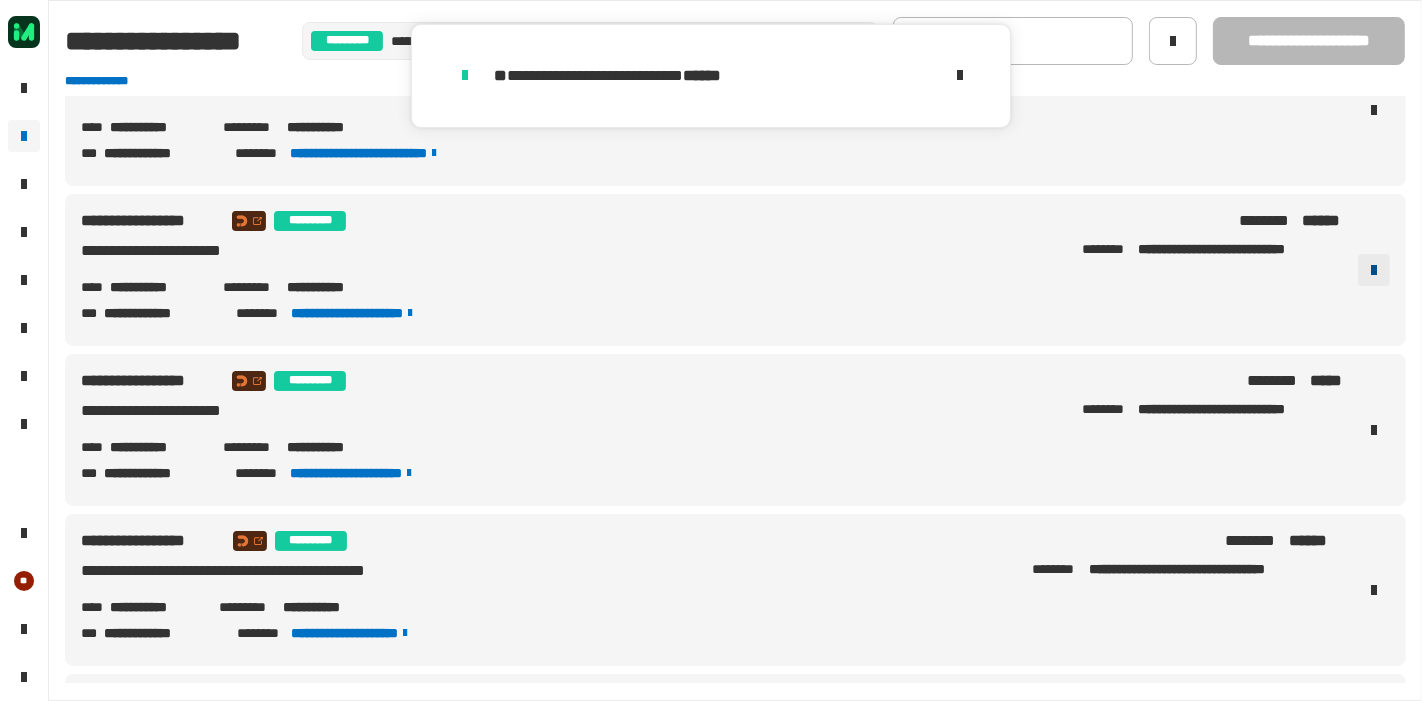 click at bounding box center [1374, 270] 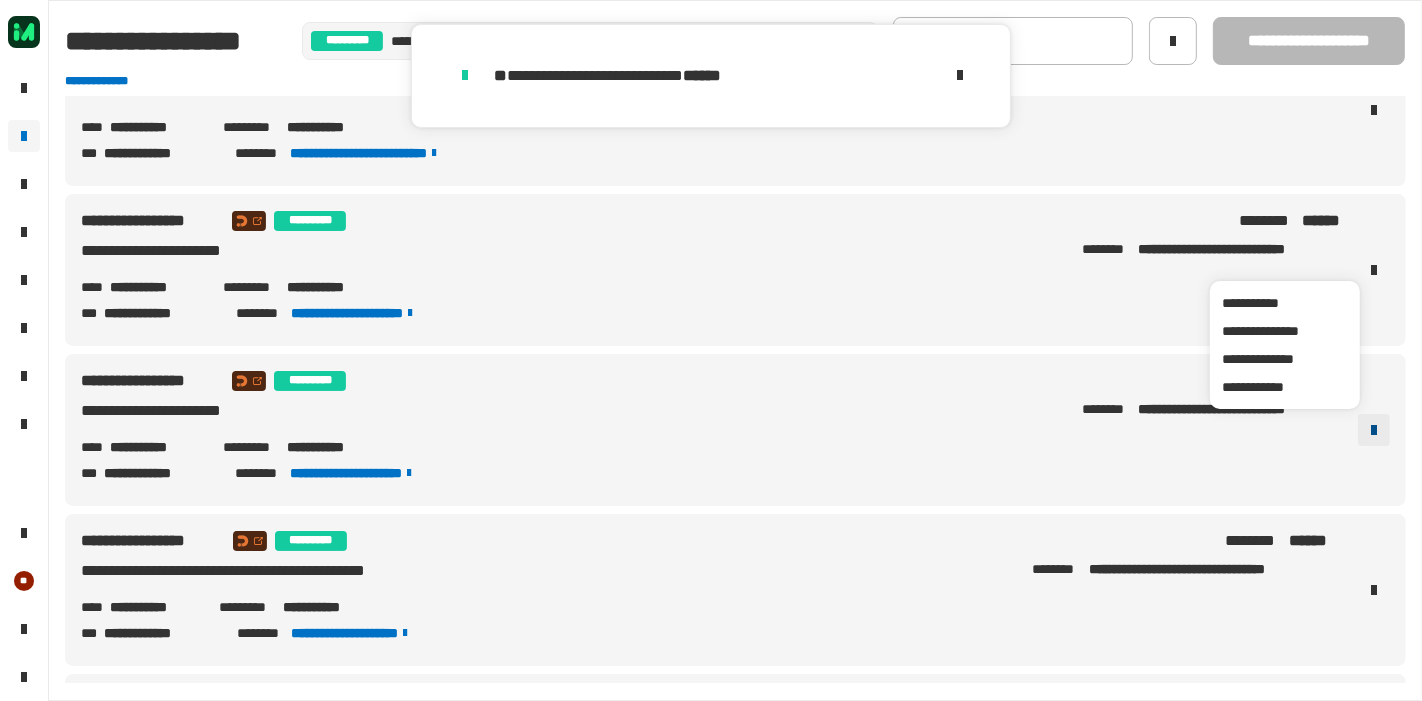 click at bounding box center (1374, 430) 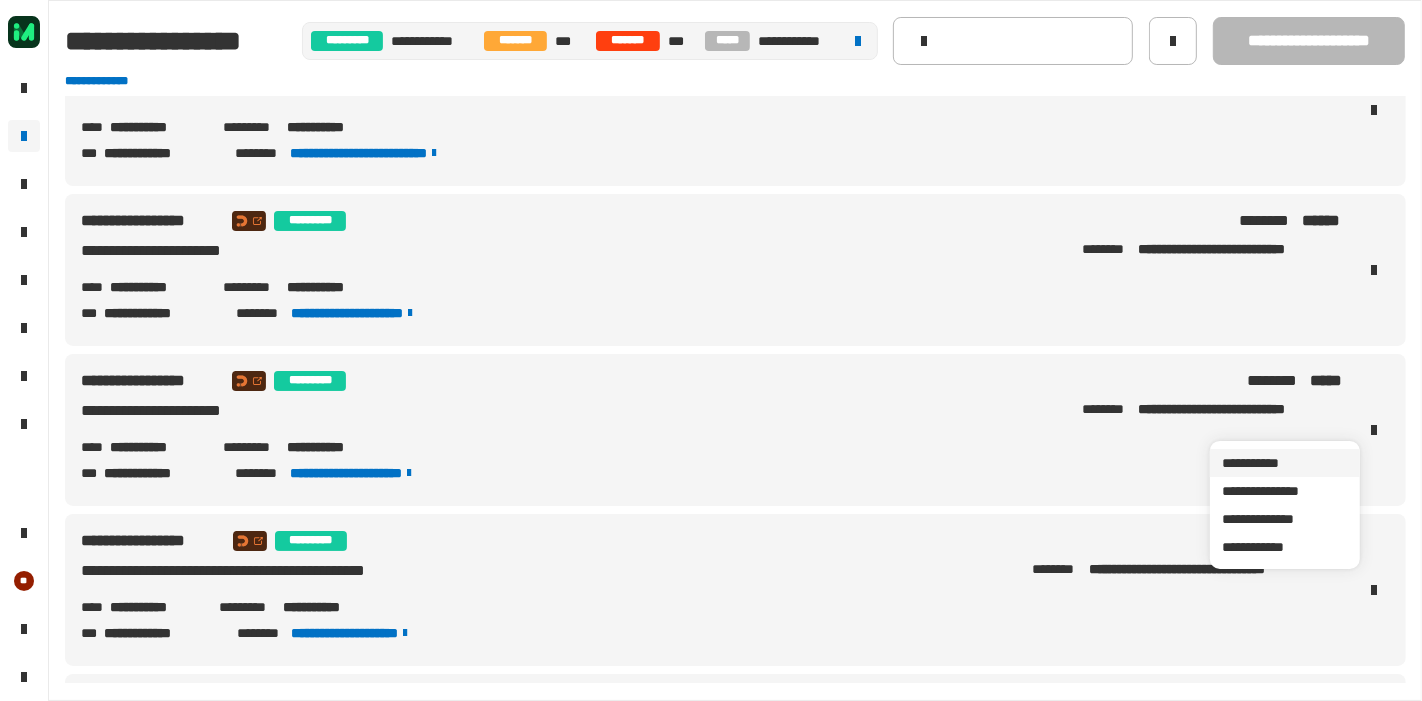 click on "**********" at bounding box center (1285, 463) 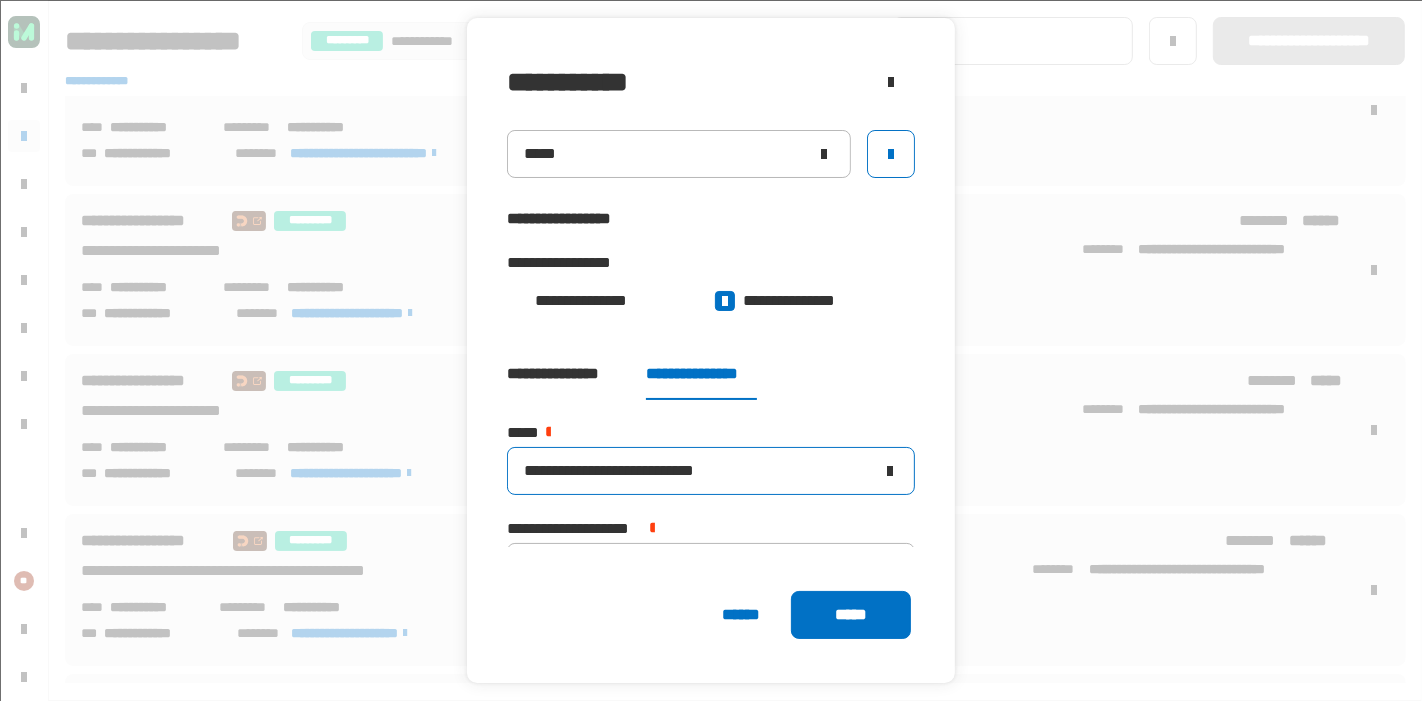 scroll, scrollTop: 50, scrollLeft: 0, axis: vertical 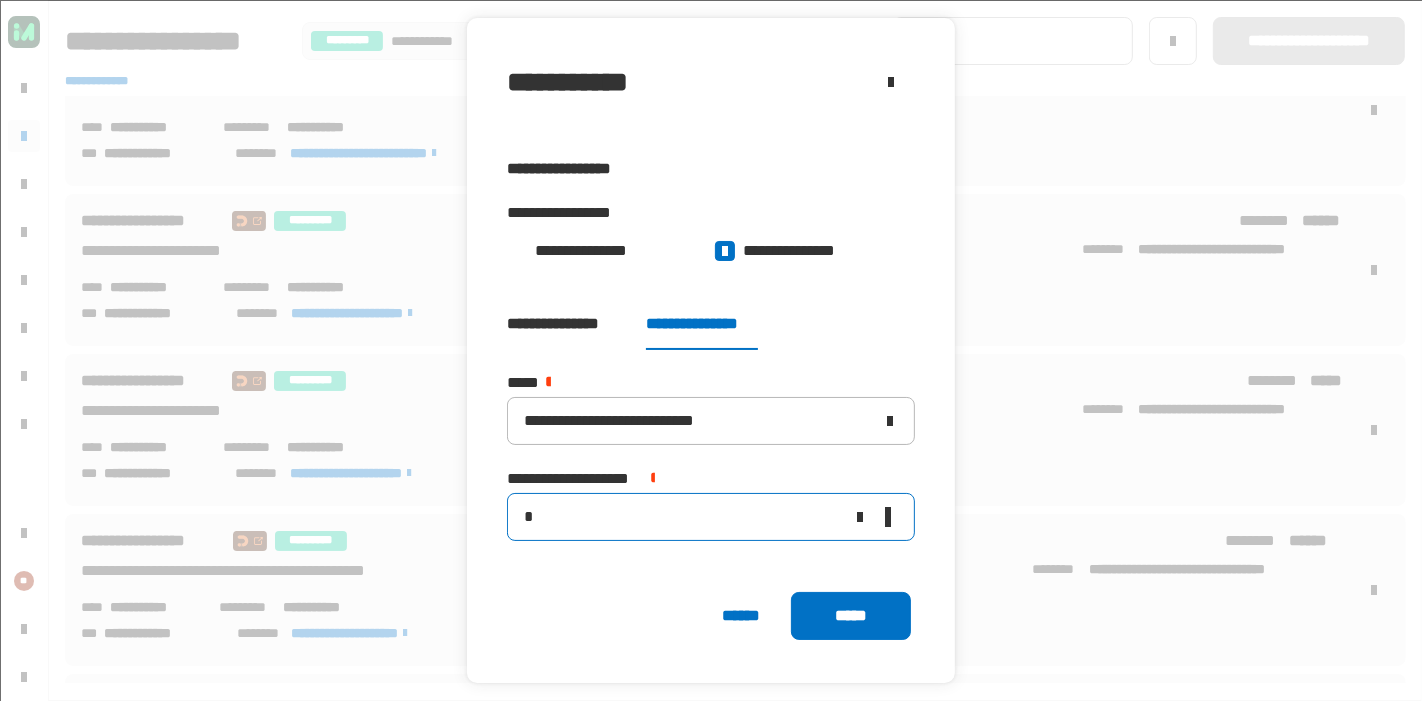 type on "*" 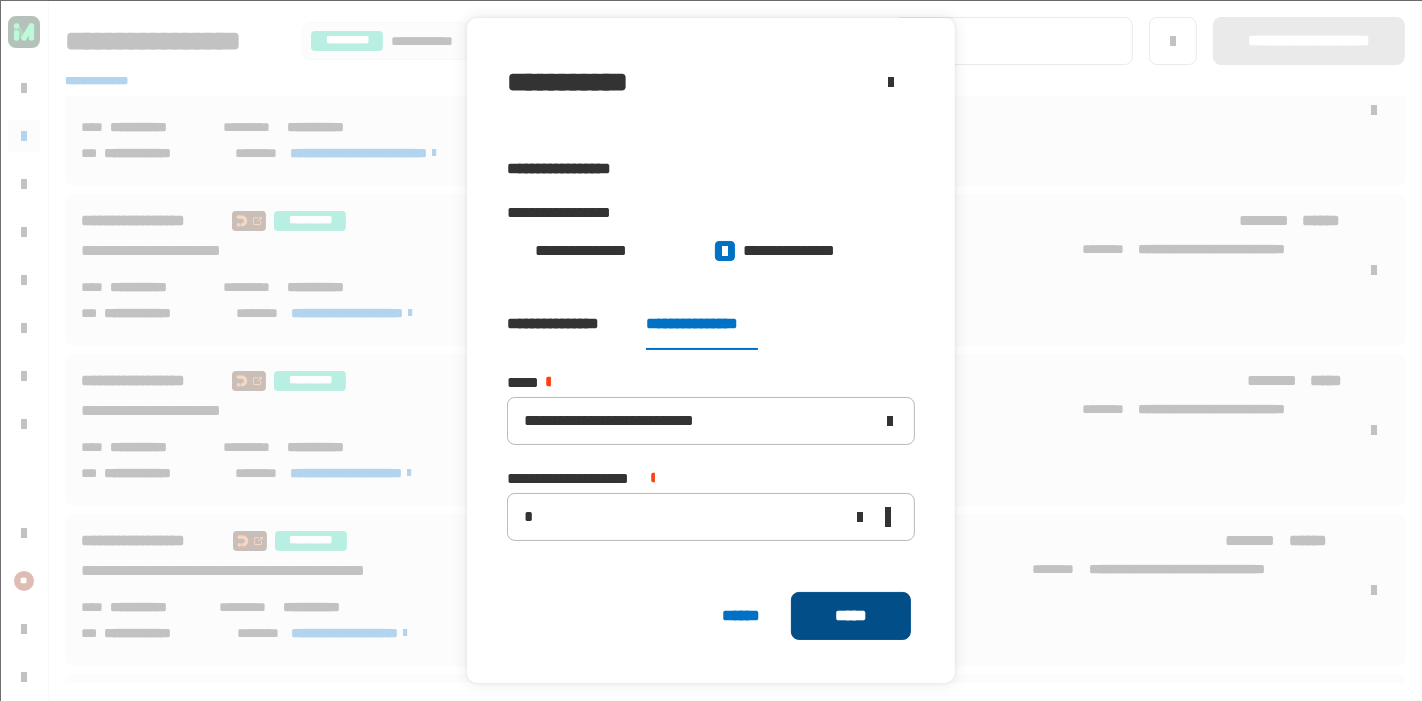 click on "*****" 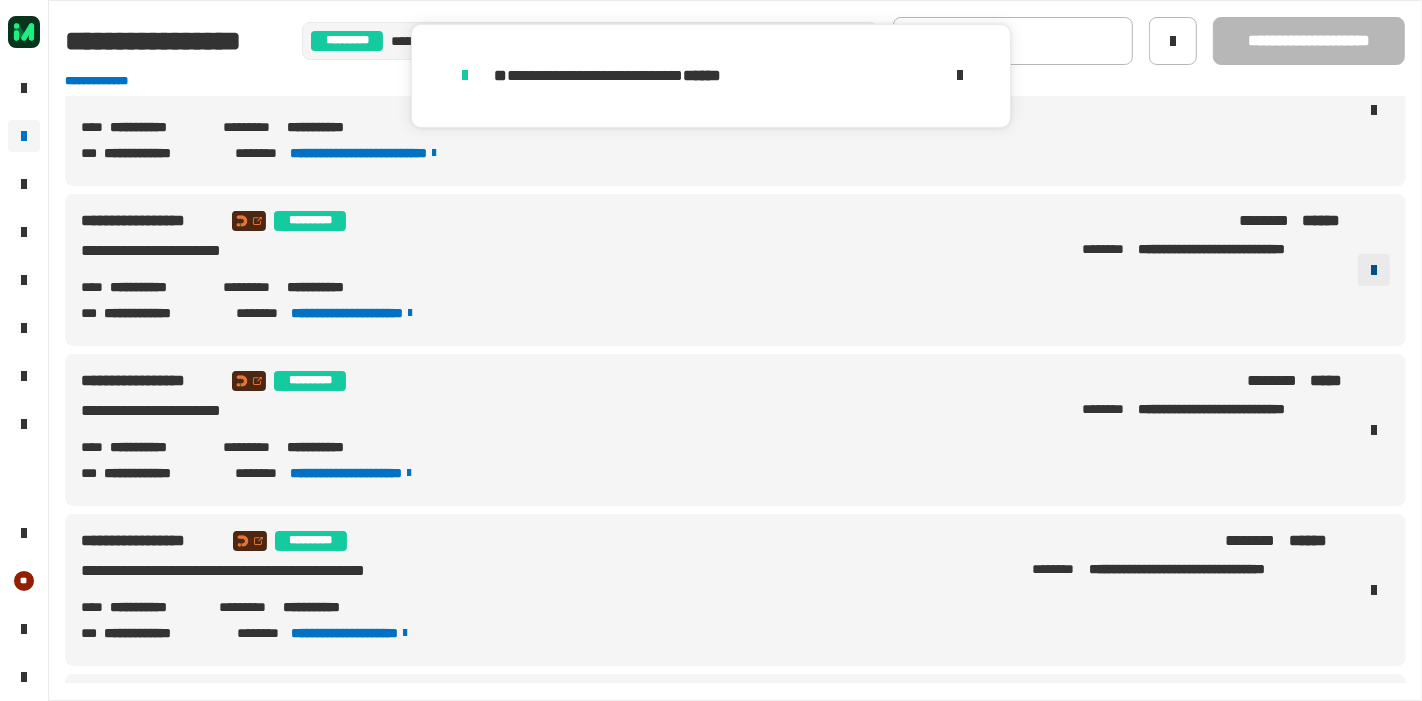 click at bounding box center [1374, 270] 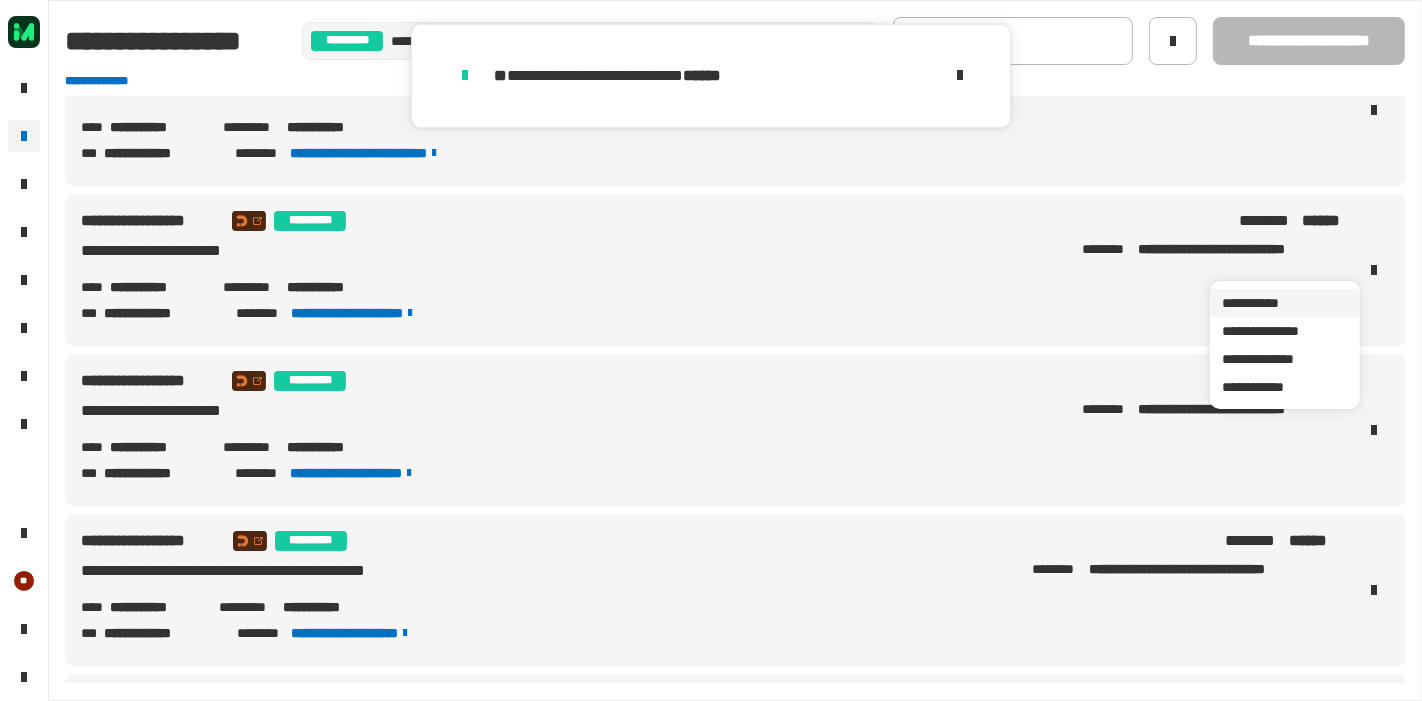 click on "**********" at bounding box center (1285, 303) 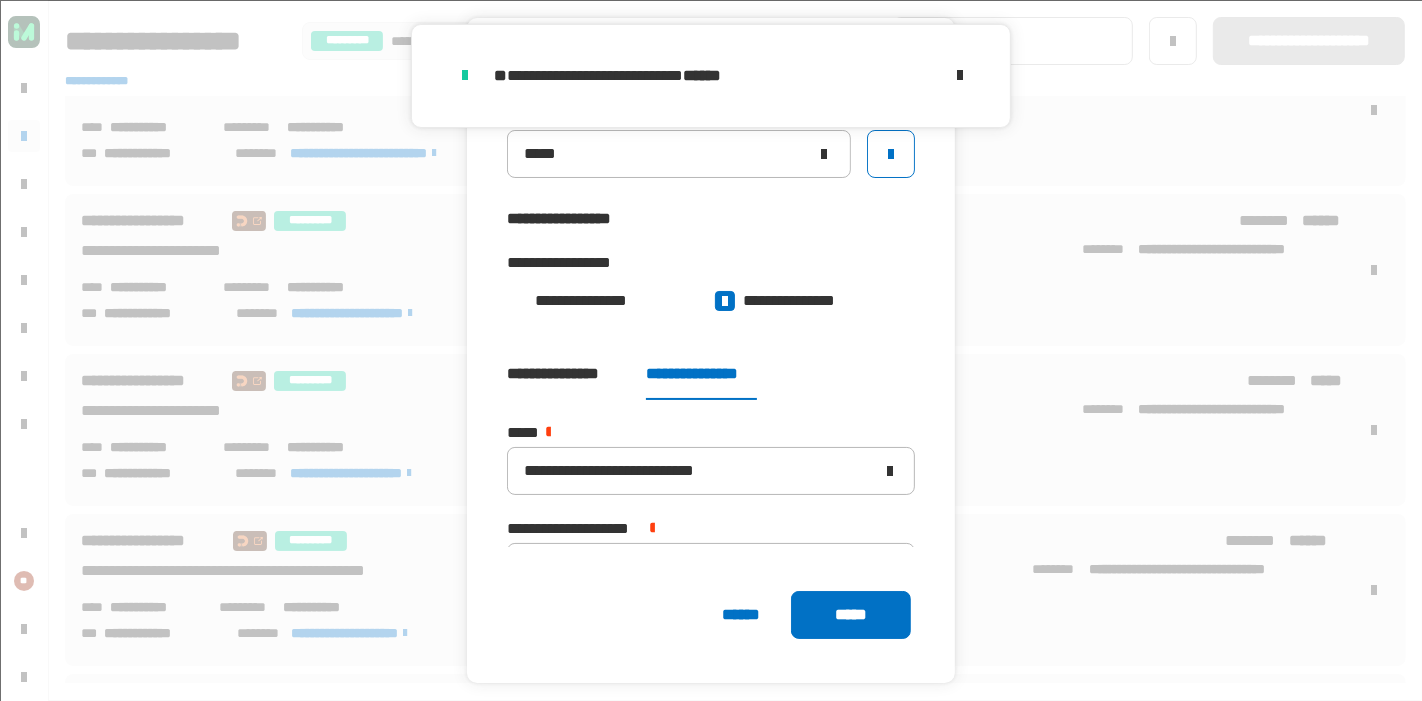 scroll, scrollTop: 50, scrollLeft: 0, axis: vertical 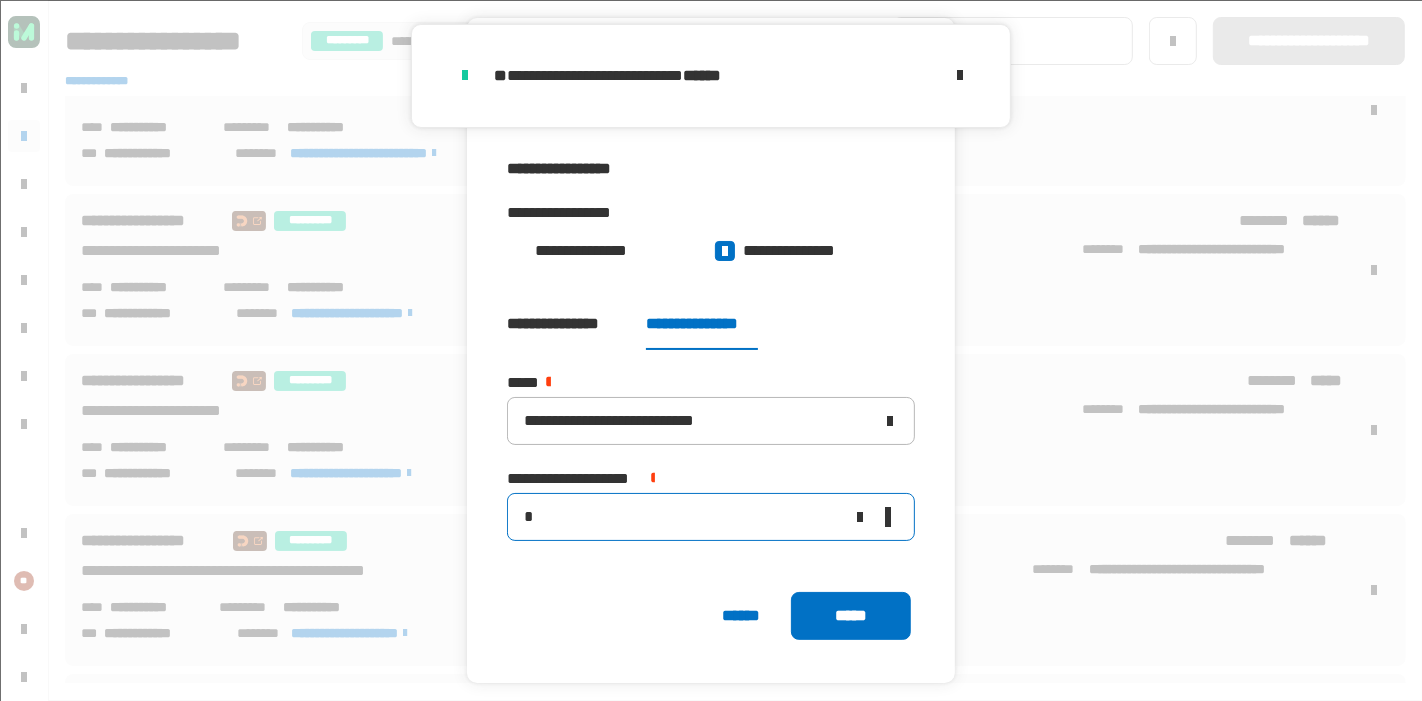 click on "*" 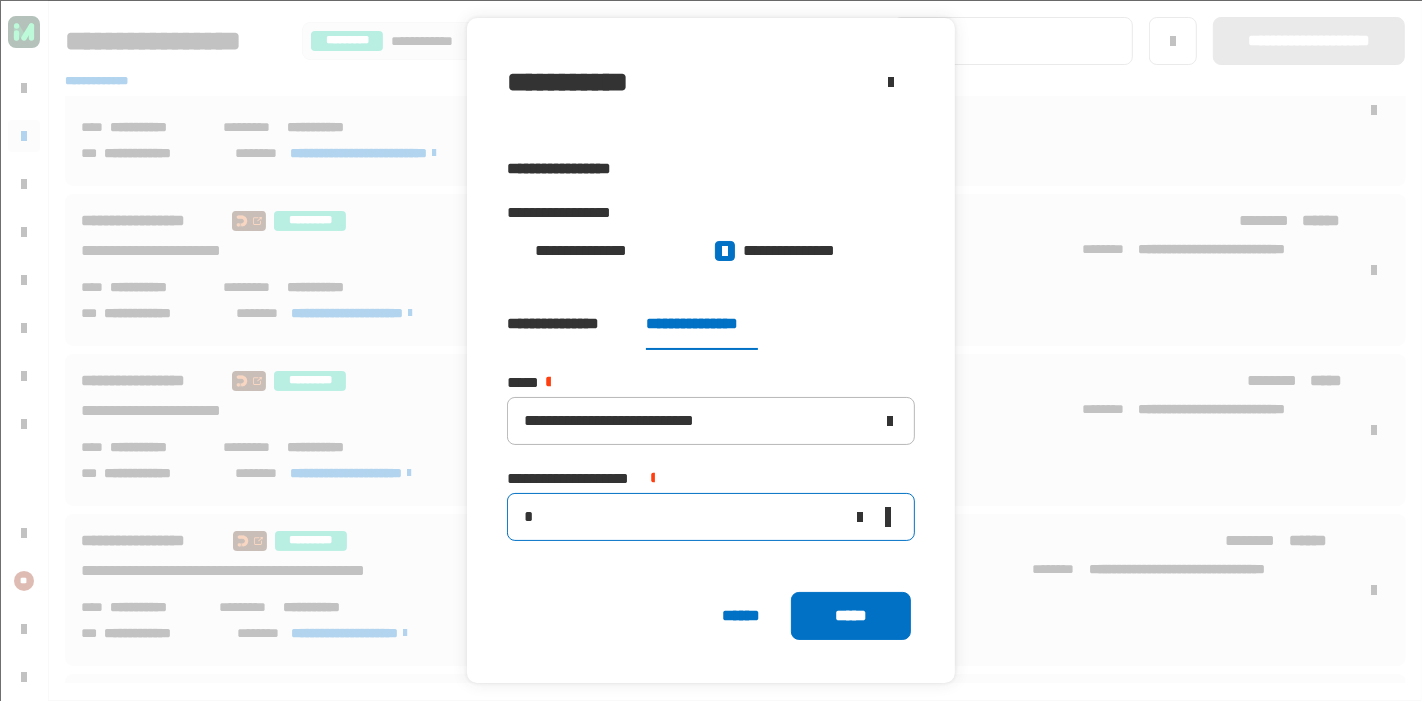 click on "*" 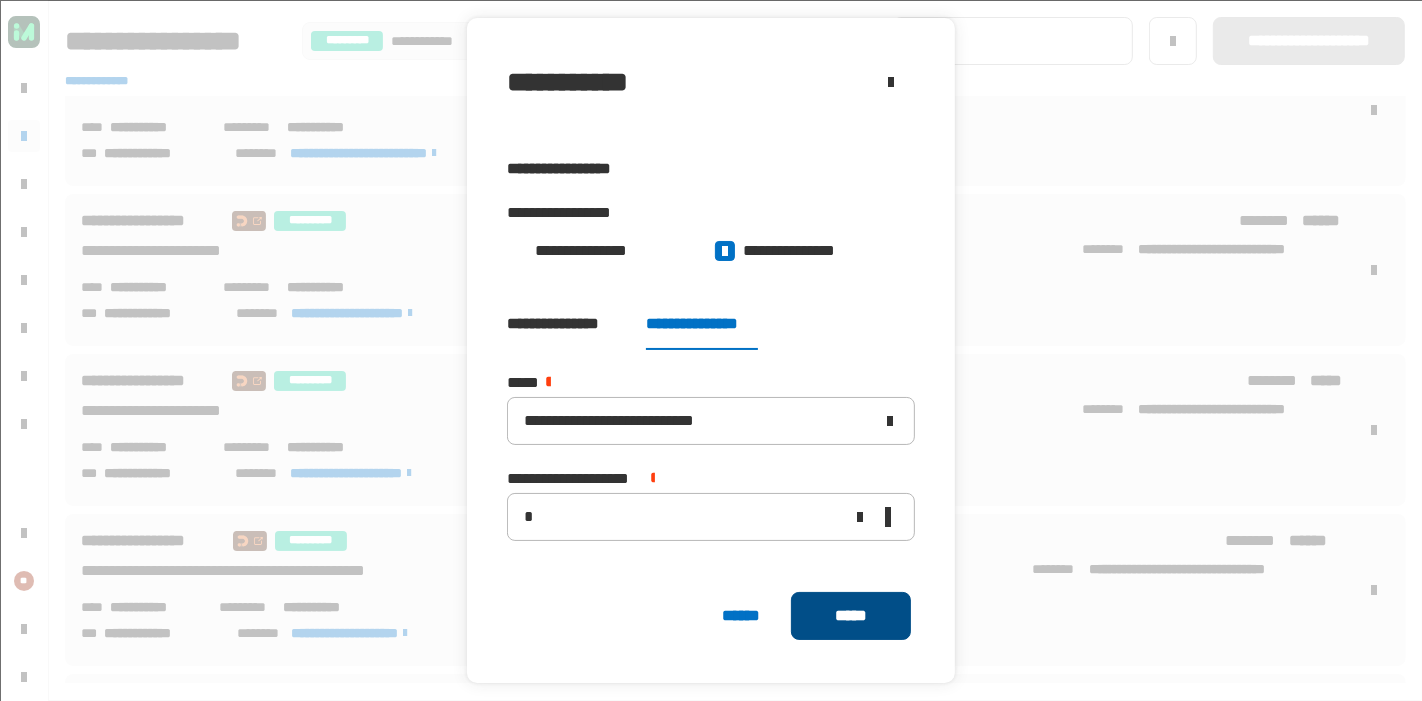 click on "*****" 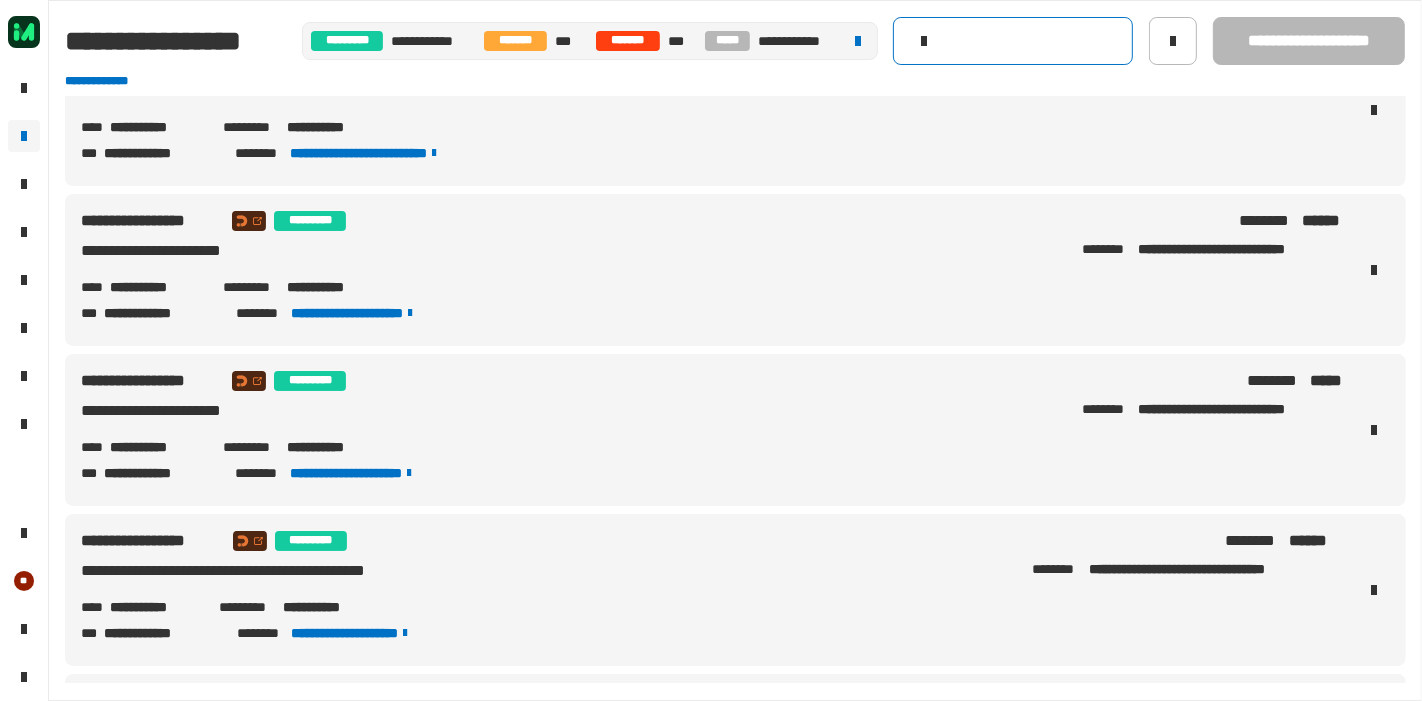 click 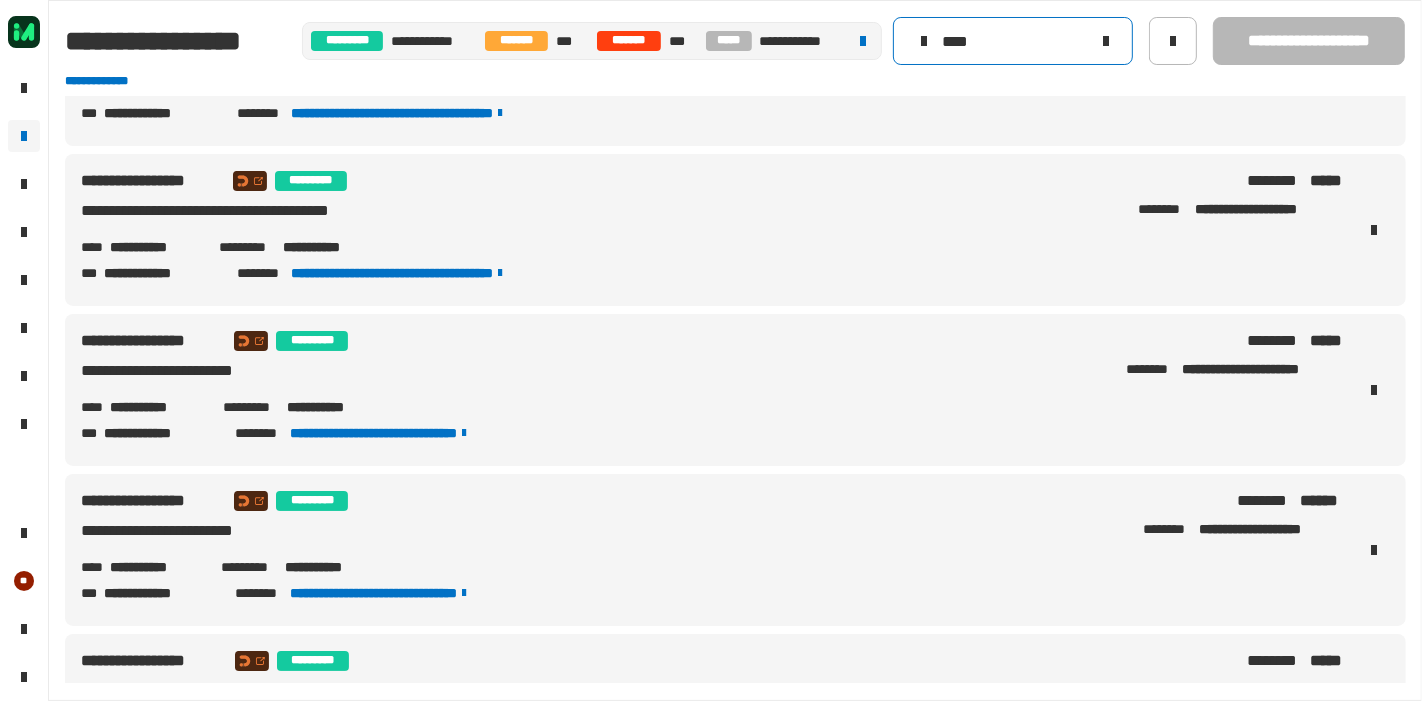scroll, scrollTop: 0, scrollLeft: 0, axis: both 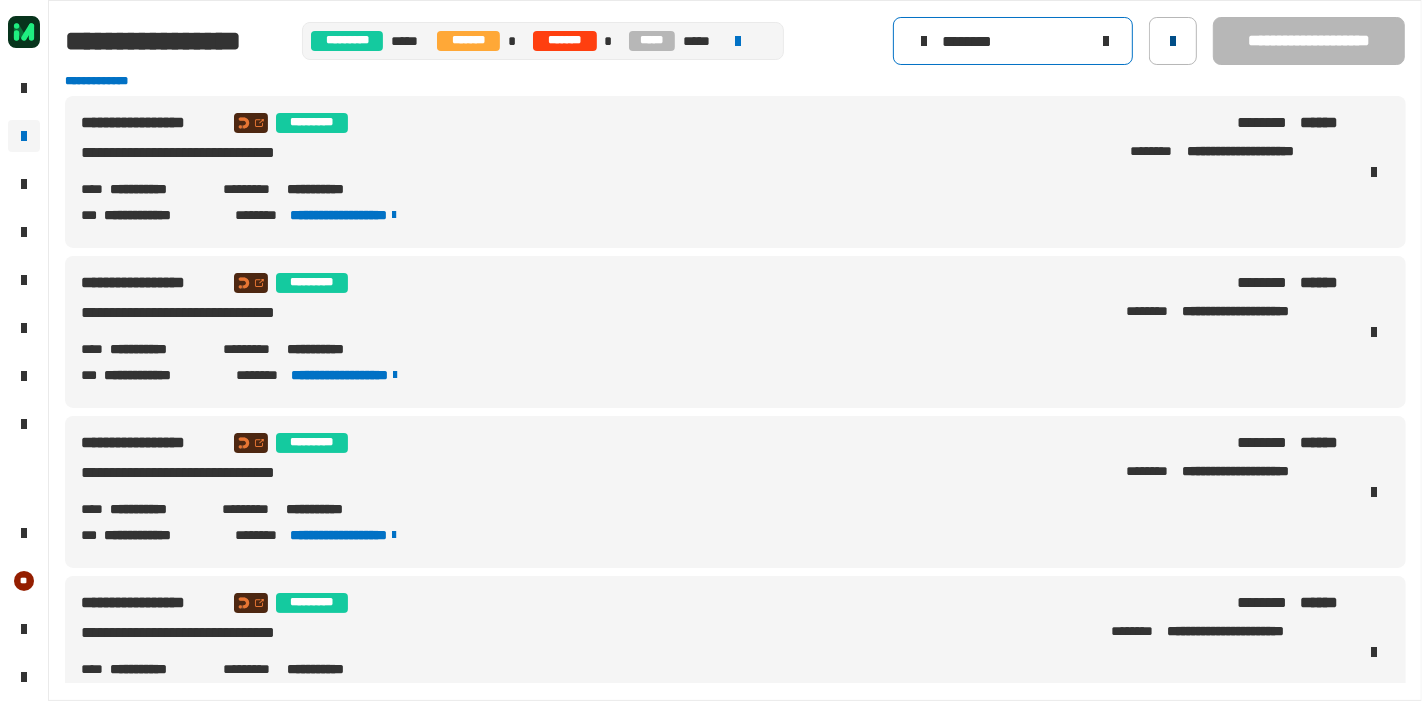 type on "********" 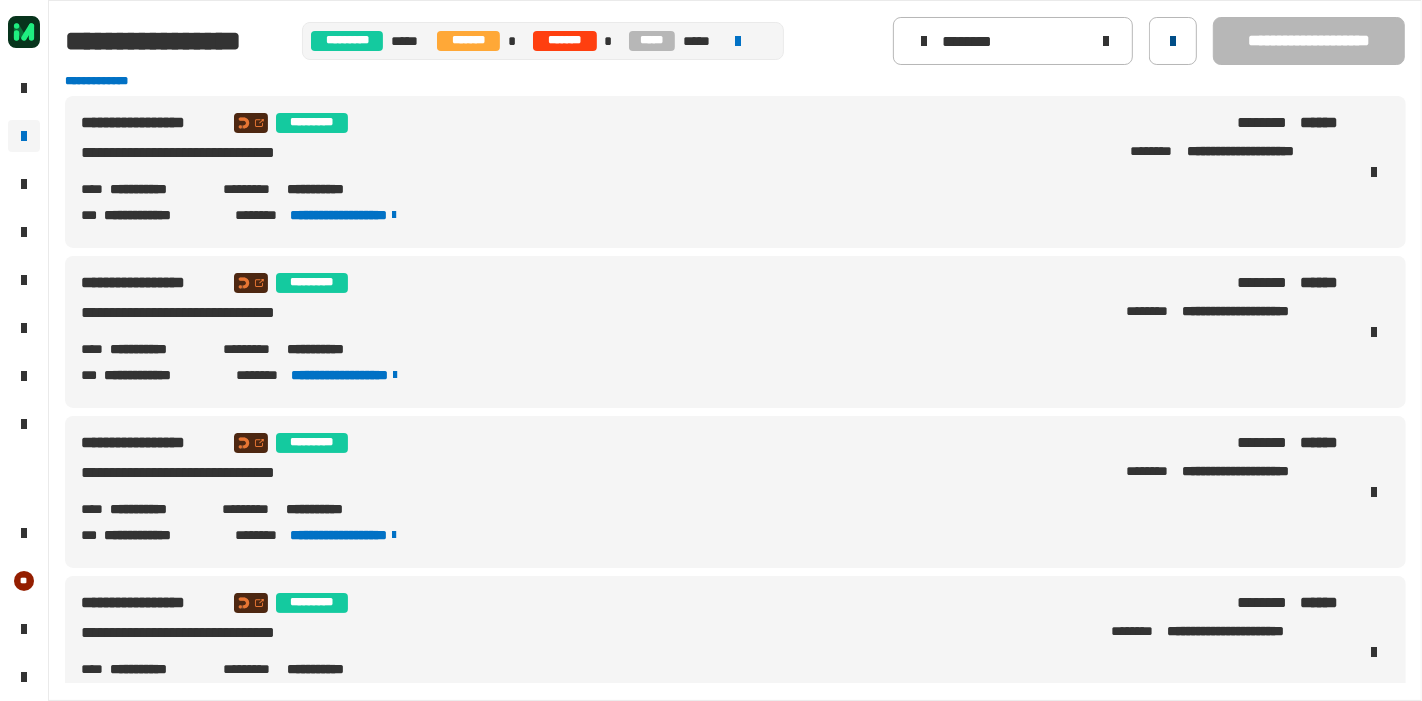 click 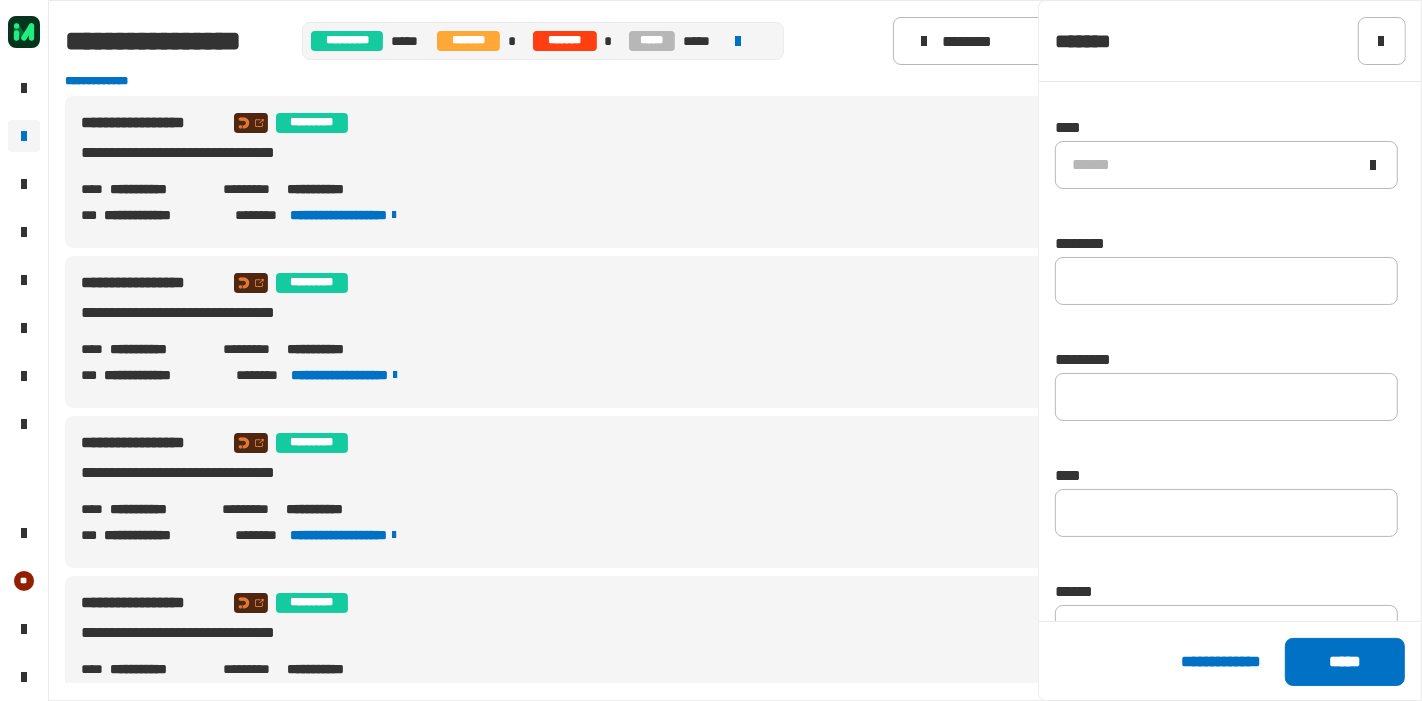 scroll, scrollTop: 333, scrollLeft: 0, axis: vertical 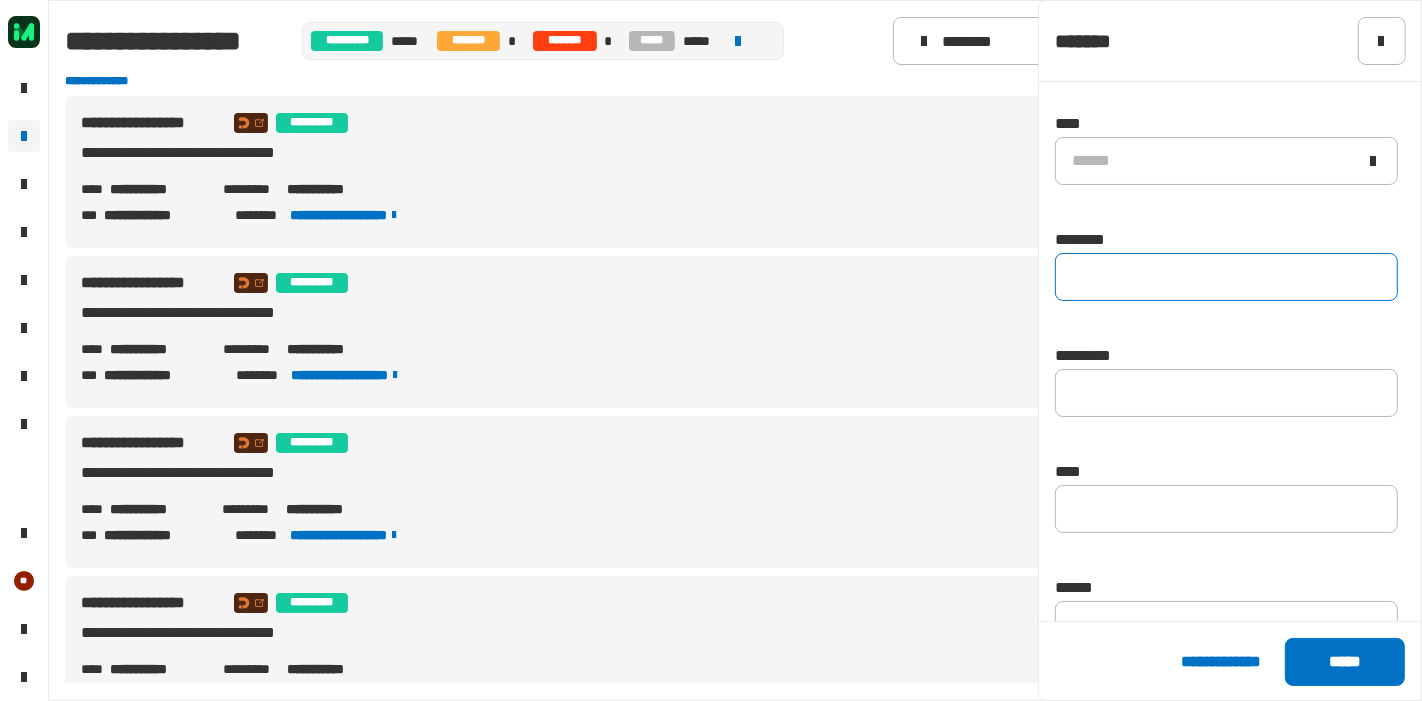 click 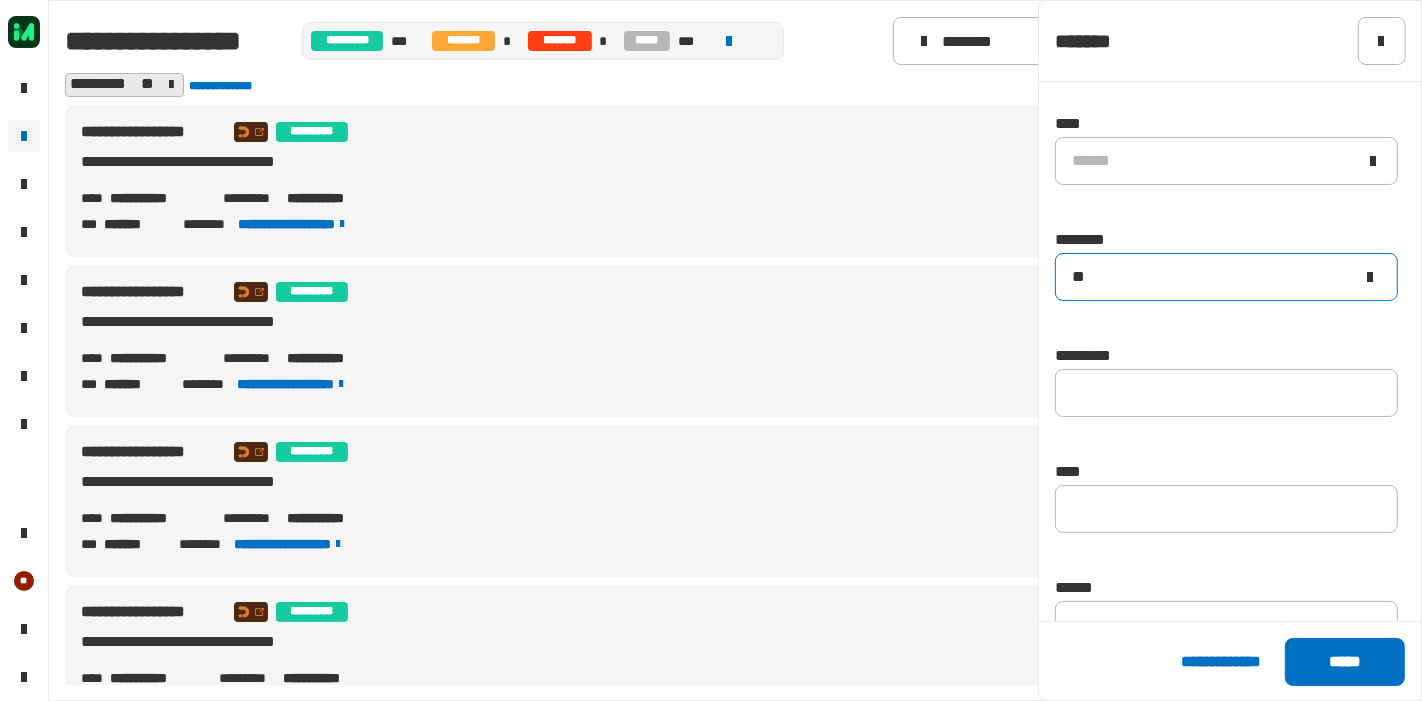 type on "**" 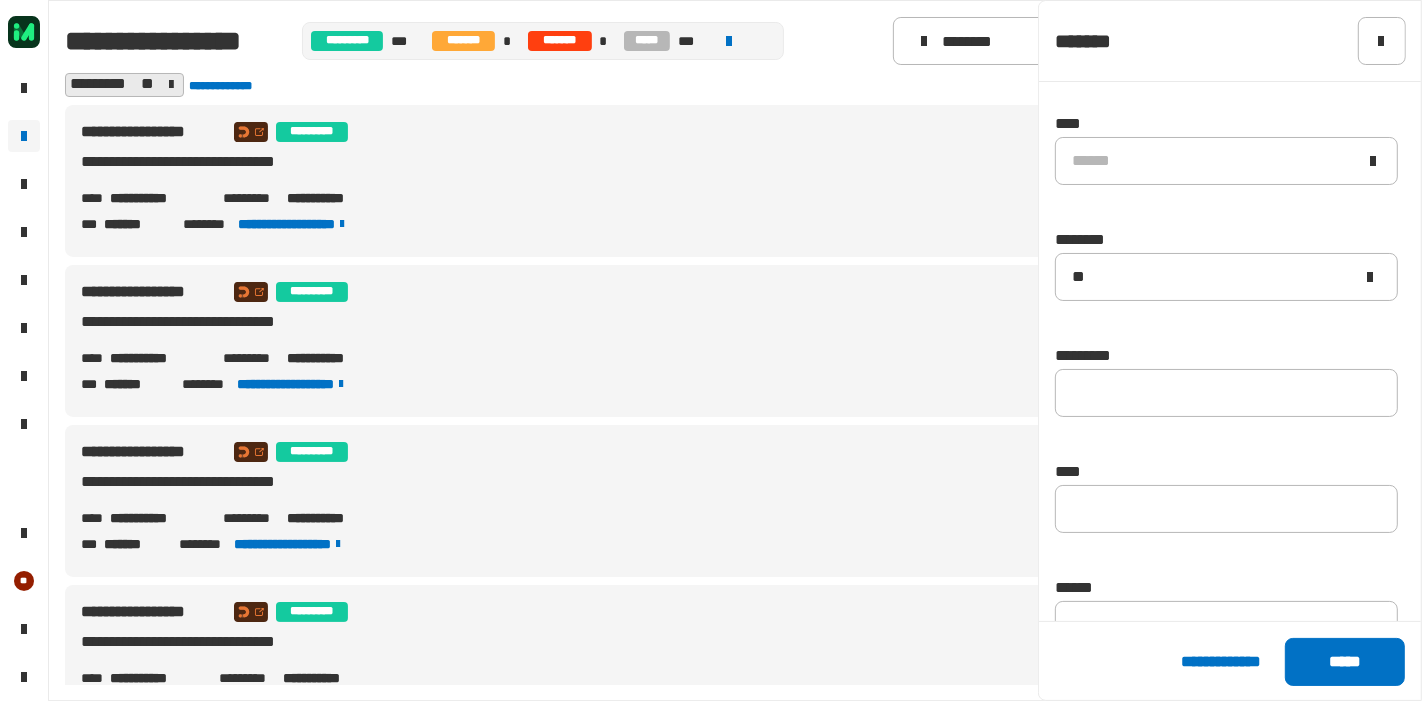 click on "**********" 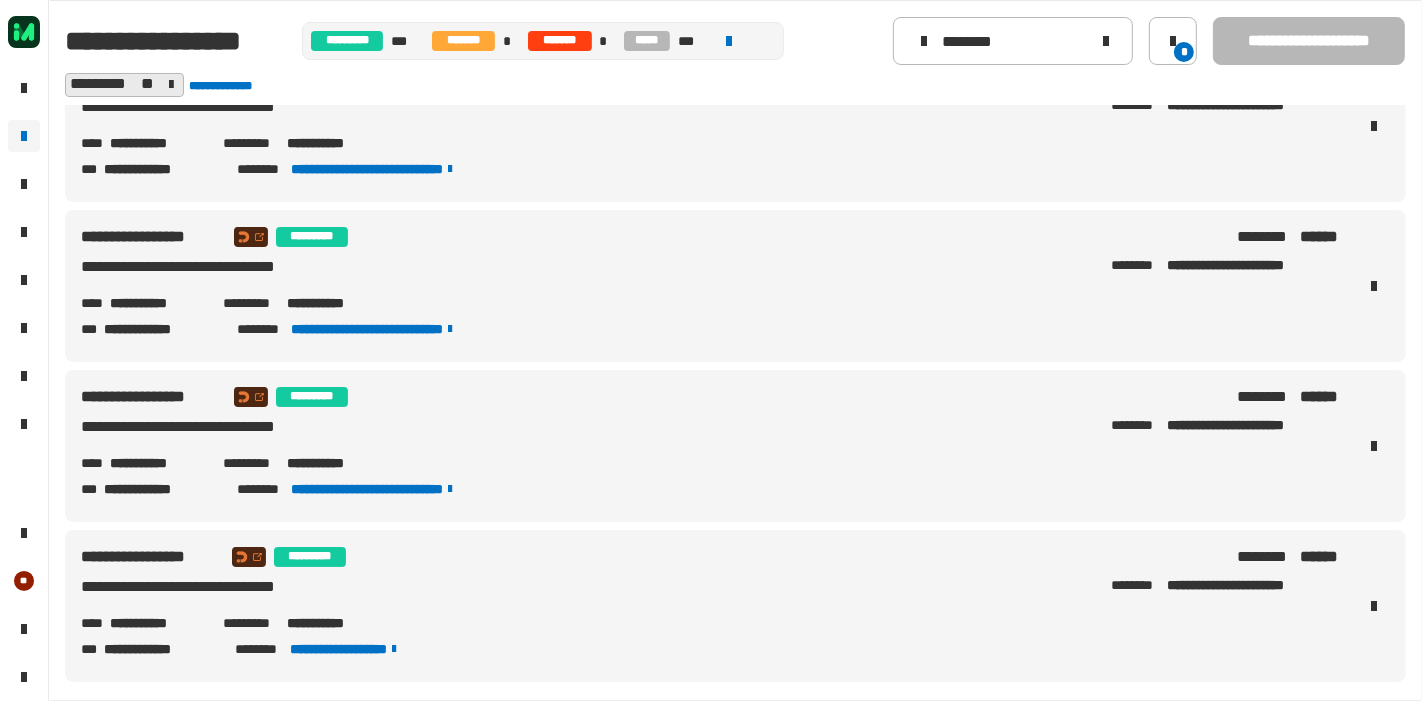 scroll, scrollTop: 2300, scrollLeft: 0, axis: vertical 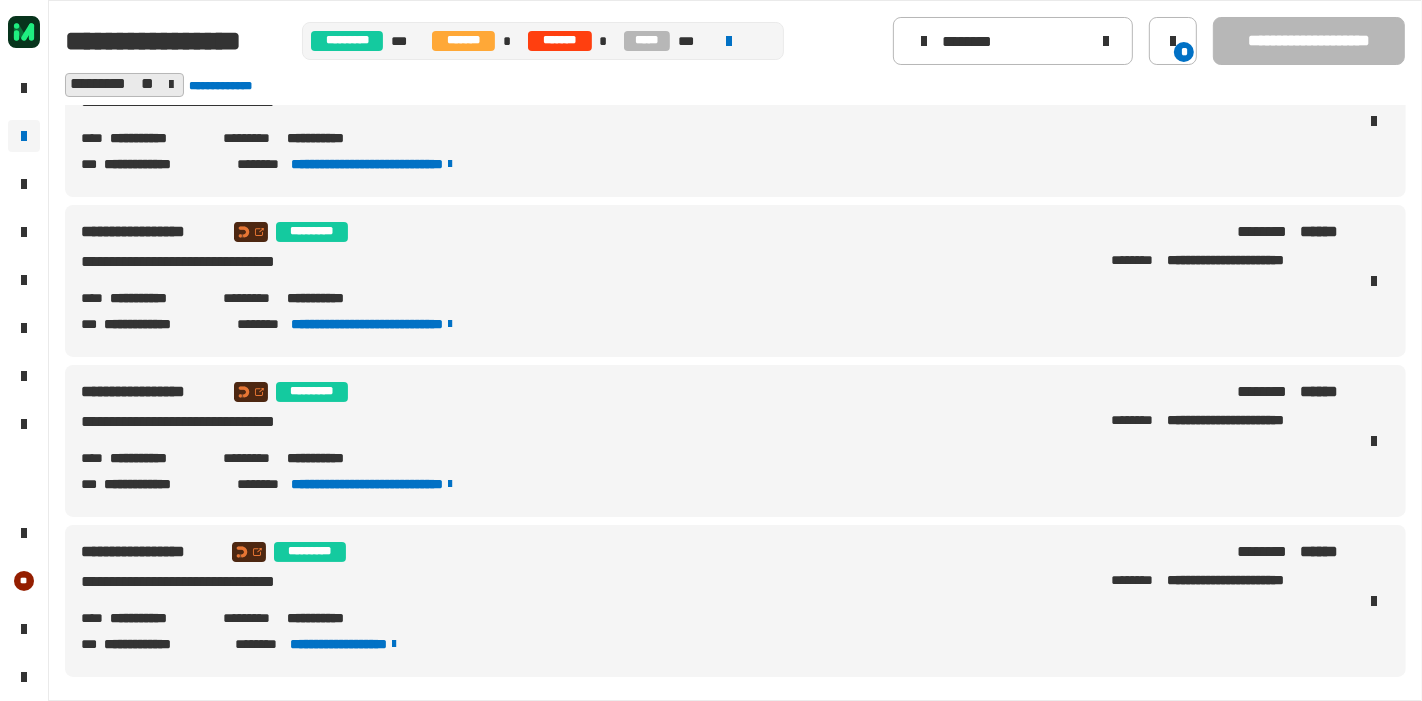drag, startPoint x: 108, startPoint y: 459, endPoint x: 203, endPoint y: 464, distance: 95.131485 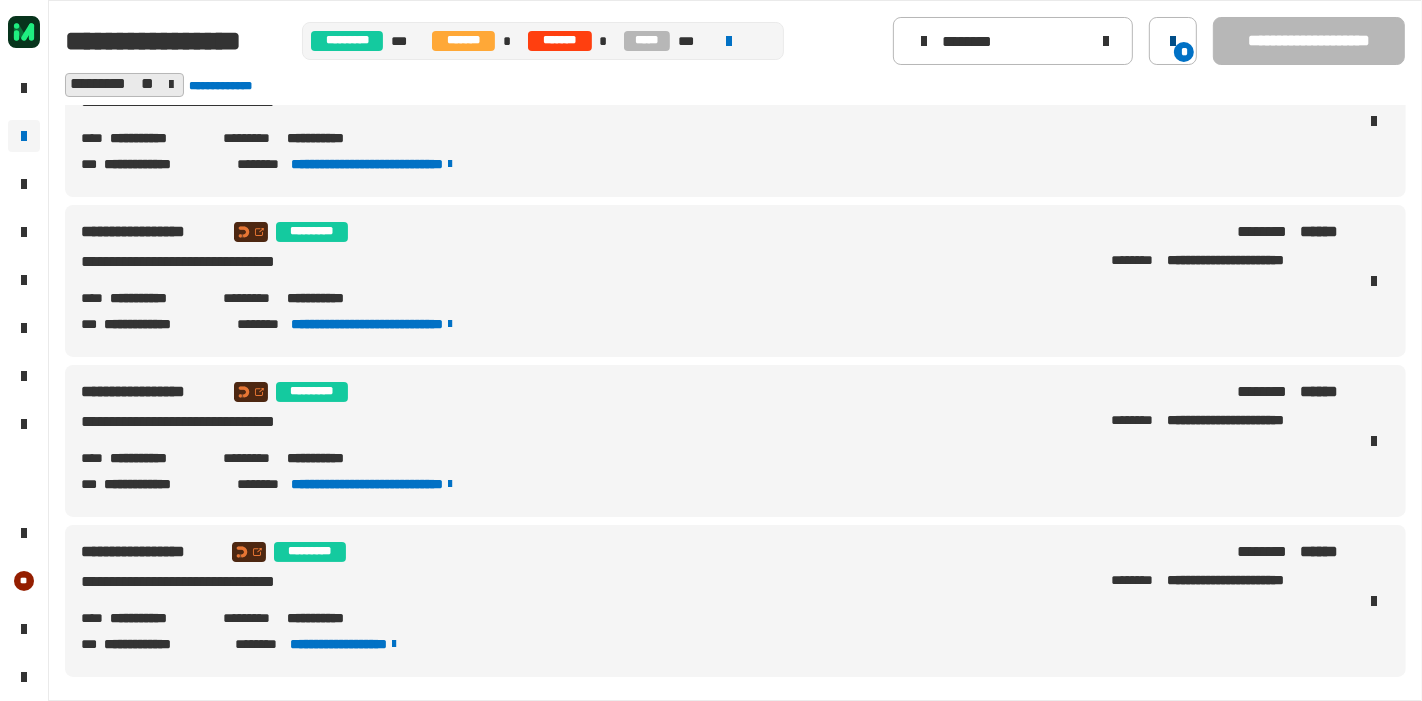 drag, startPoint x: 436, startPoint y: 172, endPoint x: 1182, endPoint y: 46, distance: 756.5659 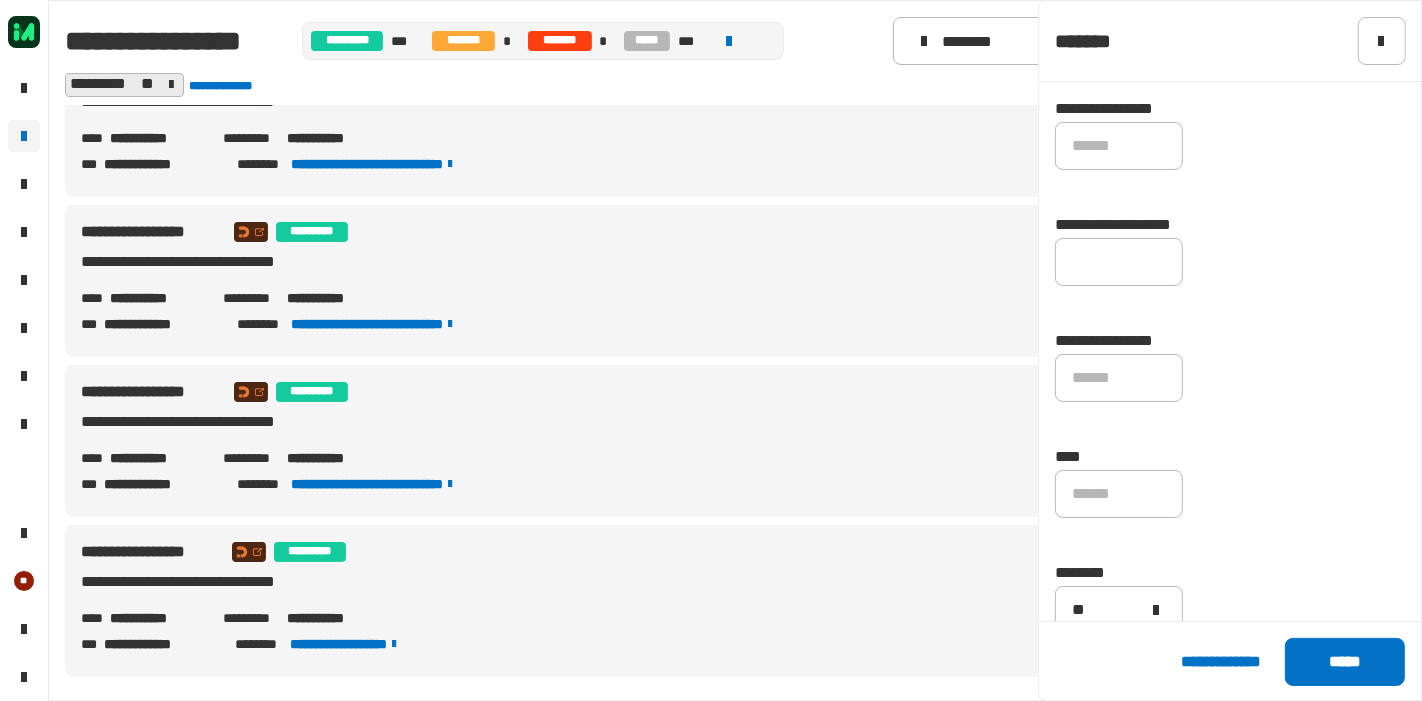 click on "**********" 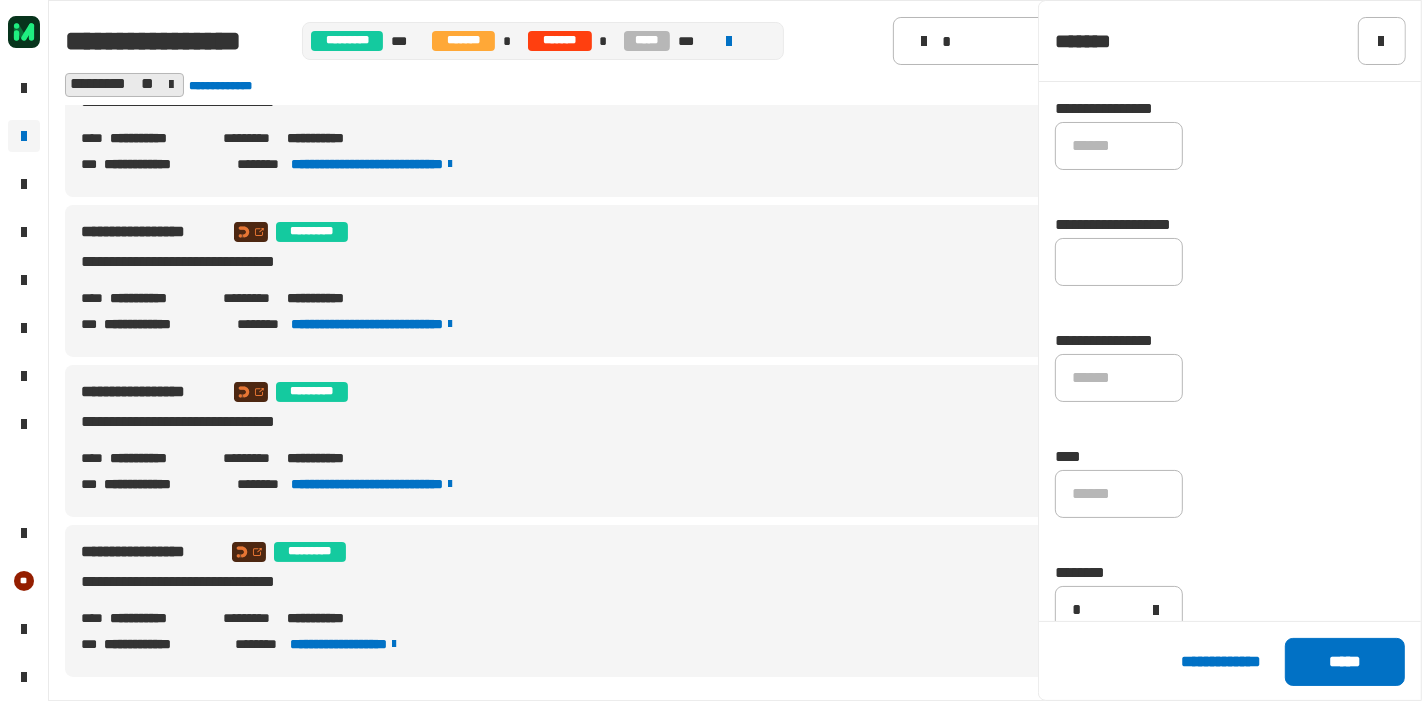 type 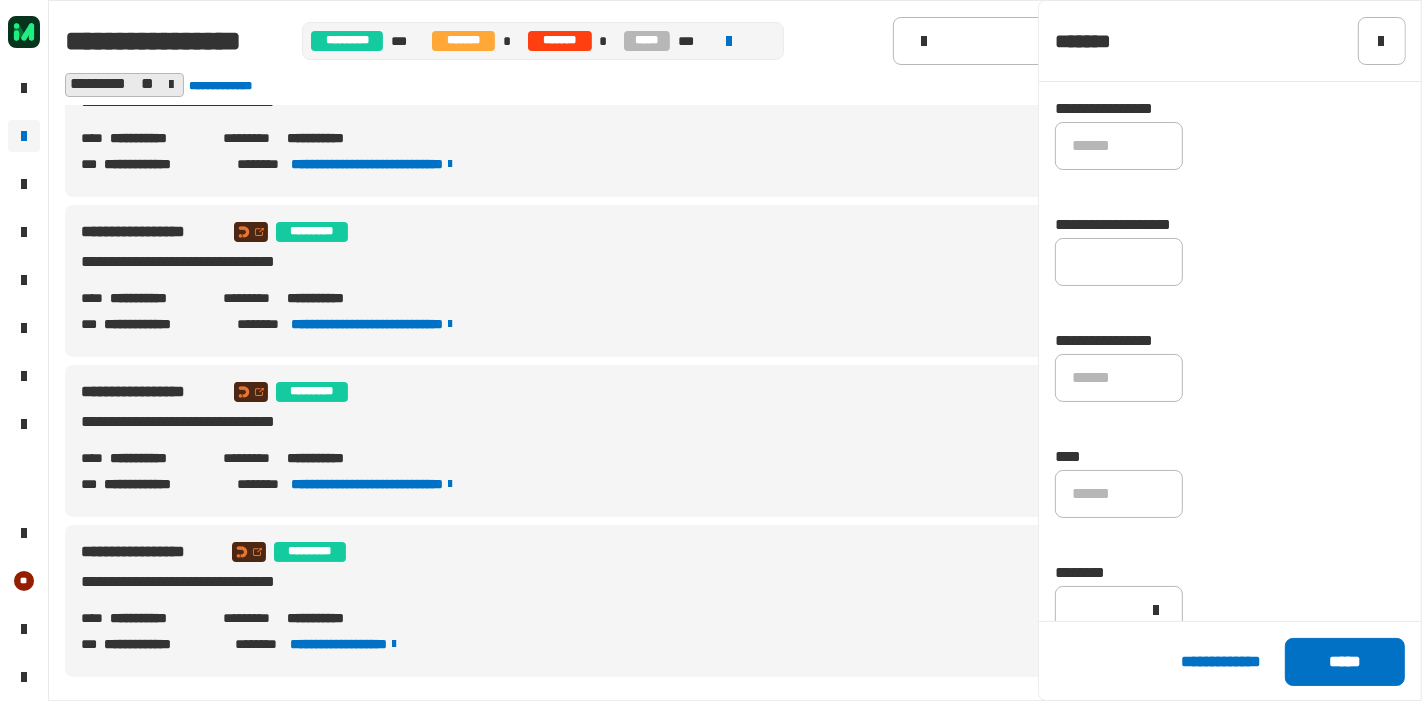 scroll, scrollTop: 0, scrollLeft: 0, axis: both 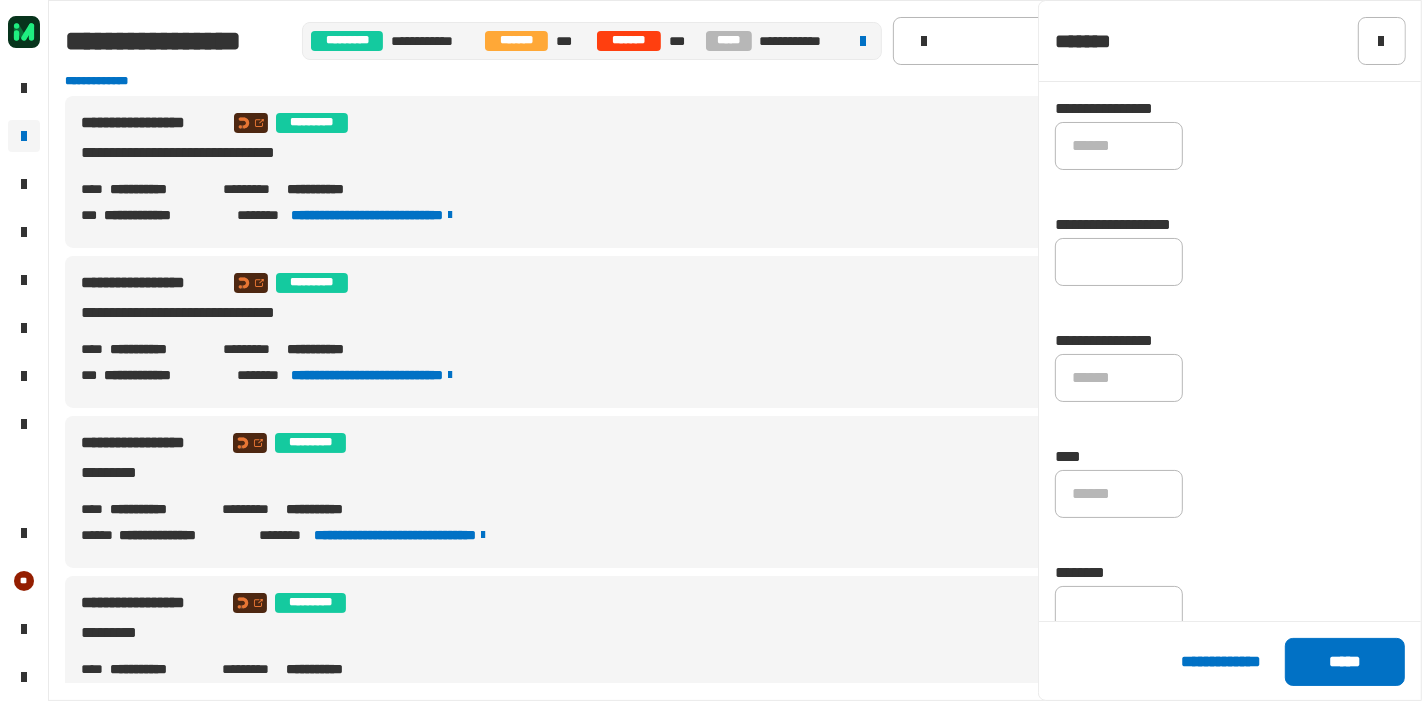 click on "**********" at bounding box center (711, 189) 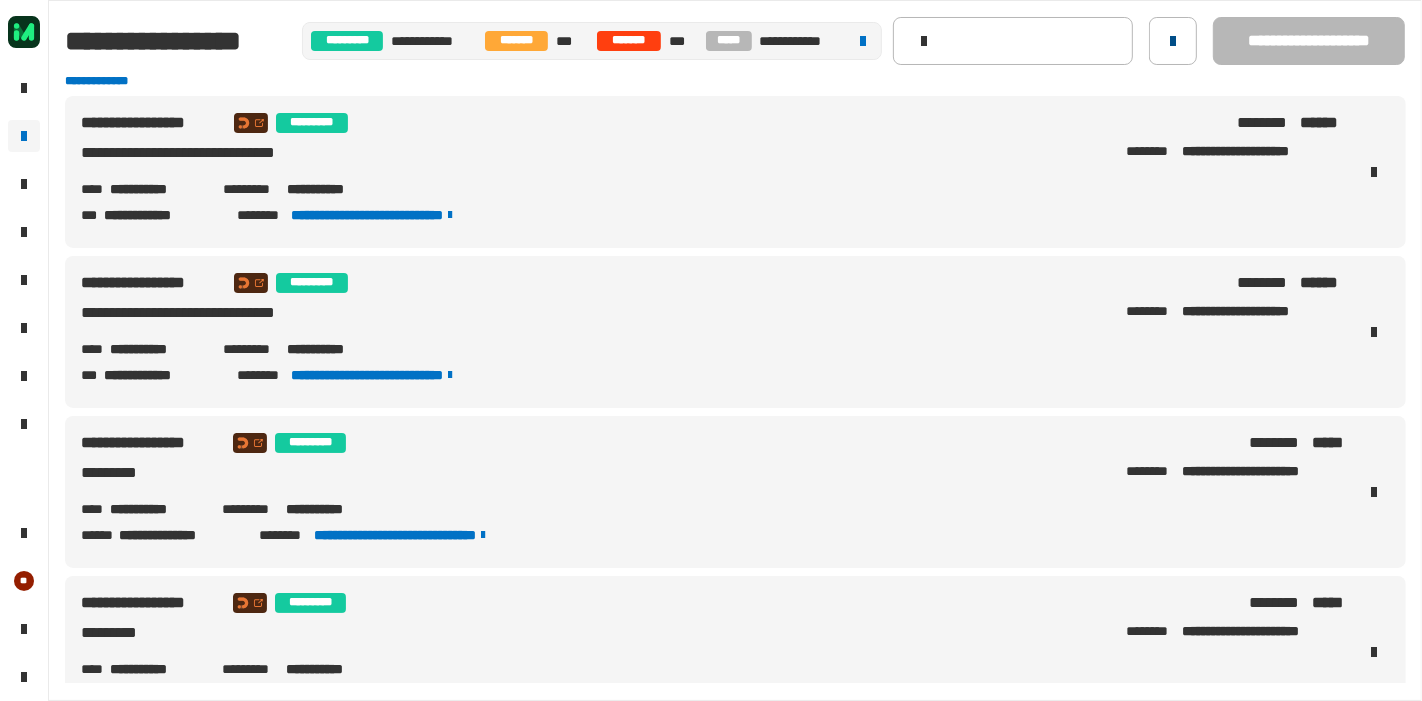 click 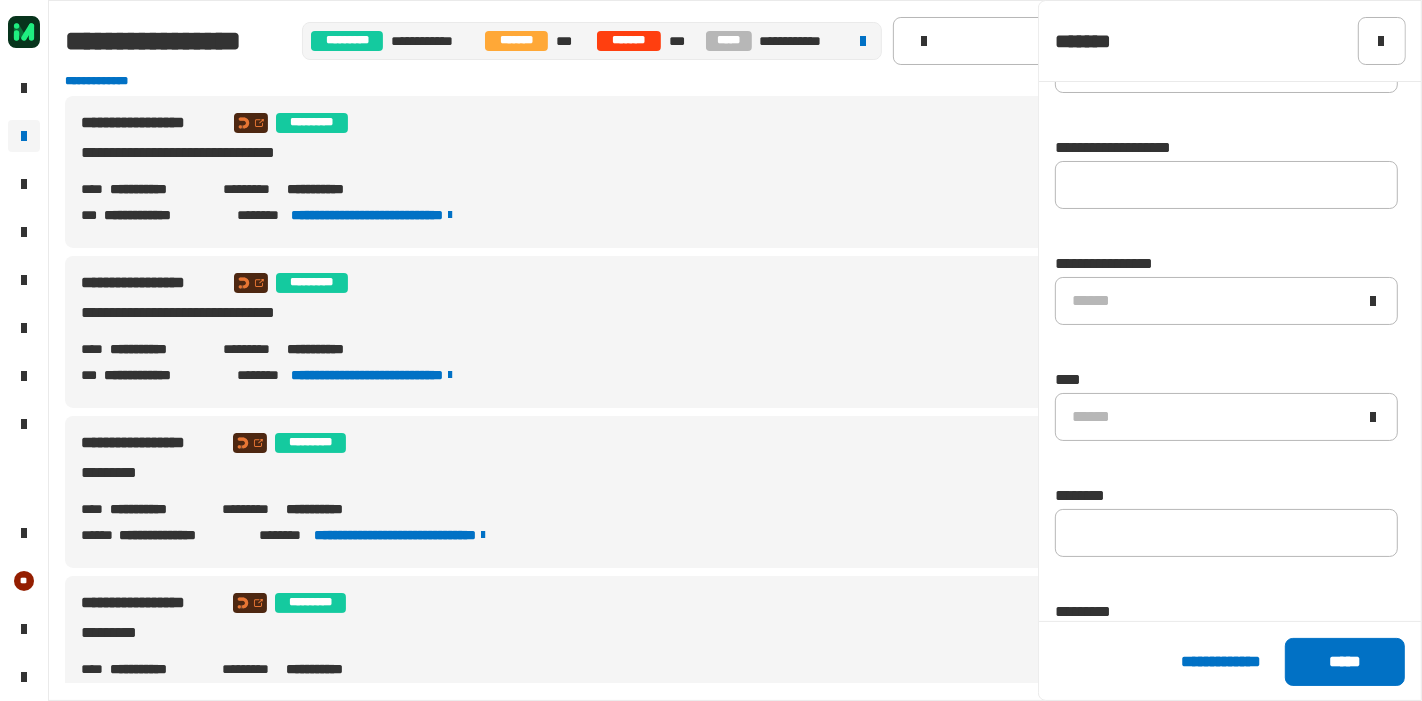 scroll, scrollTop: 77, scrollLeft: 0, axis: vertical 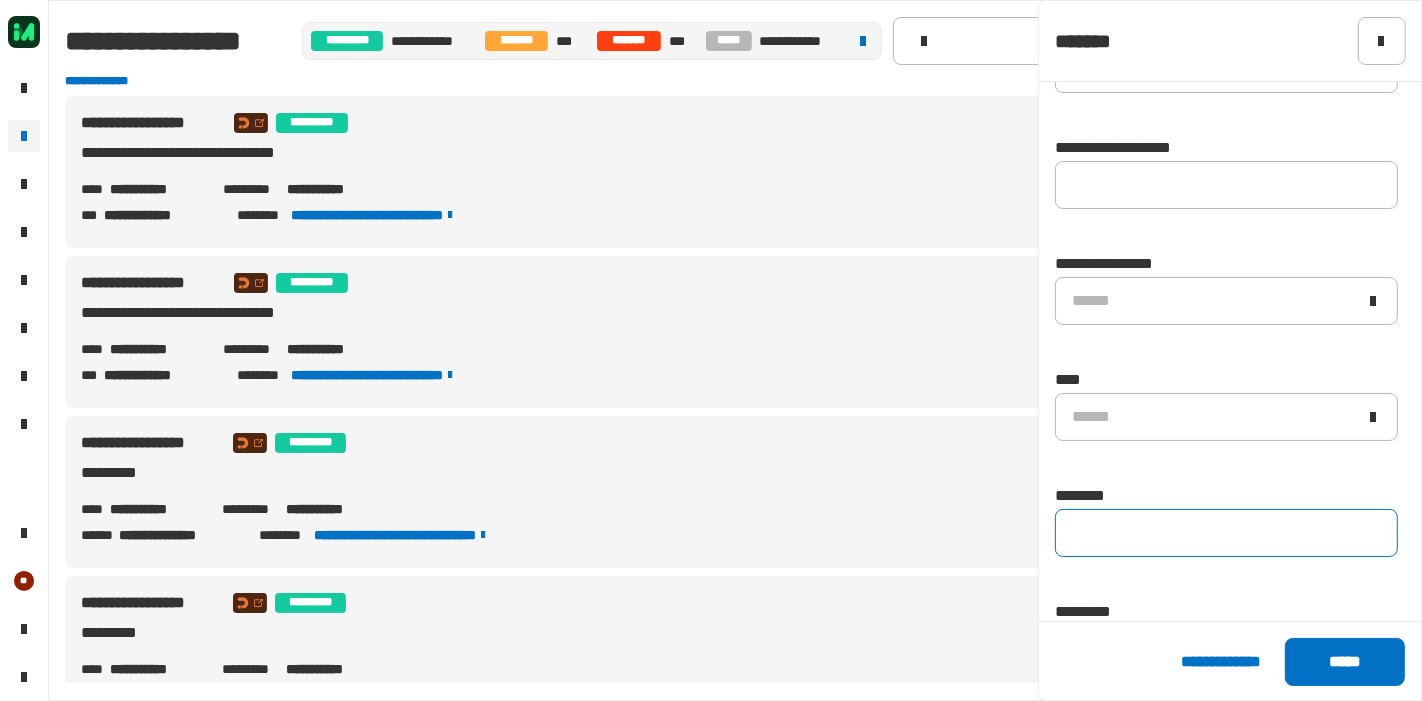 click 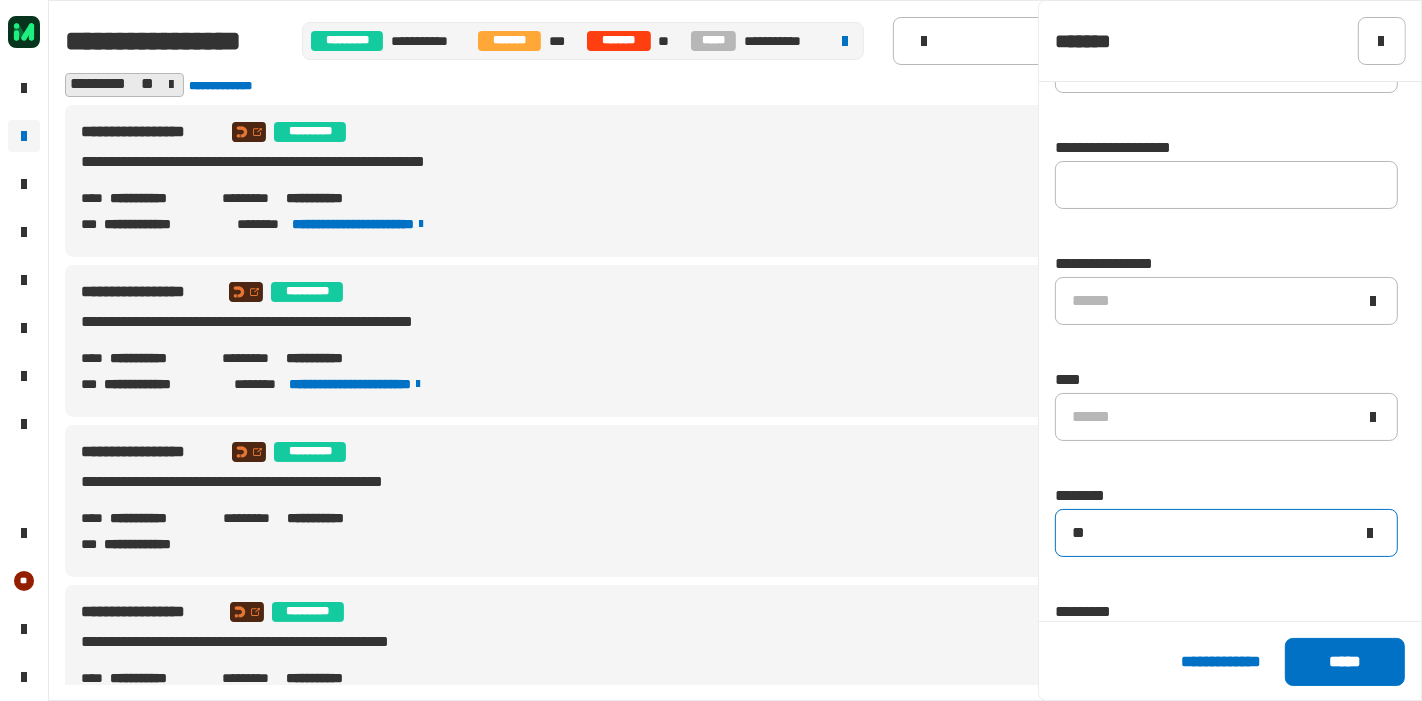 type on "**" 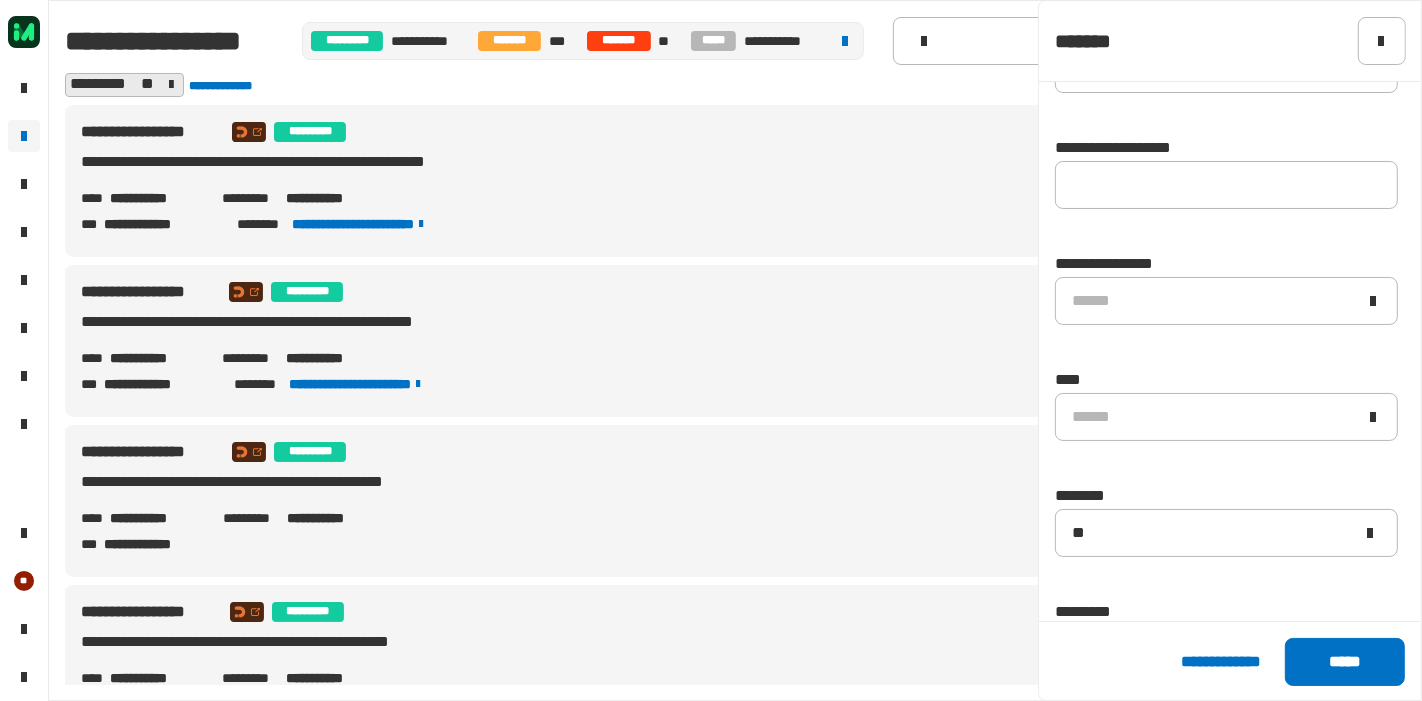 click on "**********" at bounding box center (711, 166) 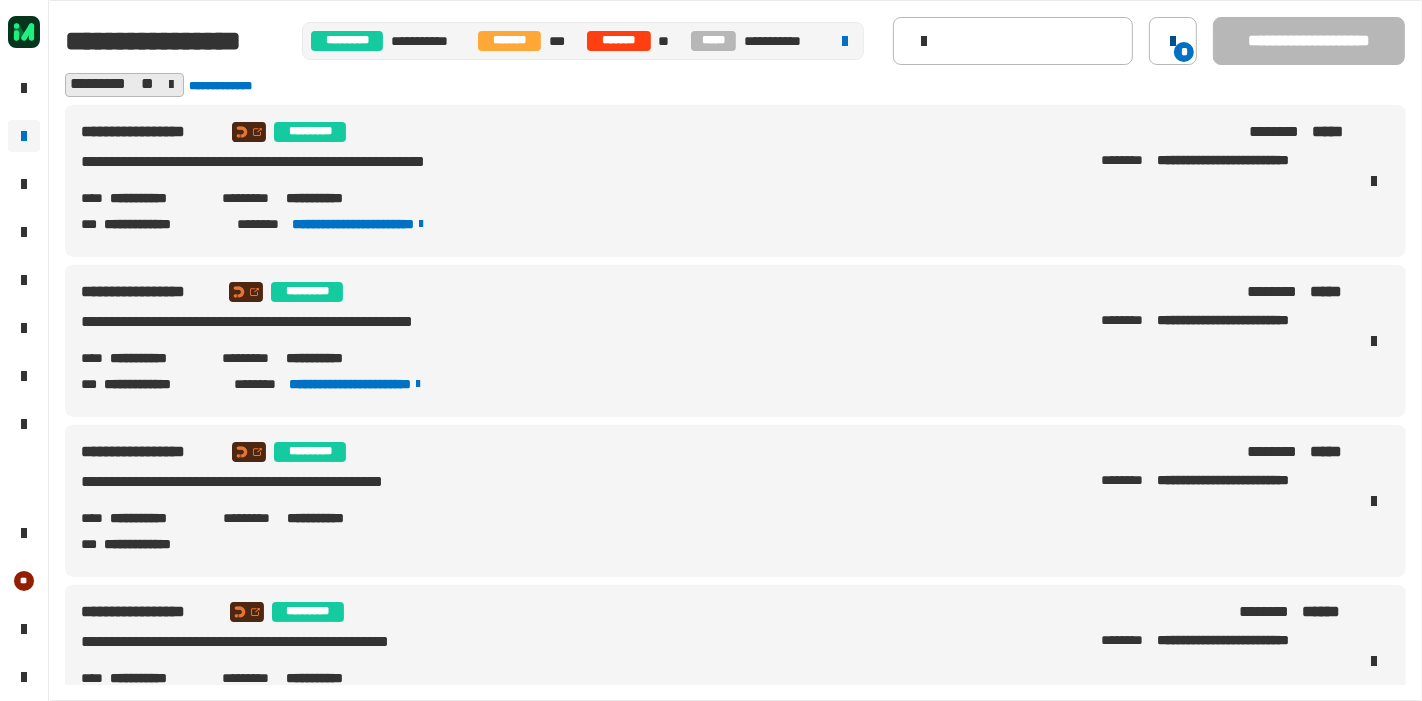click on "*" 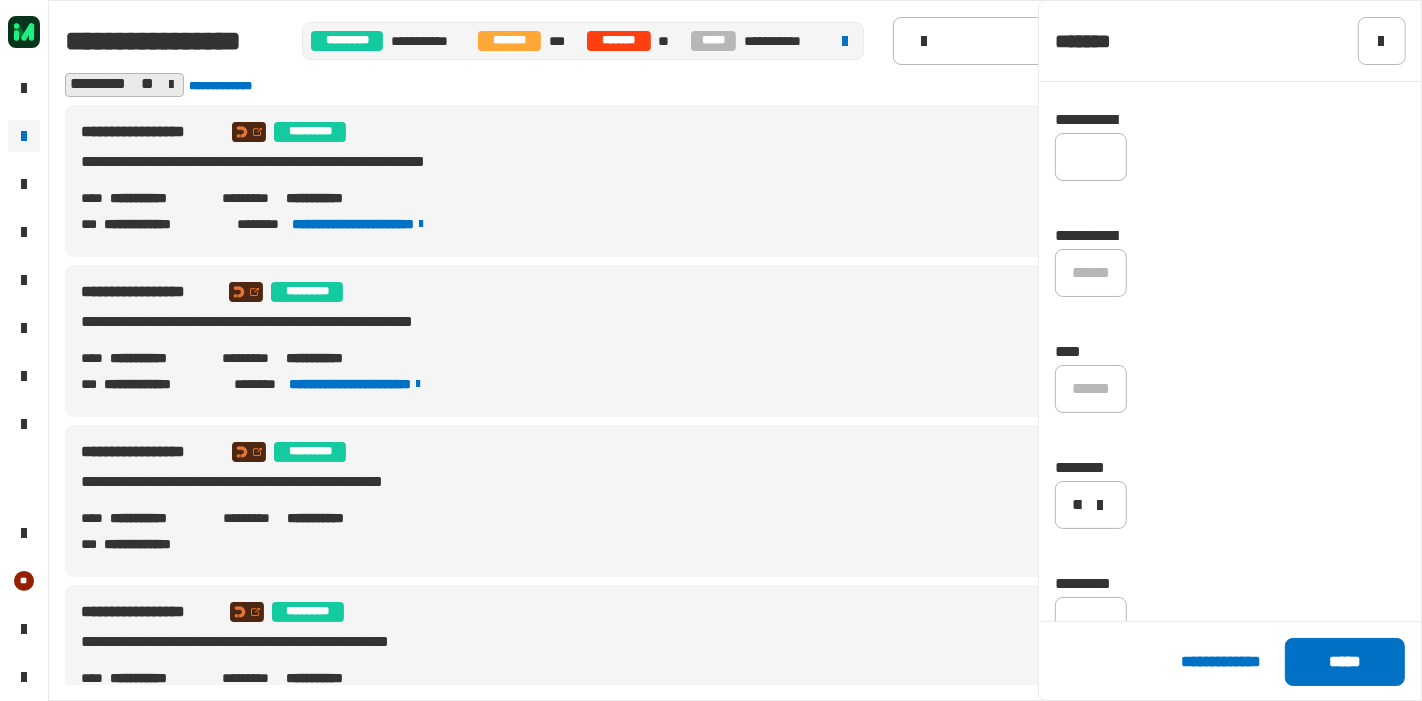scroll, scrollTop: 108, scrollLeft: 0, axis: vertical 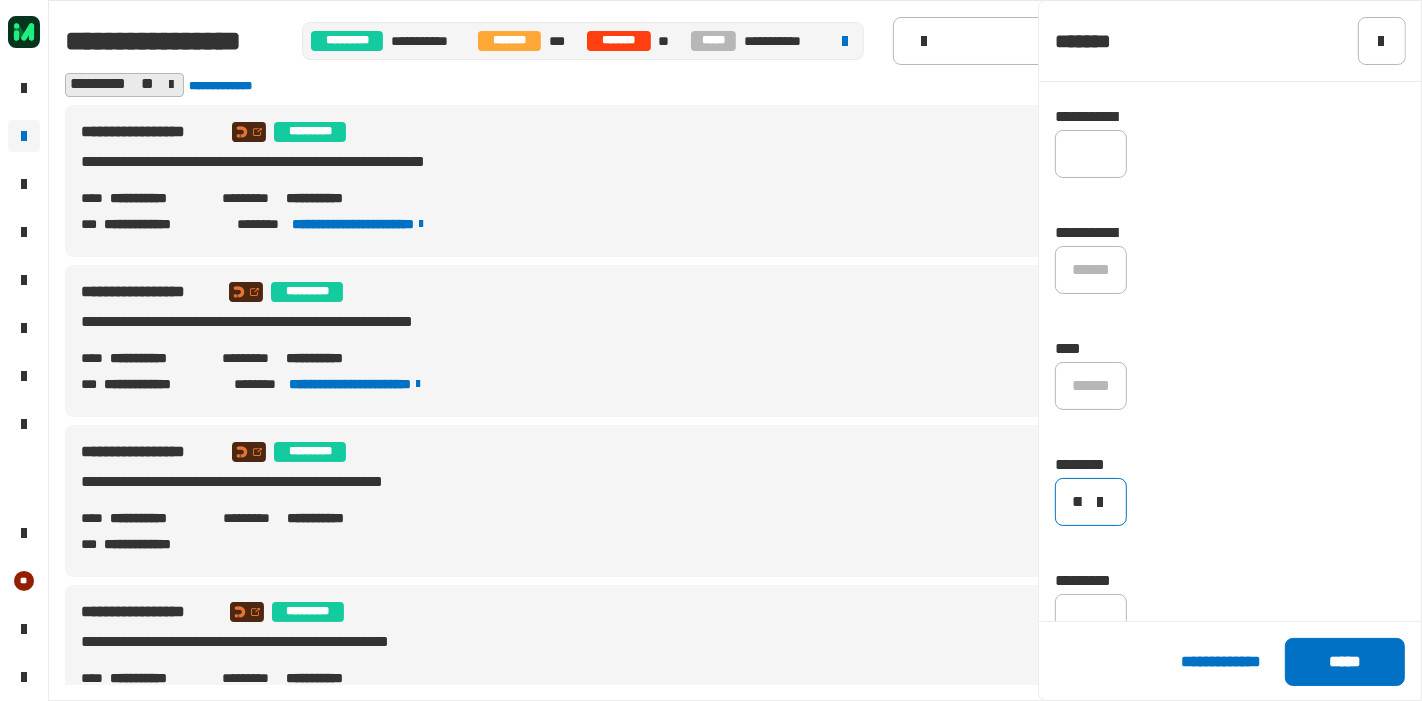 click on "**" 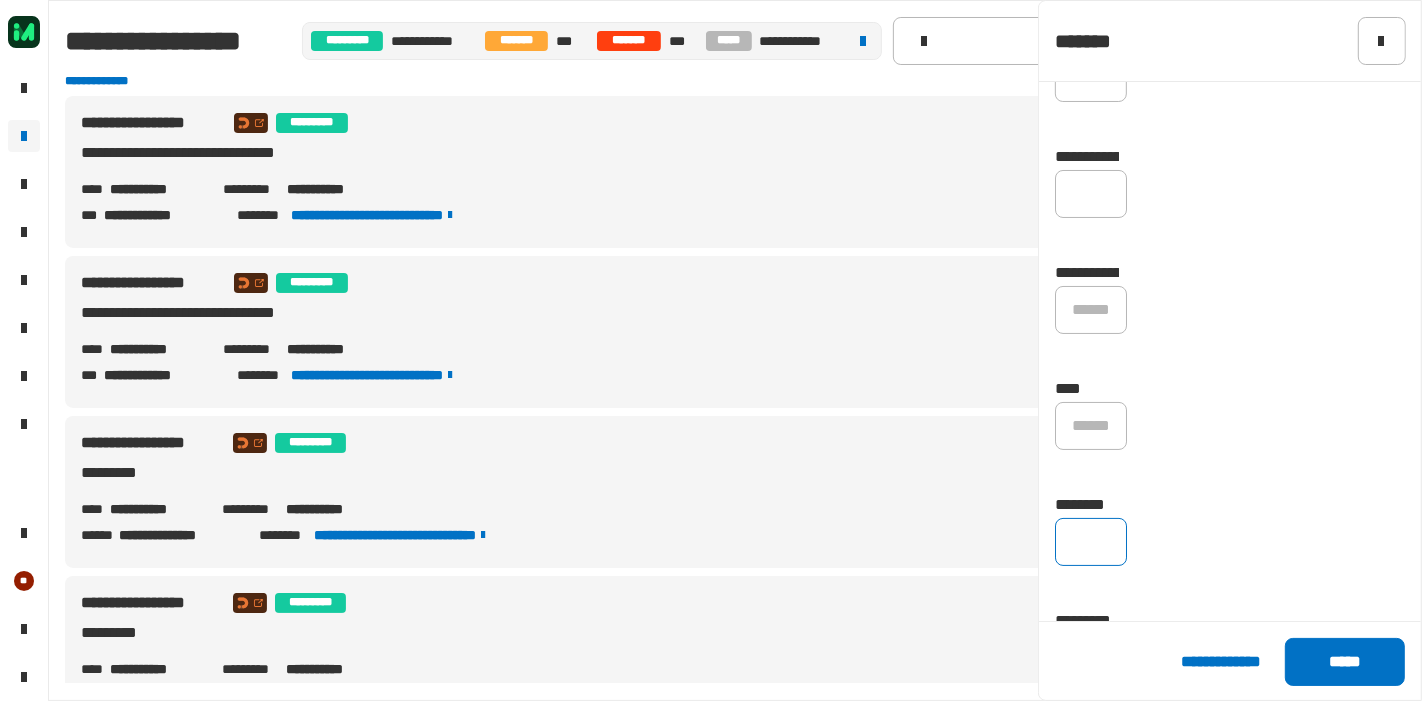 scroll, scrollTop: 70, scrollLeft: 0, axis: vertical 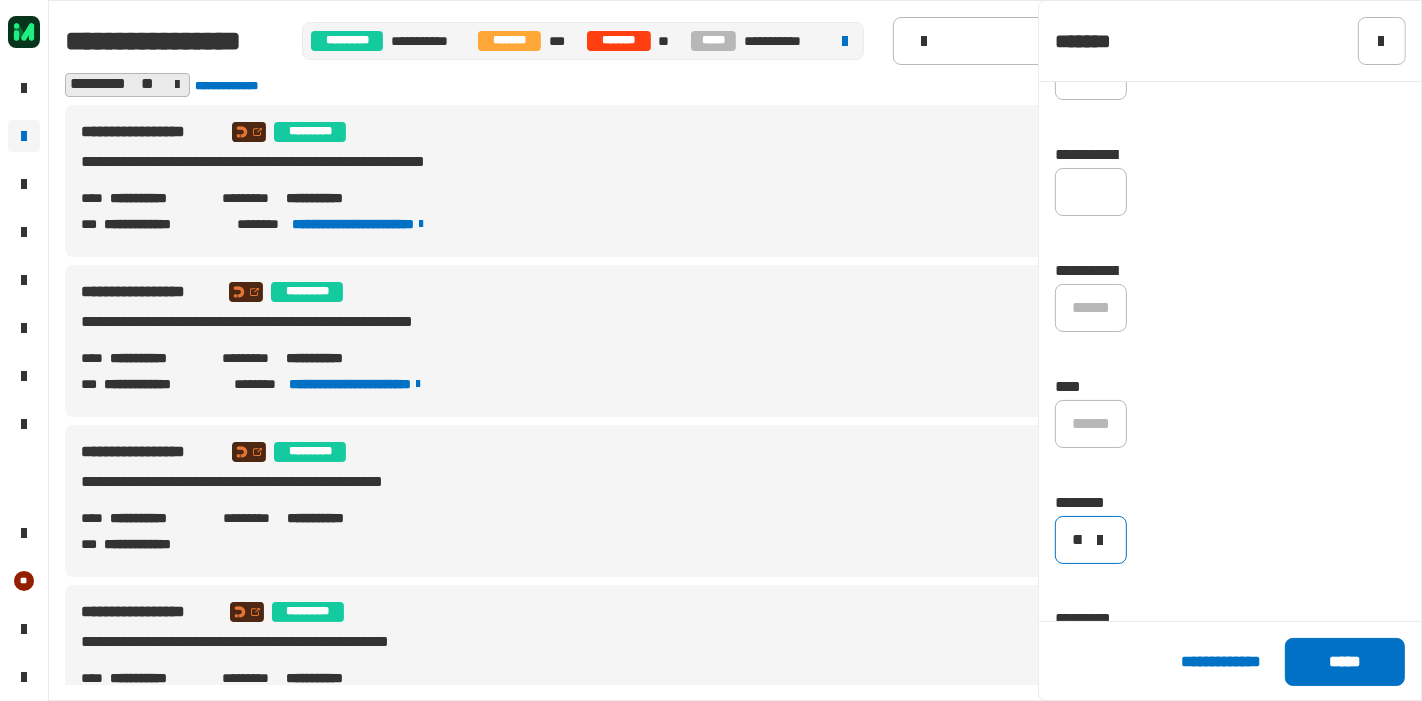 type on "**" 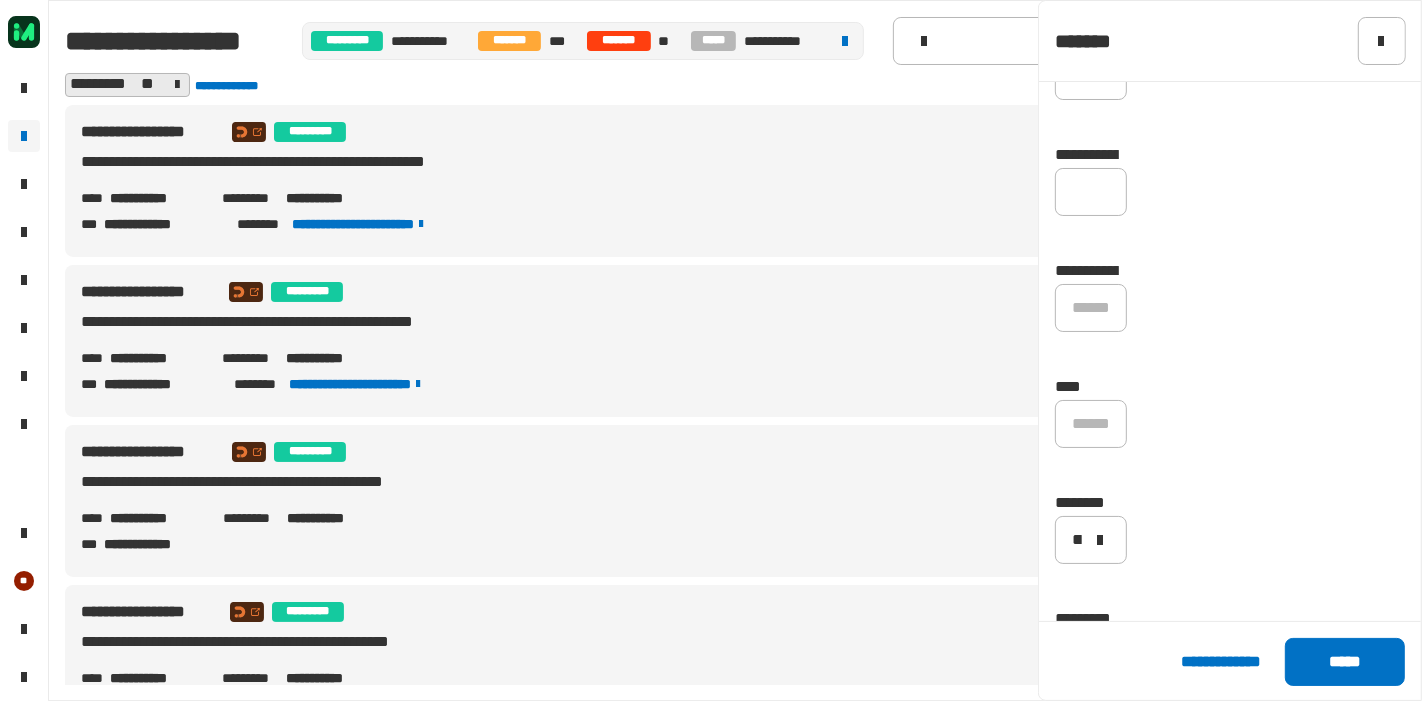 click on "**********" at bounding box center (661, 132) 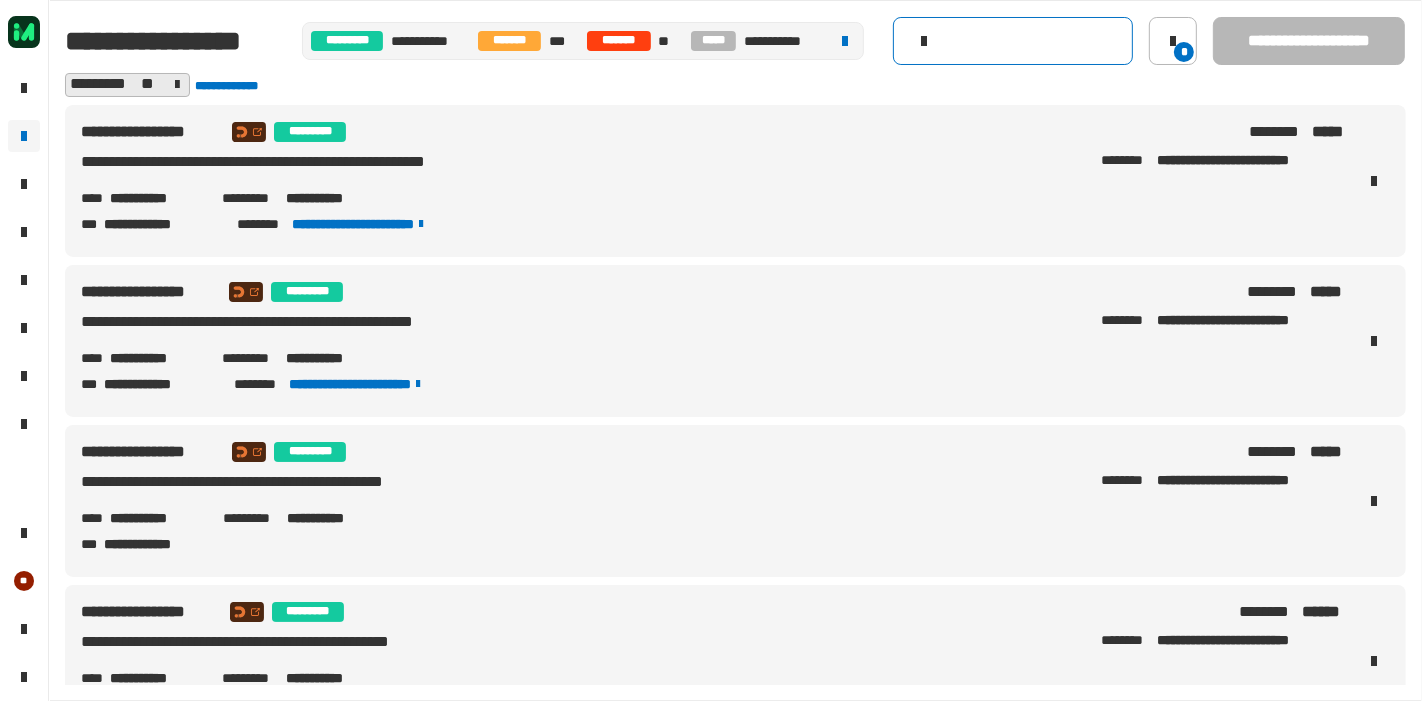 click 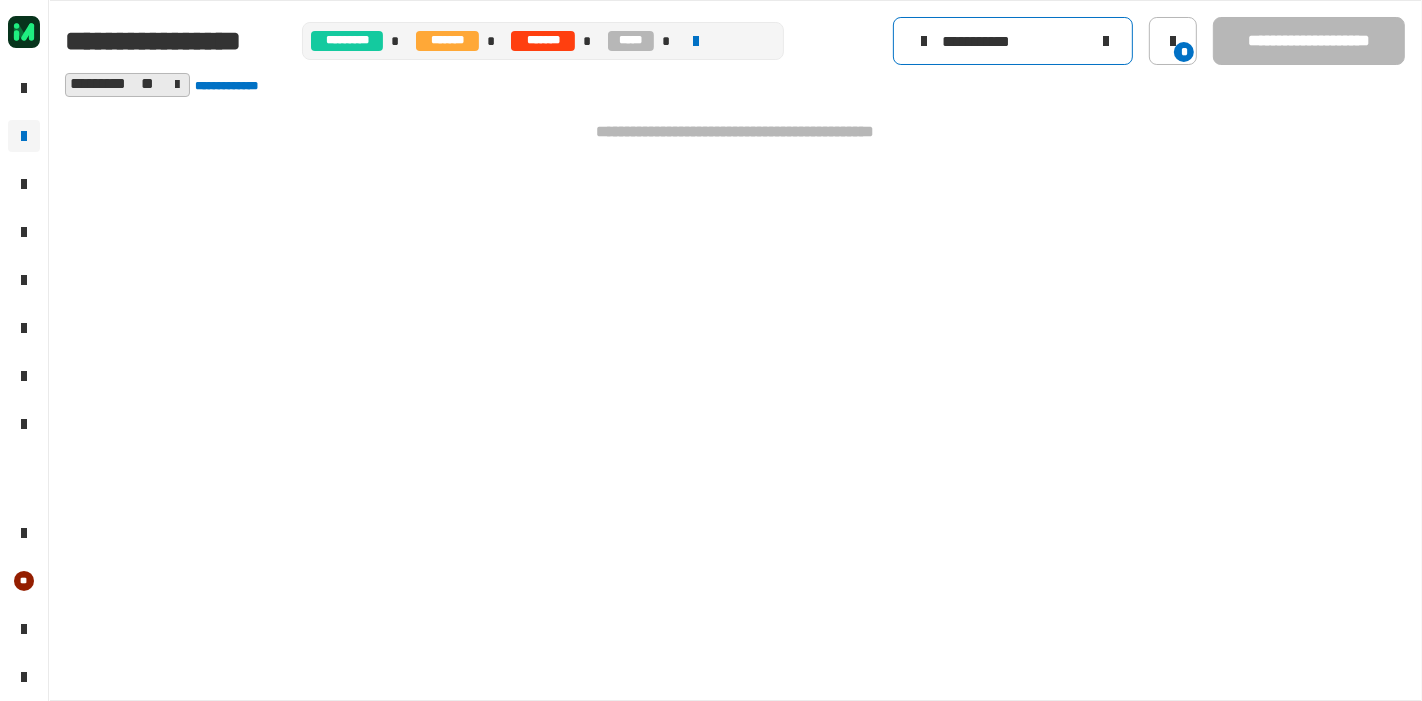 click on "**********" 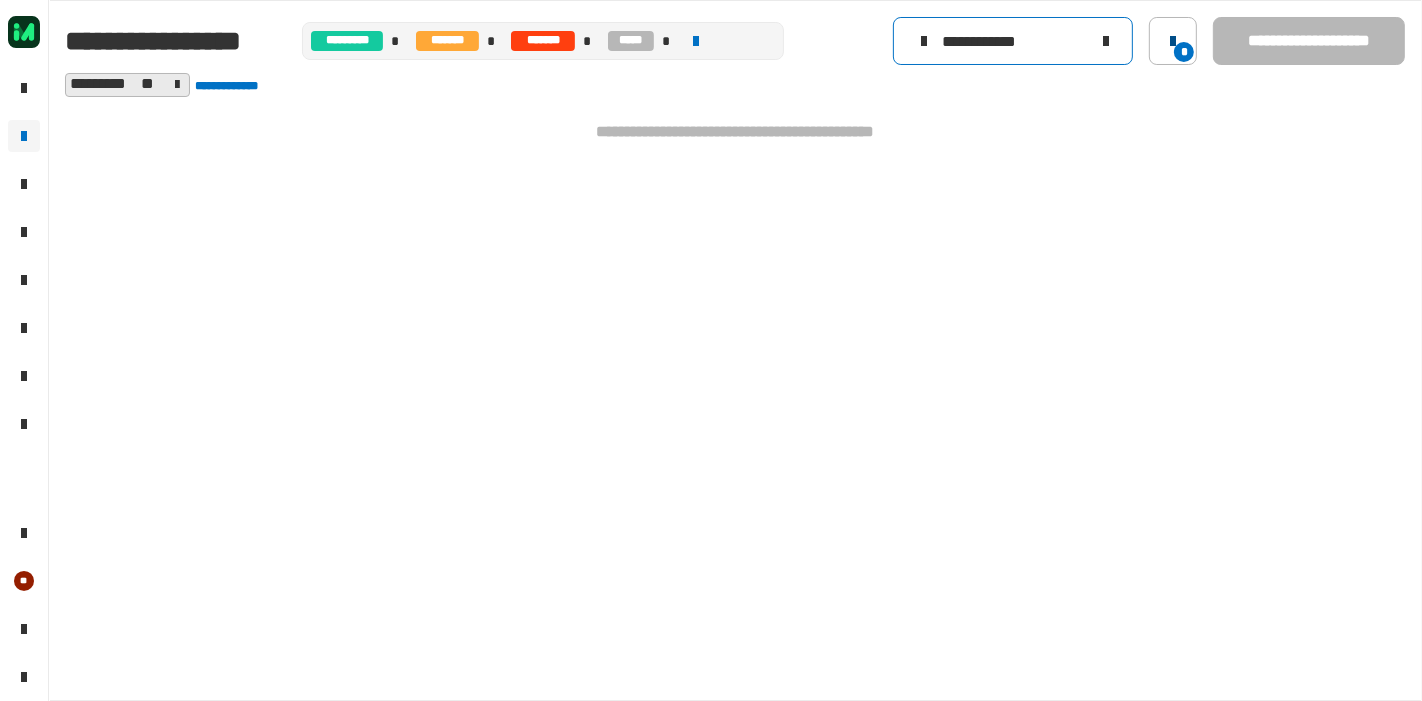 type on "**********" 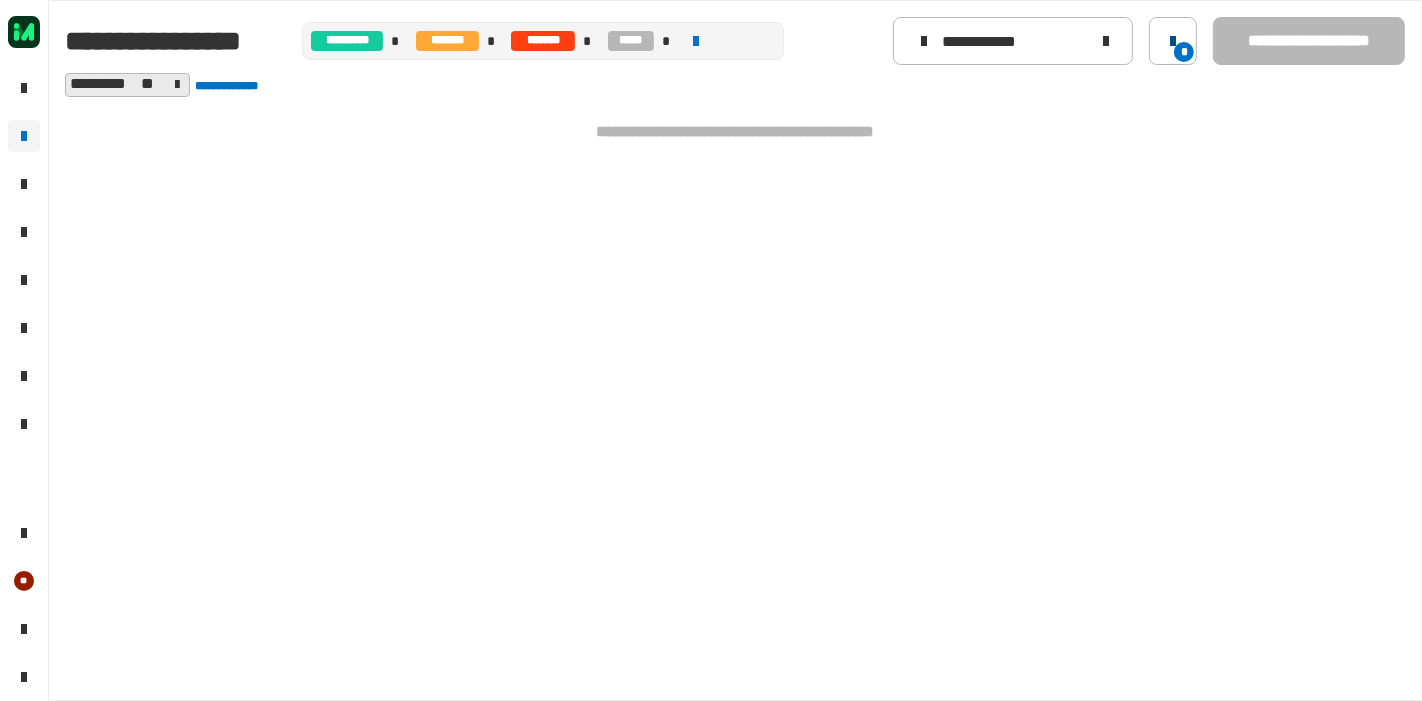 click 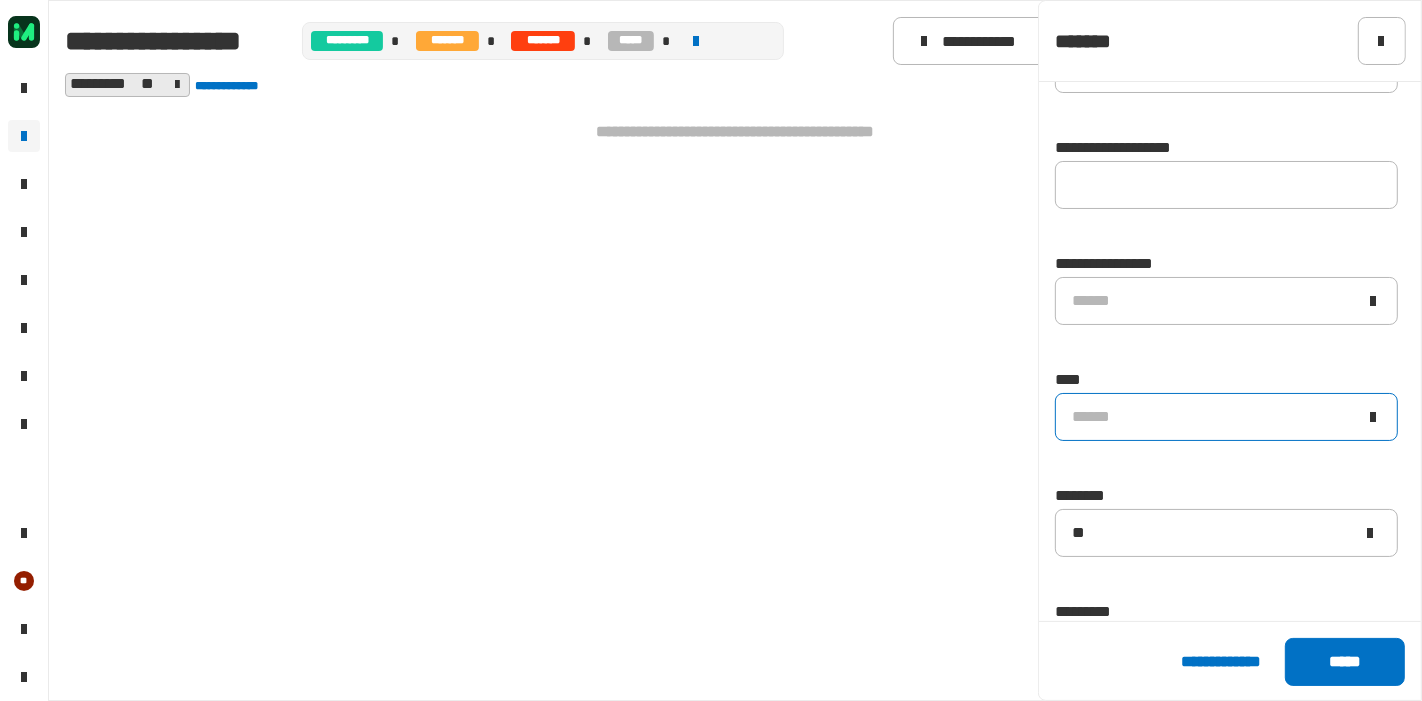 scroll, scrollTop: 111, scrollLeft: 0, axis: vertical 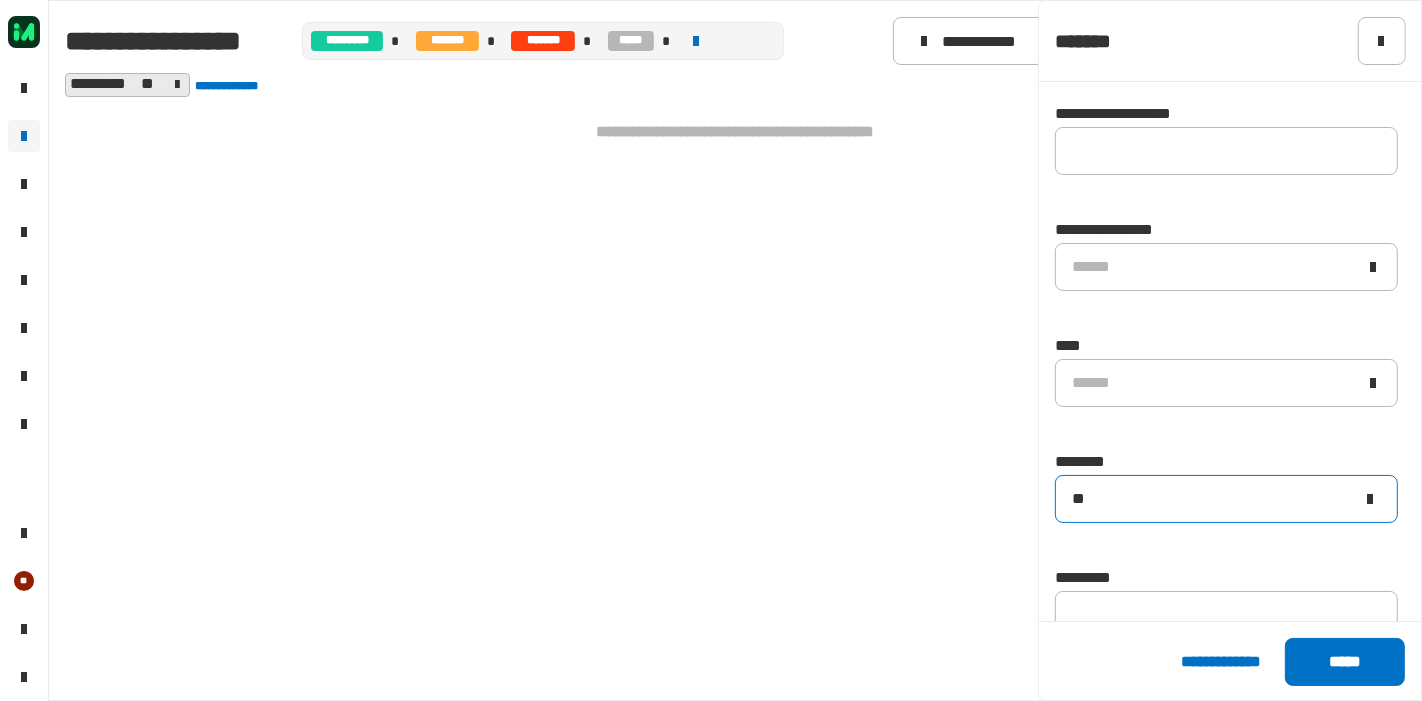click 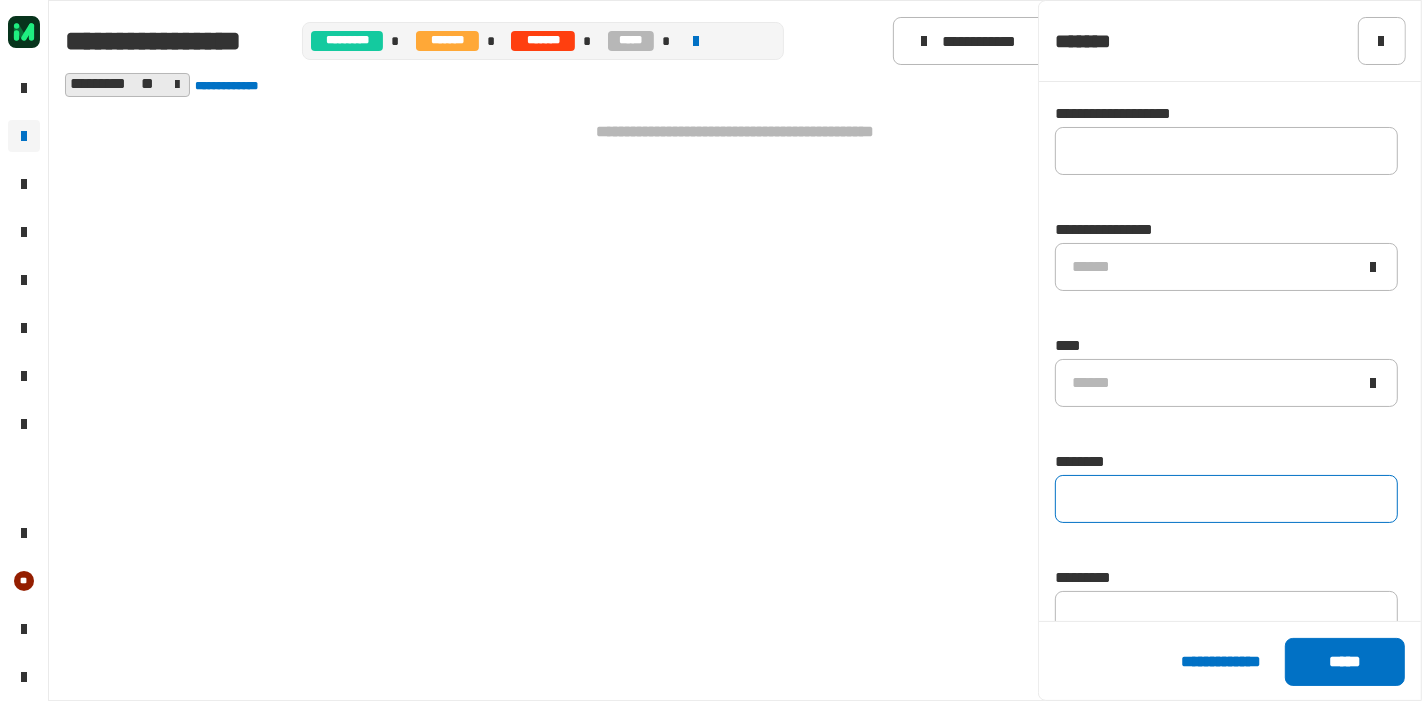 type 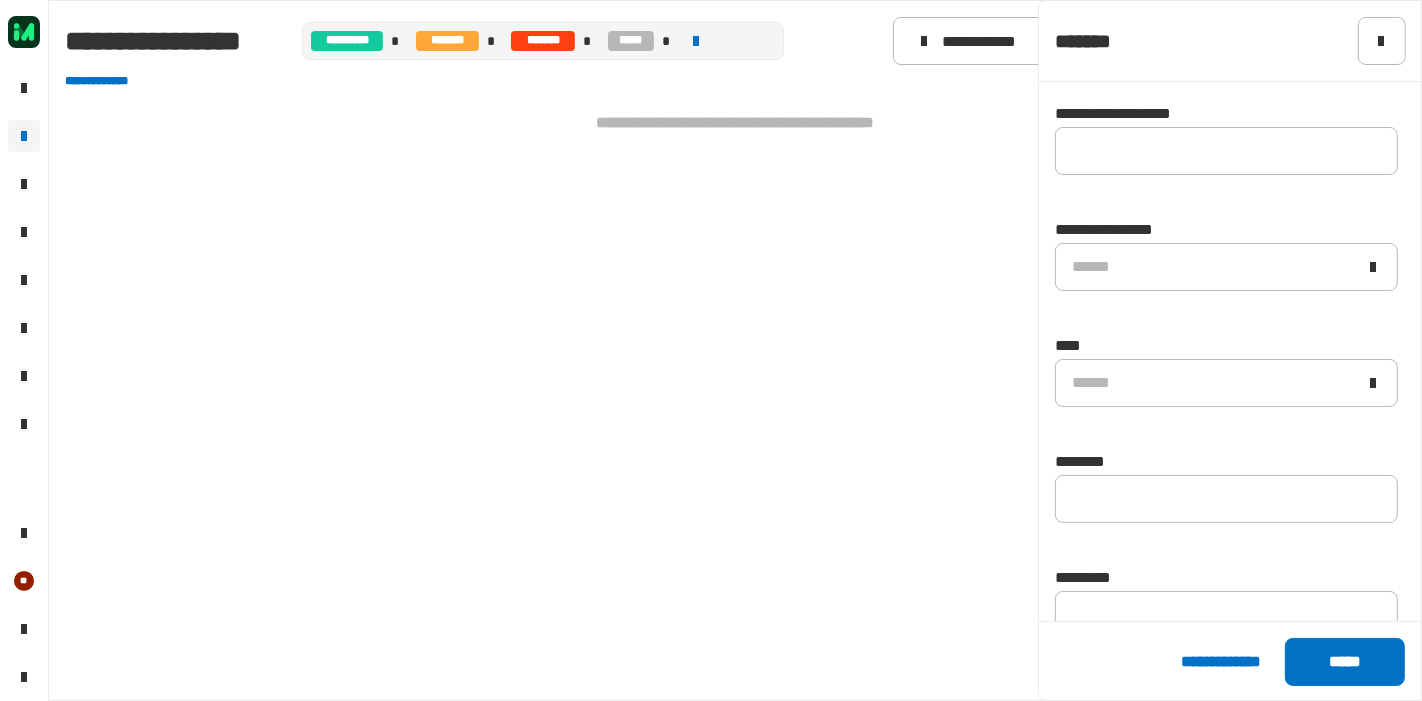 click on "**********" at bounding box center [735, 123] 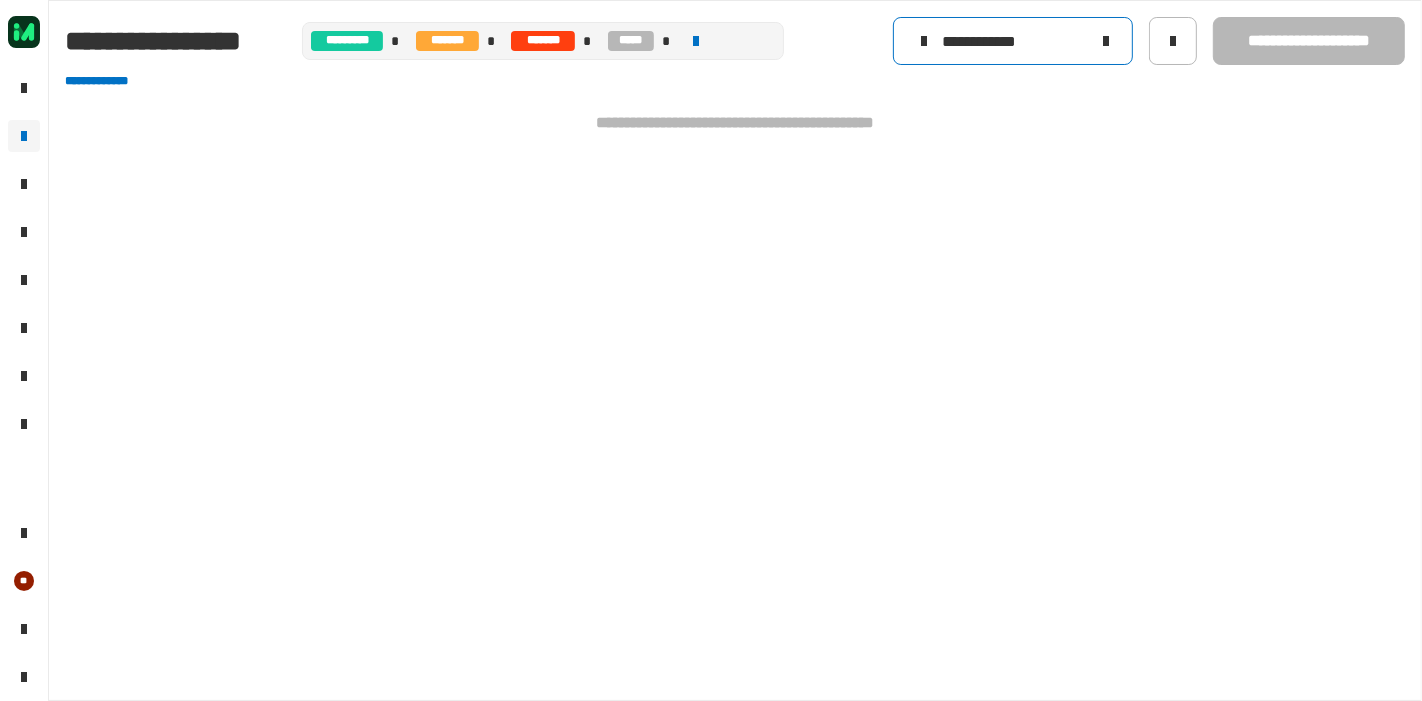click on "**********" 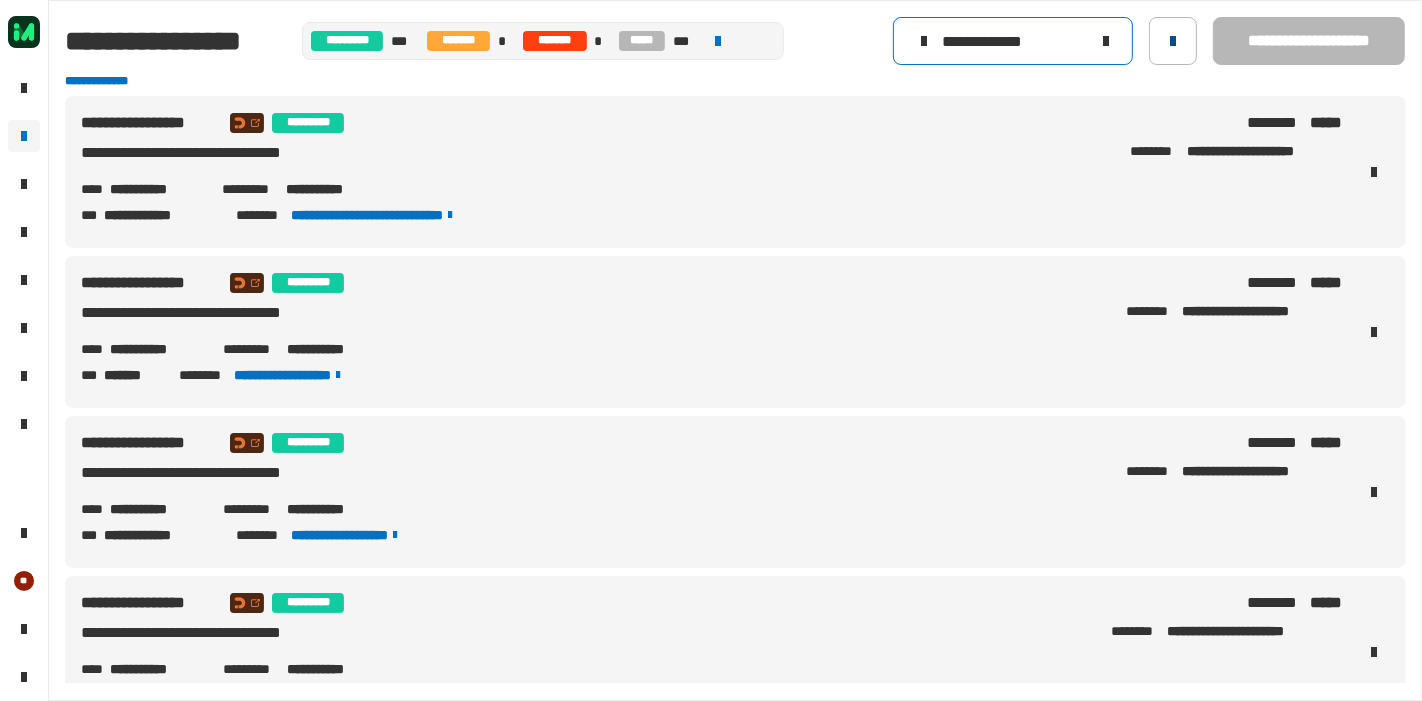 type on "**********" 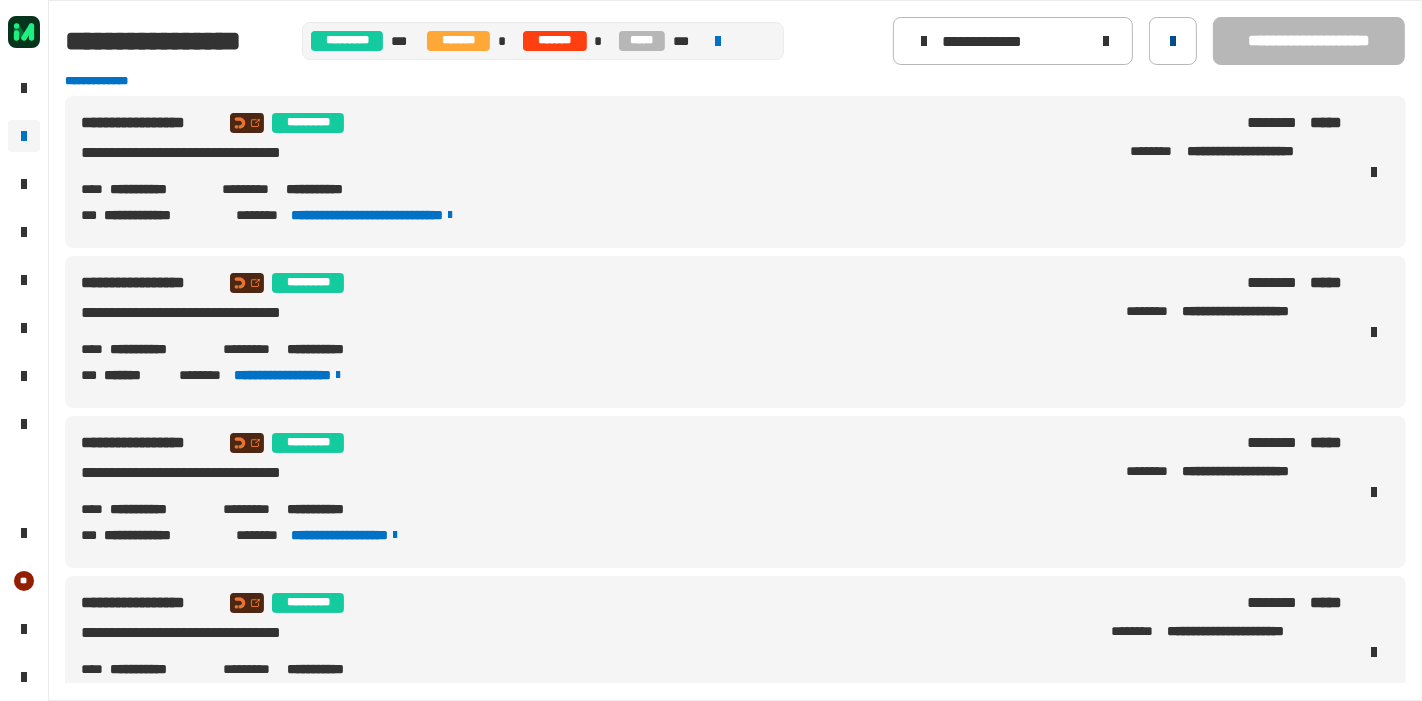 click 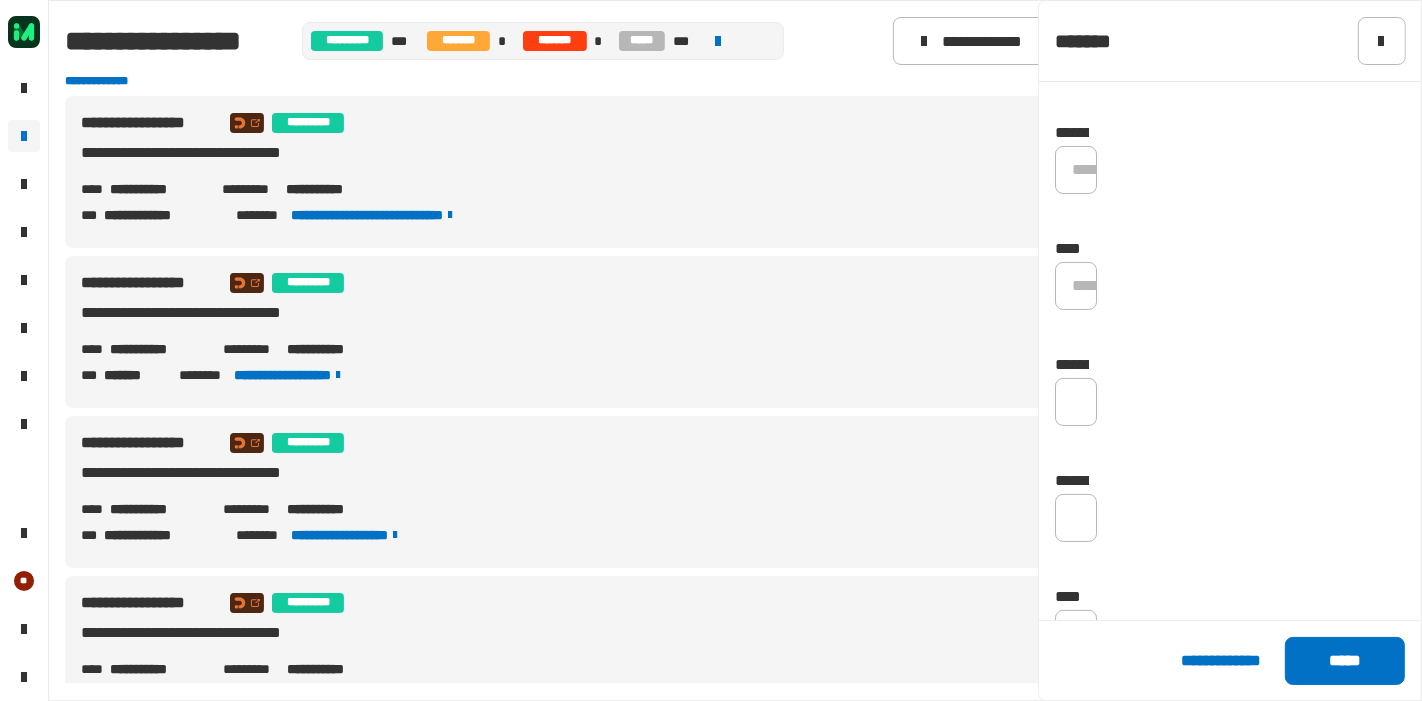 scroll, scrollTop: 222, scrollLeft: 0, axis: vertical 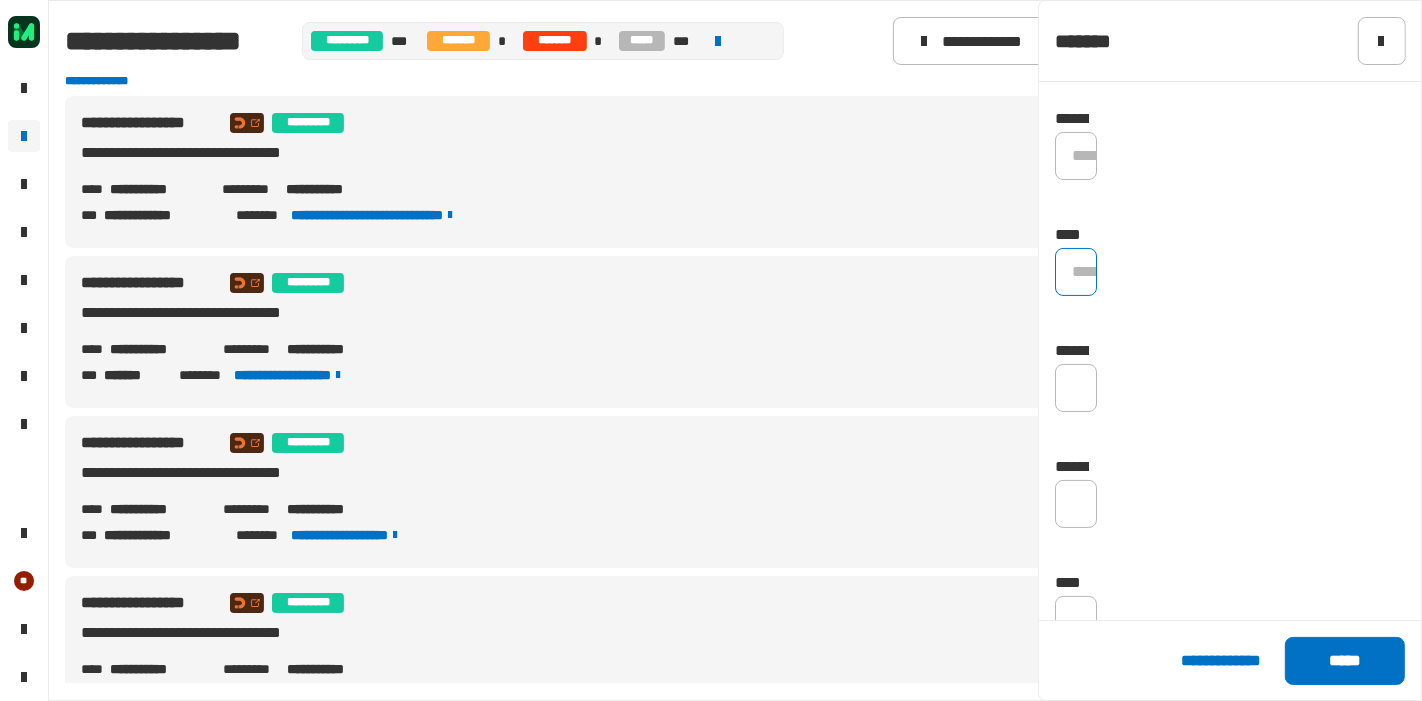 click on "******" 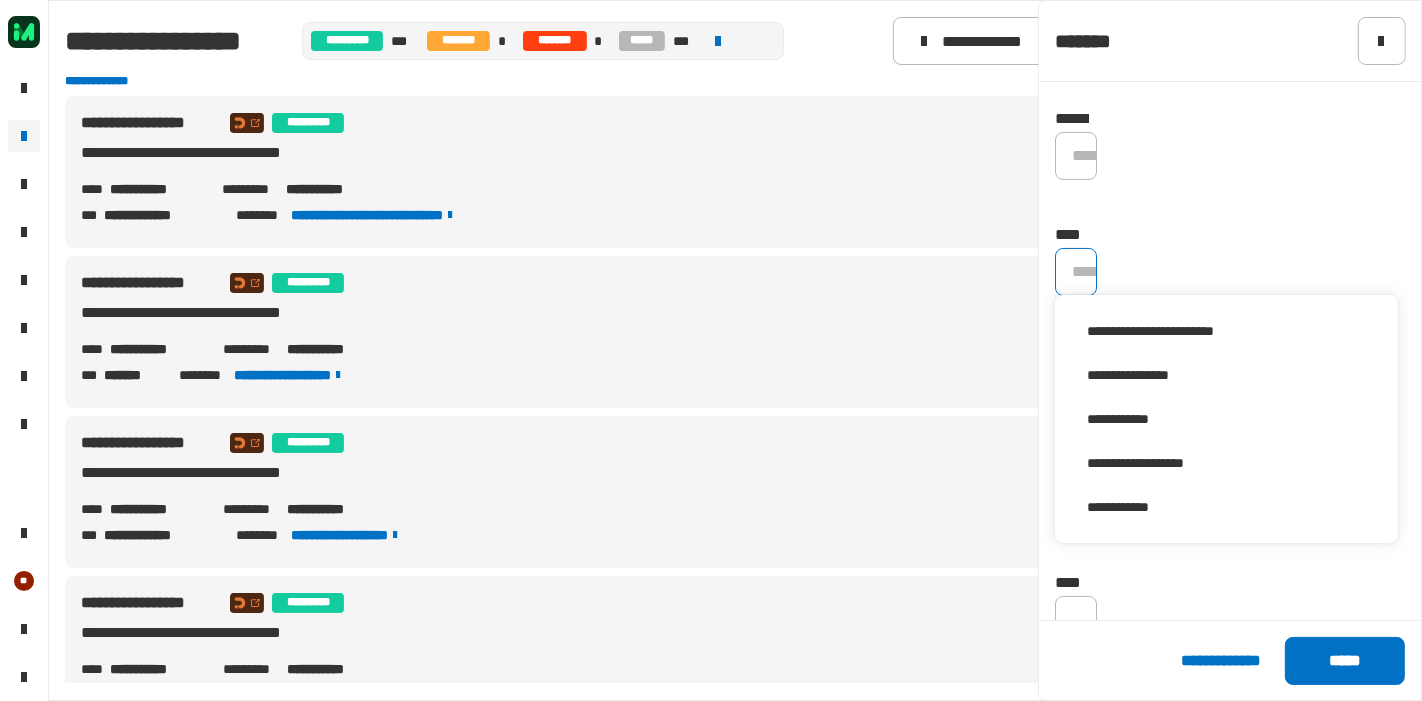 scroll, scrollTop: 0, scrollLeft: 0, axis: both 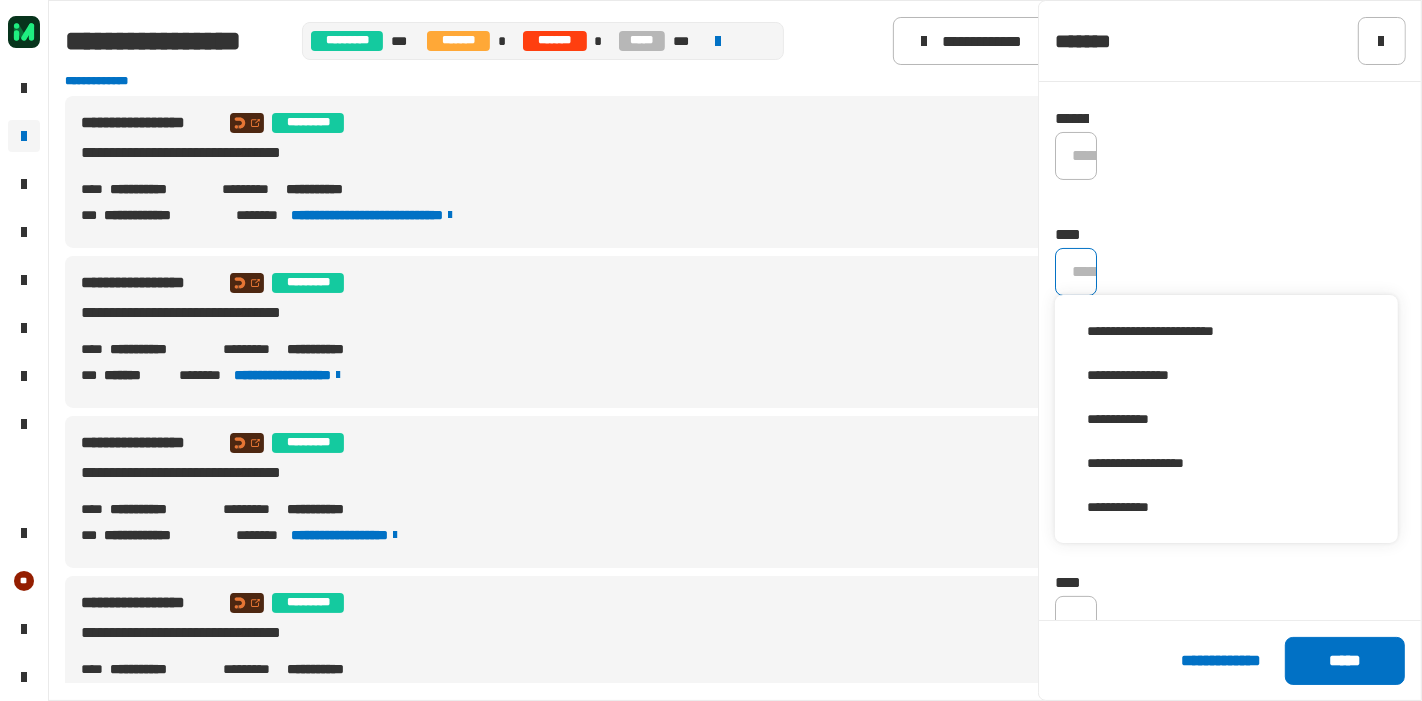 click on "**********" 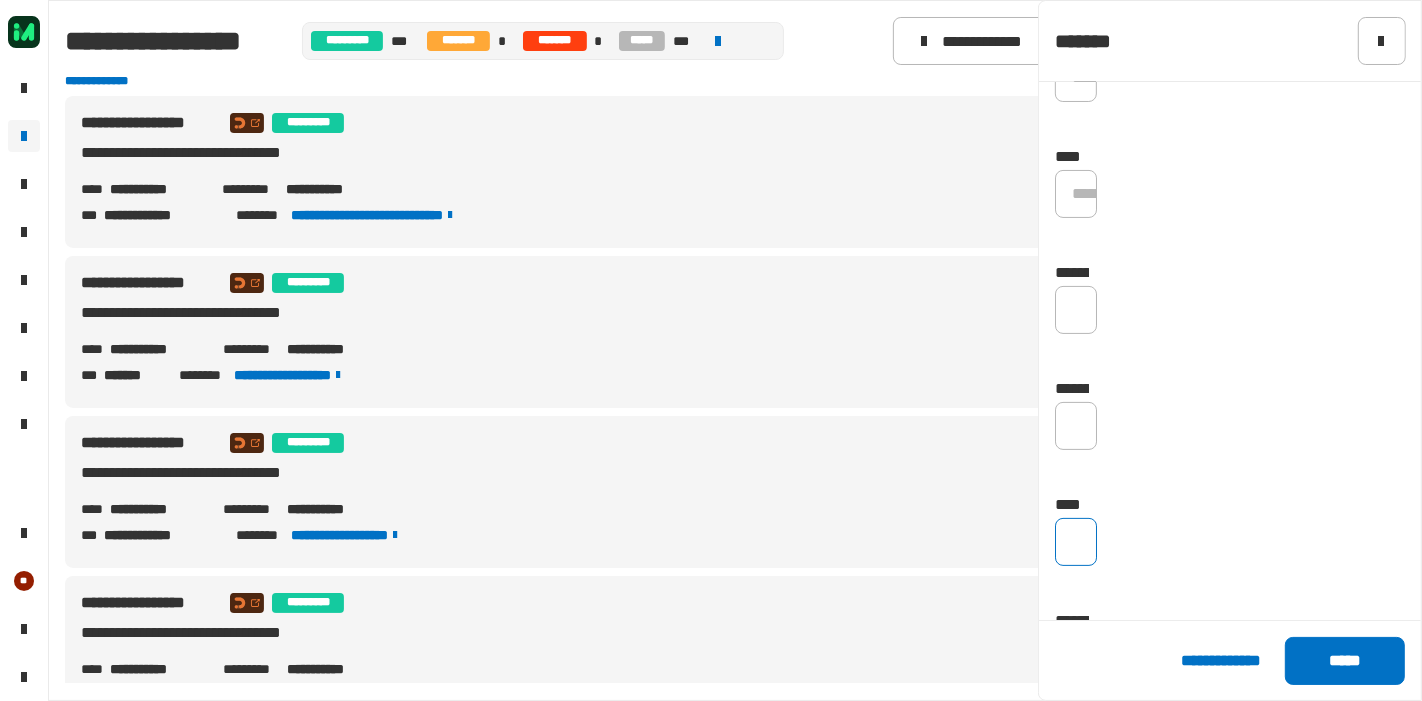 scroll, scrollTop: 333, scrollLeft: 0, axis: vertical 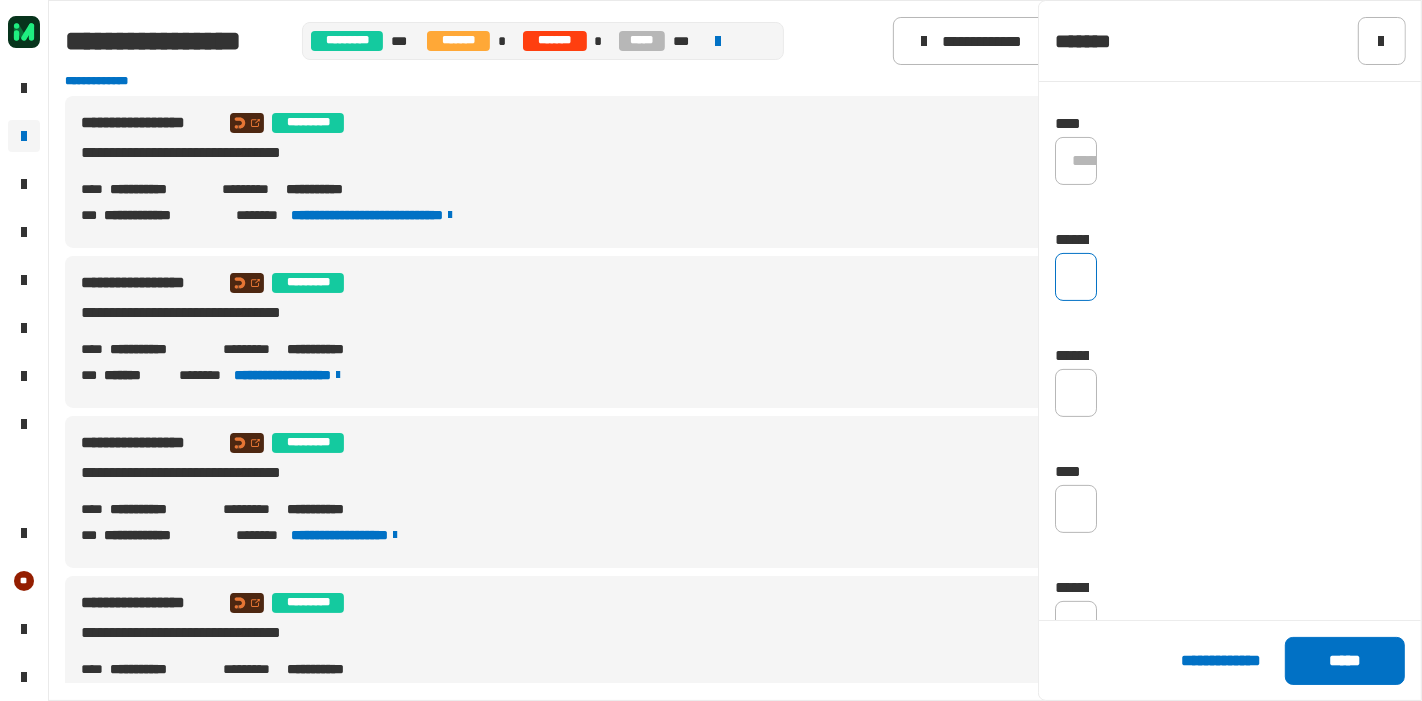 click 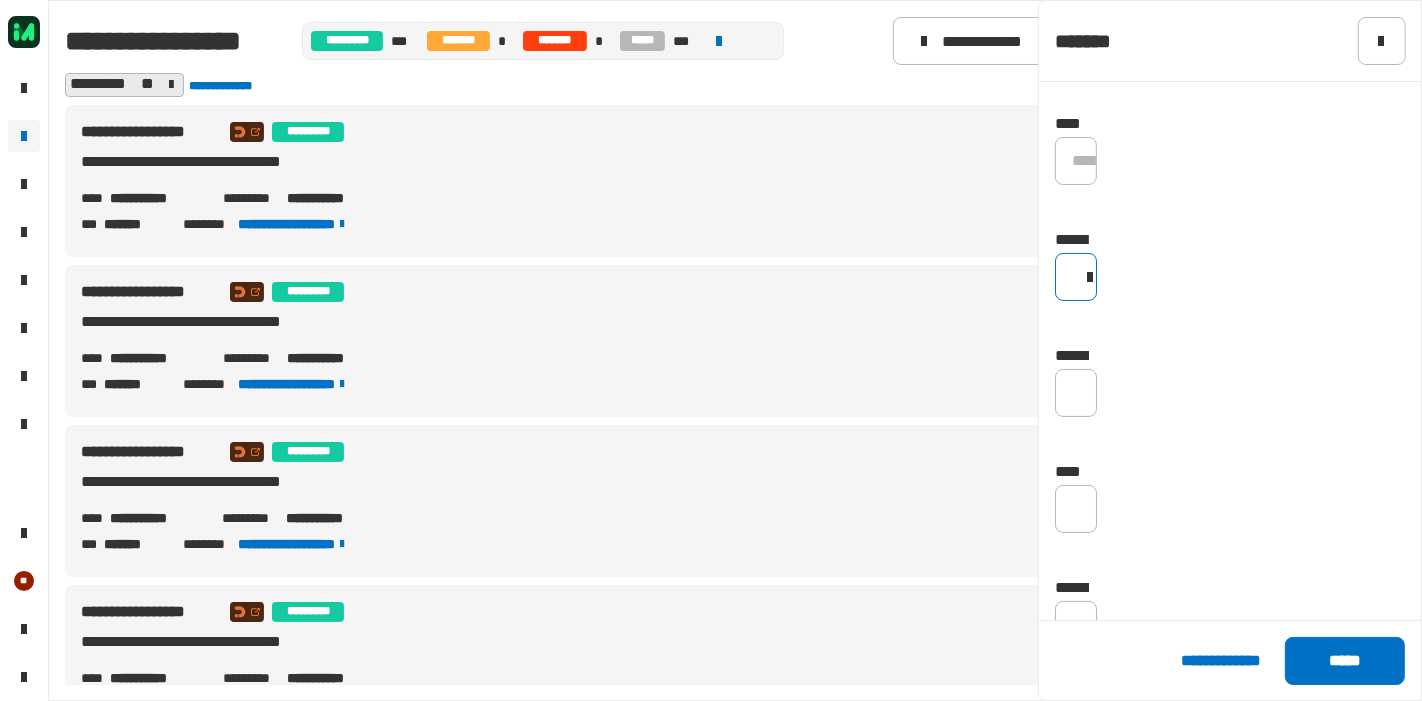 type on "**" 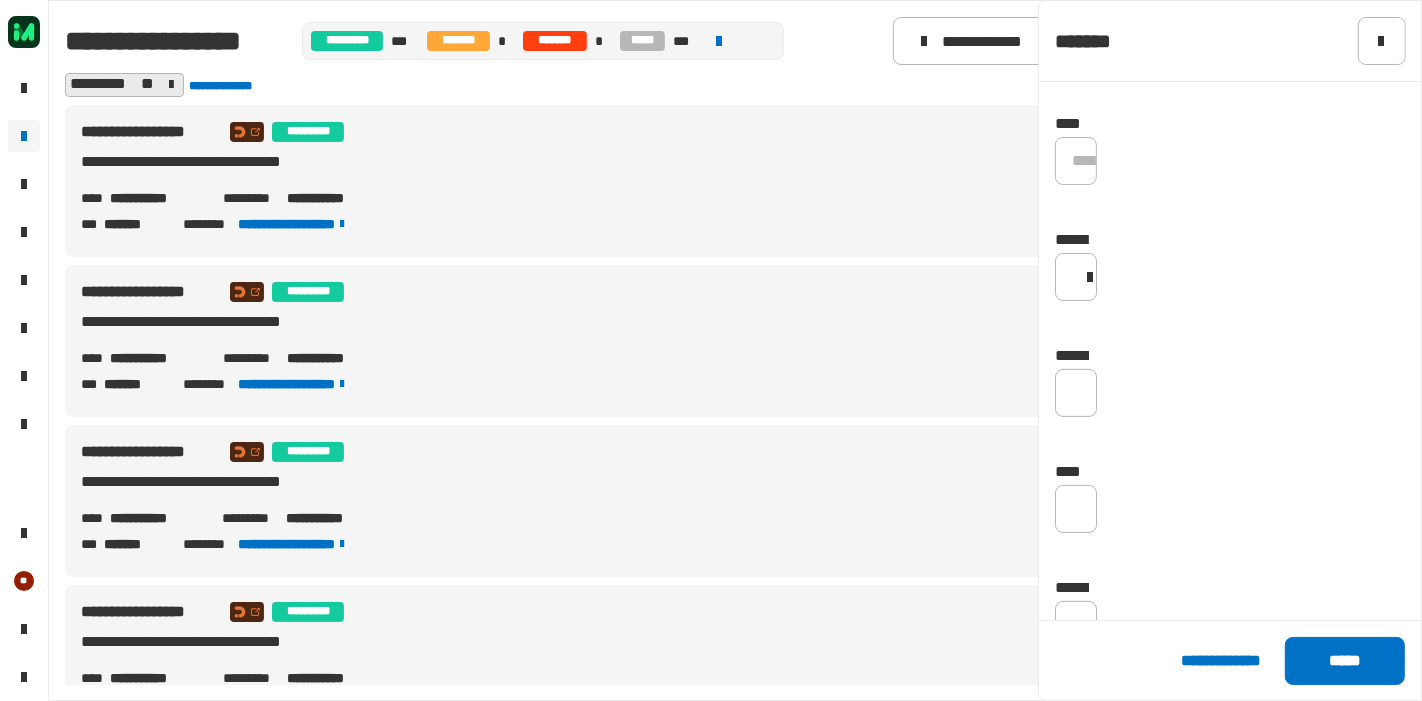 click on "**********" 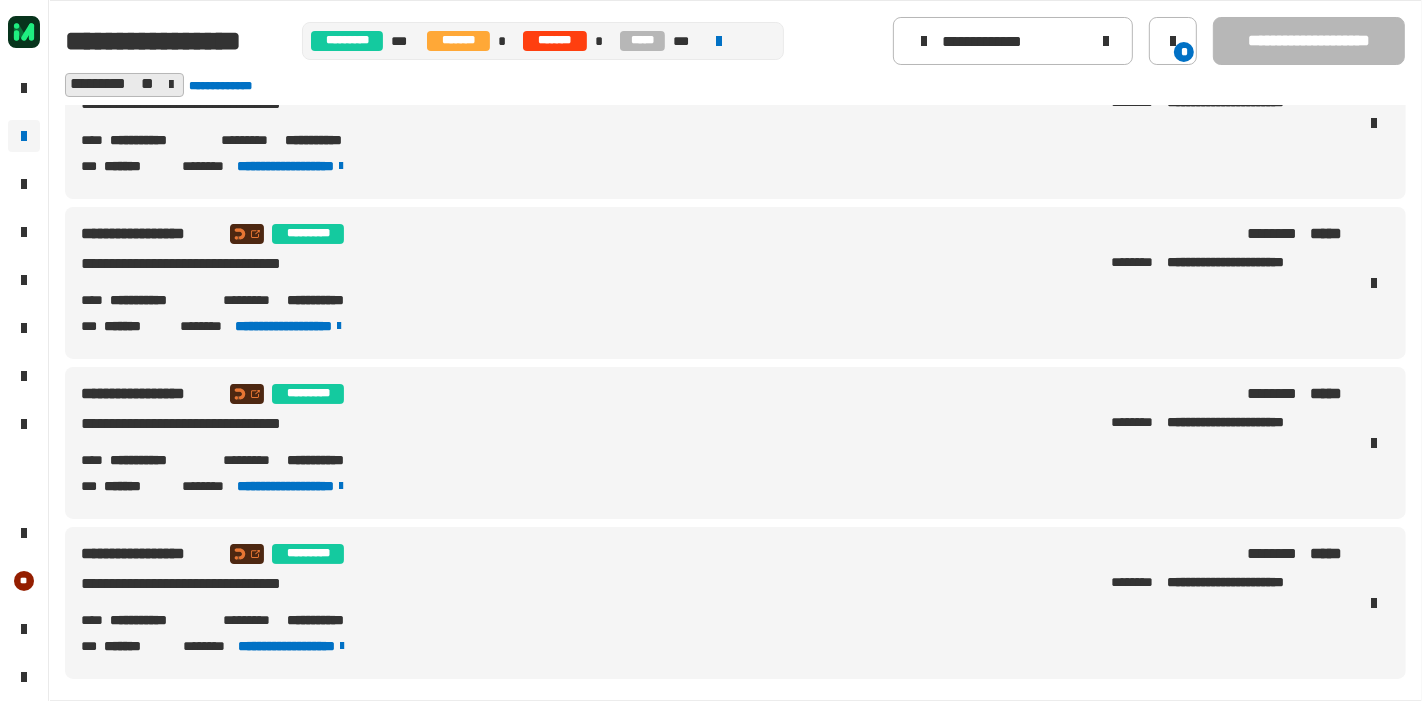 scroll, scrollTop: 1020, scrollLeft: 0, axis: vertical 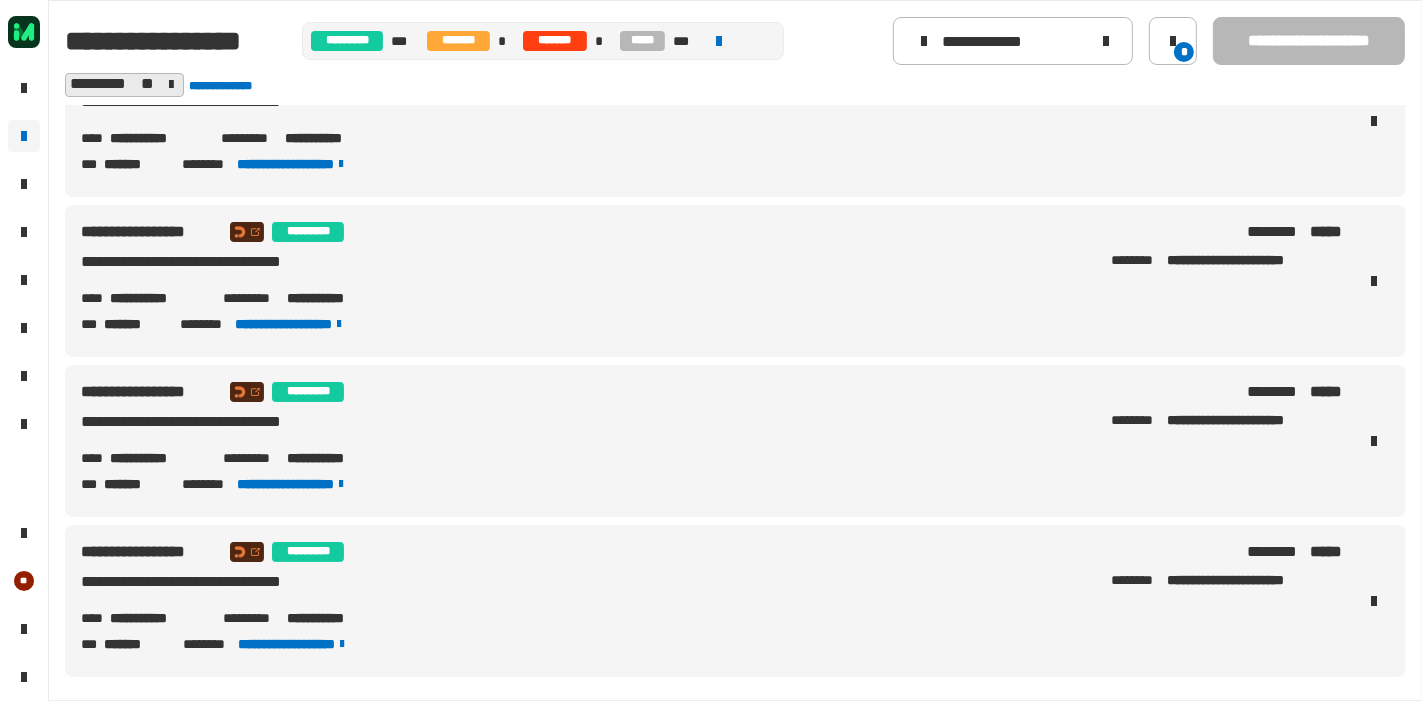 drag, startPoint x: 110, startPoint y: 619, endPoint x: 203, endPoint y: 624, distance: 93.13431 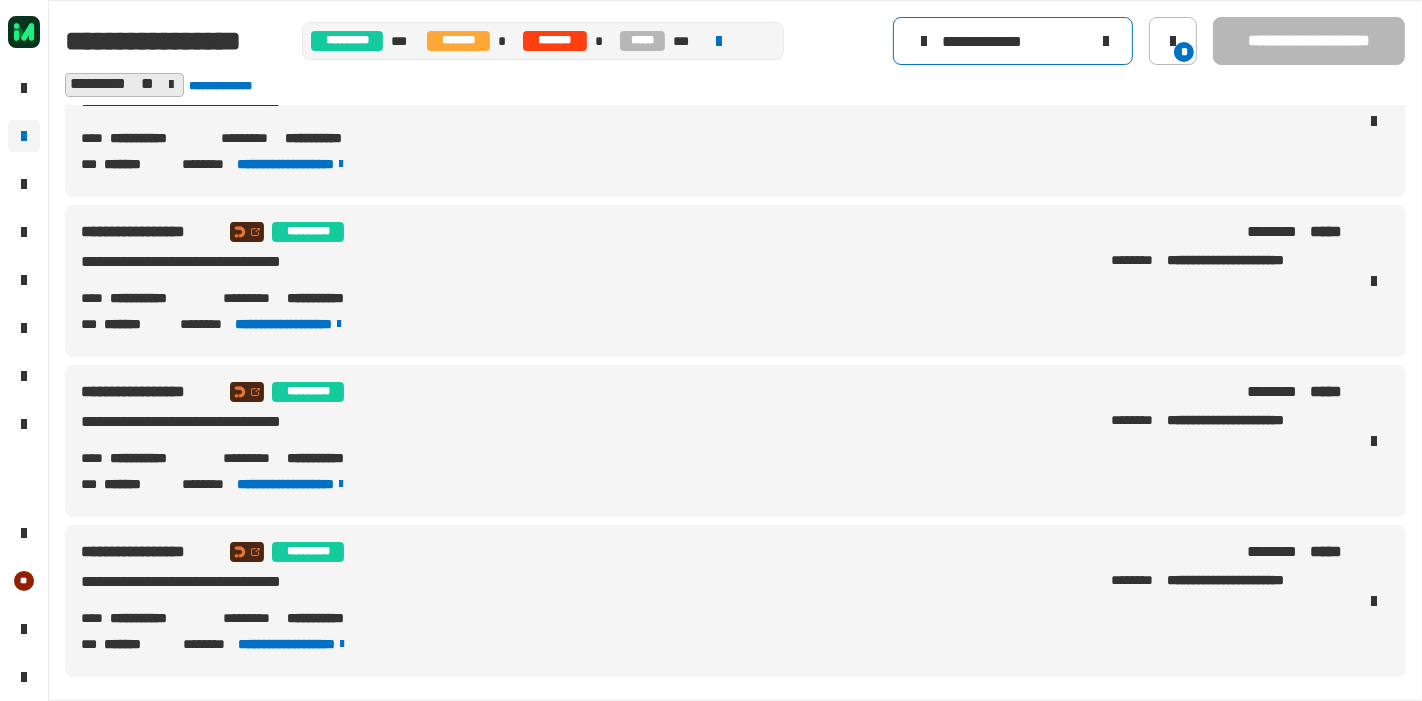 click on "**********" 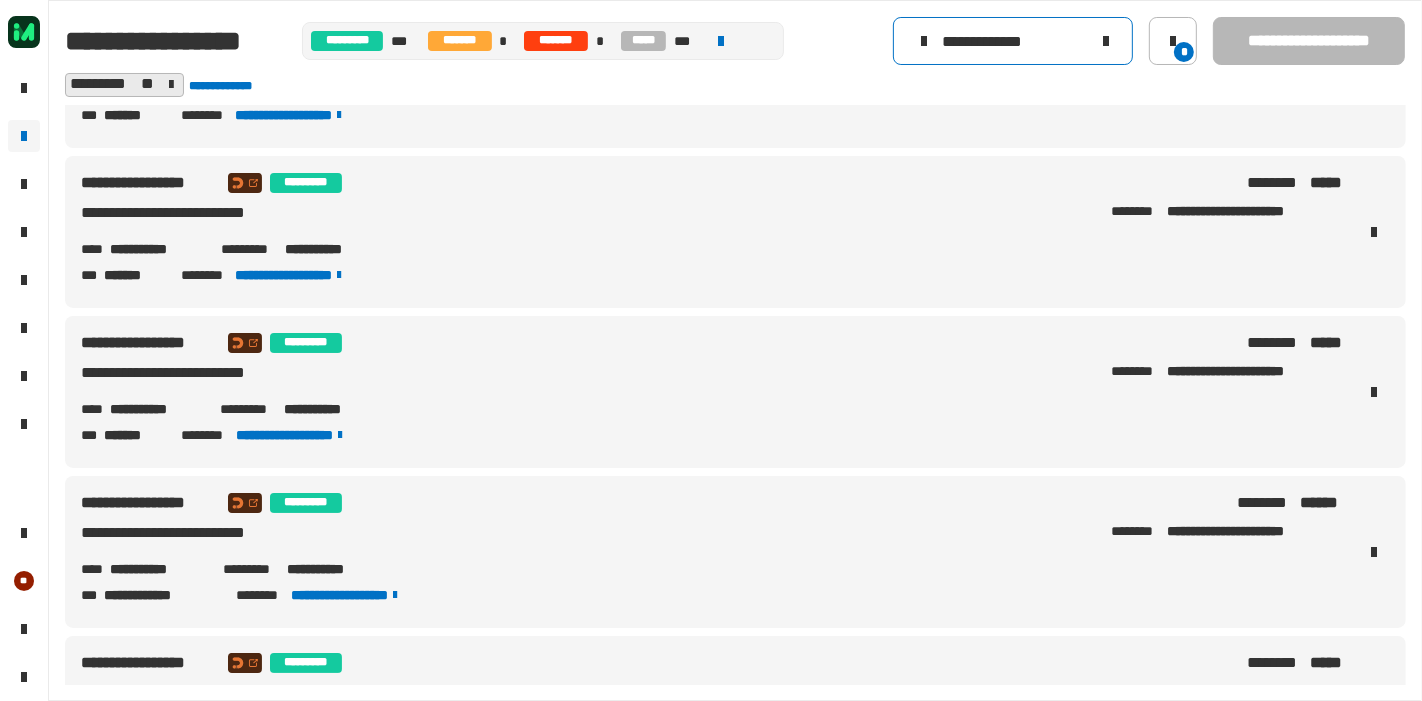 scroll, scrollTop: 5743, scrollLeft: 0, axis: vertical 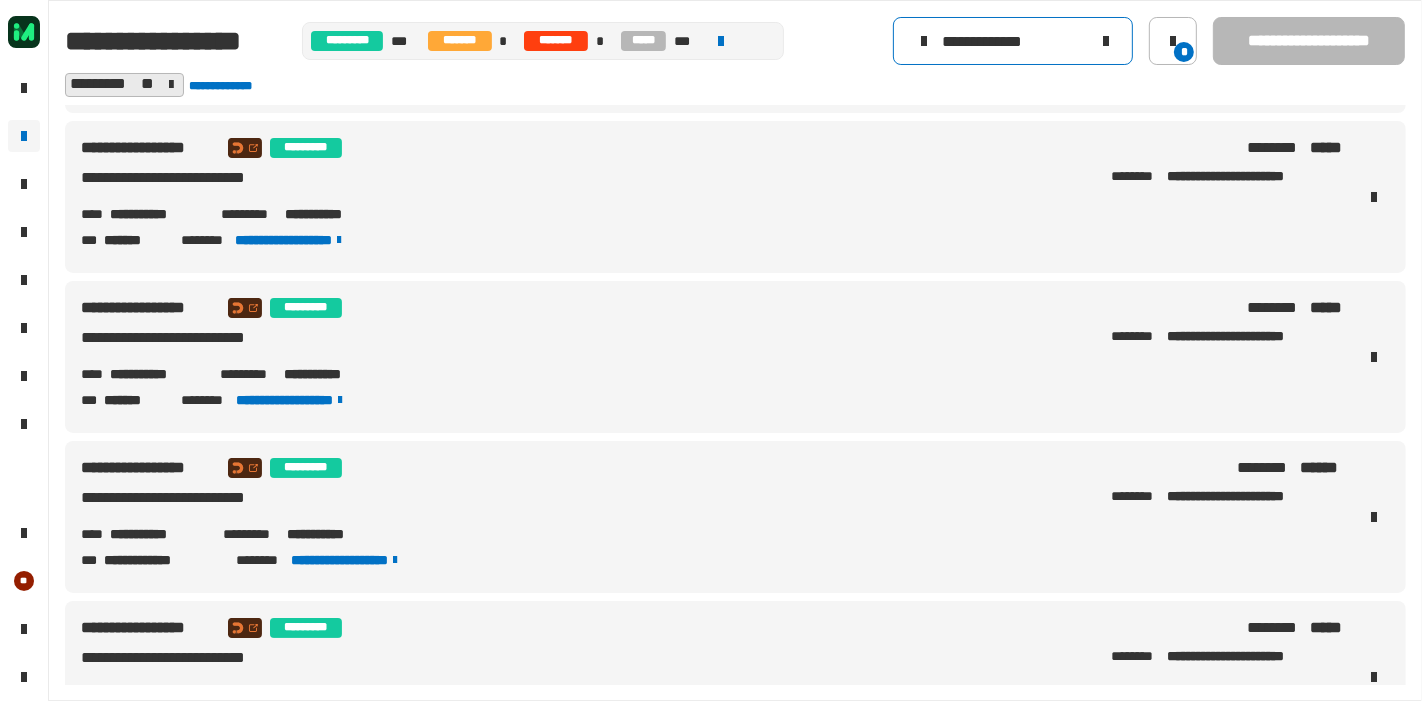 type on "**********" 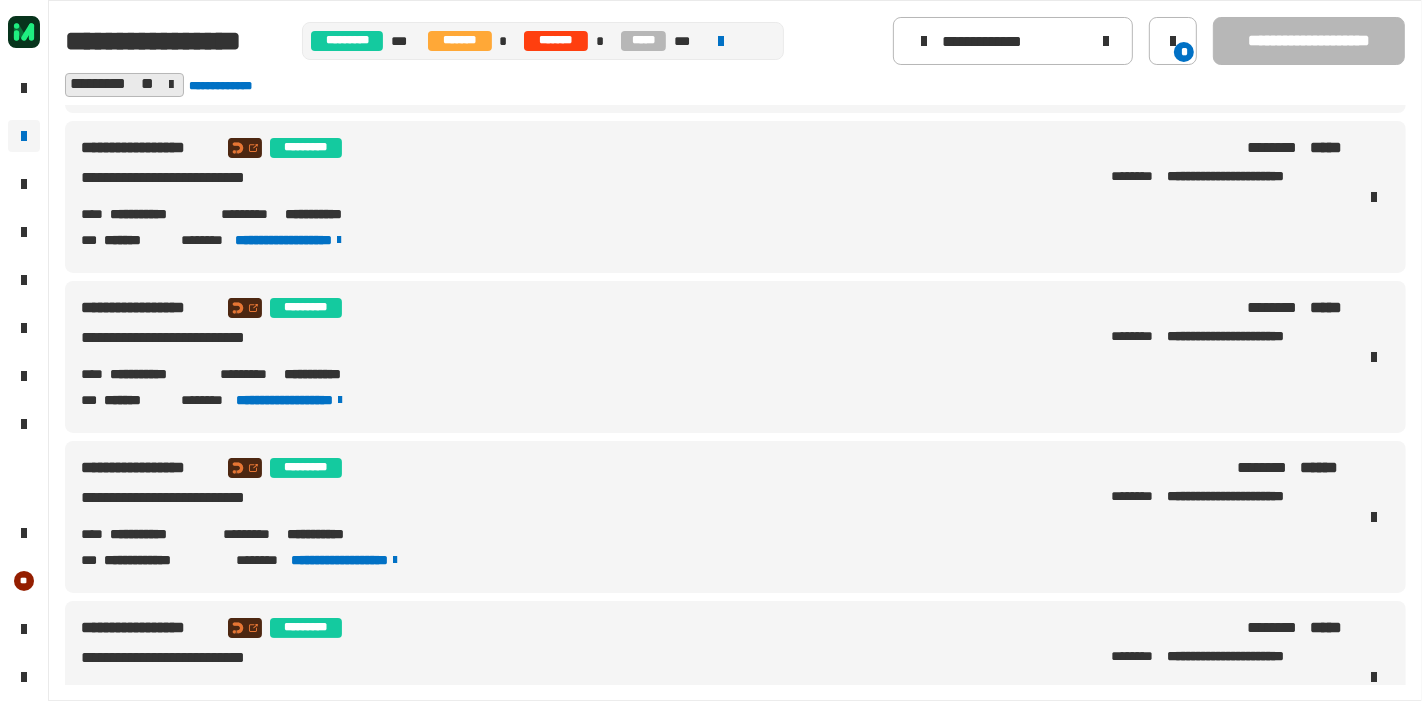 drag, startPoint x: 111, startPoint y: 533, endPoint x: 217, endPoint y: 540, distance: 106.23088 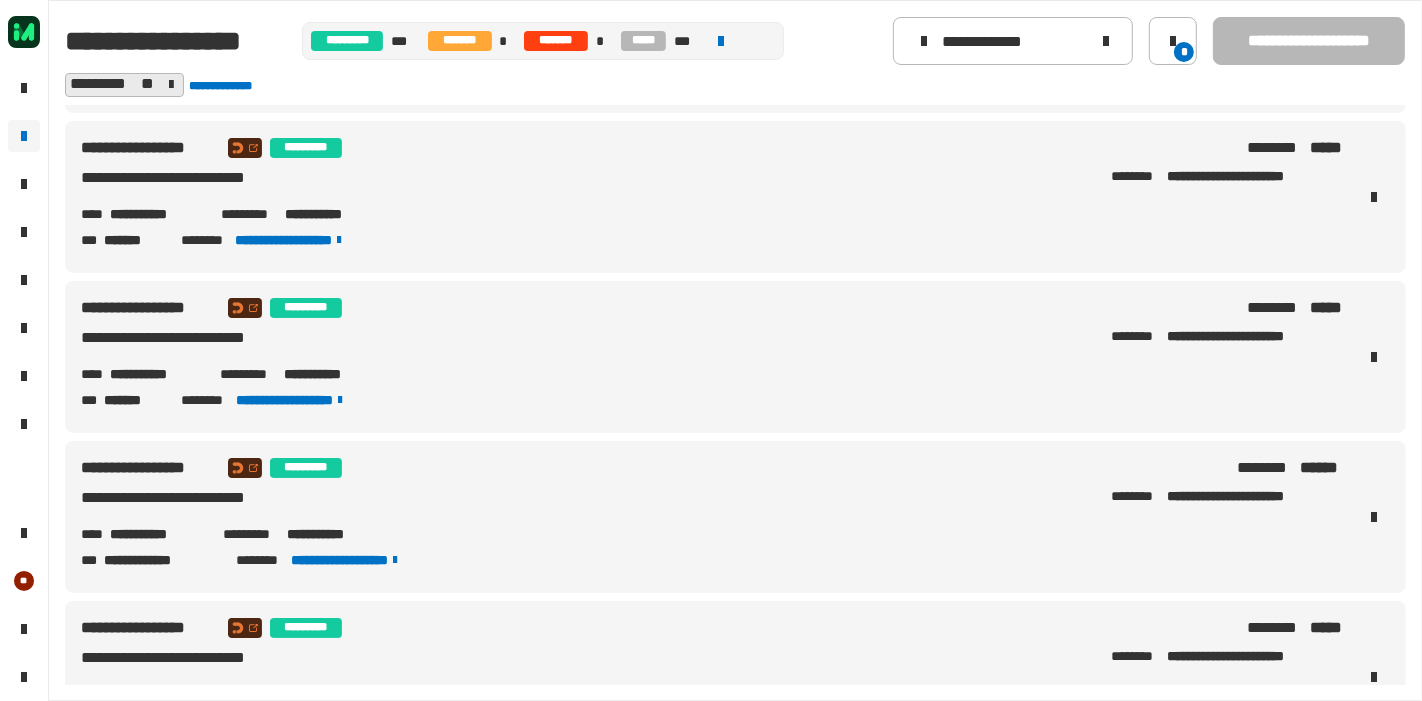 copy on "**********" 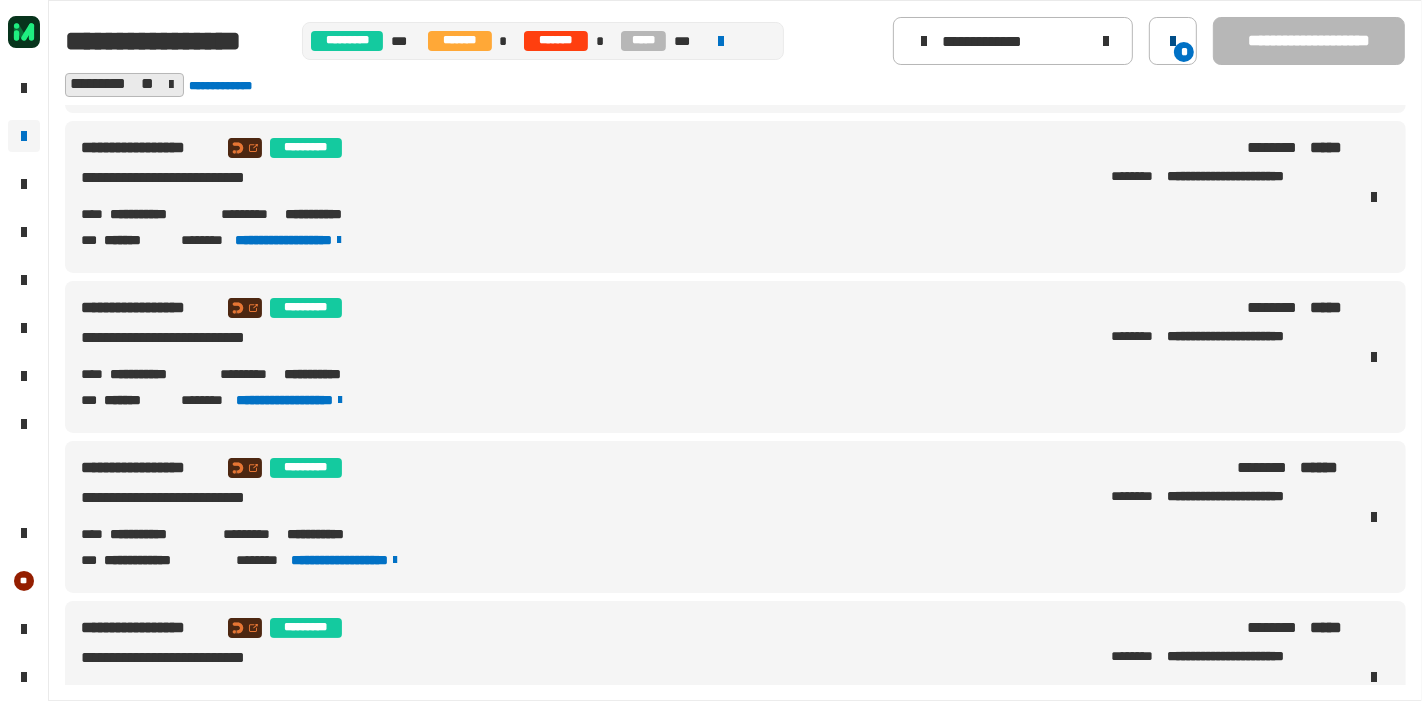 click 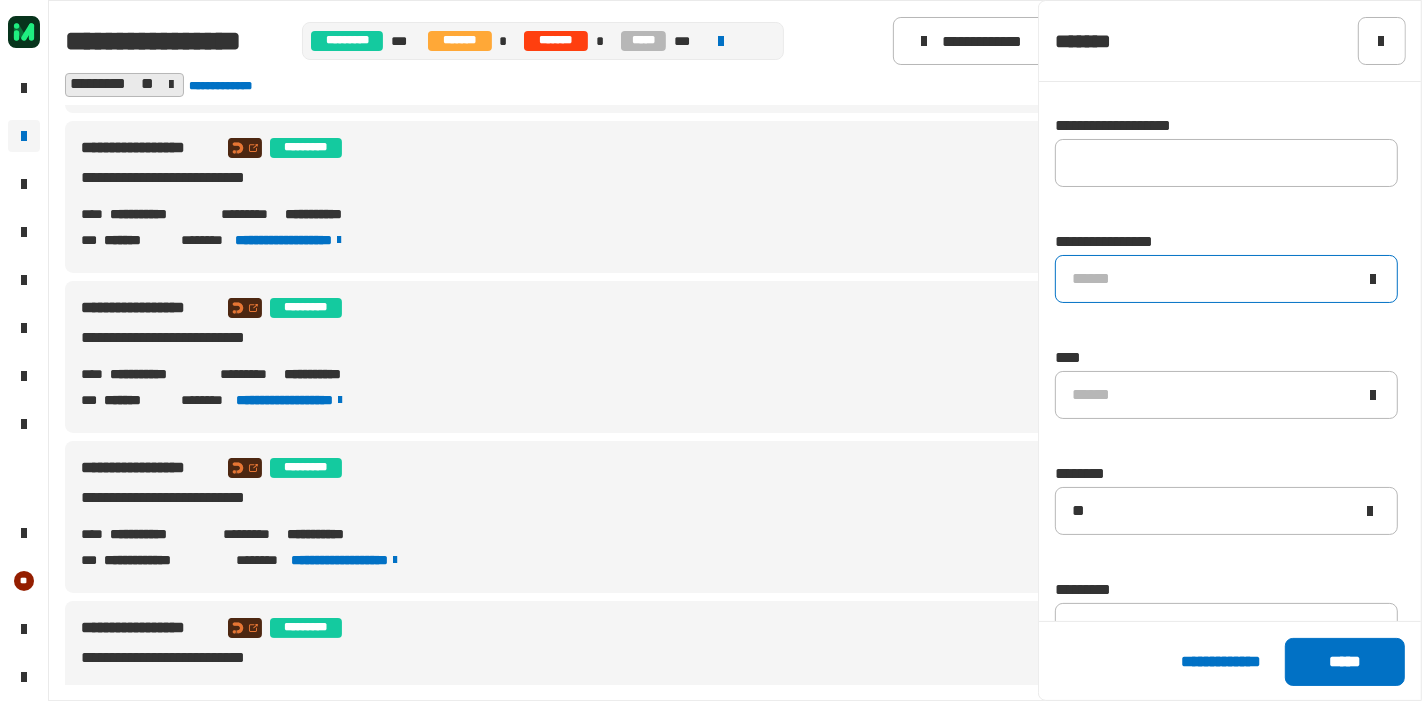 scroll, scrollTop: 222, scrollLeft: 0, axis: vertical 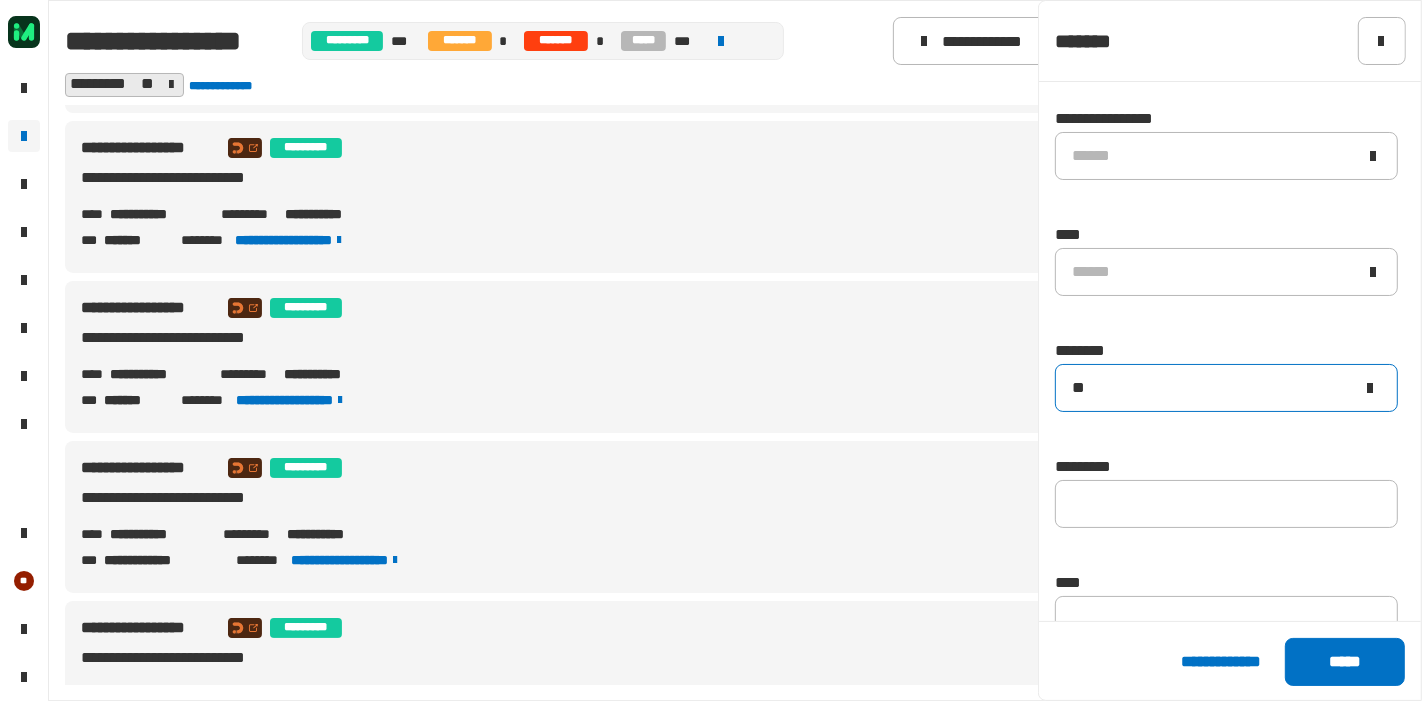 click 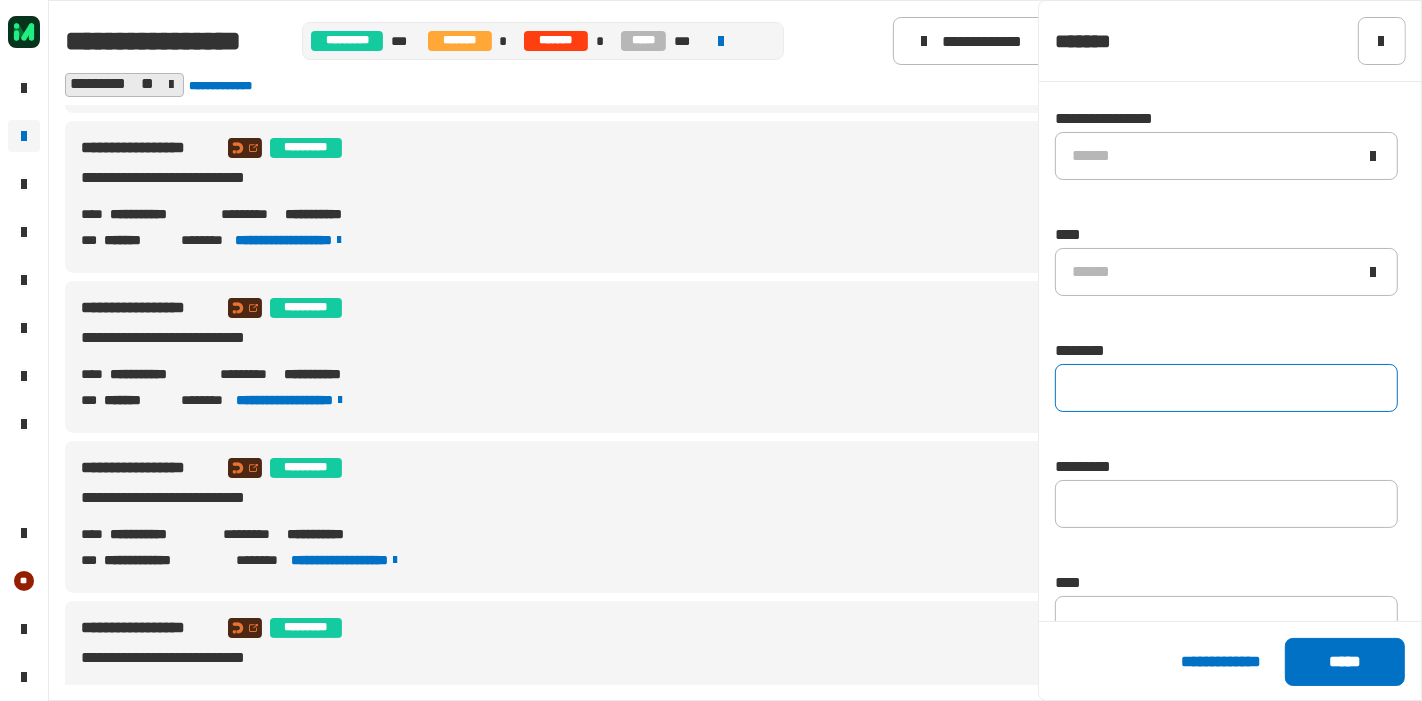 type 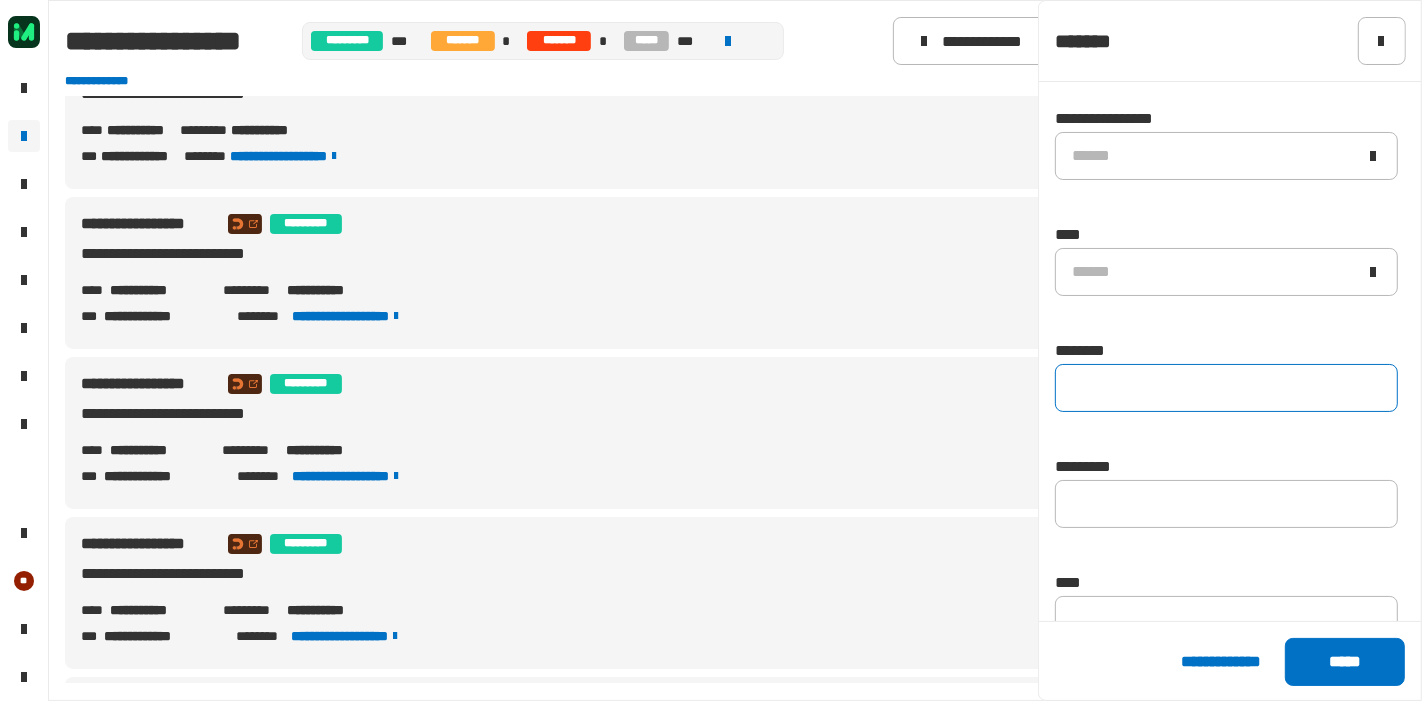 scroll, scrollTop: 0, scrollLeft: 0, axis: both 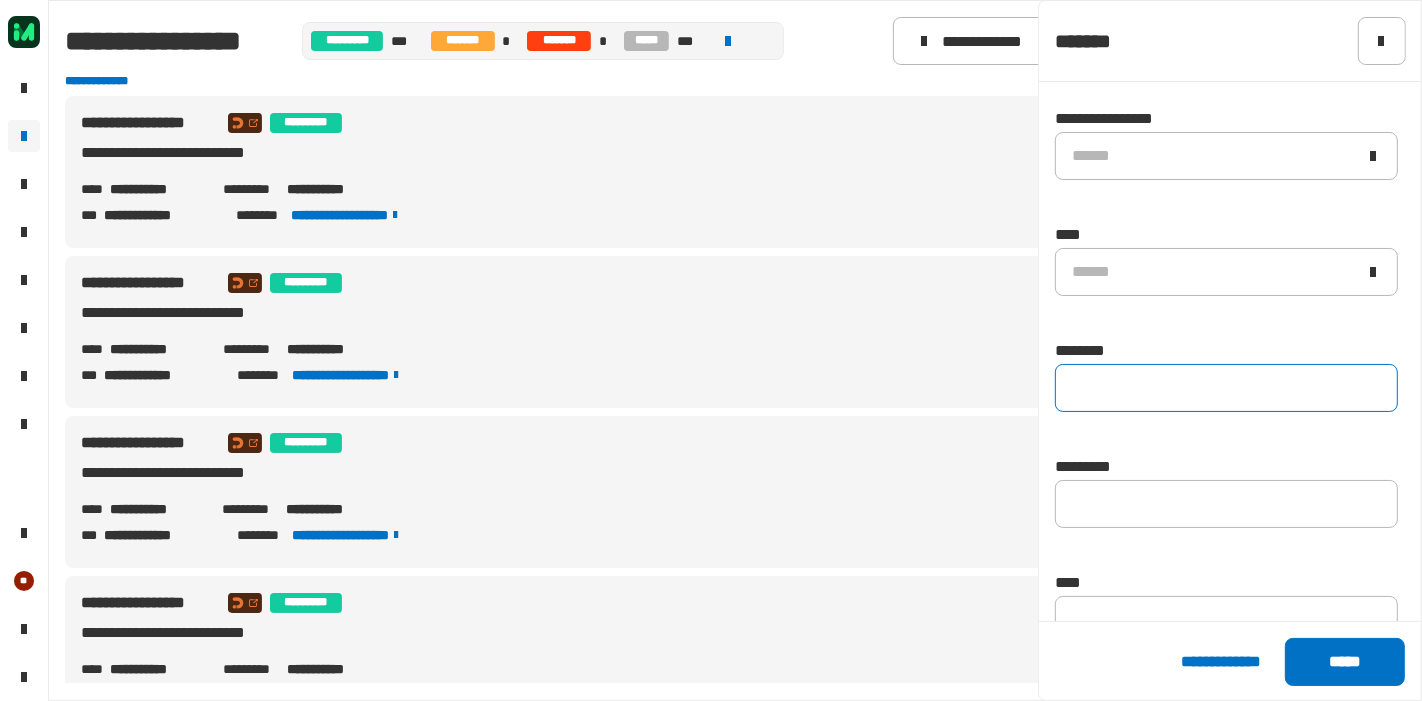 click on "**********" 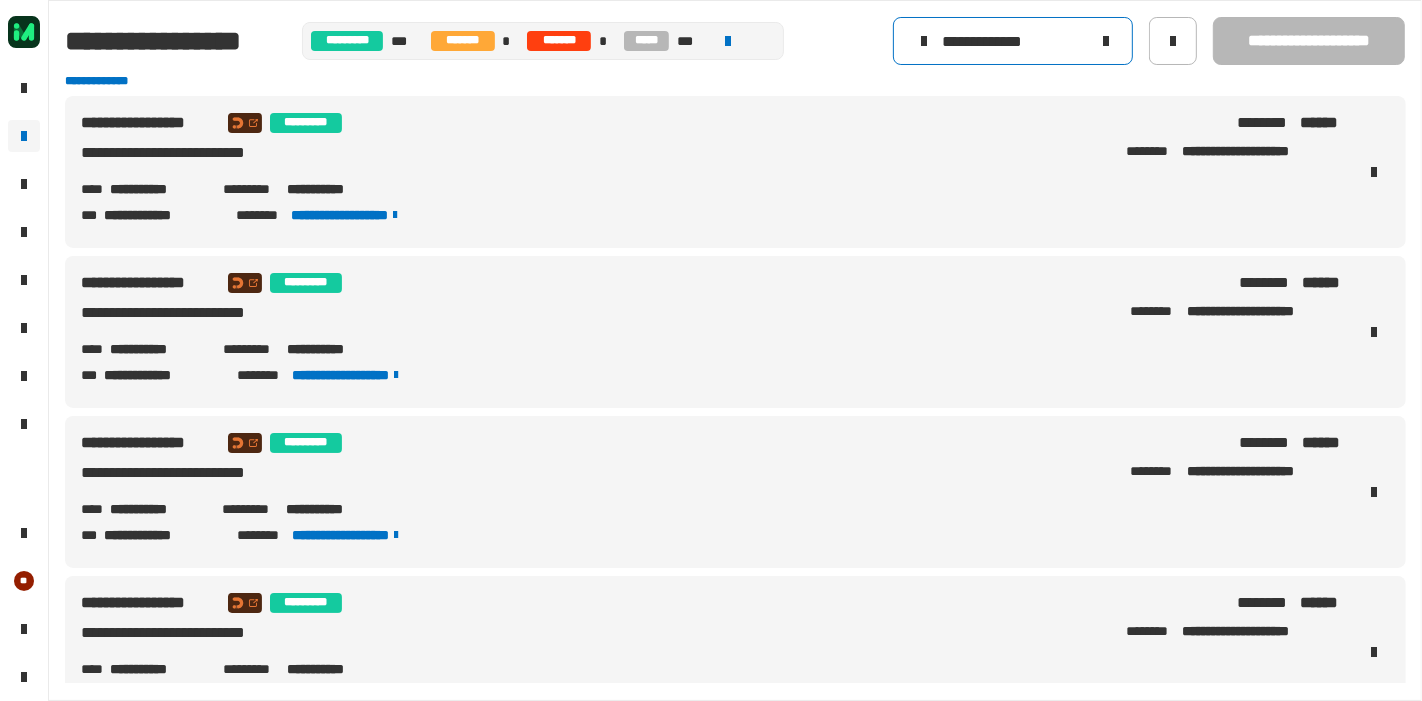 click 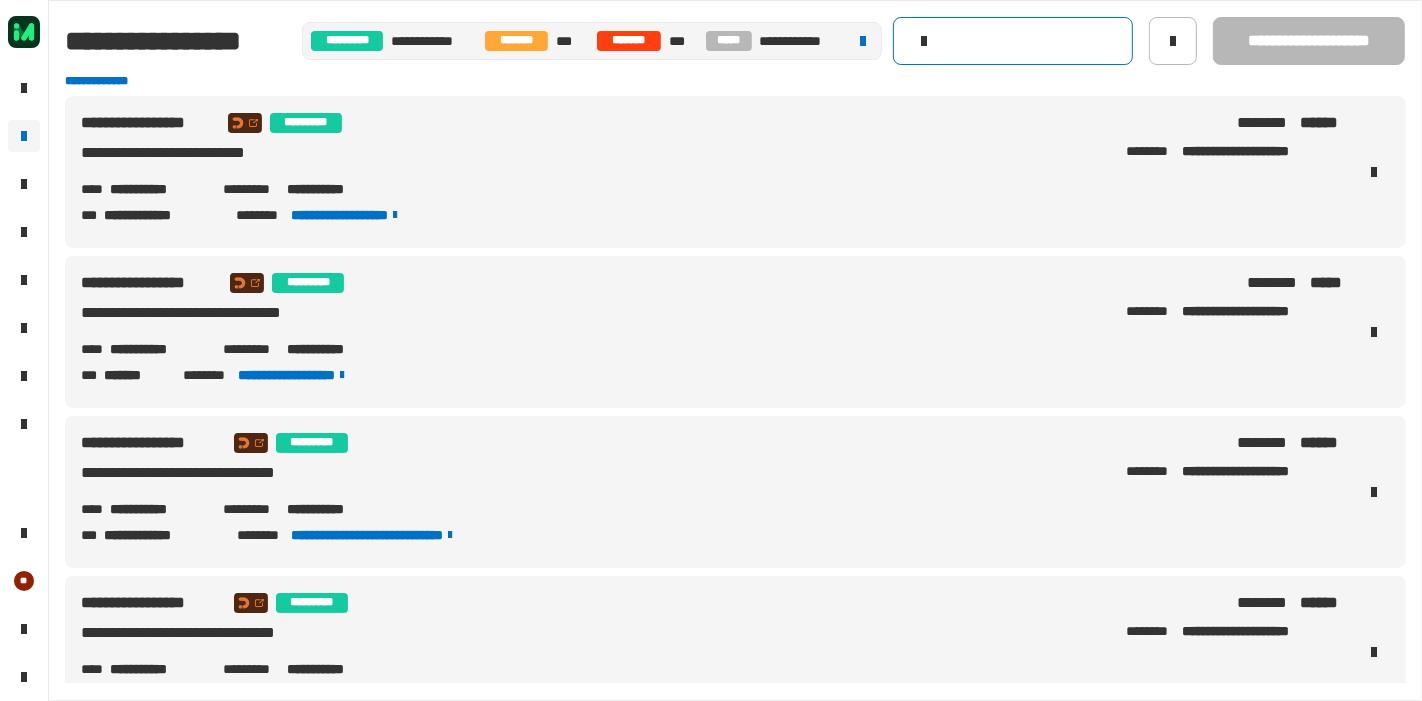 click 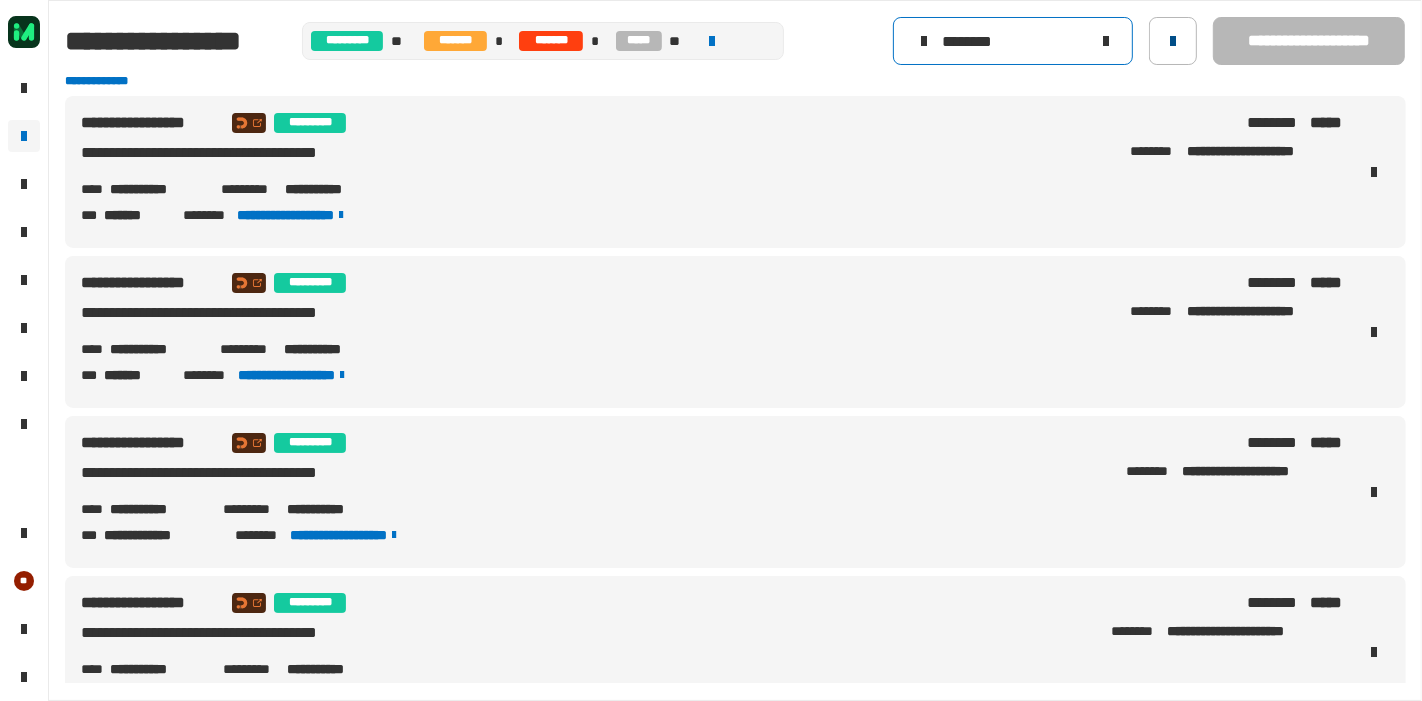 type on "********" 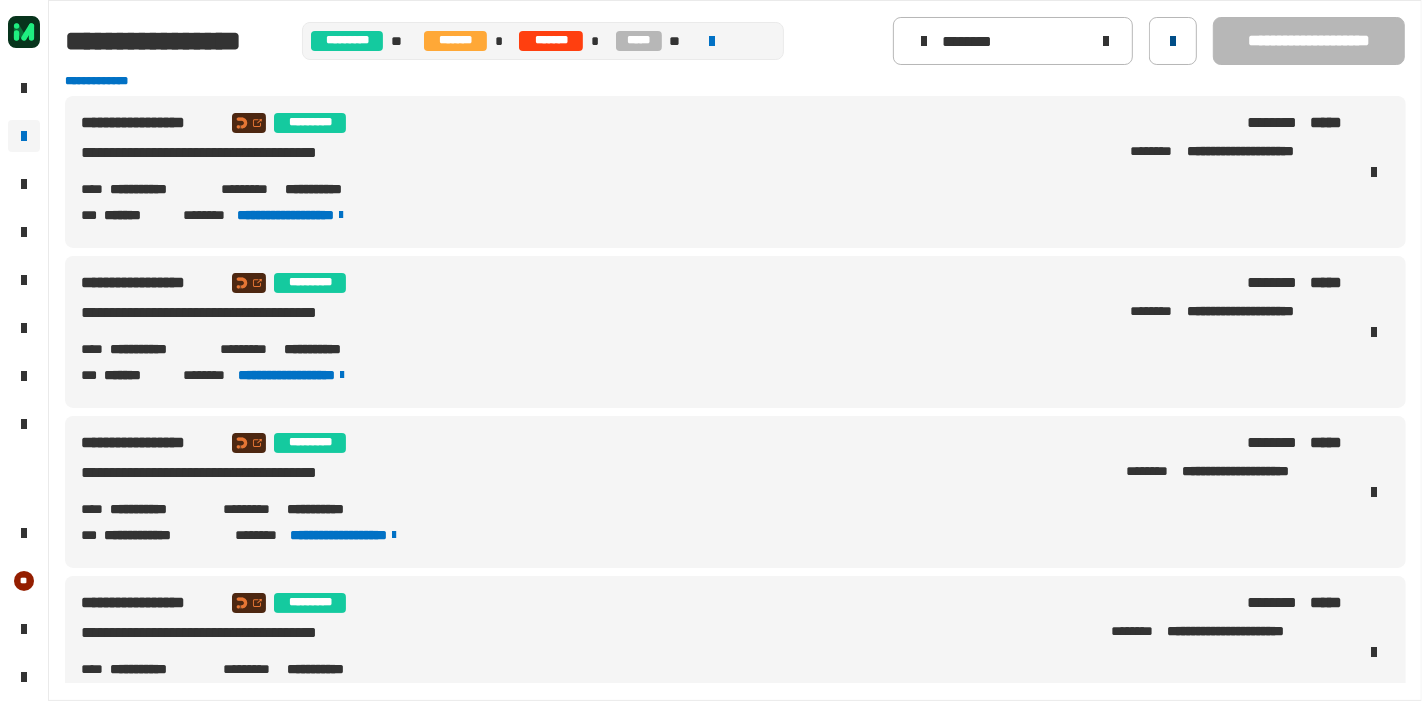 click 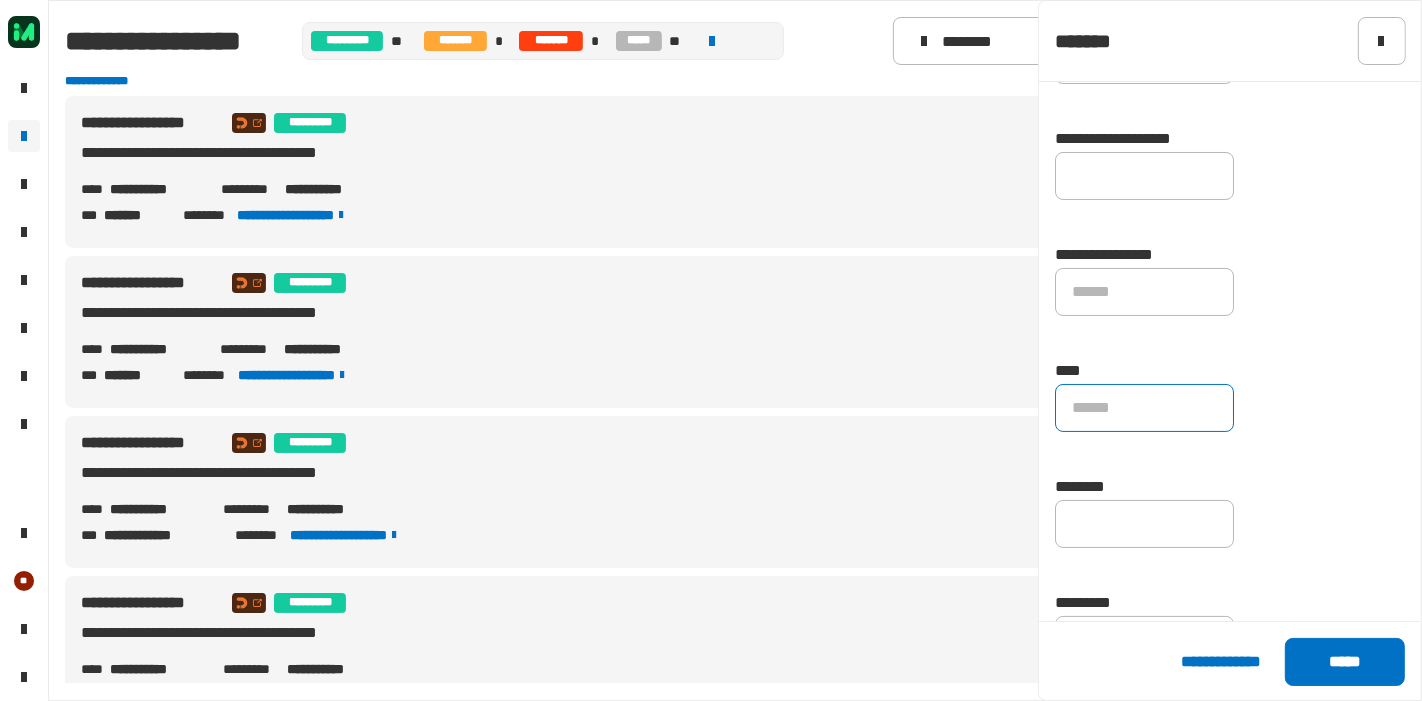 scroll, scrollTop: 111, scrollLeft: 0, axis: vertical 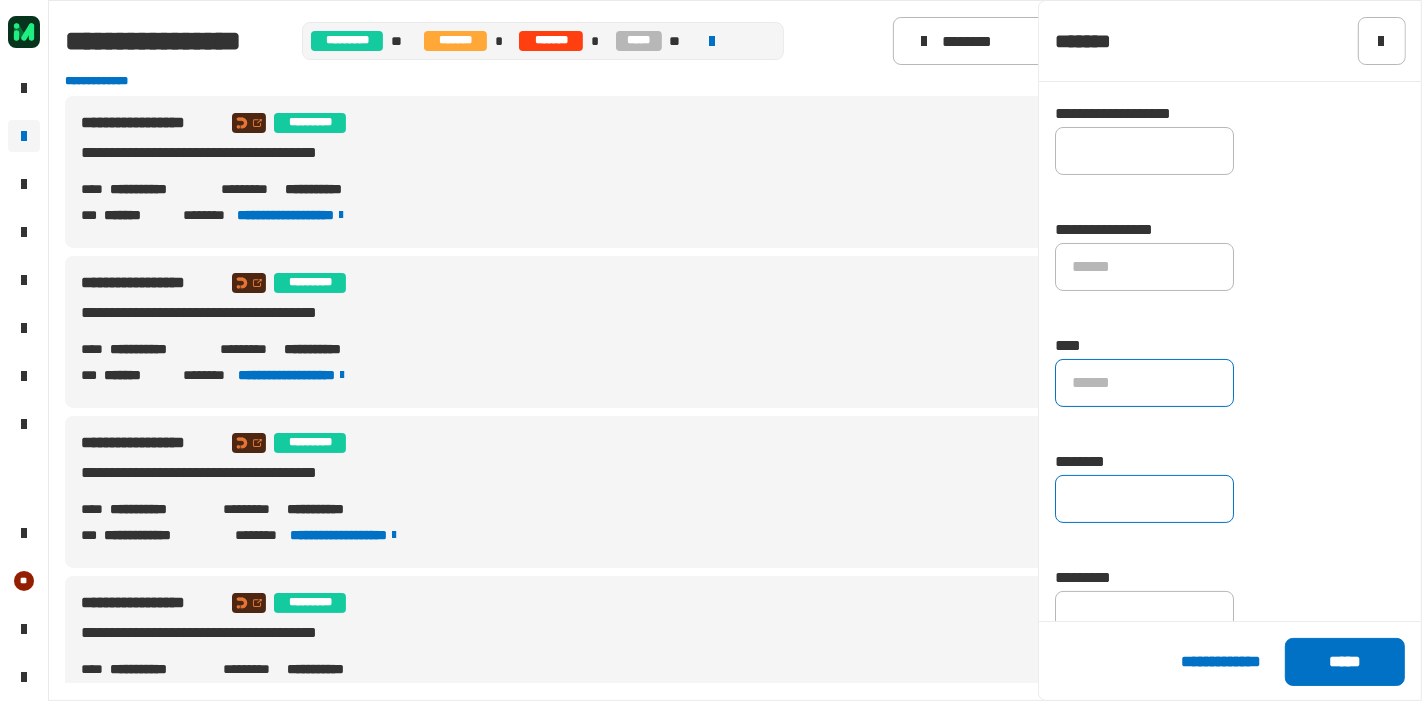 click 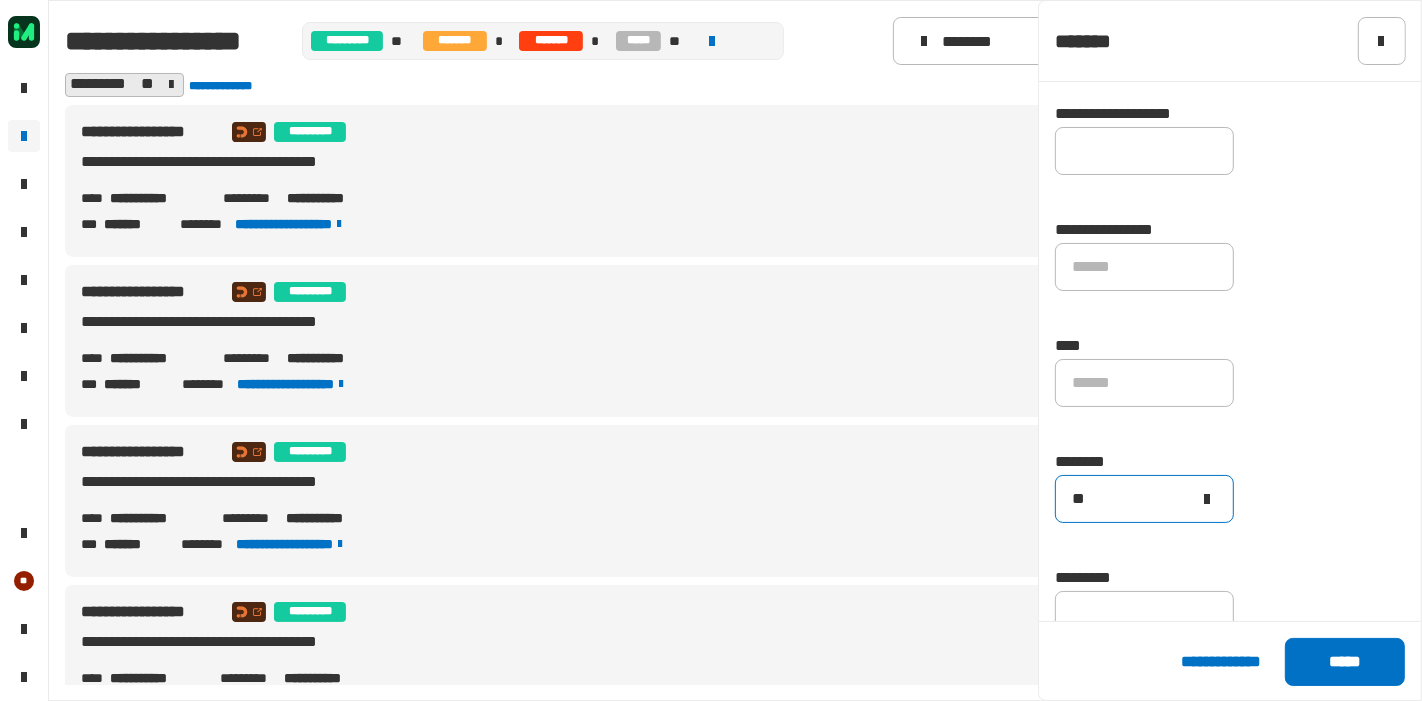 type on "**" 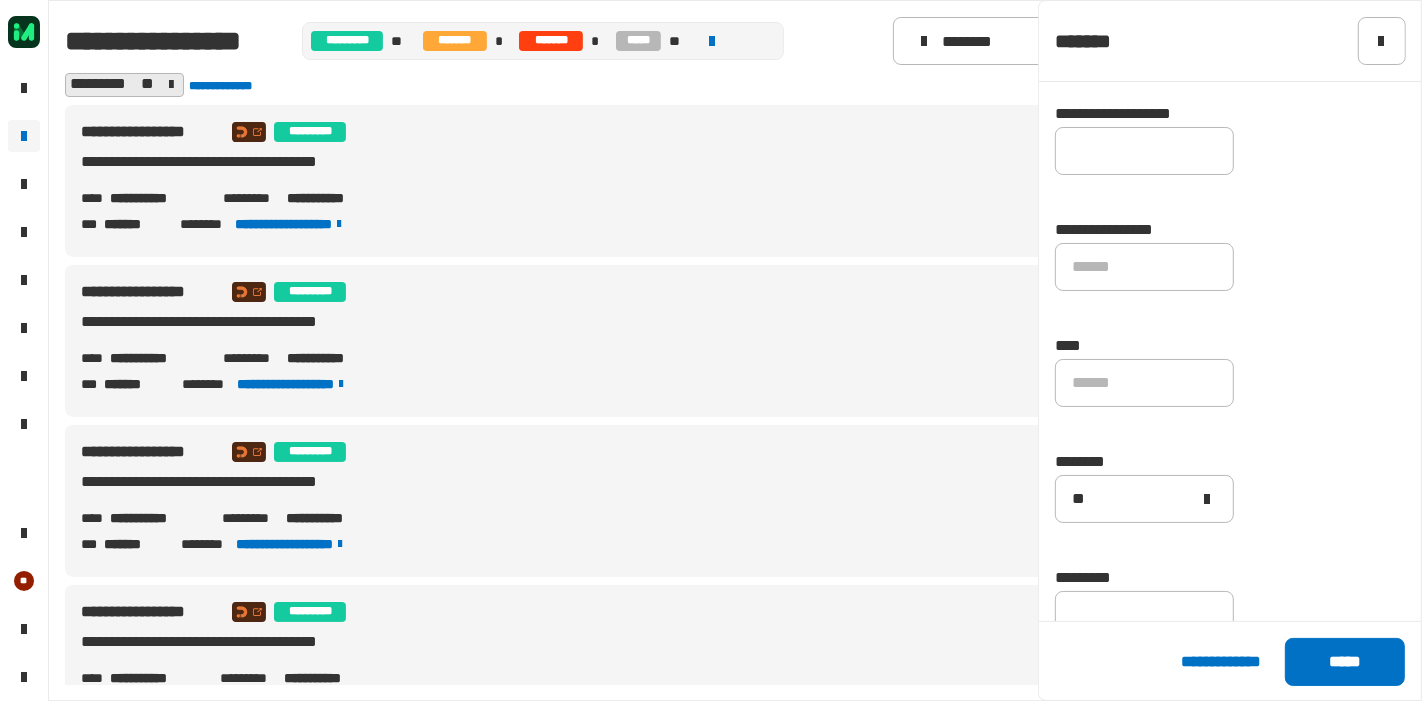 click on "**********" at bounding box center (711, 198) 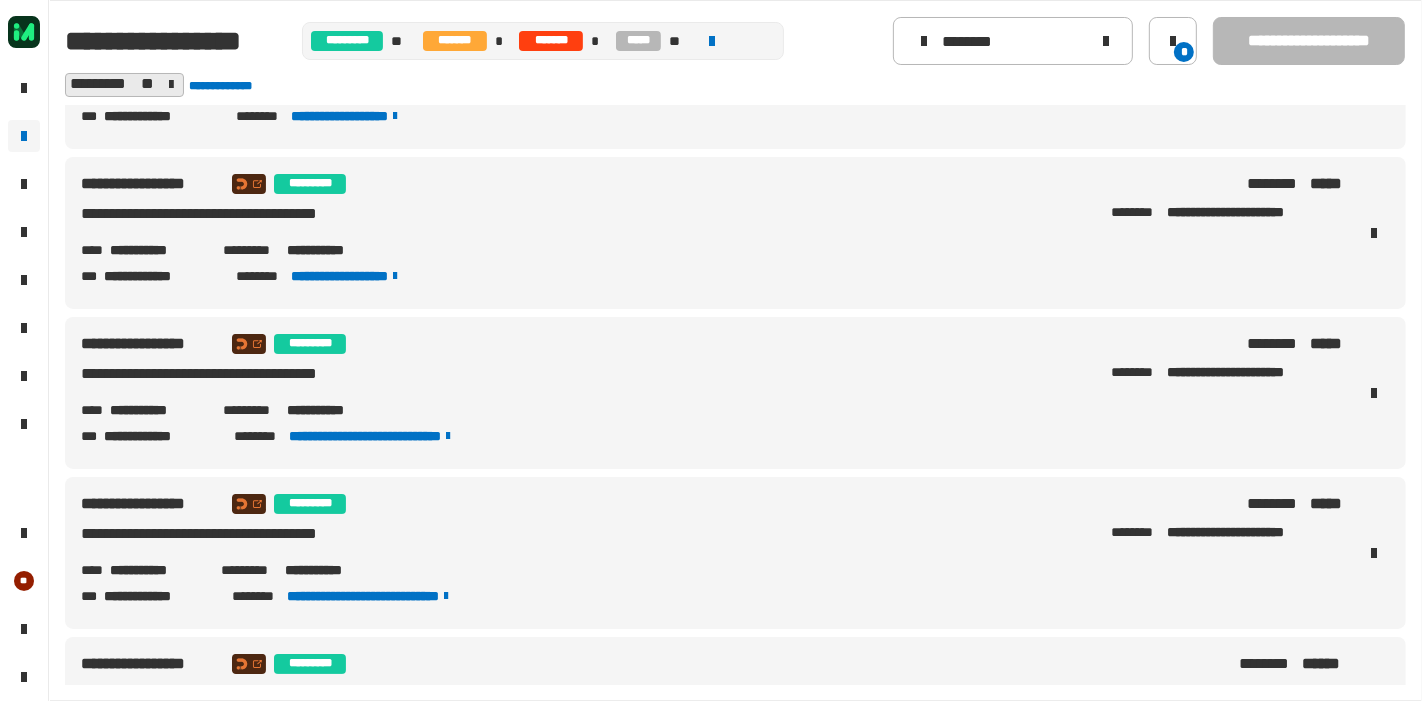 scroll, scrollTop: 1340, scrollLeft: 0, axis: vertical 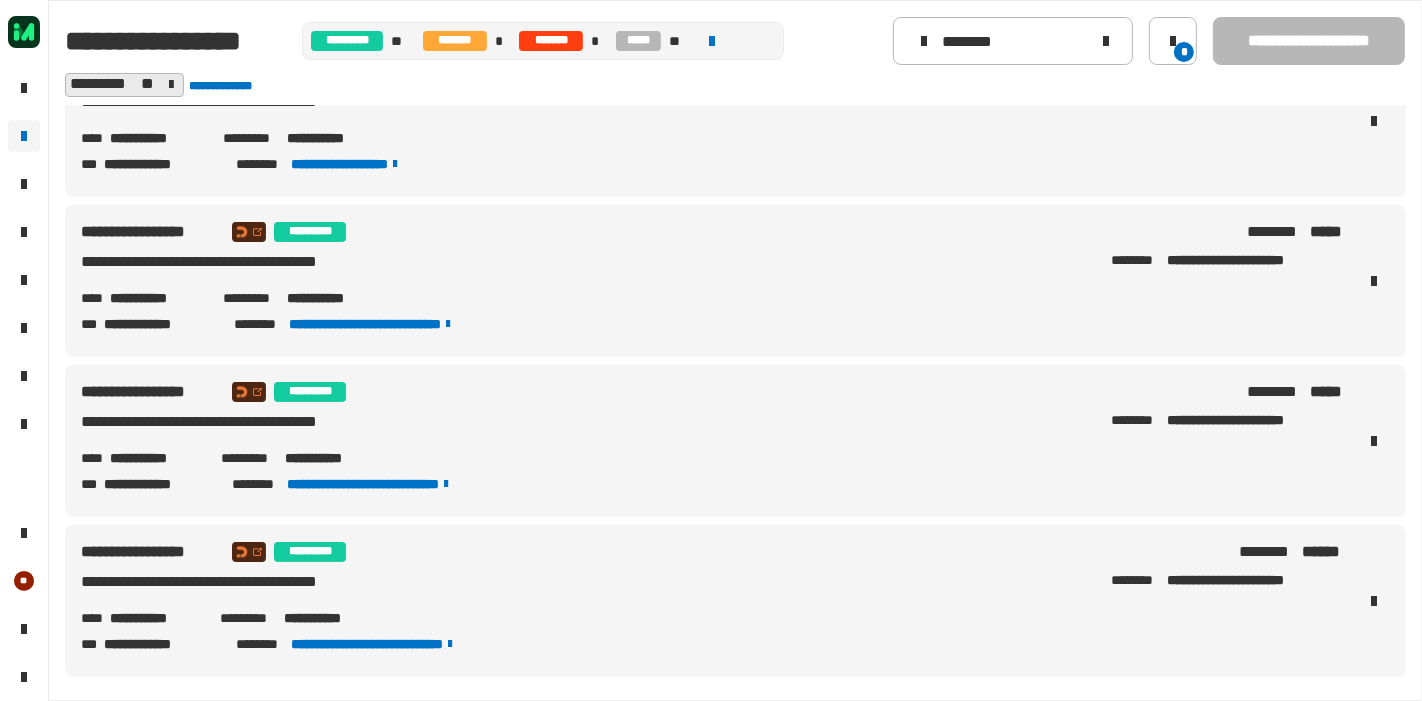 drag, startPoint x: 110, startPoint y: 613, endPoint x: 204, endPoint y: 622, distance: 94.42987 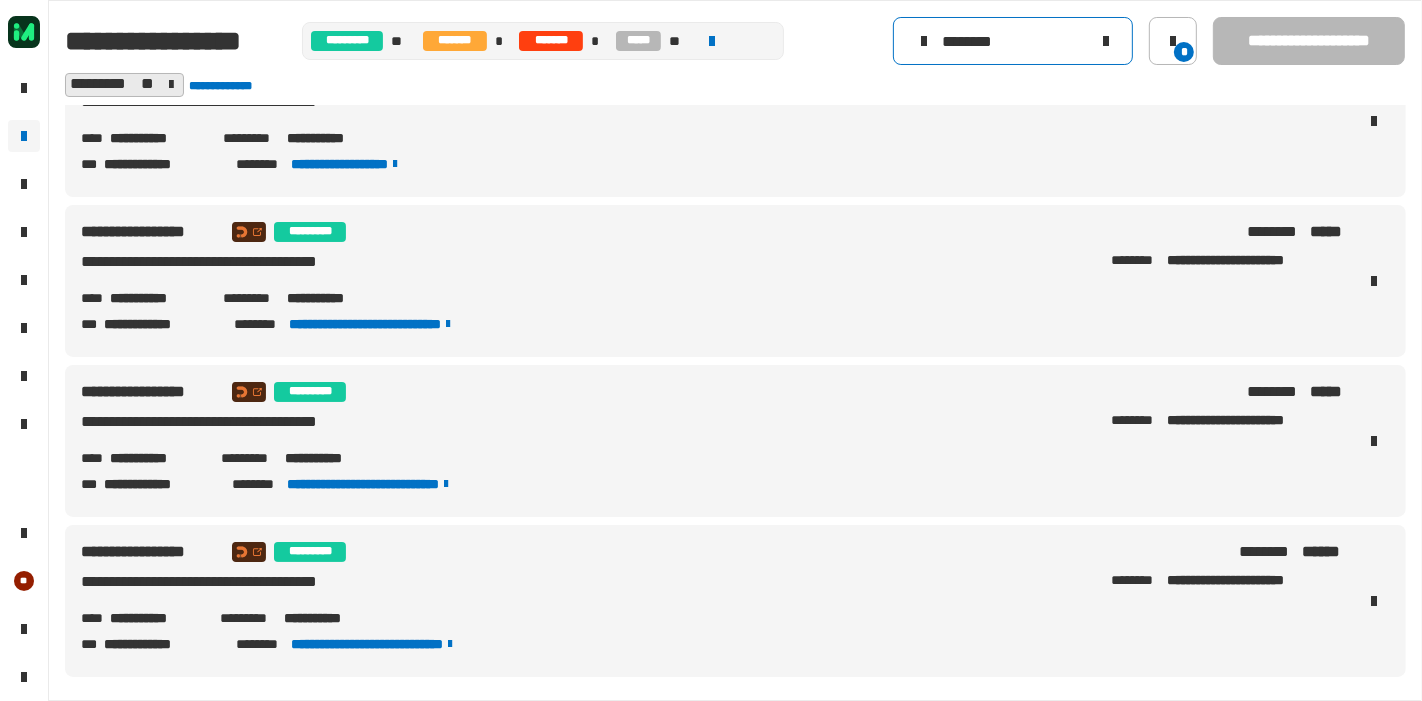 drag, startPoint x: 1029, startPoint y: 40, endPoint x: 905, endPoint y: 21, distance: 125.4472 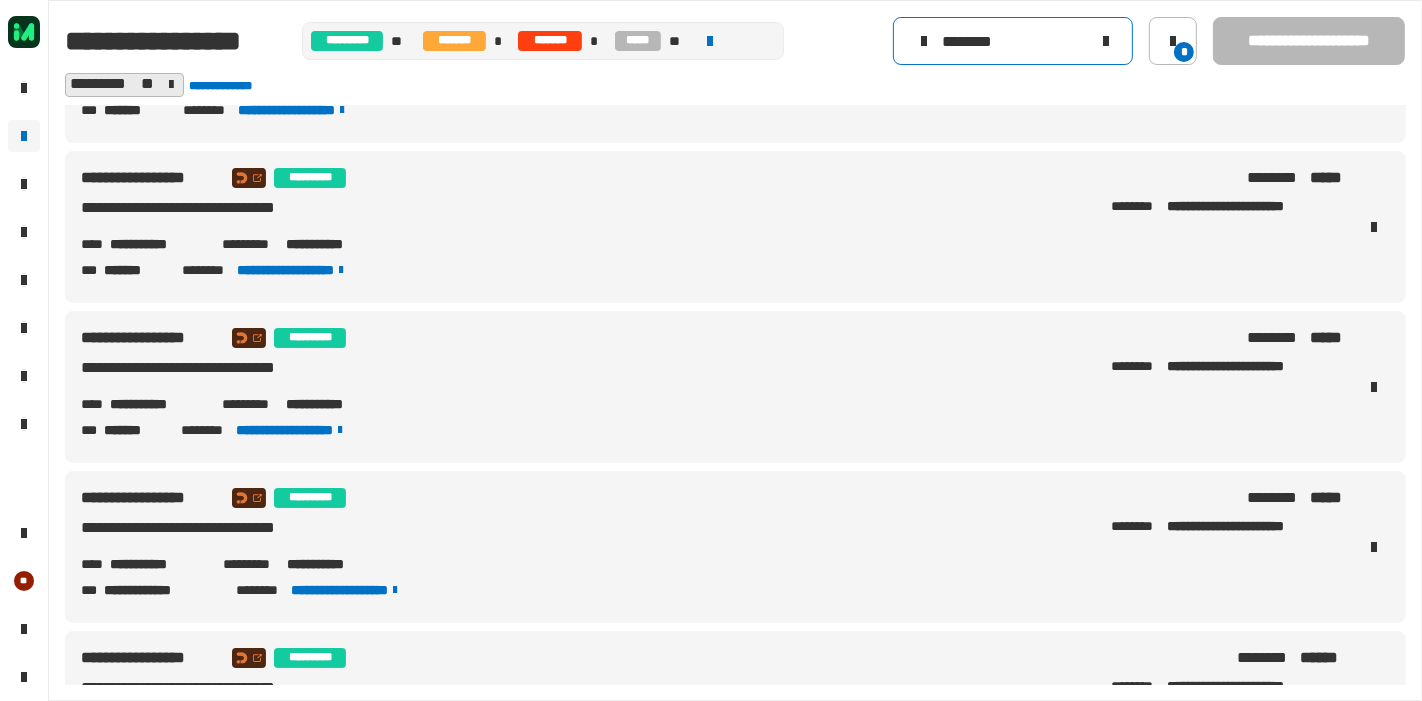 scroll, scrollTop: 220, scrollLeft: 0, axis: vertical 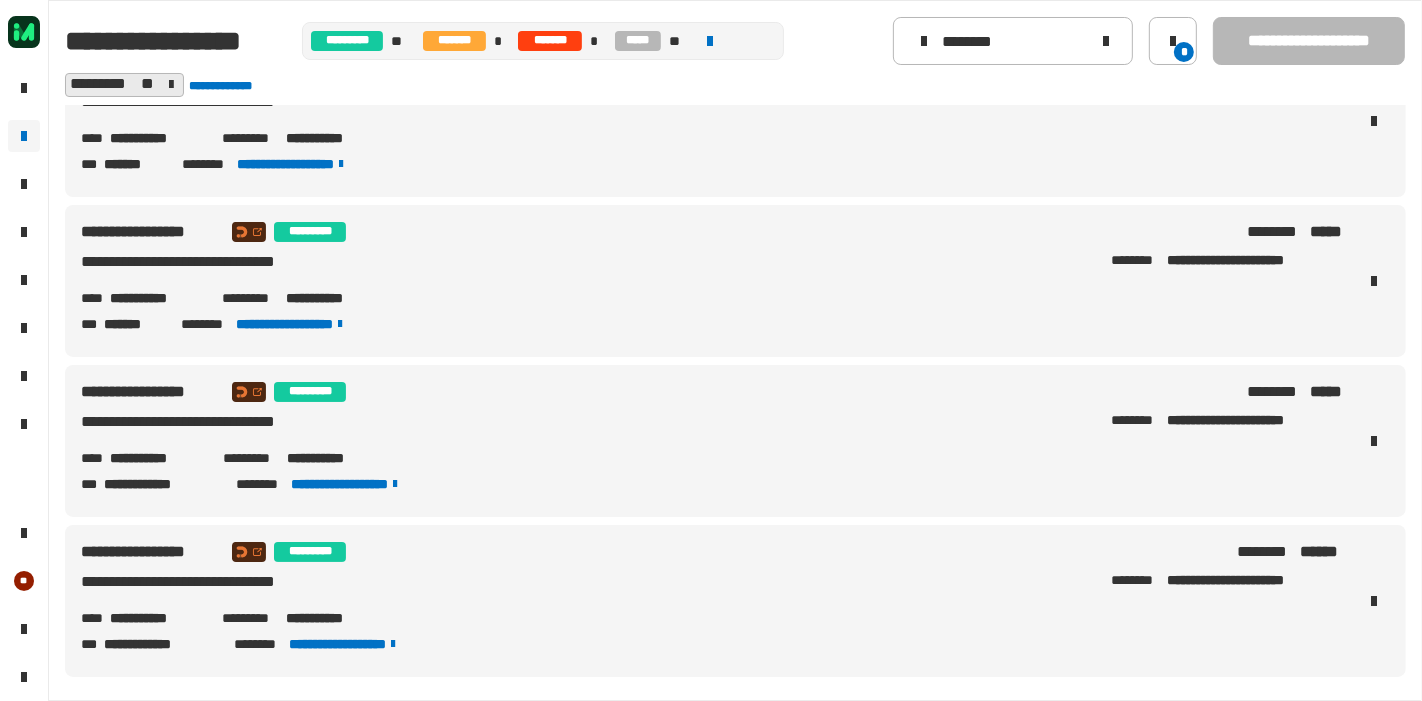 drag, startPoint x: 114, startPoint y: 620, endPoint x: 212, endPoint y: 618, distance: 98.02041 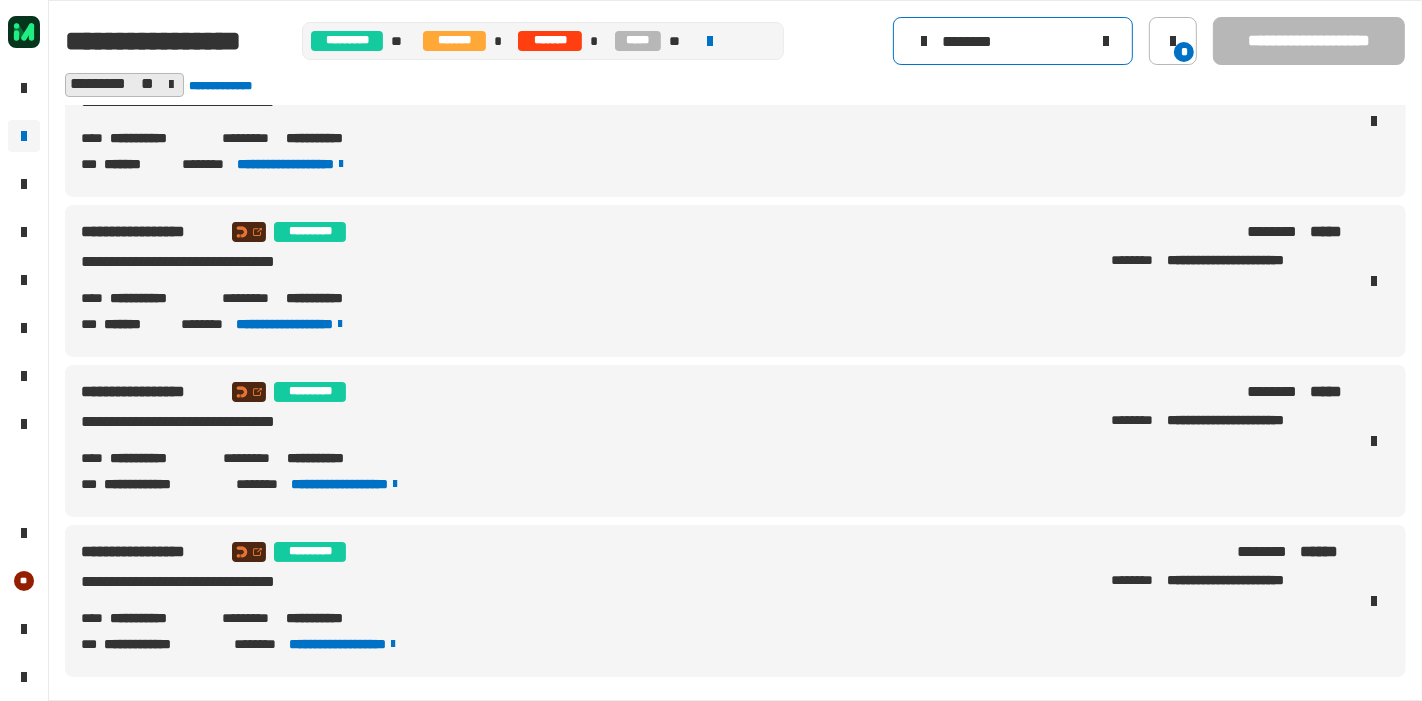 drag, startPoint x: 1072, startPoint y: 48, endPoint x: 922, endPoint y: 39, distance: 150.26976 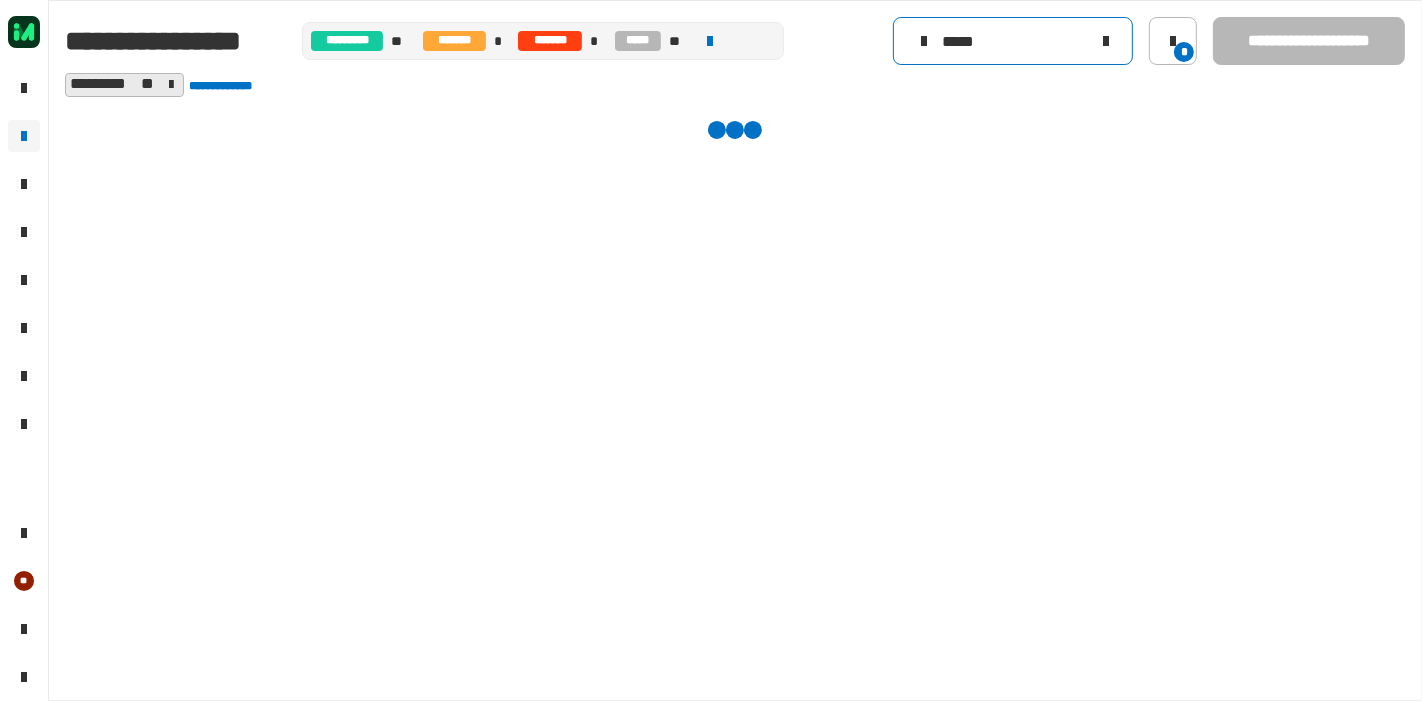 scroll, scrollTop: 0, scrollLeft: 0, axis: both 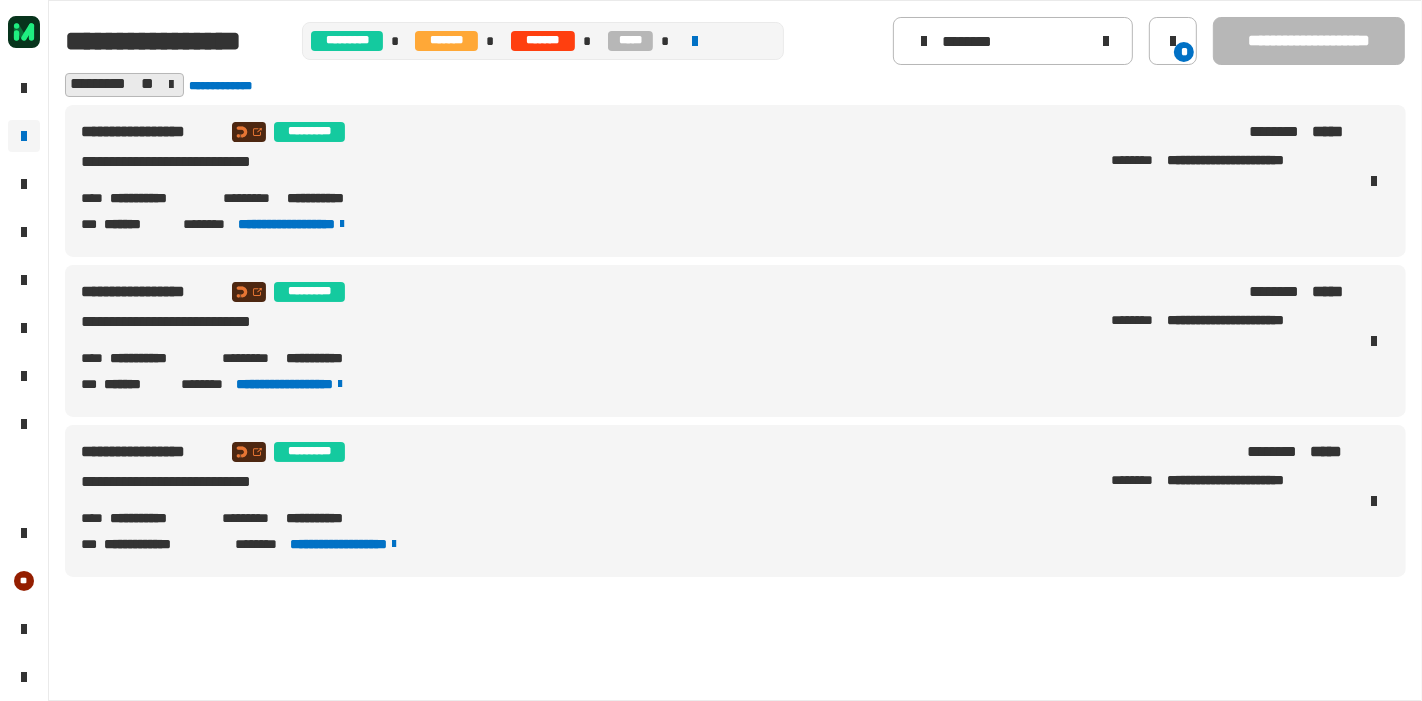 drag, startPoint x: 108, startPoint y: 512, endPoint x: 206, endPoint y: 517, distance: 98.12747 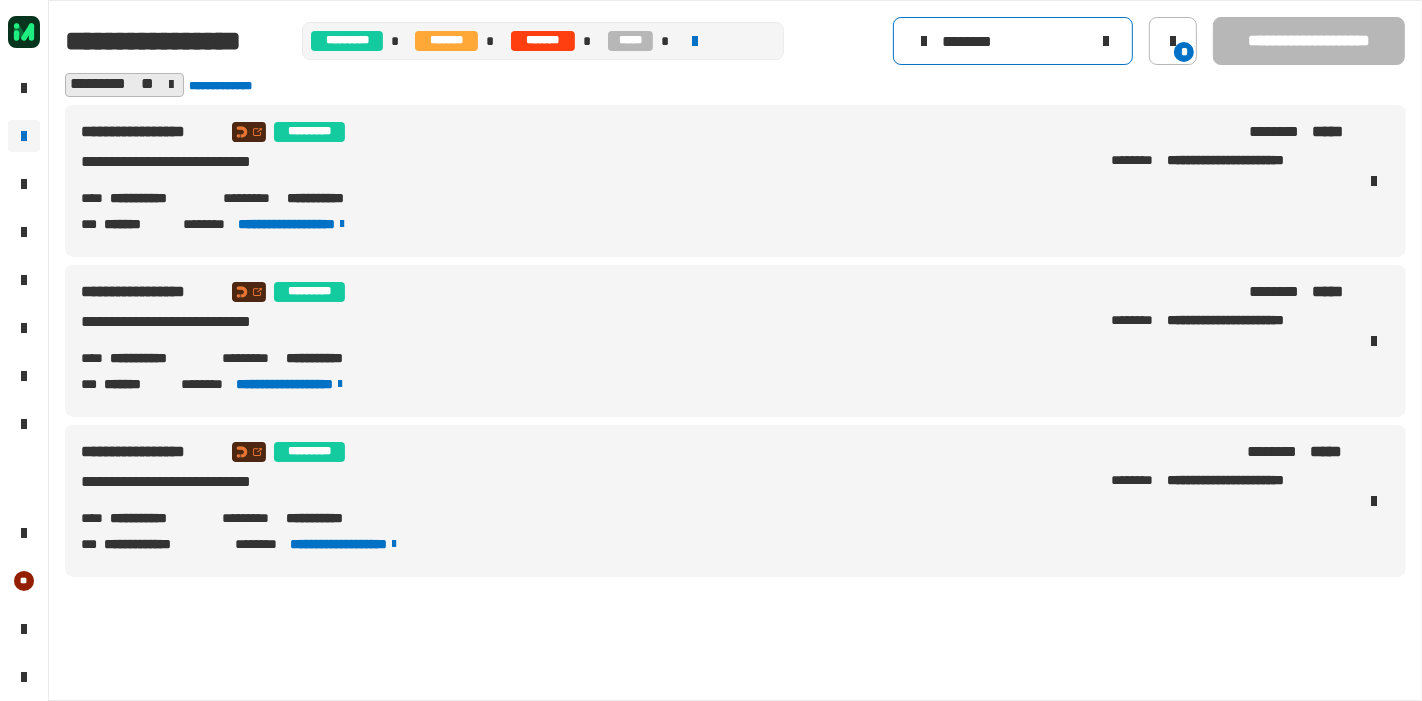 drag, startPoint x: 1048, startPoint y: 55, endPoint x: 976, endPoint y: 77, distance: 75.28612 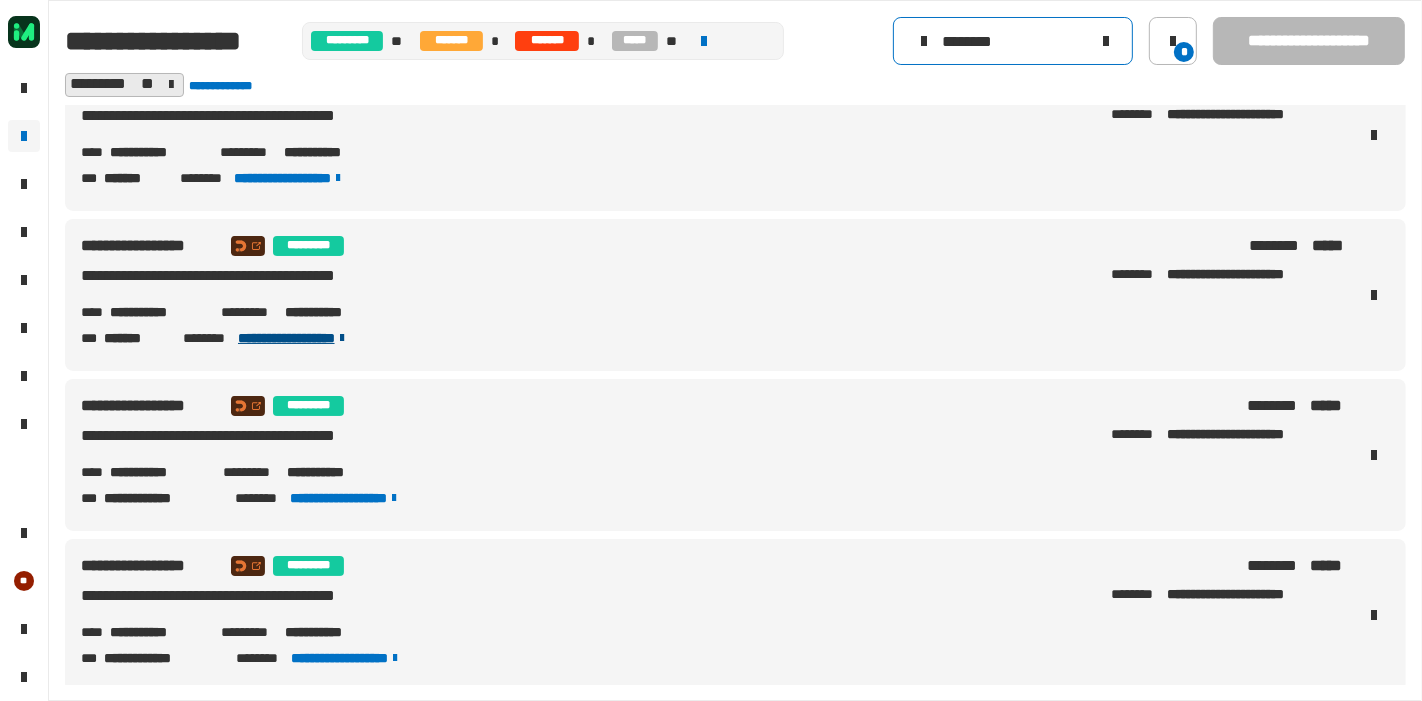 scroll, scrollTop: 540, scrollLeft: 0, axis: vertical 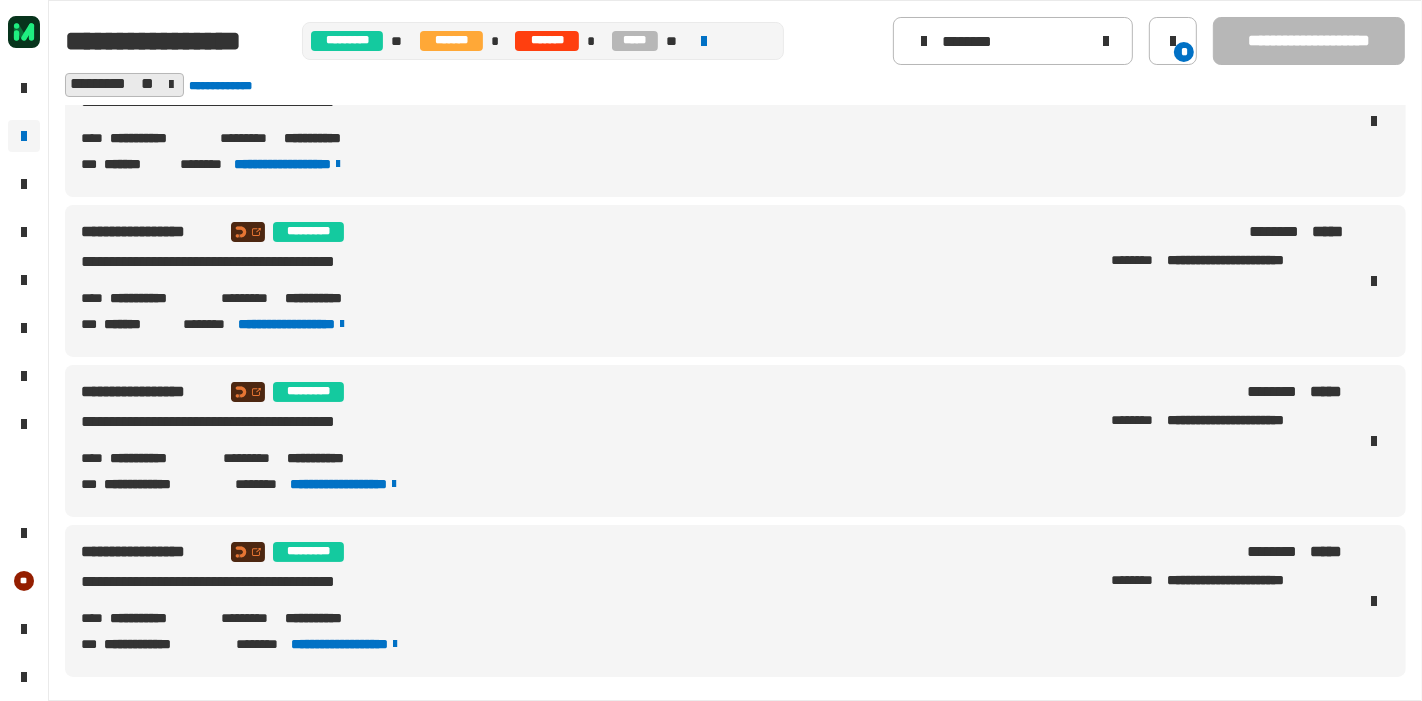 drag, startPoint x: 111, startPoint y: 618, endPoint x: 202, endPoint y: 618, distance: 91 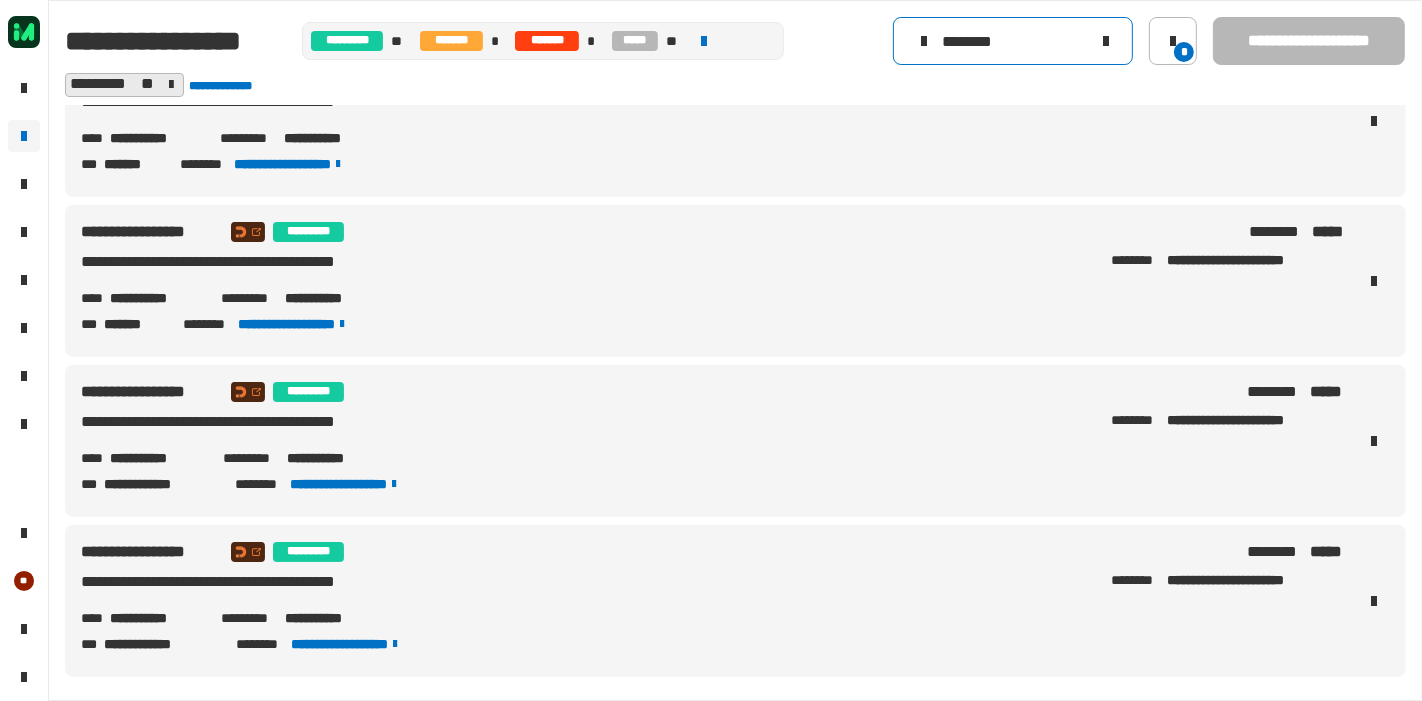 click on "********" 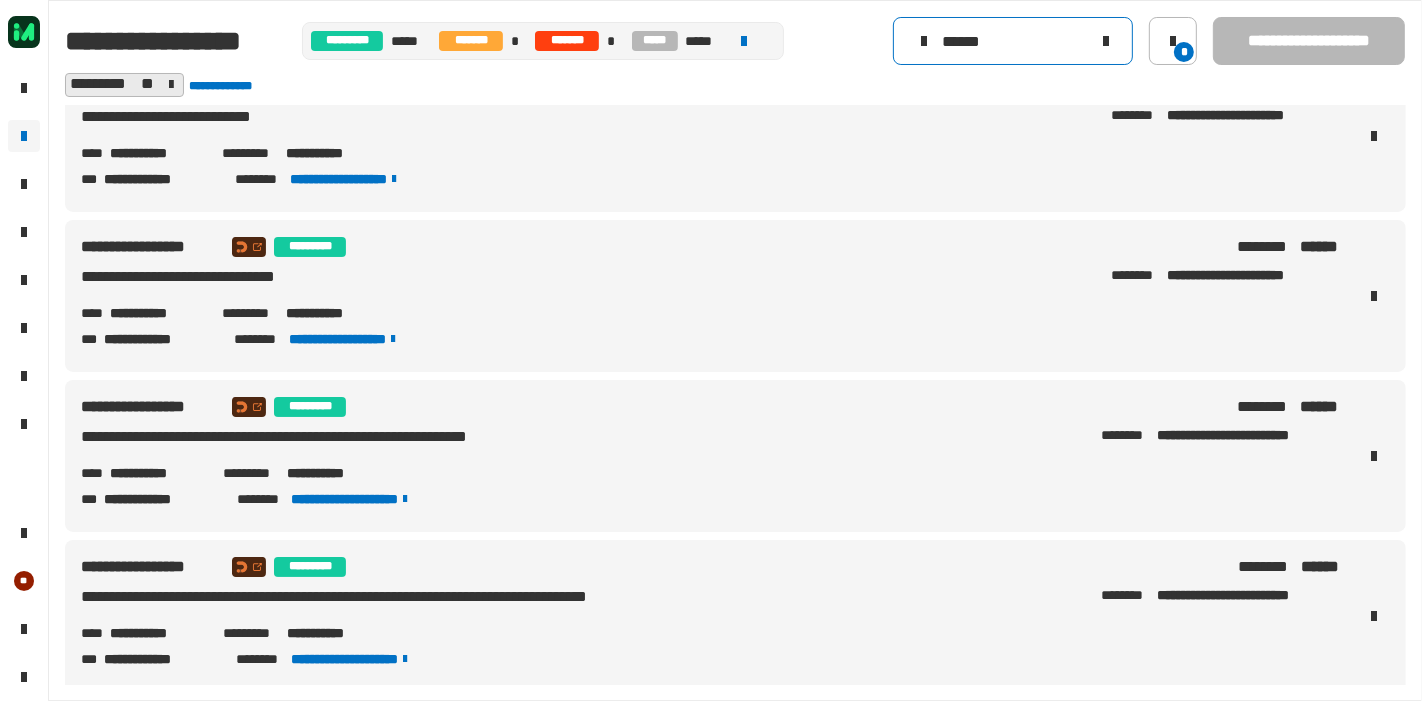 scroll, scrollTop: 0, scrollLeft: 0, axis: both 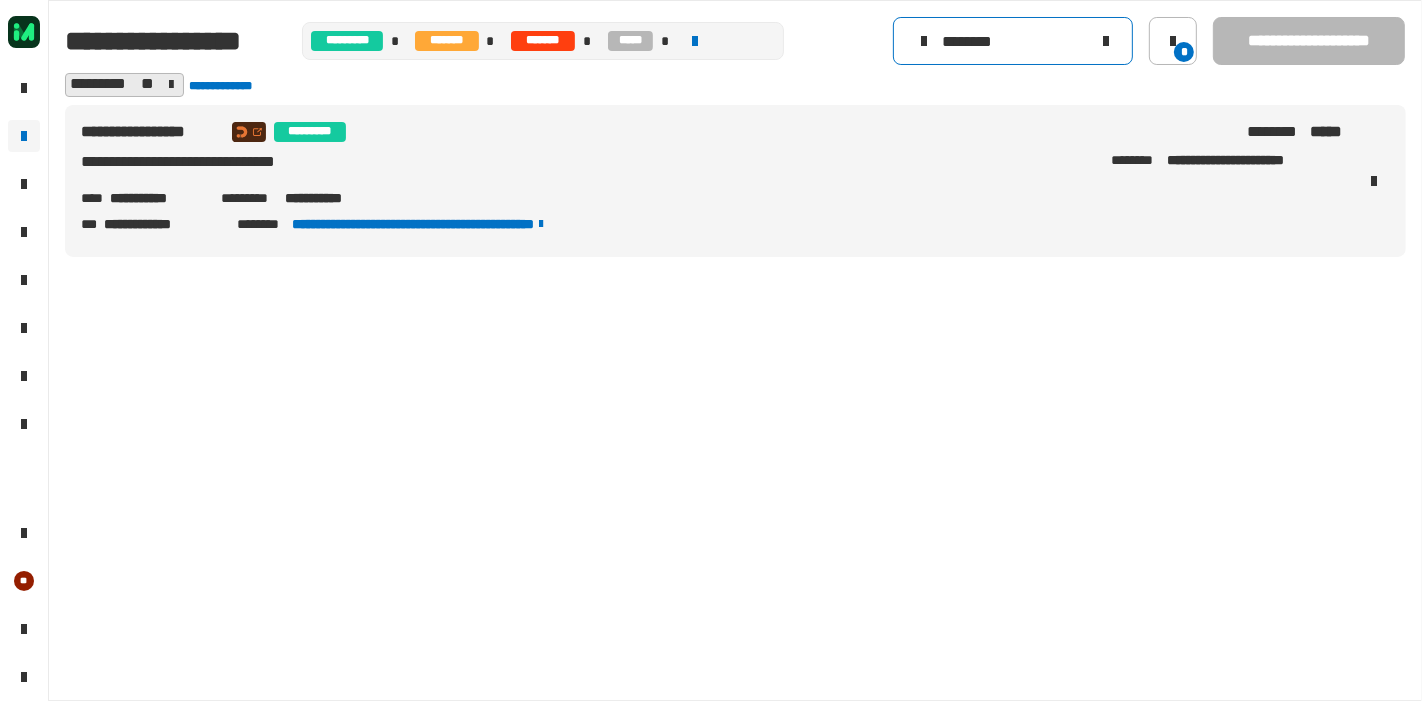 drag, startPoint x: 1085, startPoint y: 42, endPoint x: 928, endPoint y: 40, distance: 157.01274 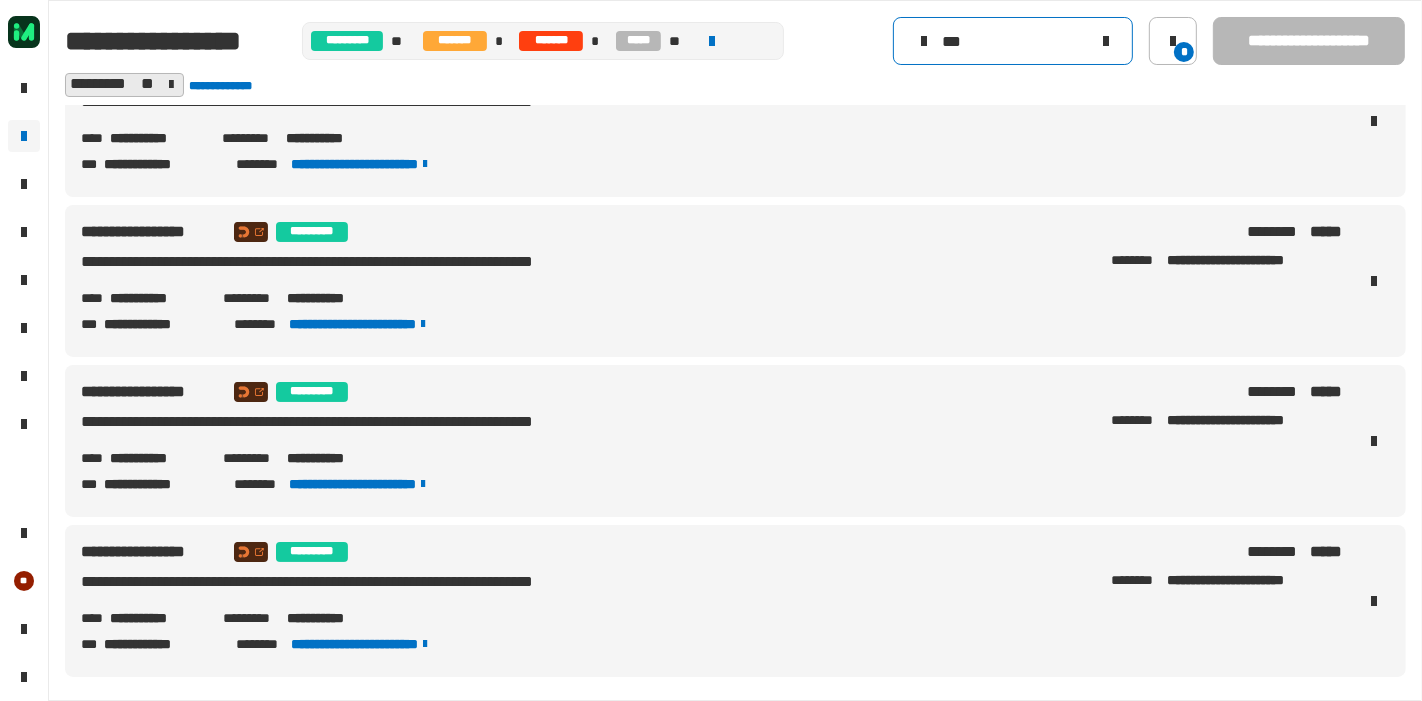 scroll, scrollTop: 0, scrollLeft: 0, axis: both 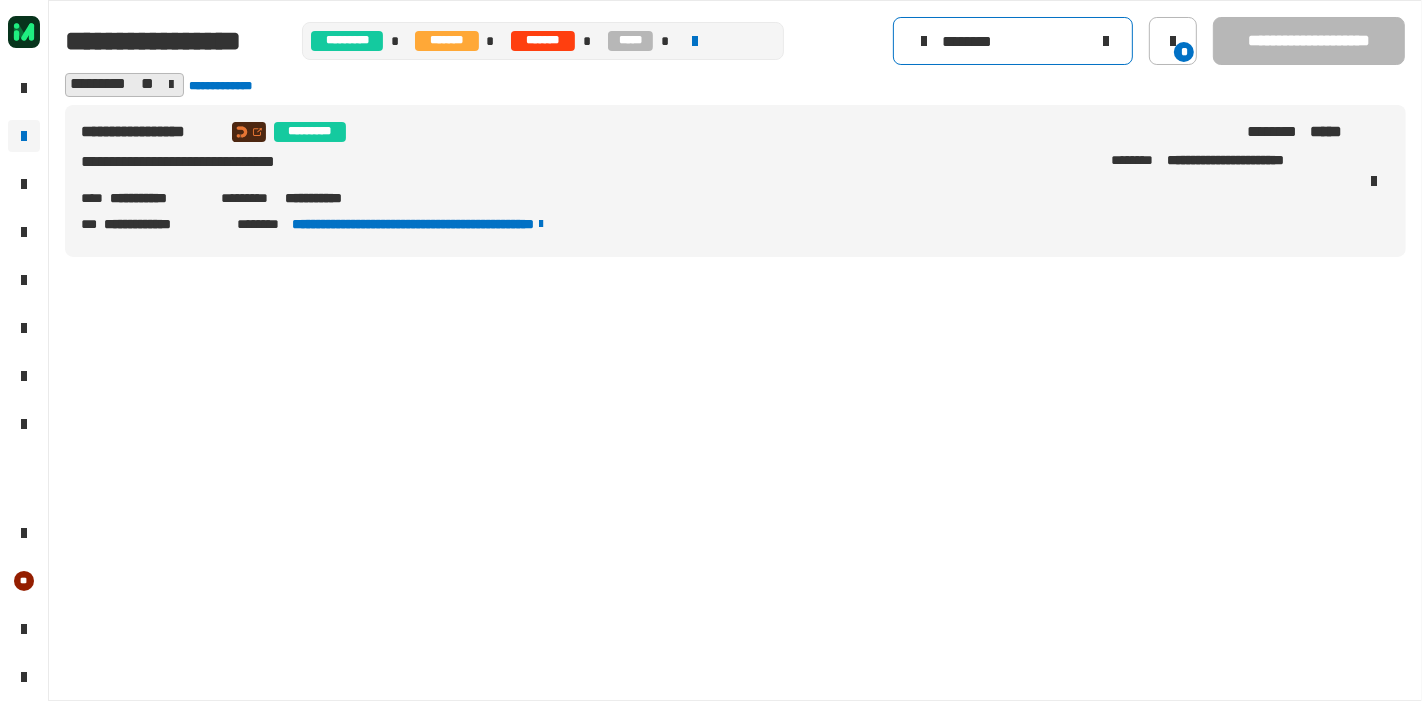 type on "********" 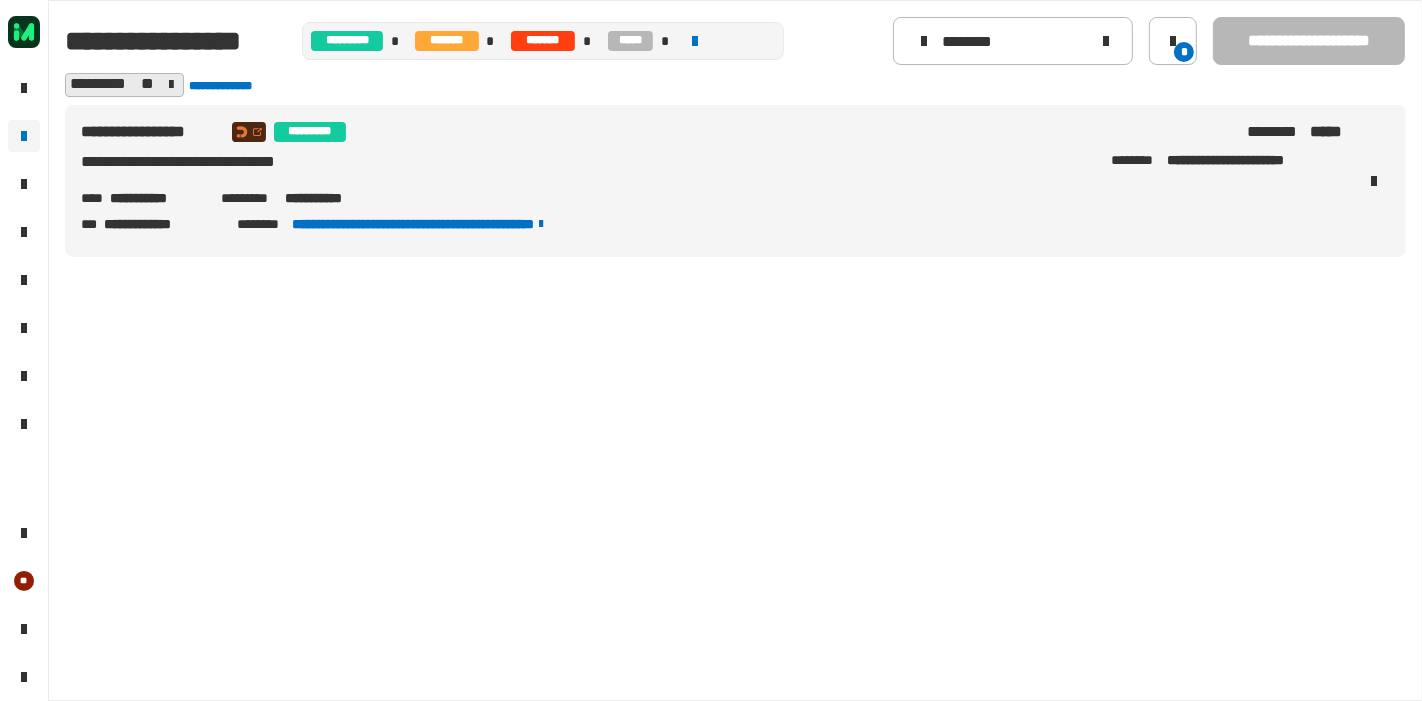 drag, startPoint x: 111, startPoint y: 197, endPoint x: 207, endPoint y: 205, distance: 96.332756 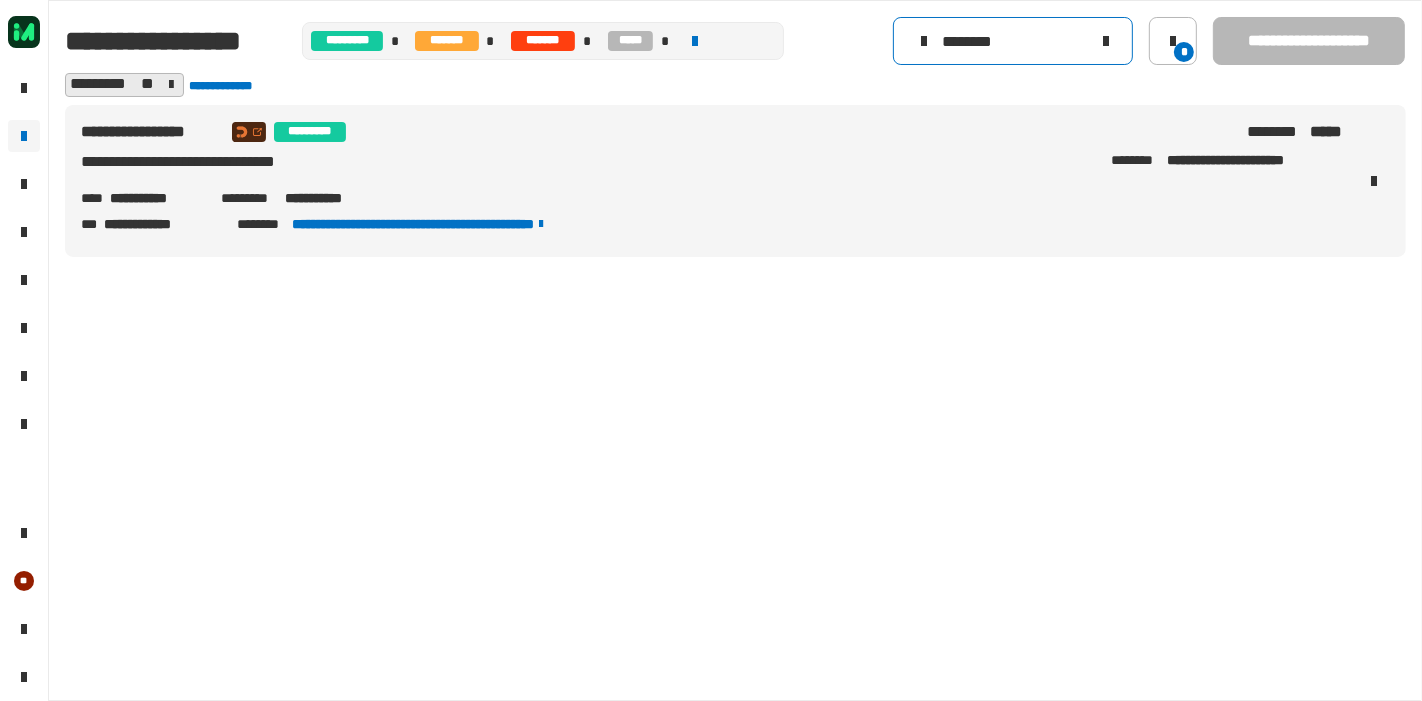 click 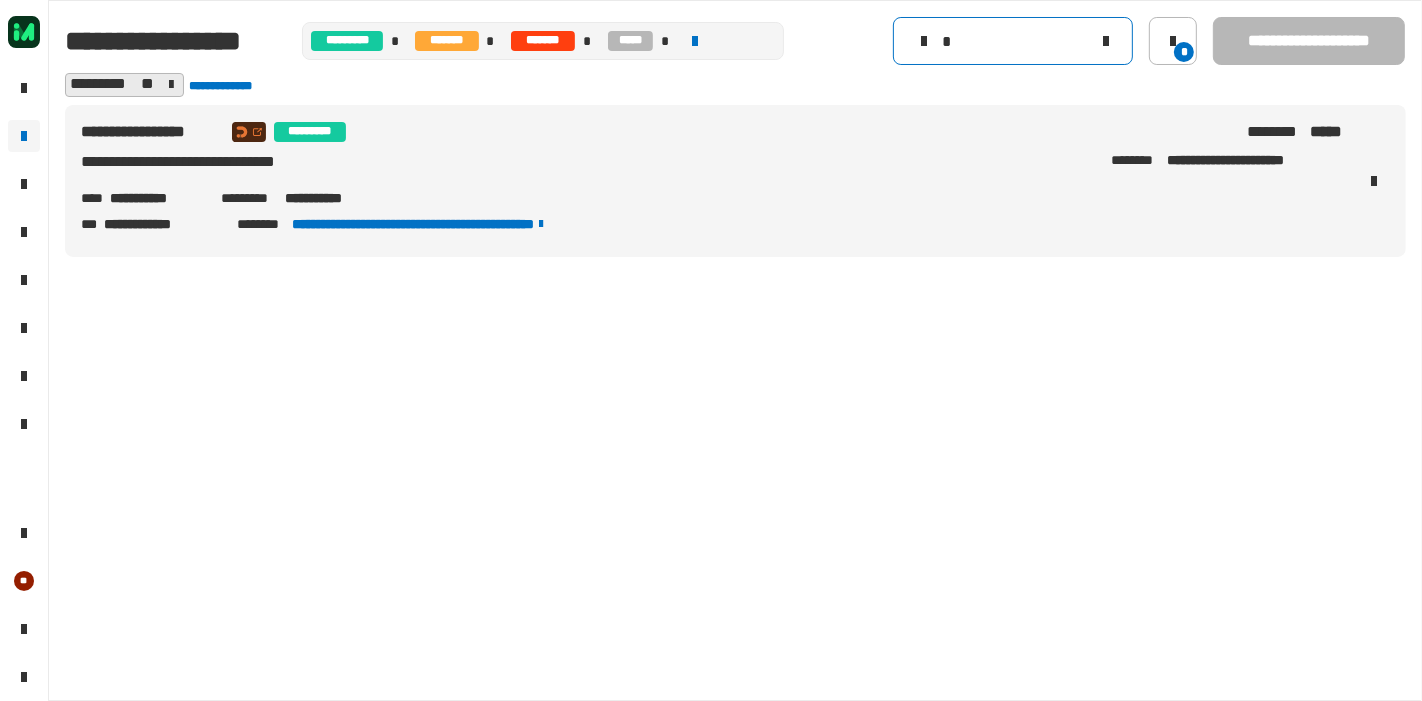 type 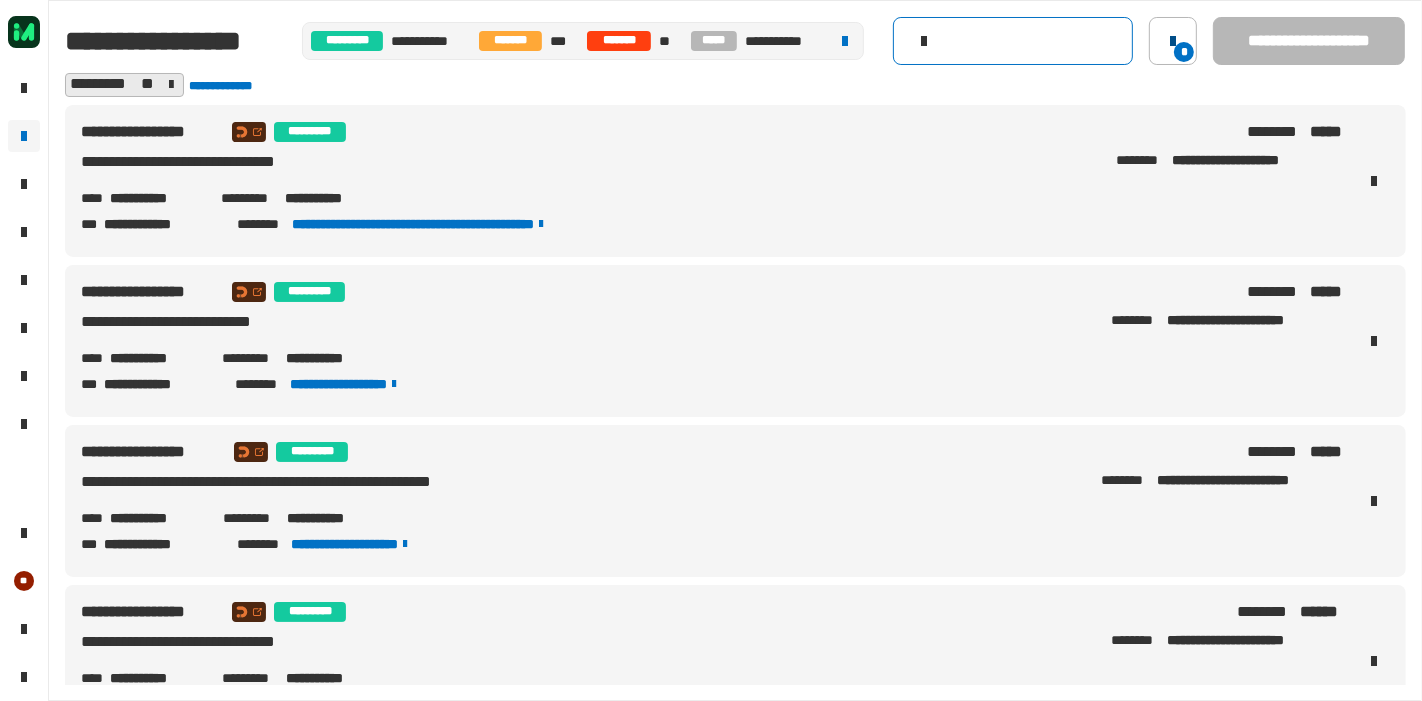 click on "*" 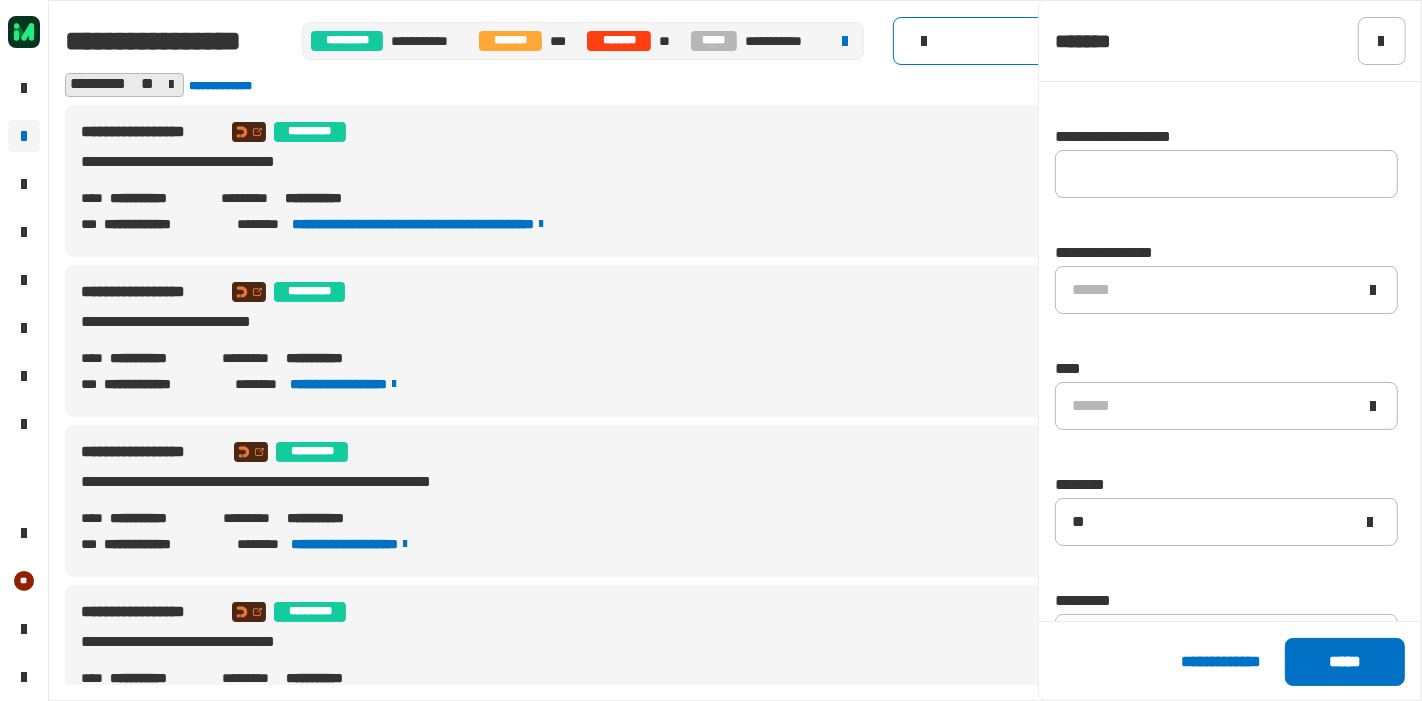 scroll, scrollTop: 101, scrollLeft: 0, axis: vertical 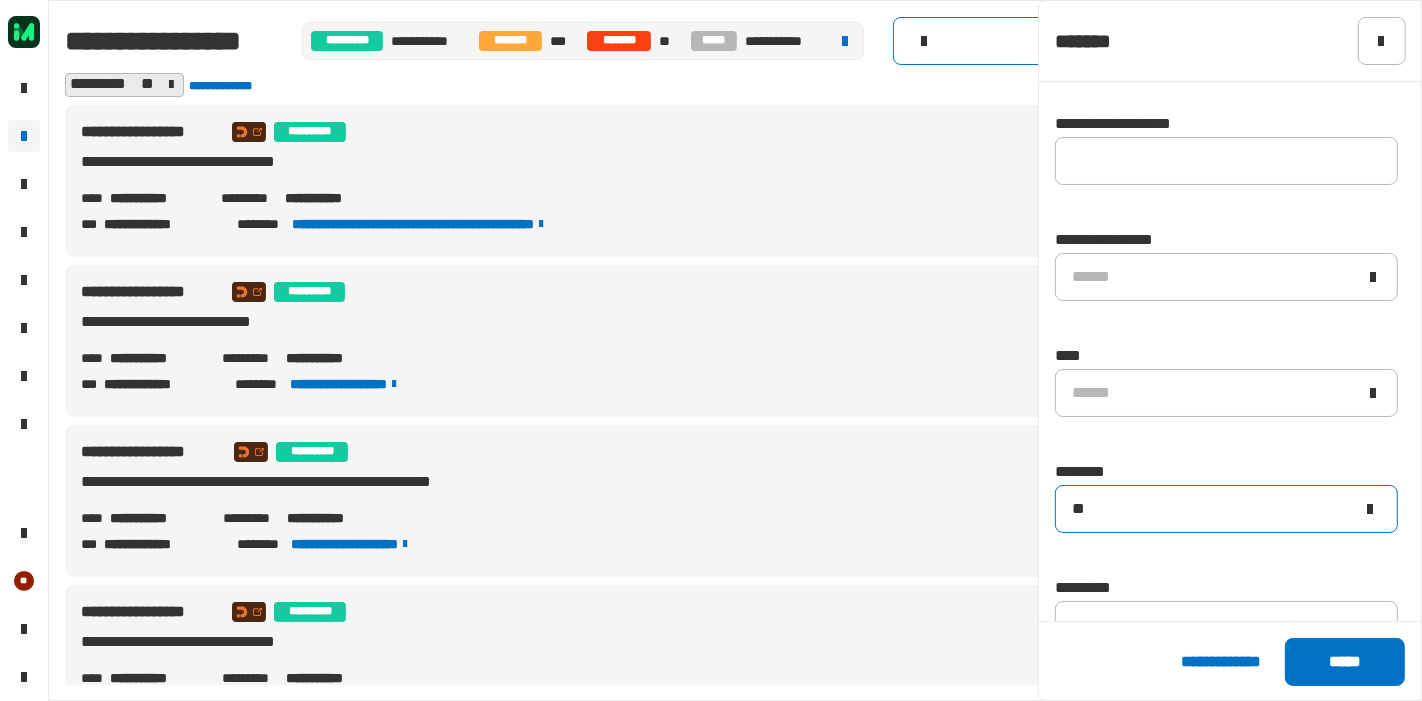 click 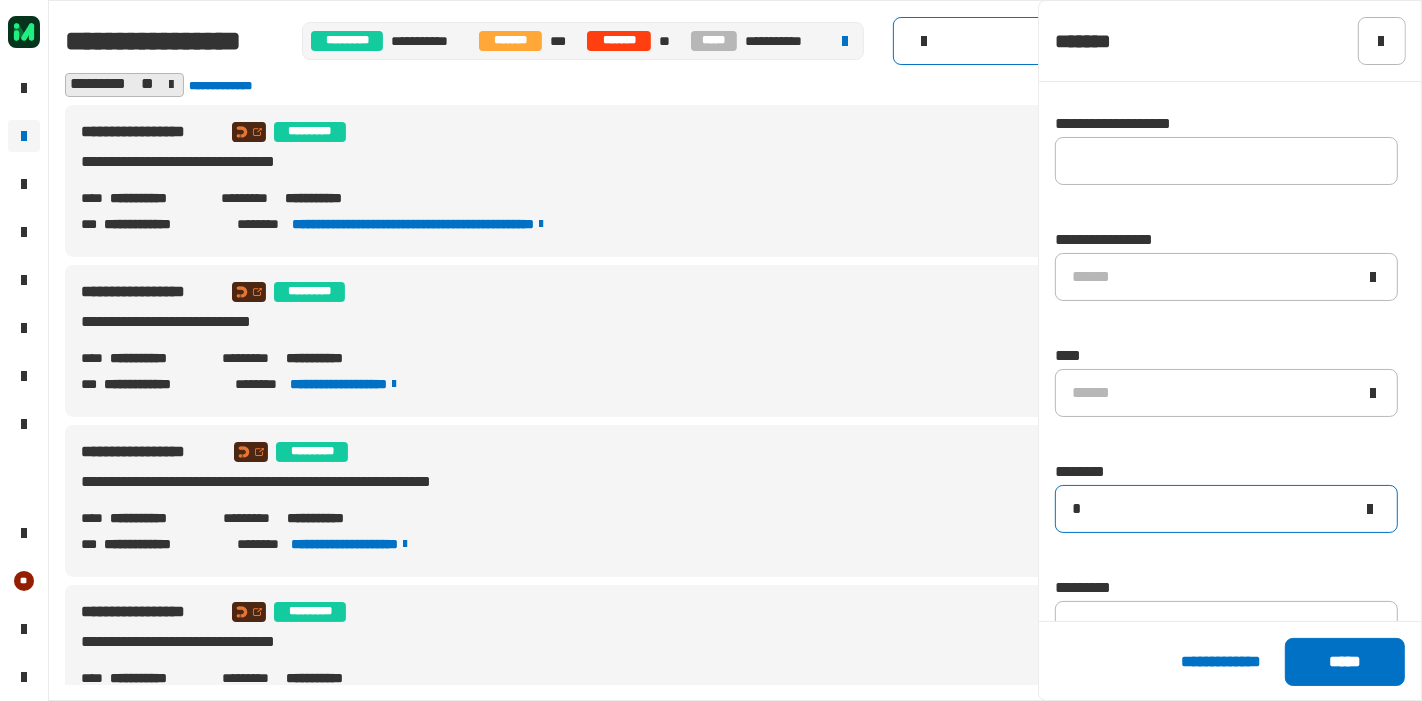 type 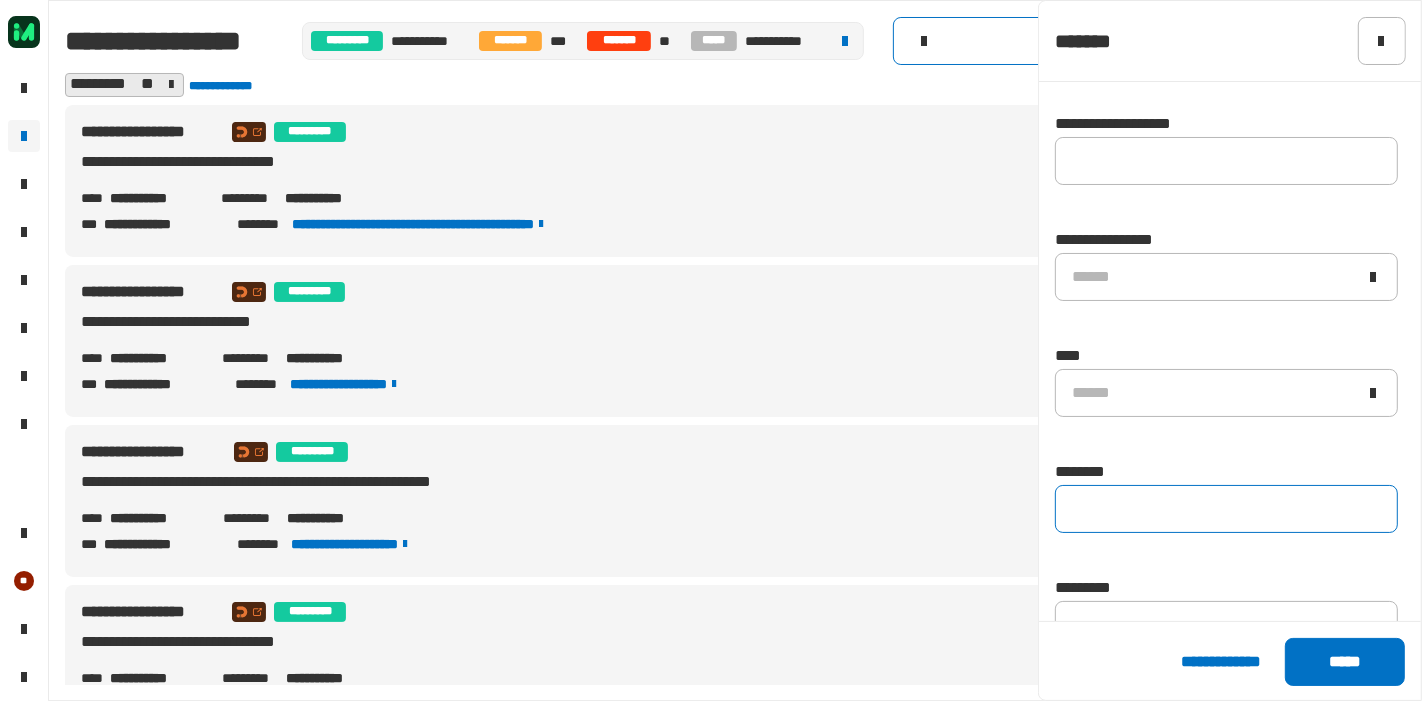 type 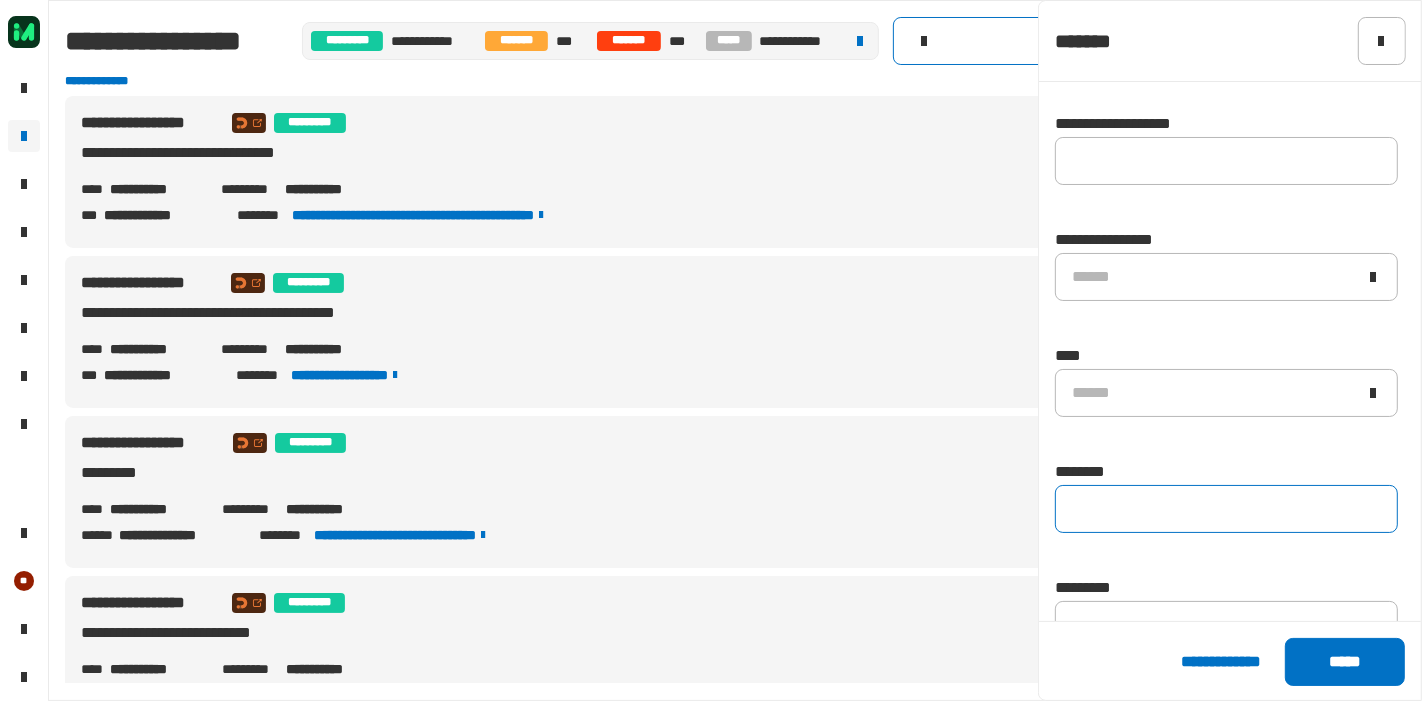 click on "**********" 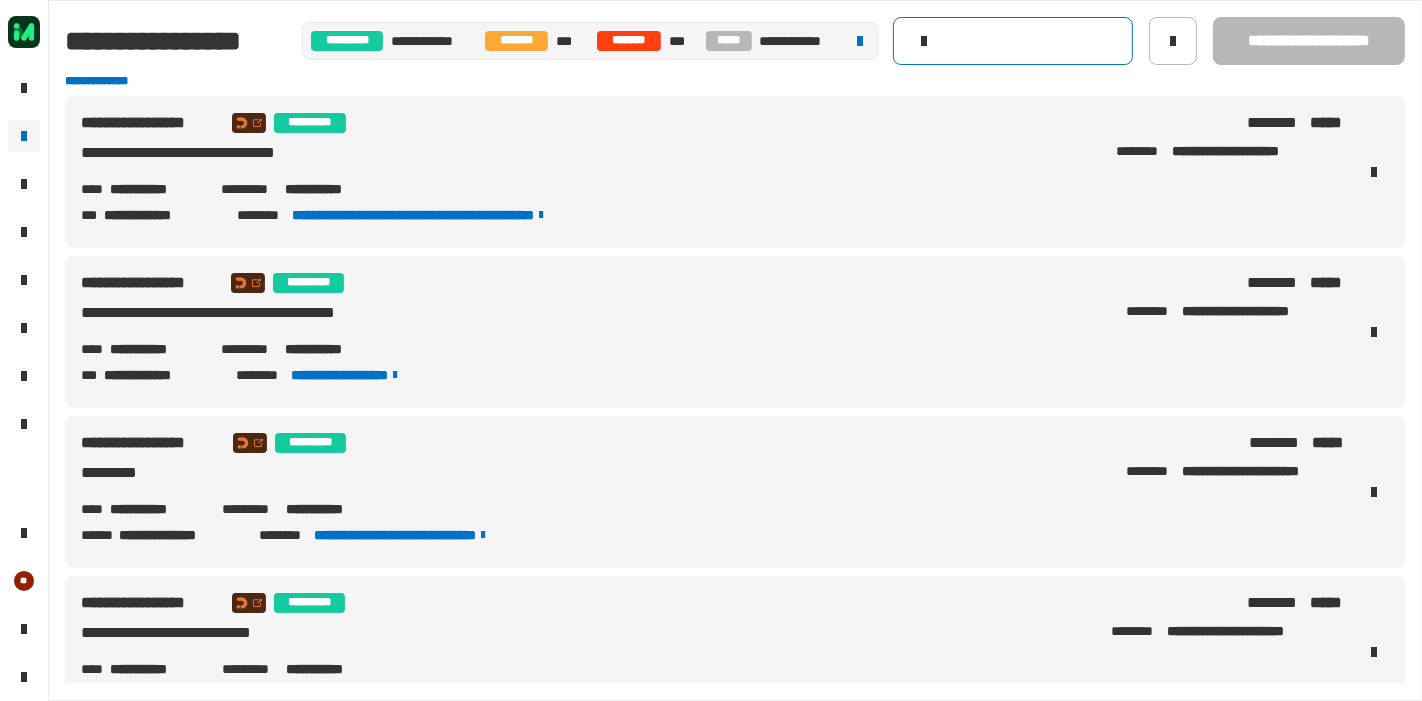 click 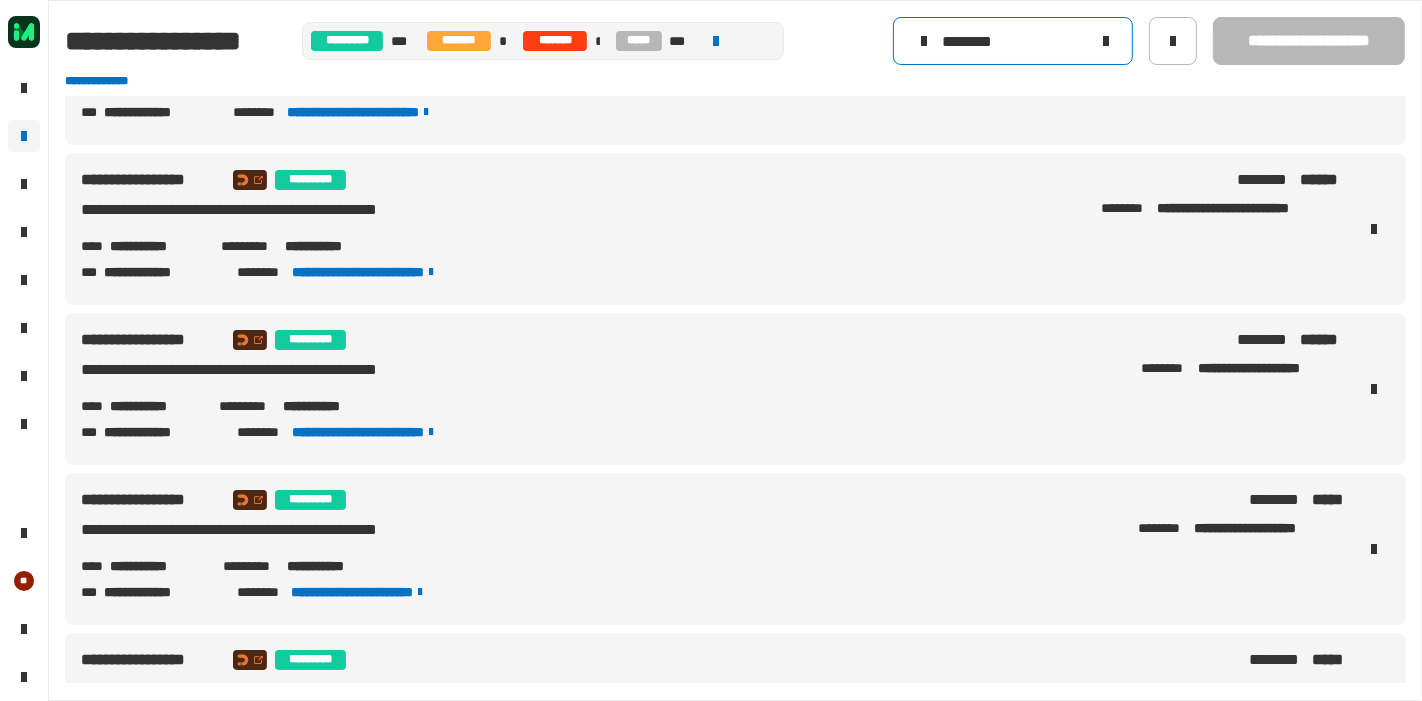 scroll, scrollTop: 425, scrollLeft: 0, axis: vertical 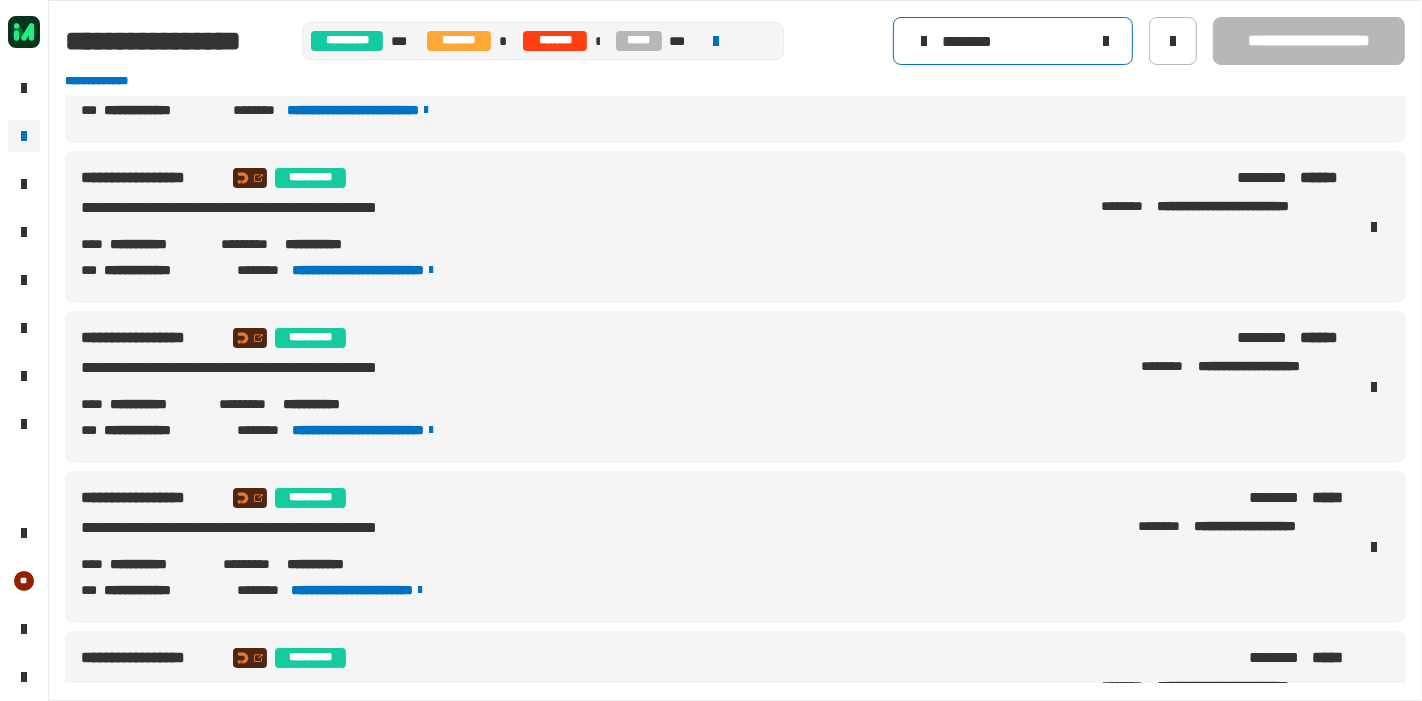 type on "********" 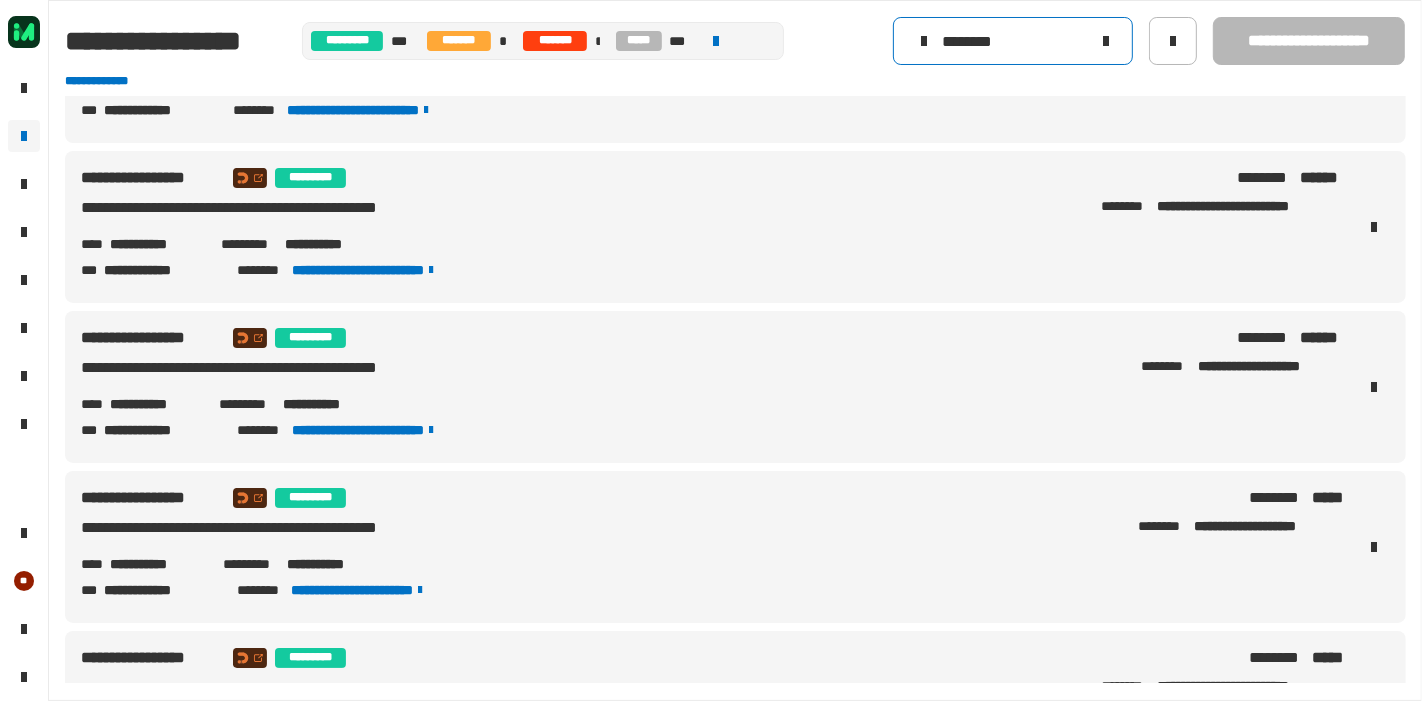 click 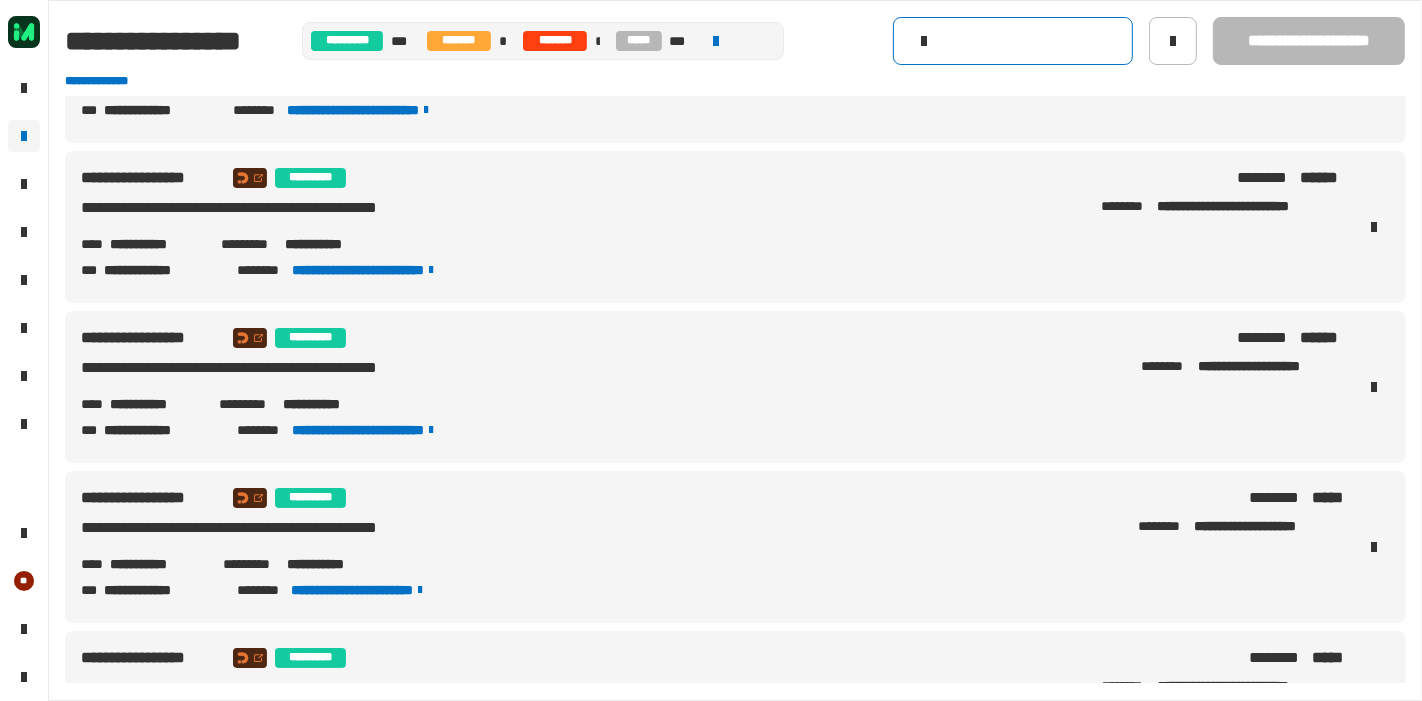 type 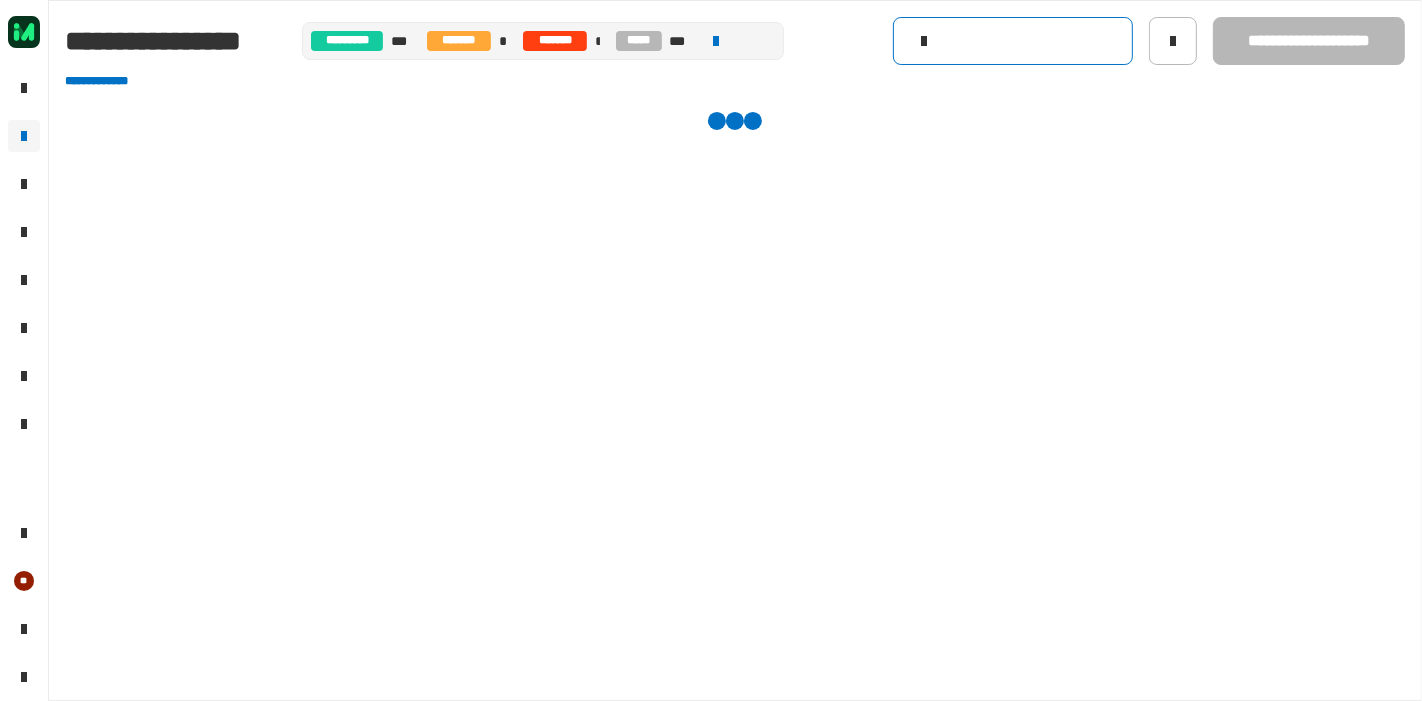scroll, scrollTop: 0, scrollLeft: 0, axis: both 